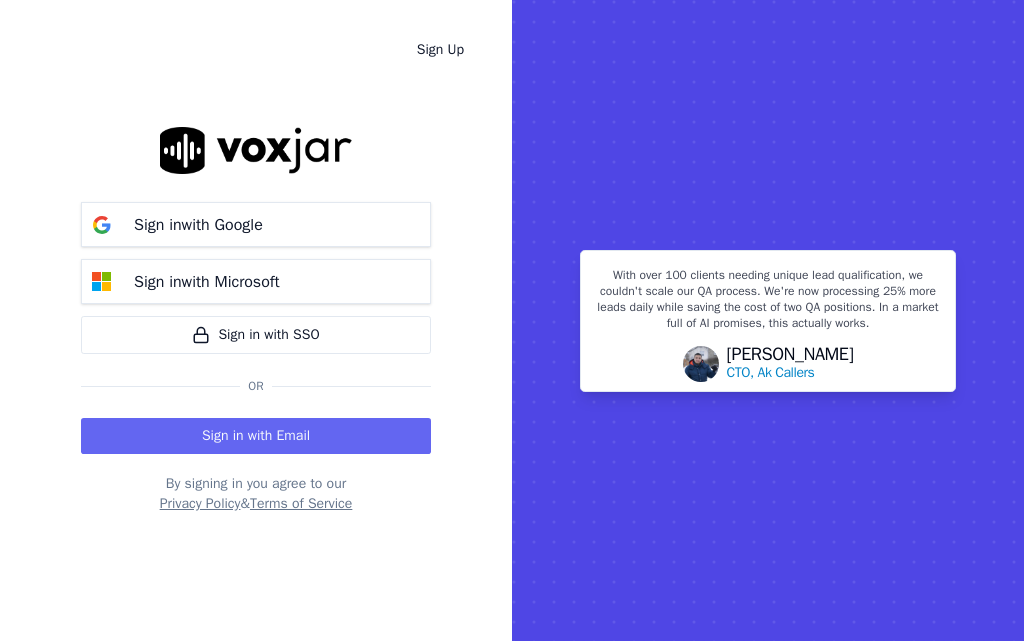 scroll, scrollTop: 0, scrollLeft: 0, axis: both 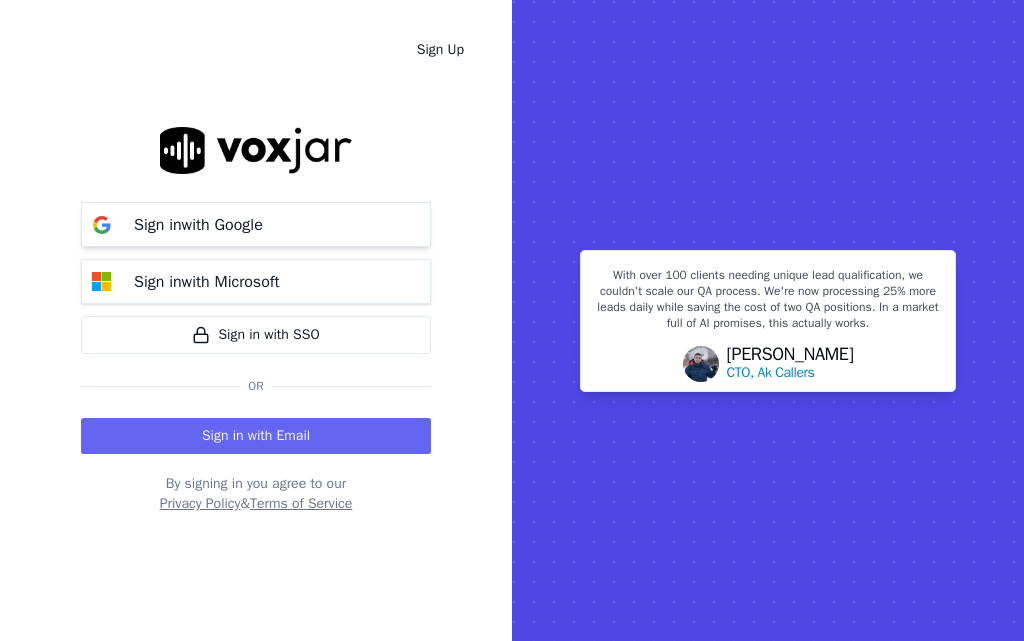 click on "Sign in  with Google" at bounding box center [198, 225] 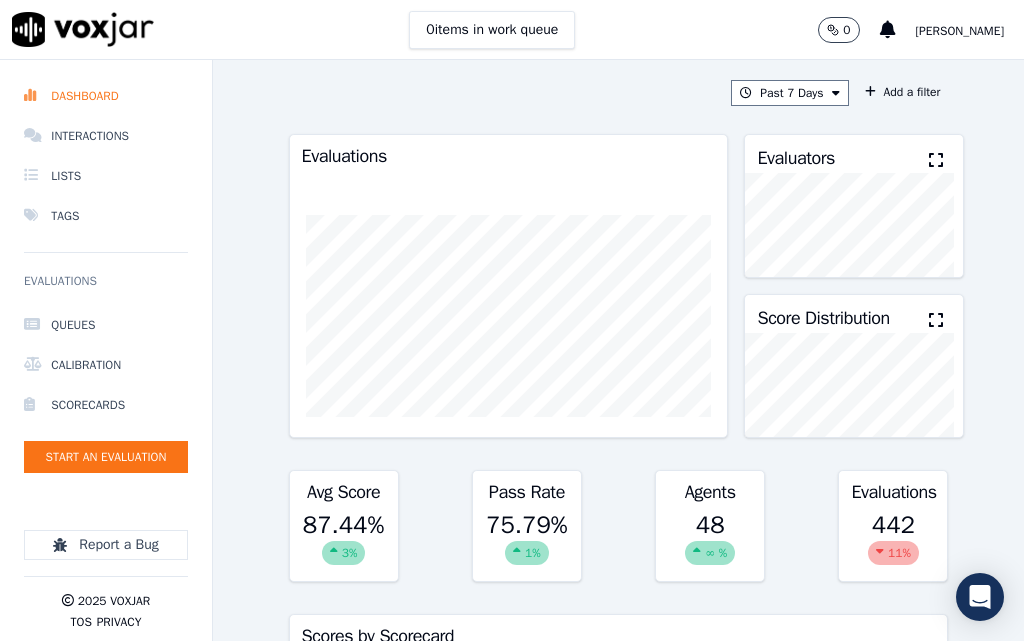 scroll, scrollTop: 0, scrollLeft: 0, axis: both 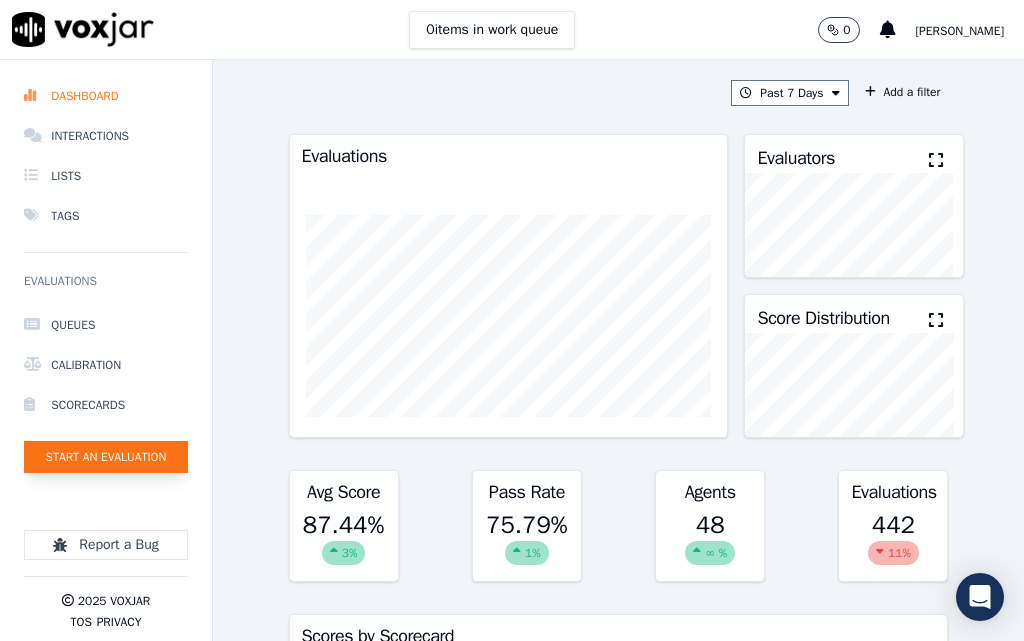 click on "Start an Evaluation" 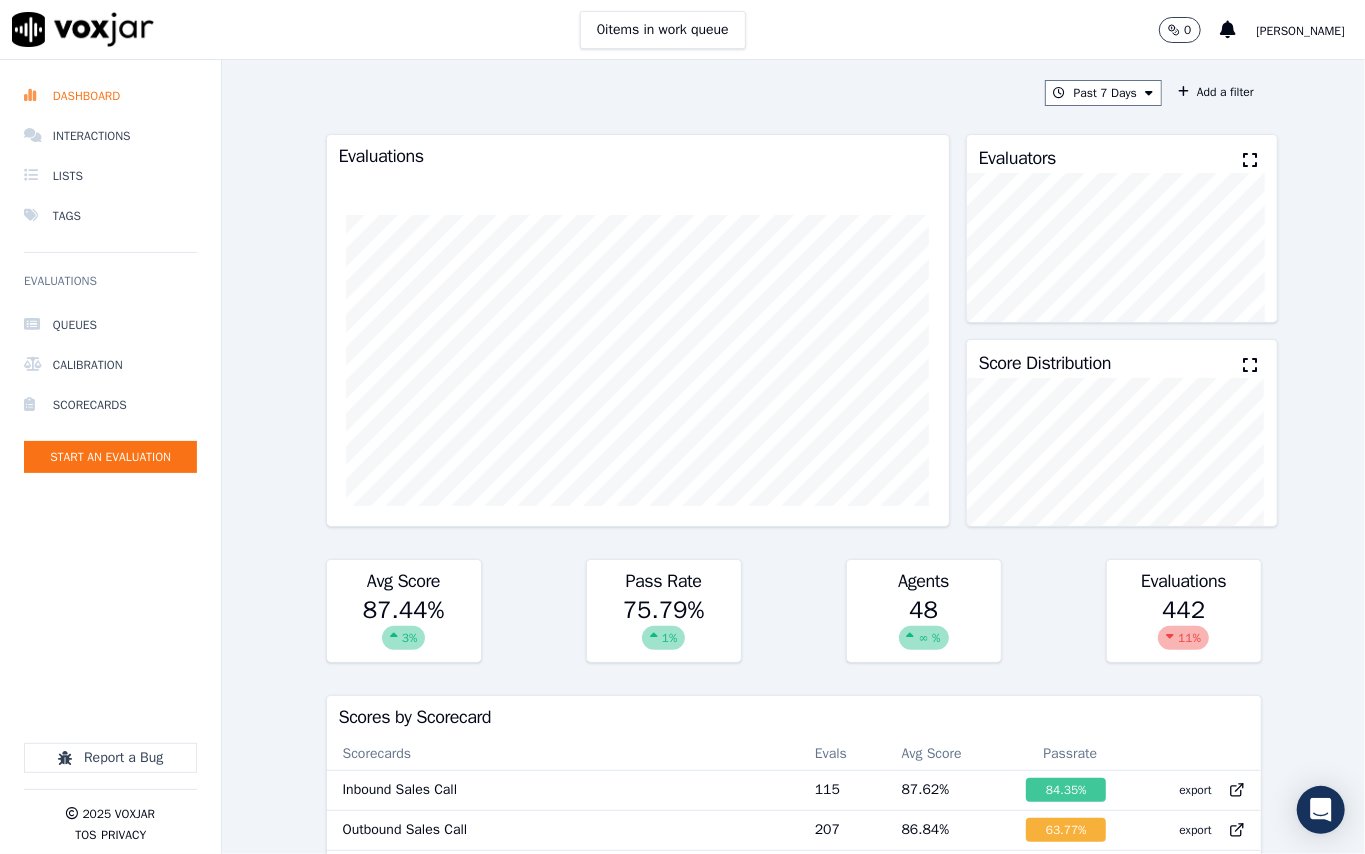 click on "Past 7 Days
Add a filter
Evaluations         Evaluators           Score Distribution             Avg Score   87.44 %
3 %   Pass Rate   75.79 %
1 %   Agents   48     ∞ %   Evaluations   442     11 %   Scores by Scorecard   Scorecards   Evals   Avg Score   Passrate     Inbound Sales Call   115   87.62 %   84.35 %   export     Outbound Sales Call   207   86.84 %   63.77 %   export     Supplier Universal Scorecard ([GEOGRAPHIC_DATA])   120   88.30 %   88.33 %   export       Agent Leaderboard     Agents   Evals   Avg Score   Passrate   Recent Evals   [PERSON_NAME]   4   100.00 %   100.00 %                       [PERSON_NAME]   1   100.00 %   100.00 %           [PERSON_NAME]   2   100.00 %   100.00 %               [PERSON_NAME]   12   100.00 %   100.00 %                           [PERSON_NAME]   13   100.00 %   100.00 %                           [PERSON_NAME]    13   100.00 %   100.00 %                           [PERSON_NAME]   28   98.77 %   92.86 %" 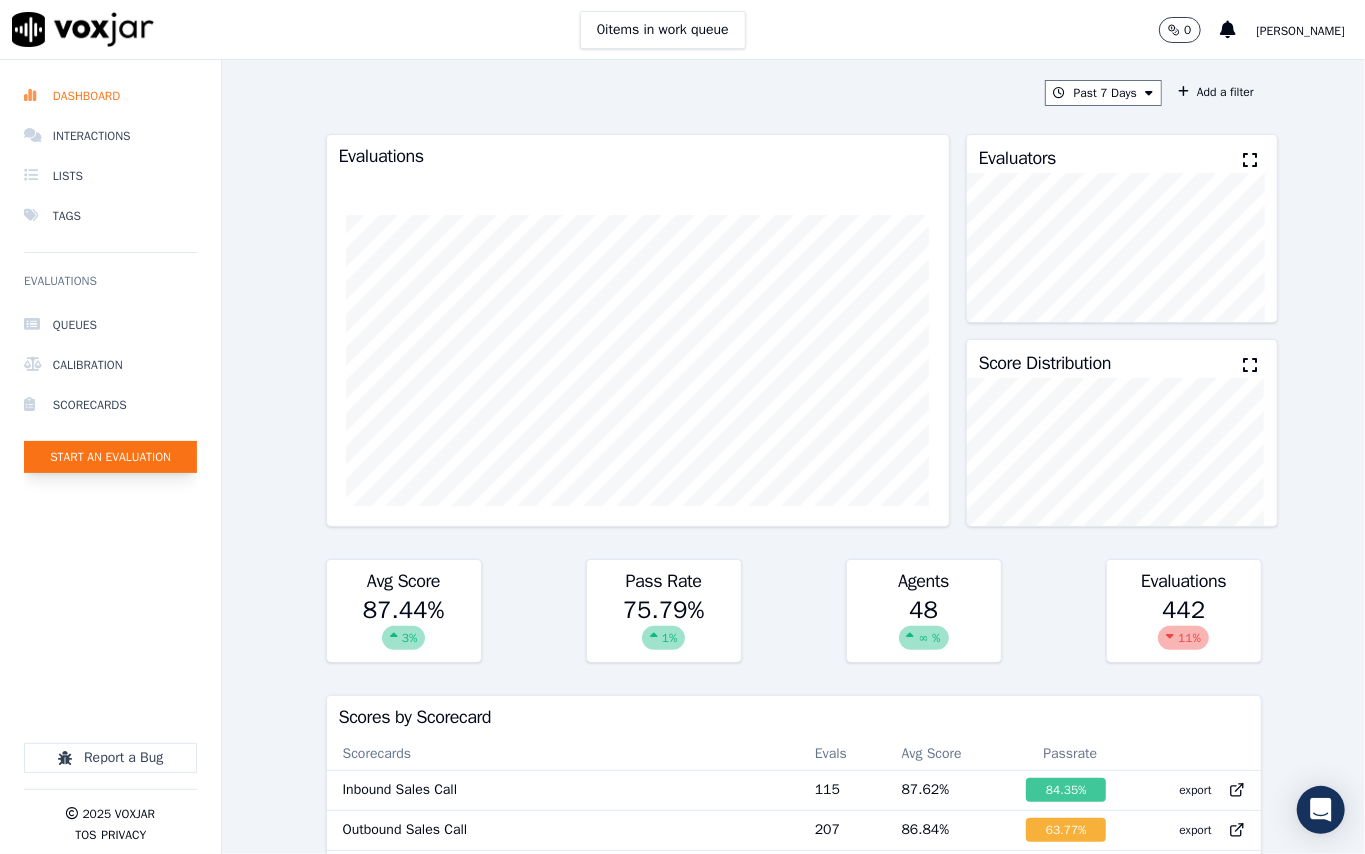 click on "Start an Evaluation" 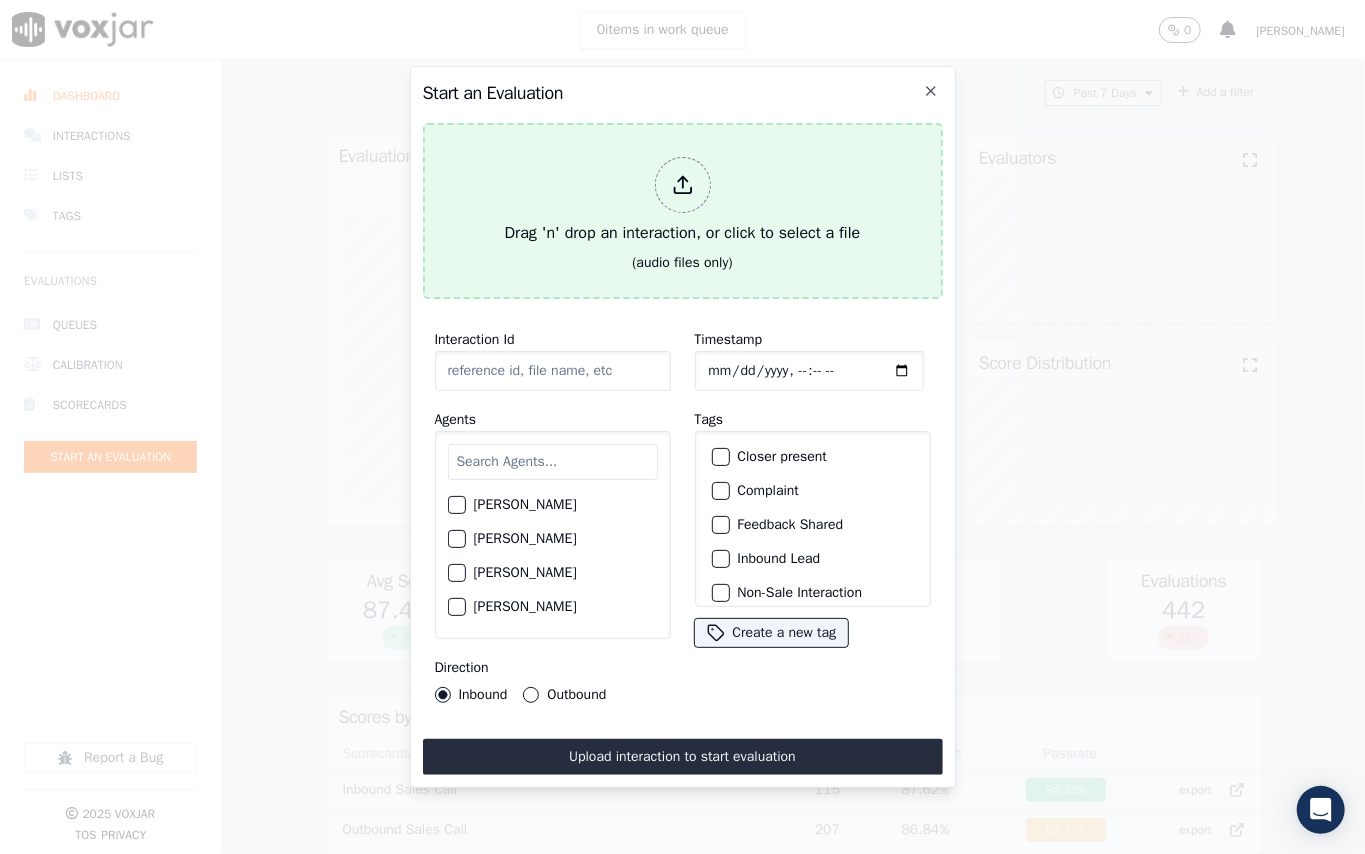 click at bounding box center (683, 185) 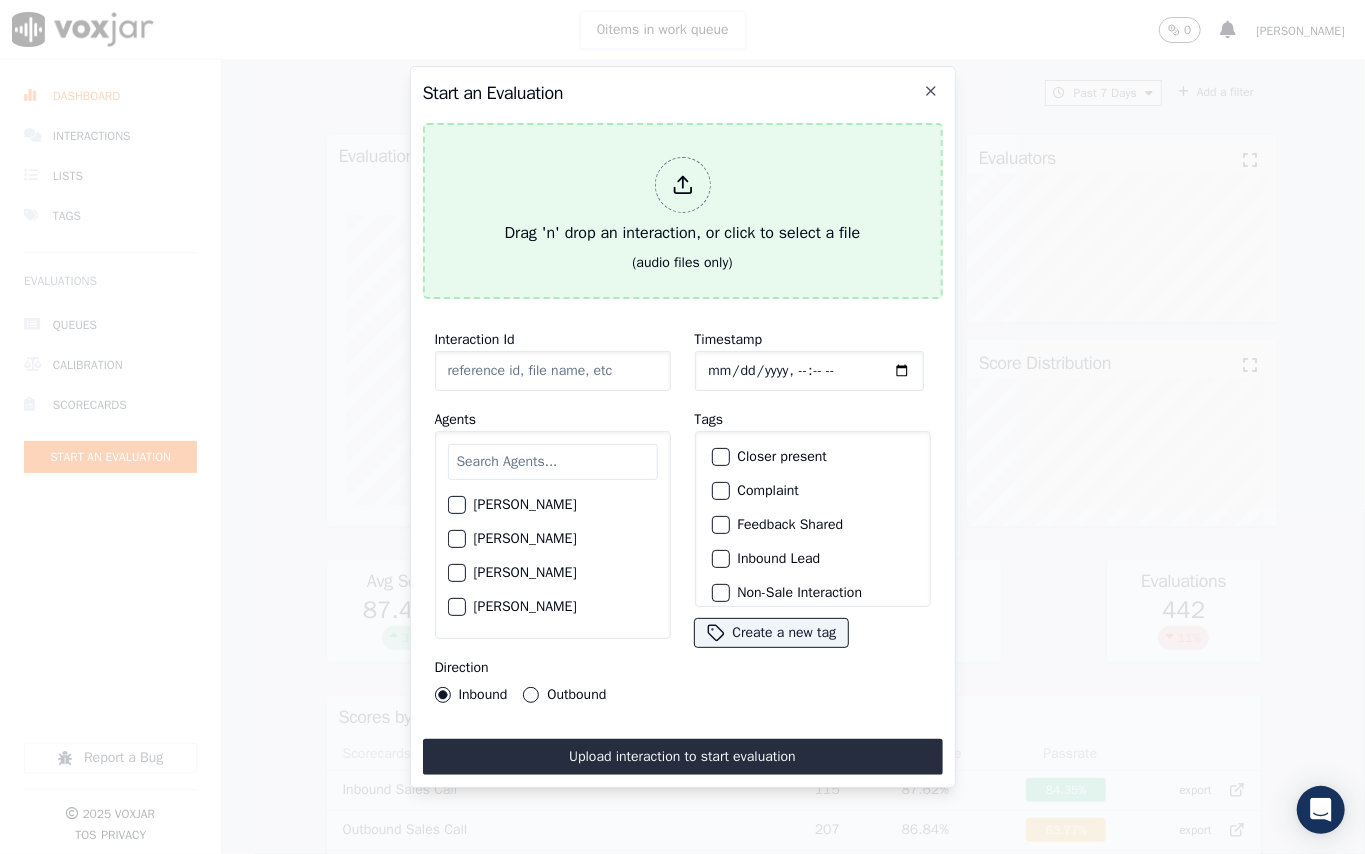 type on "20250722-172153_4019326870-all.mp3" 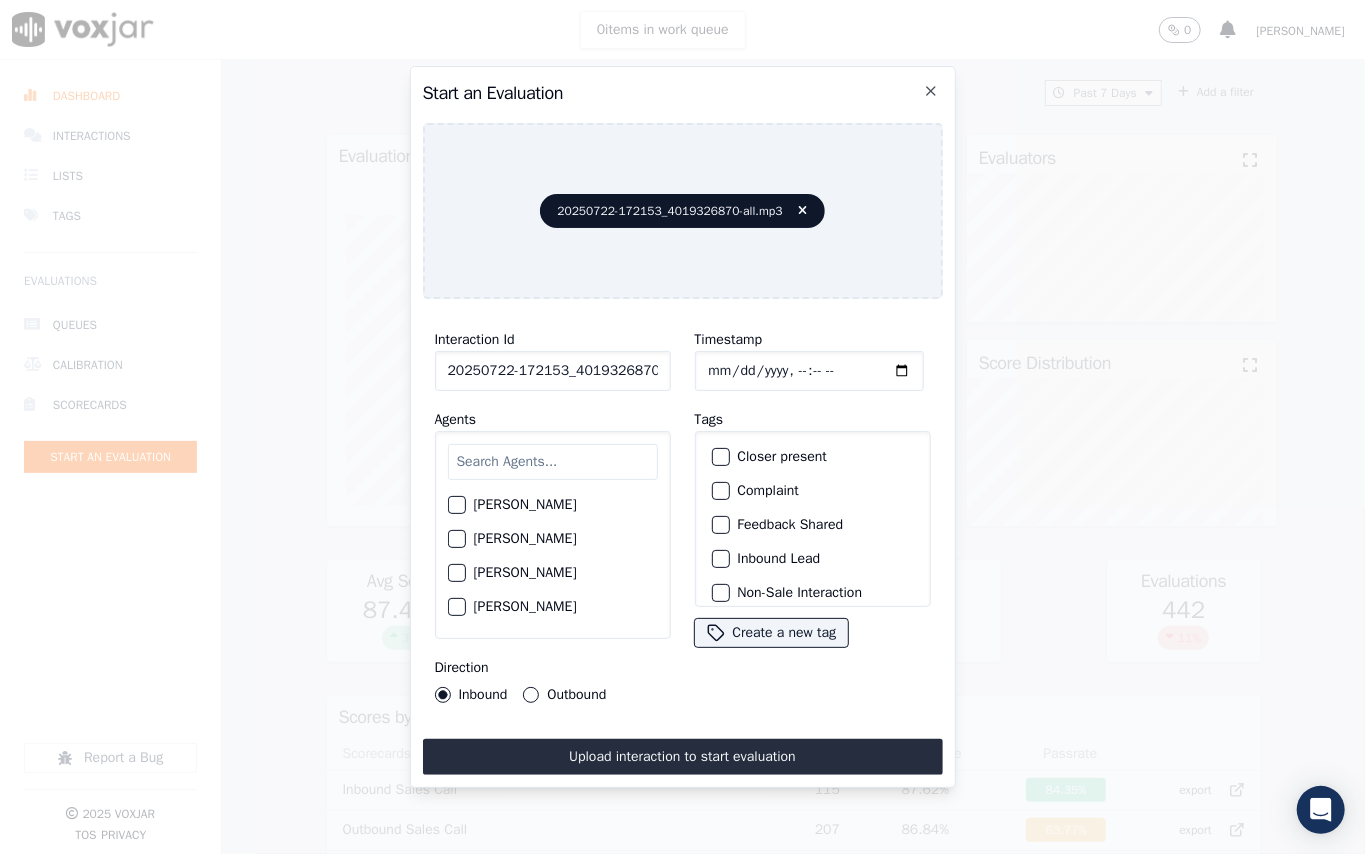 click on "Timestamp" 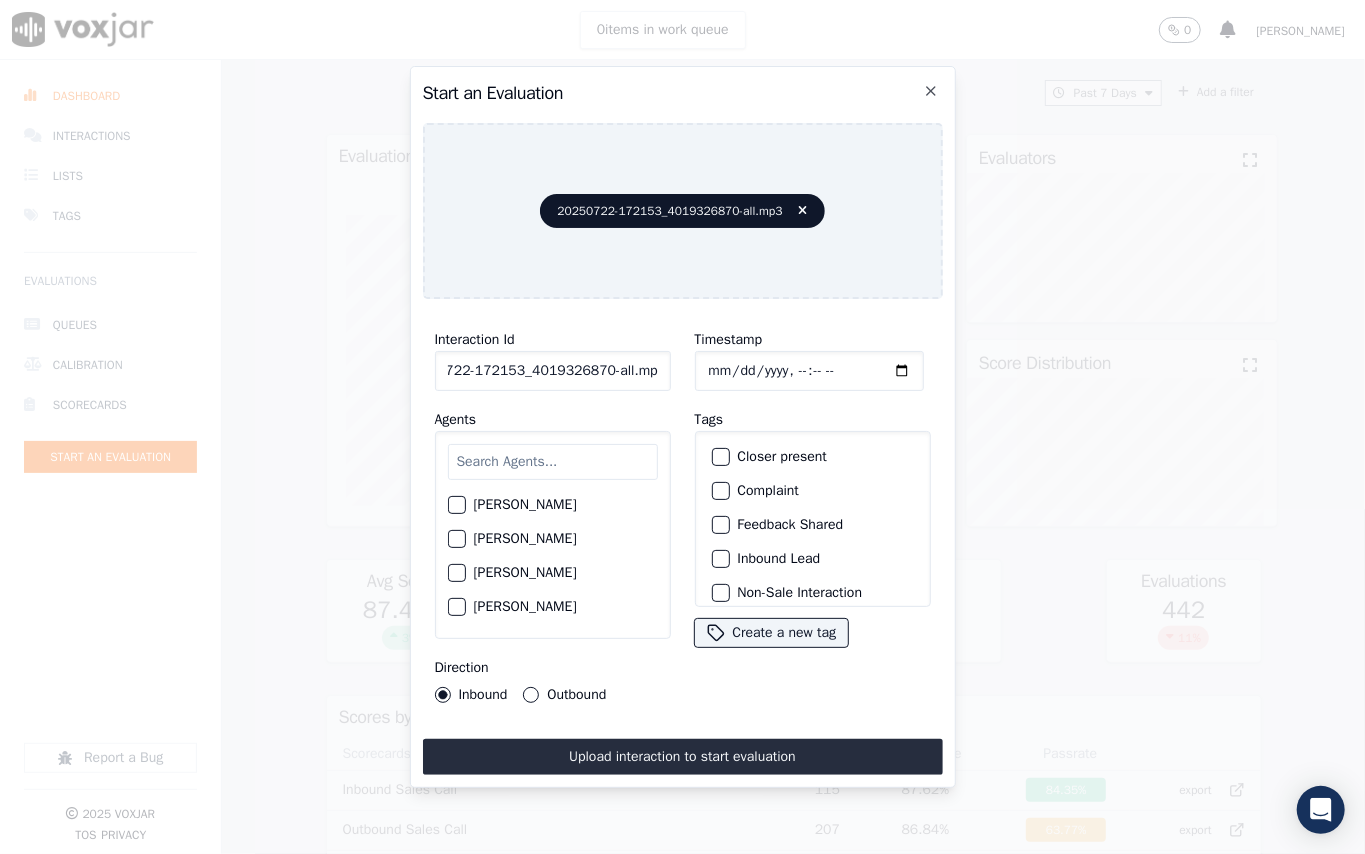 drag, startPoint x: 646, startPoint y: 360, endPoint x: 712, endPoint y: 365, distance: 66.189125 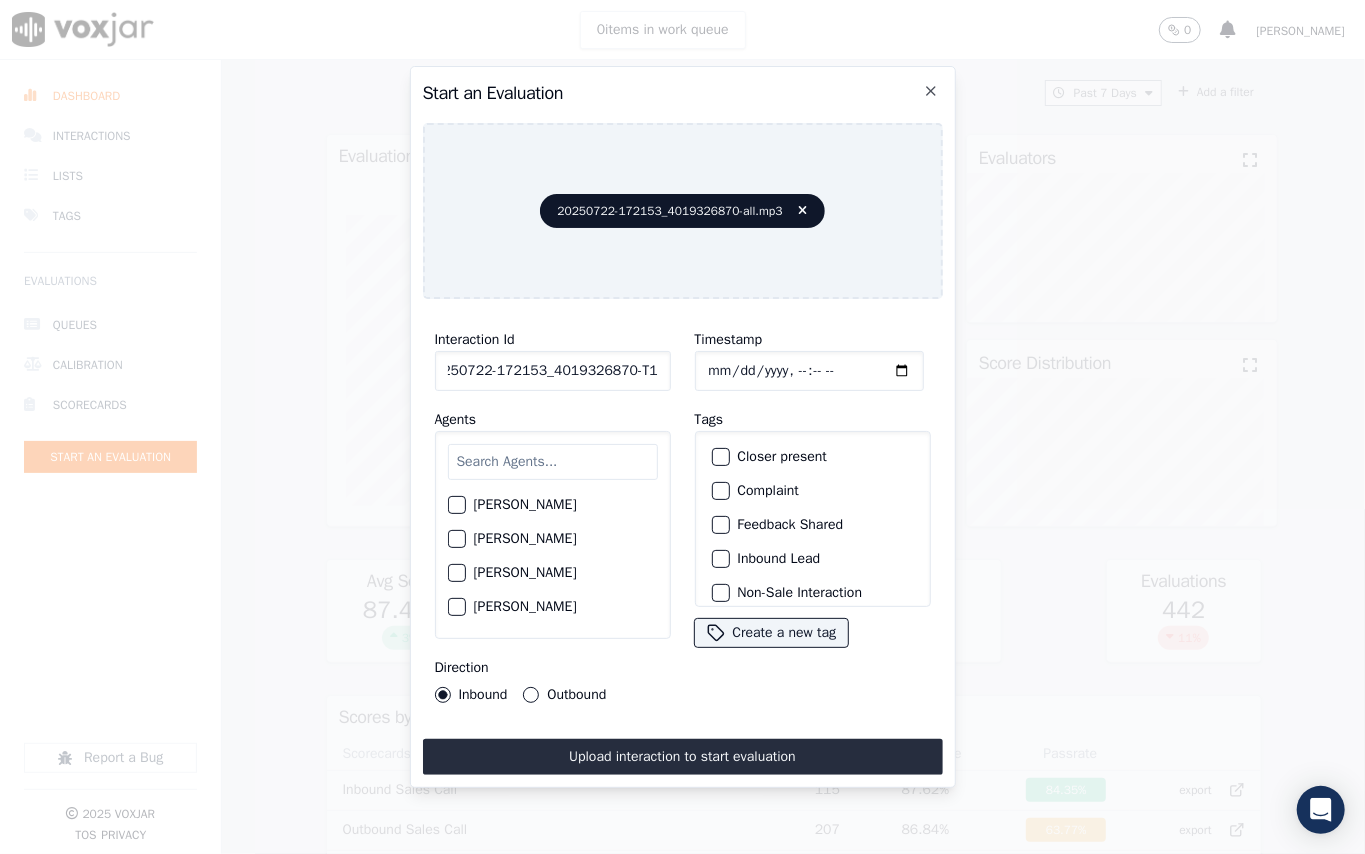 scroll, scrollTop: 0, scrollLeft: 30, axis: horizontal 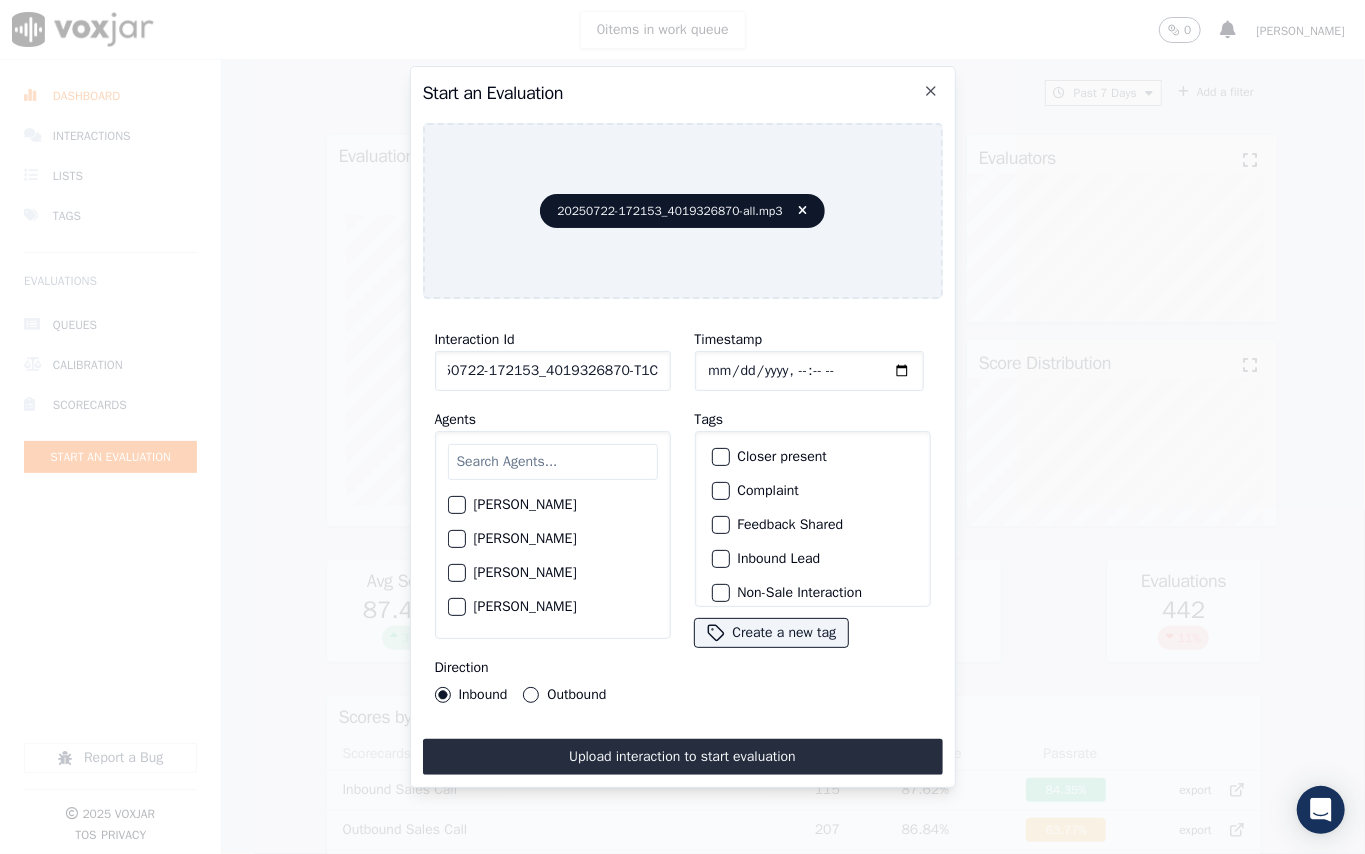 type on "20250722-172153_4019326870-T1C1" 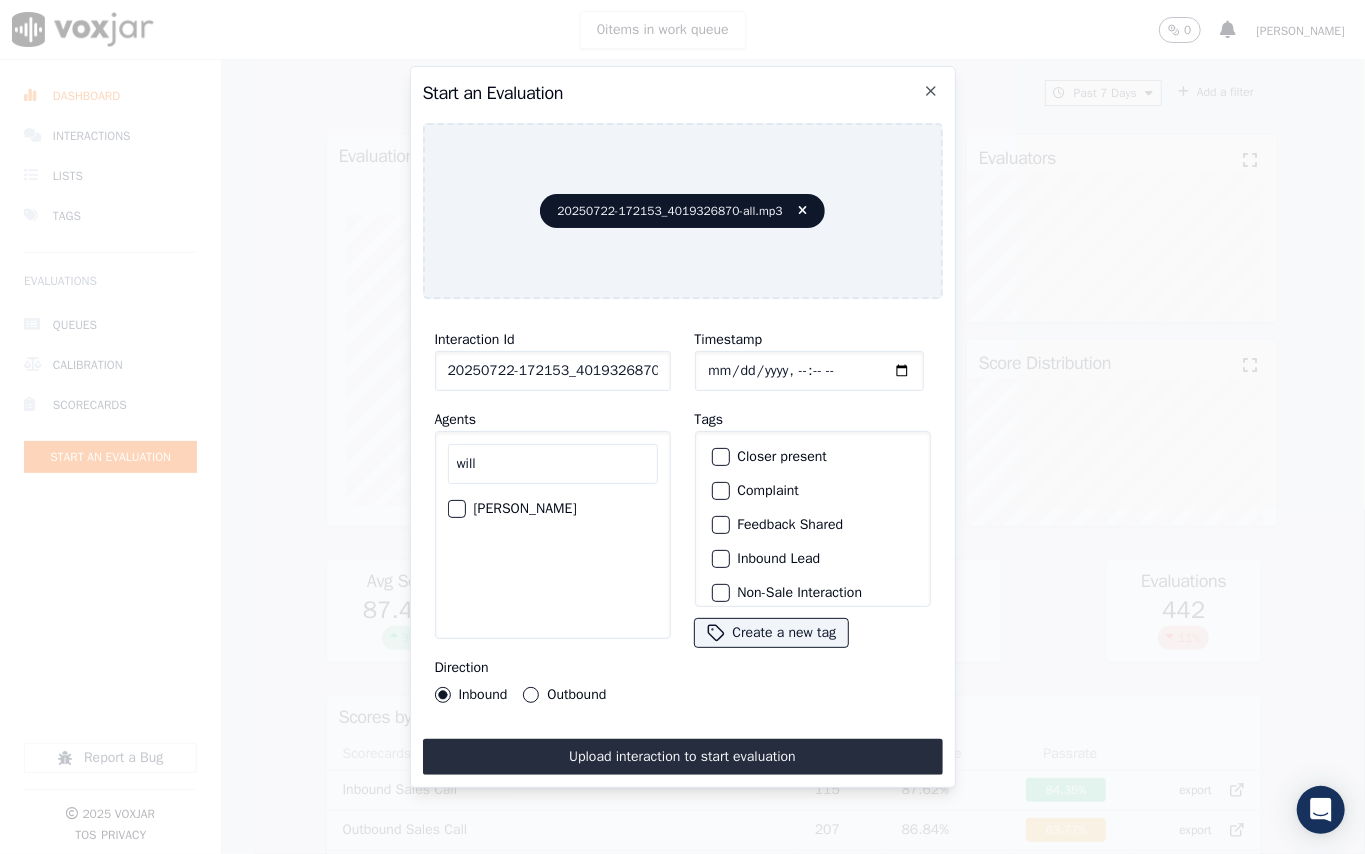 type on "will" 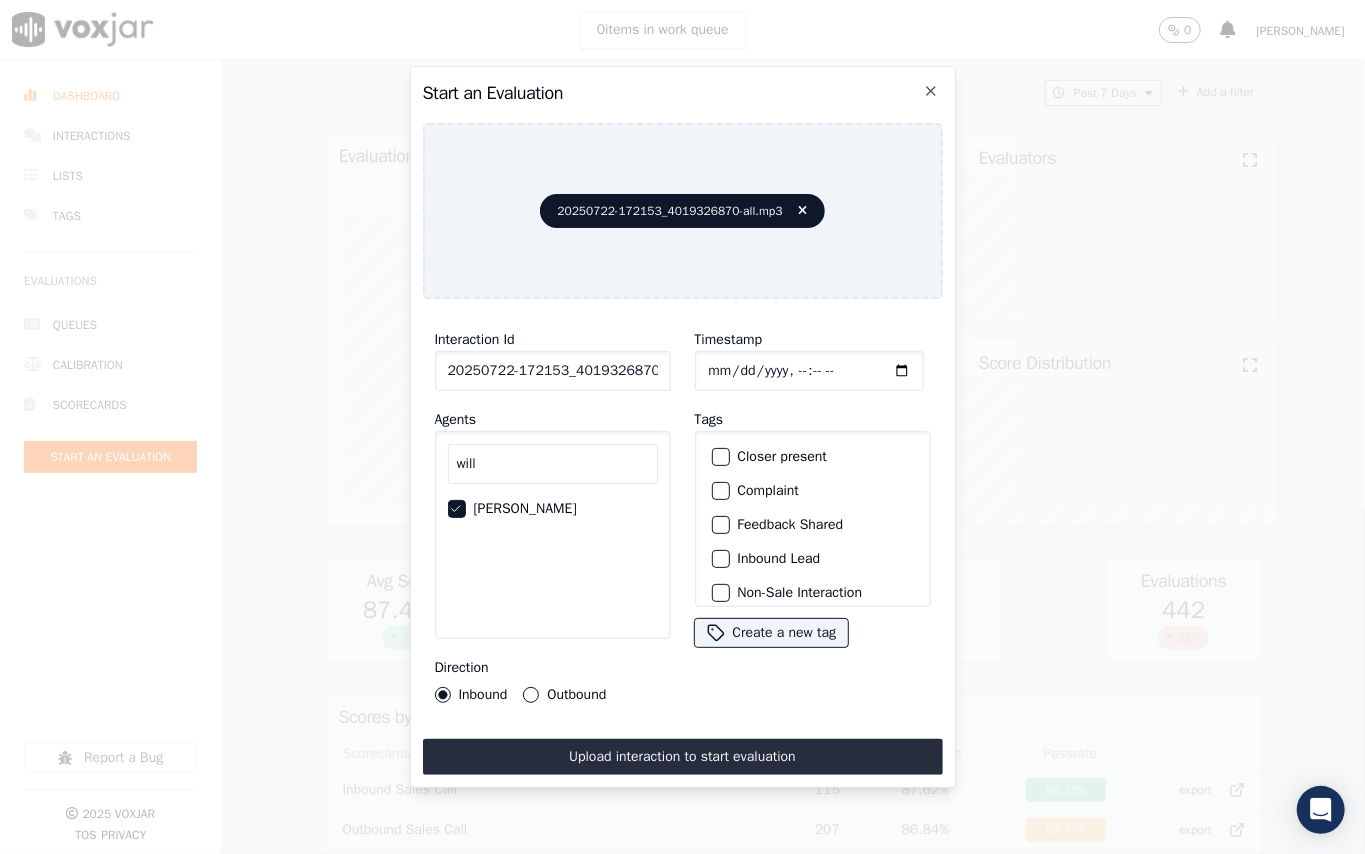 click at bounding box center [720, 559] 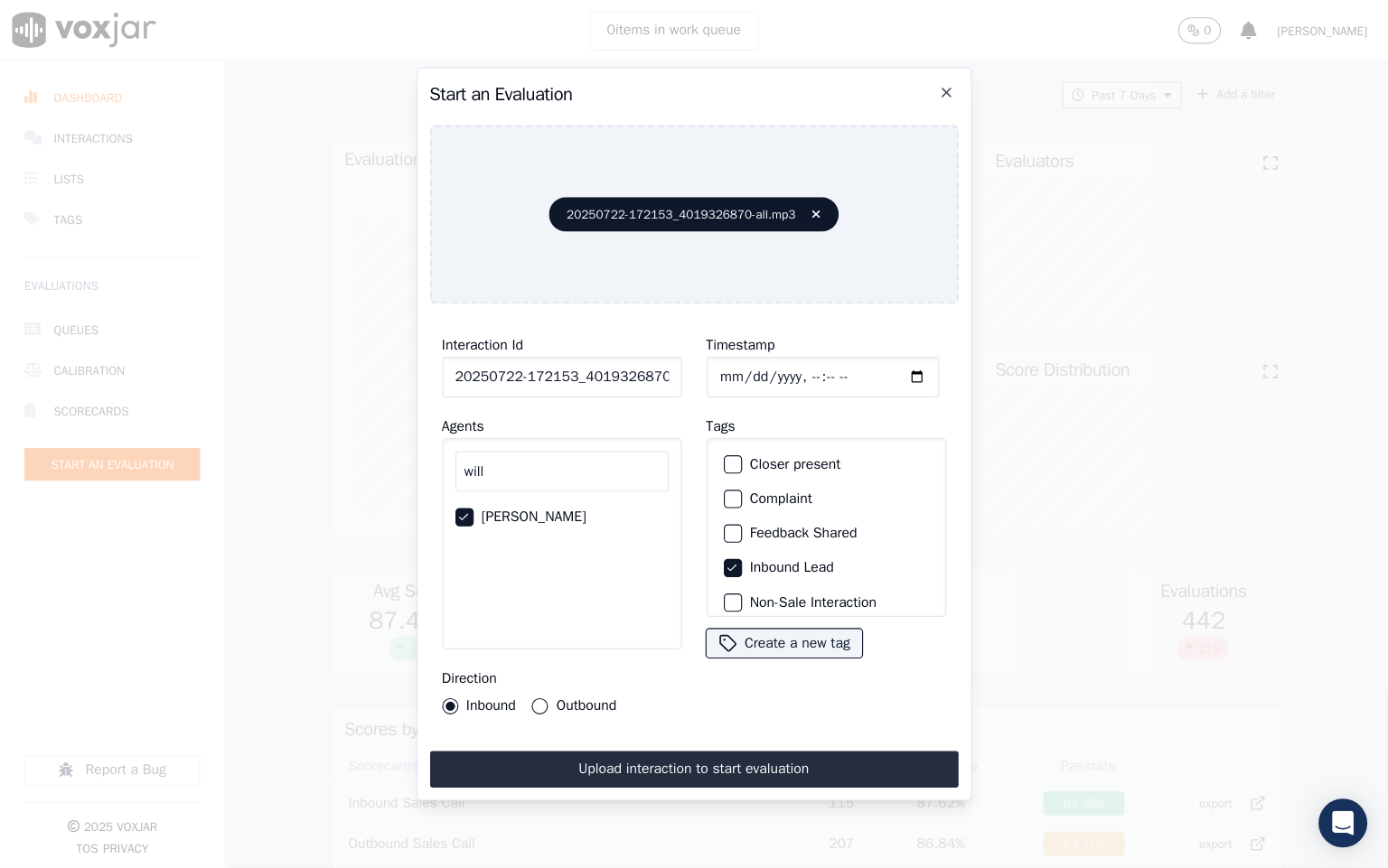 scroll, scrollTop: 166, scrollLeft: 0, axis: vertical 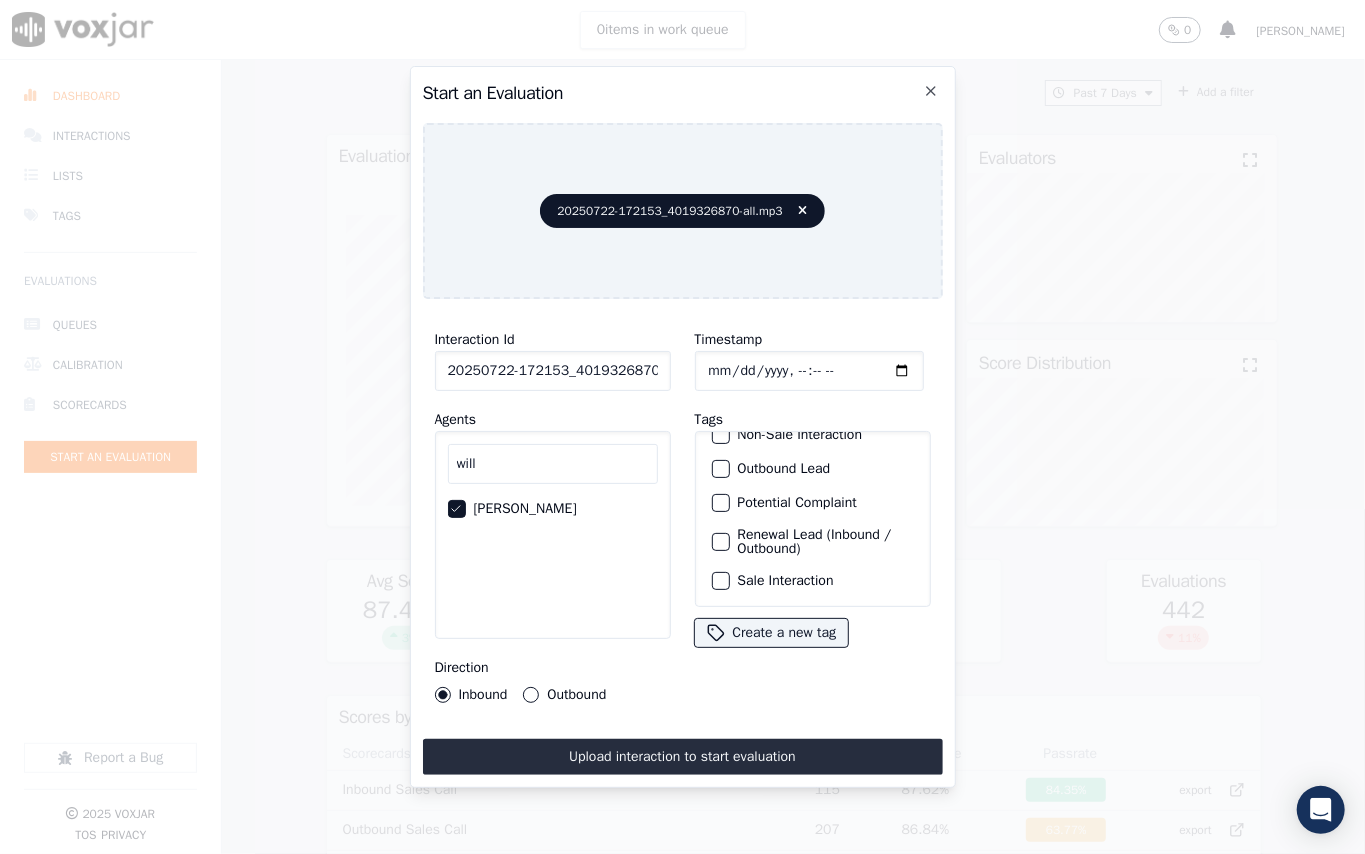 click at bounding box center [720, 581] 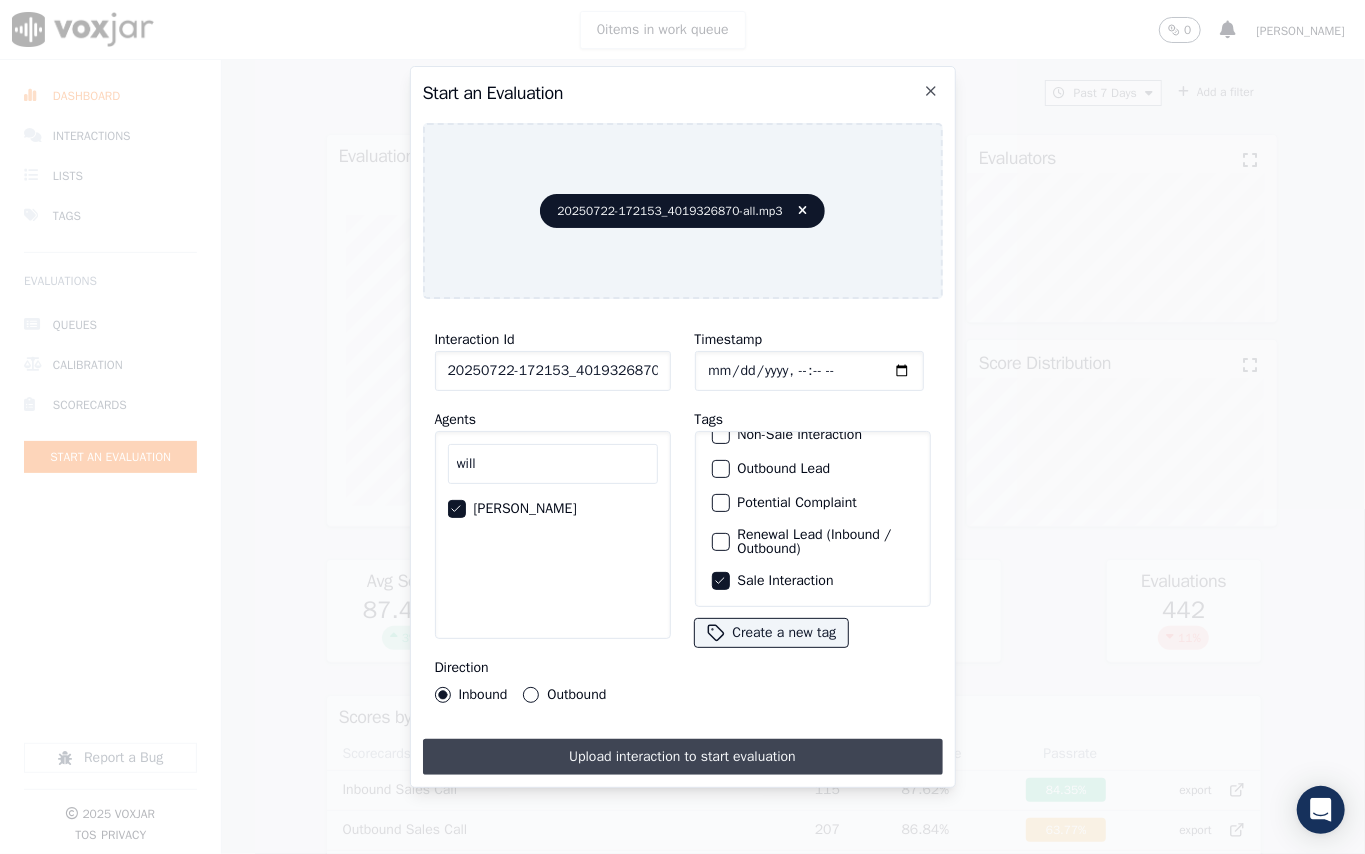 click on "Upload interaction to start evaluation" at bounding box center [683, 757] 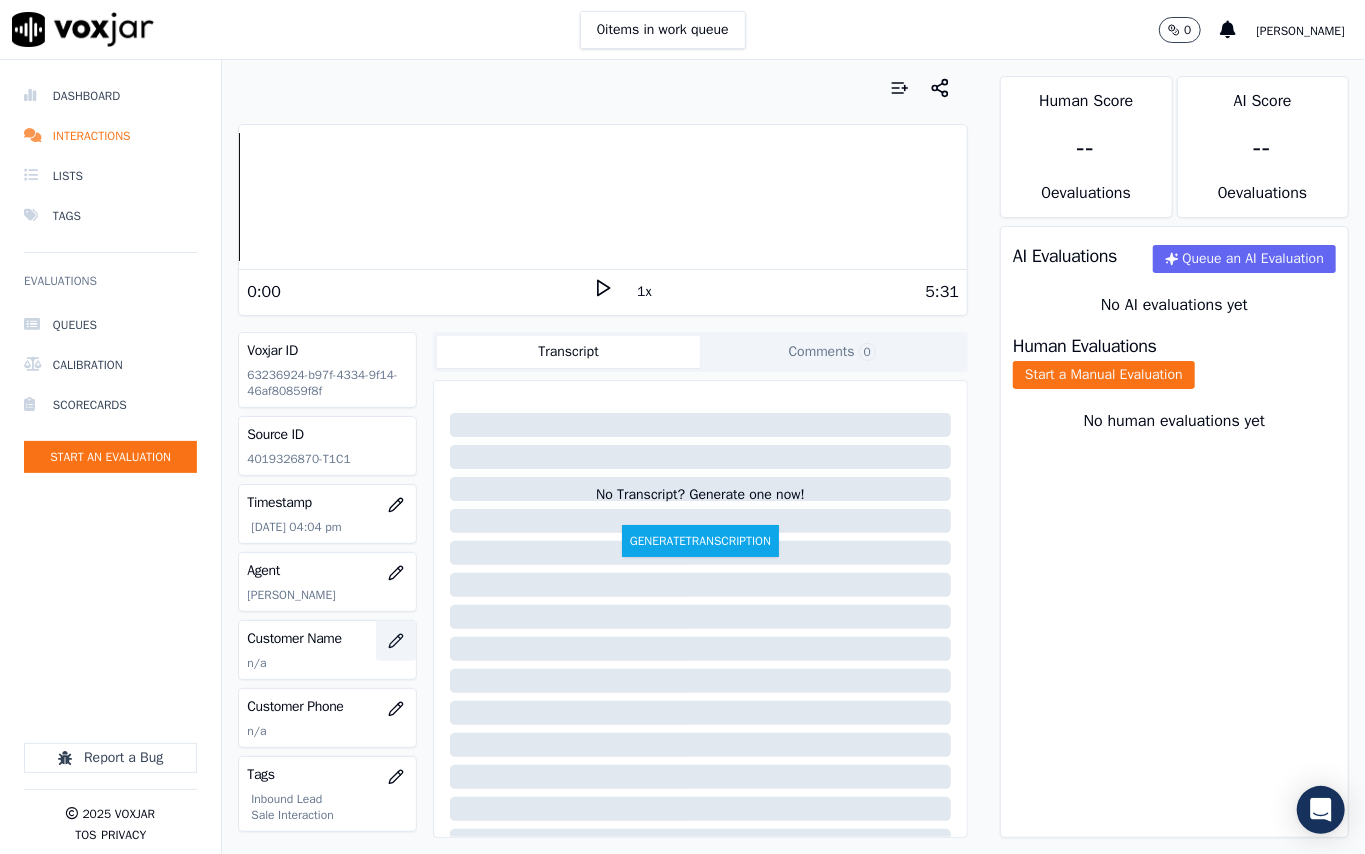 click at bounding box center [396, 641] 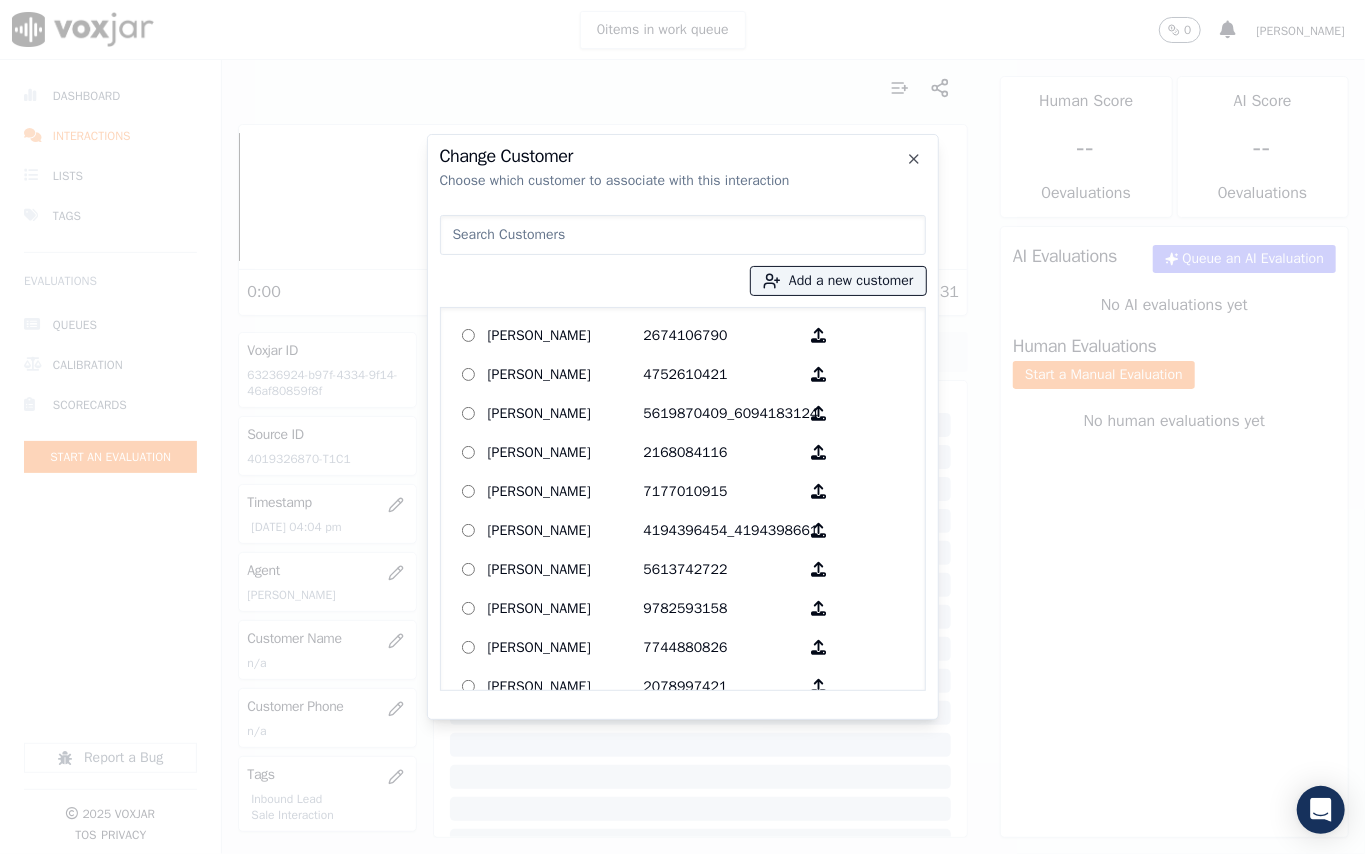 type on "[PERSON_NAME]" 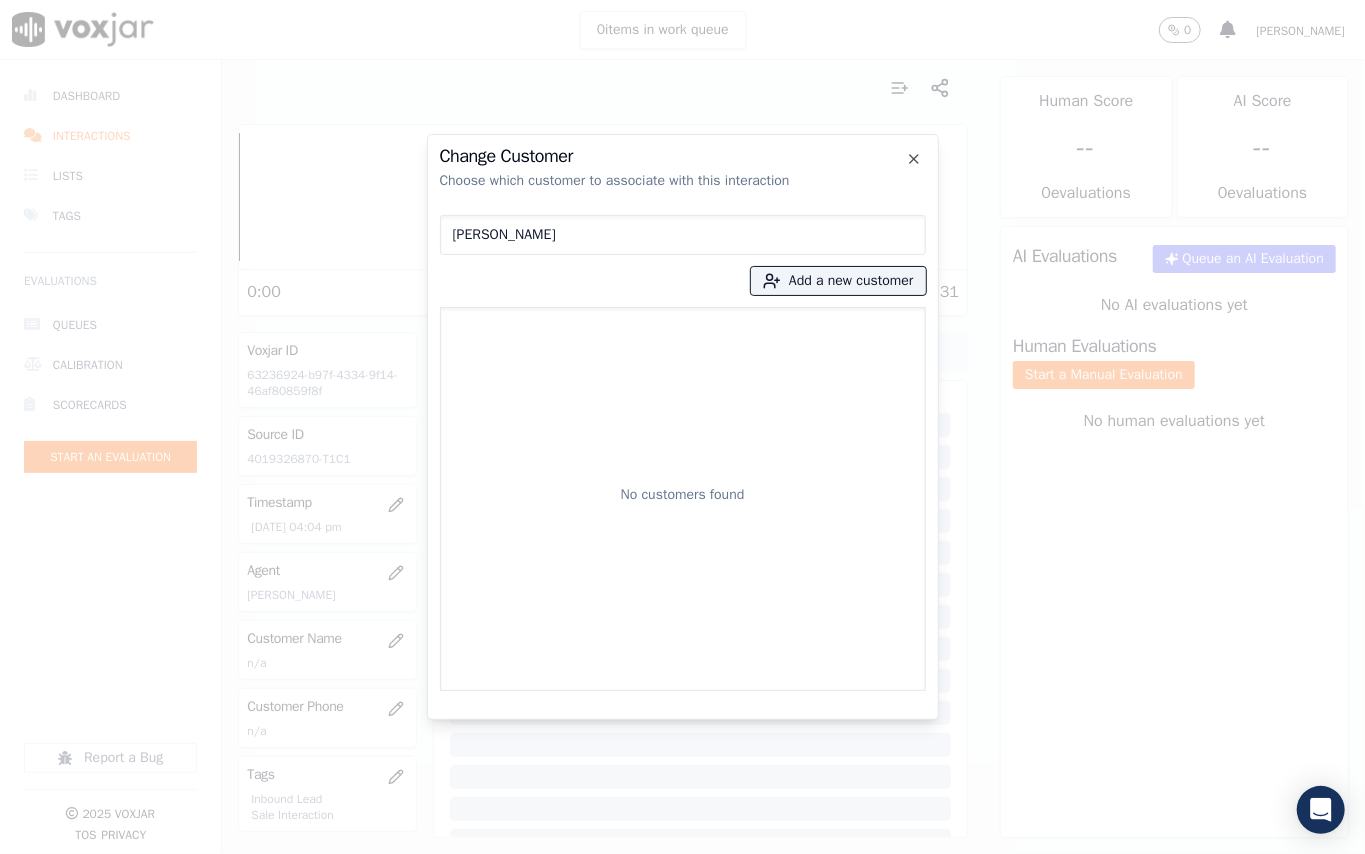 drag, startPoint x: 549, startPoint y: 237, endPoint x: 205, endPoint y: 258, distance: 344.64038 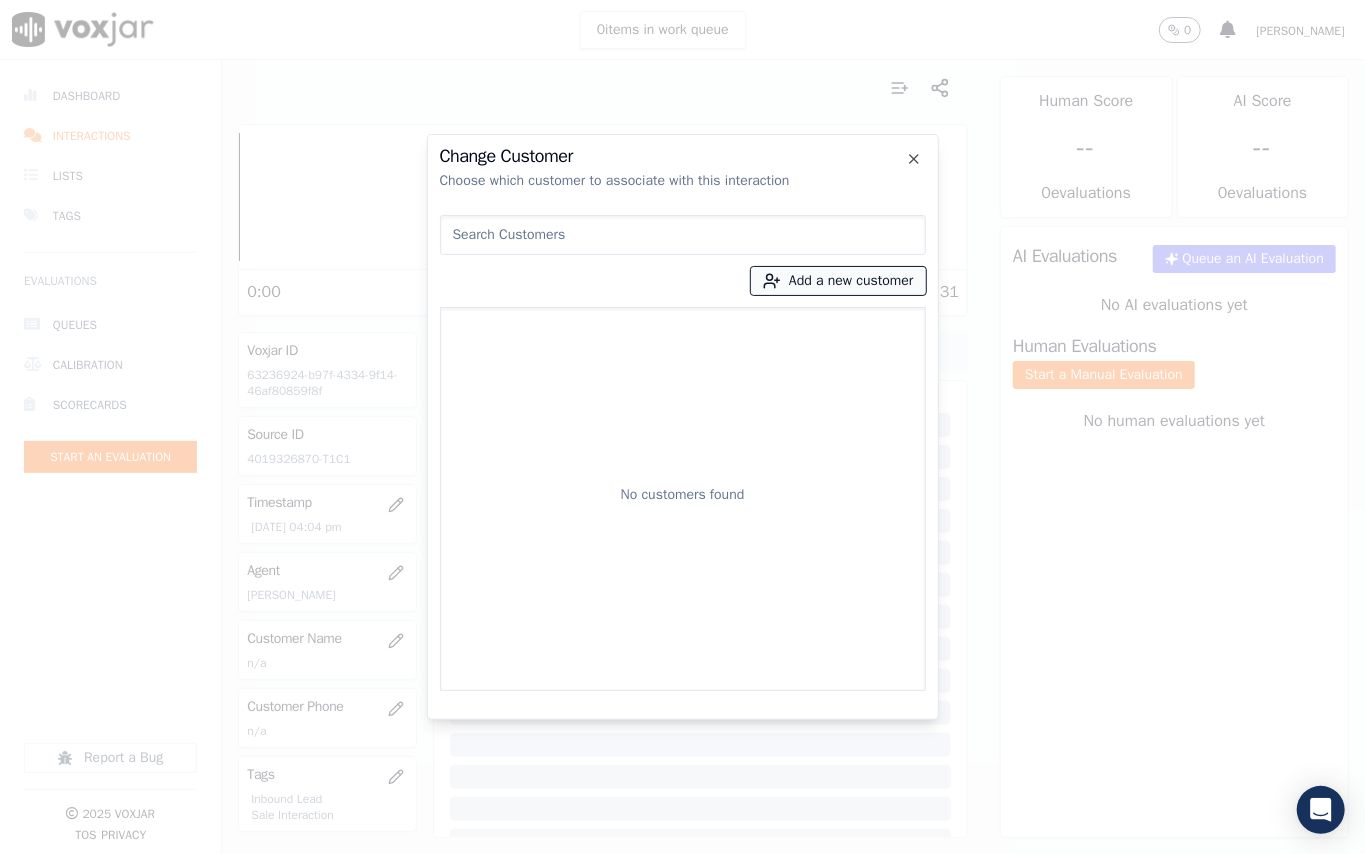 click on "Add a new customer" at bounding box center (838, 281) 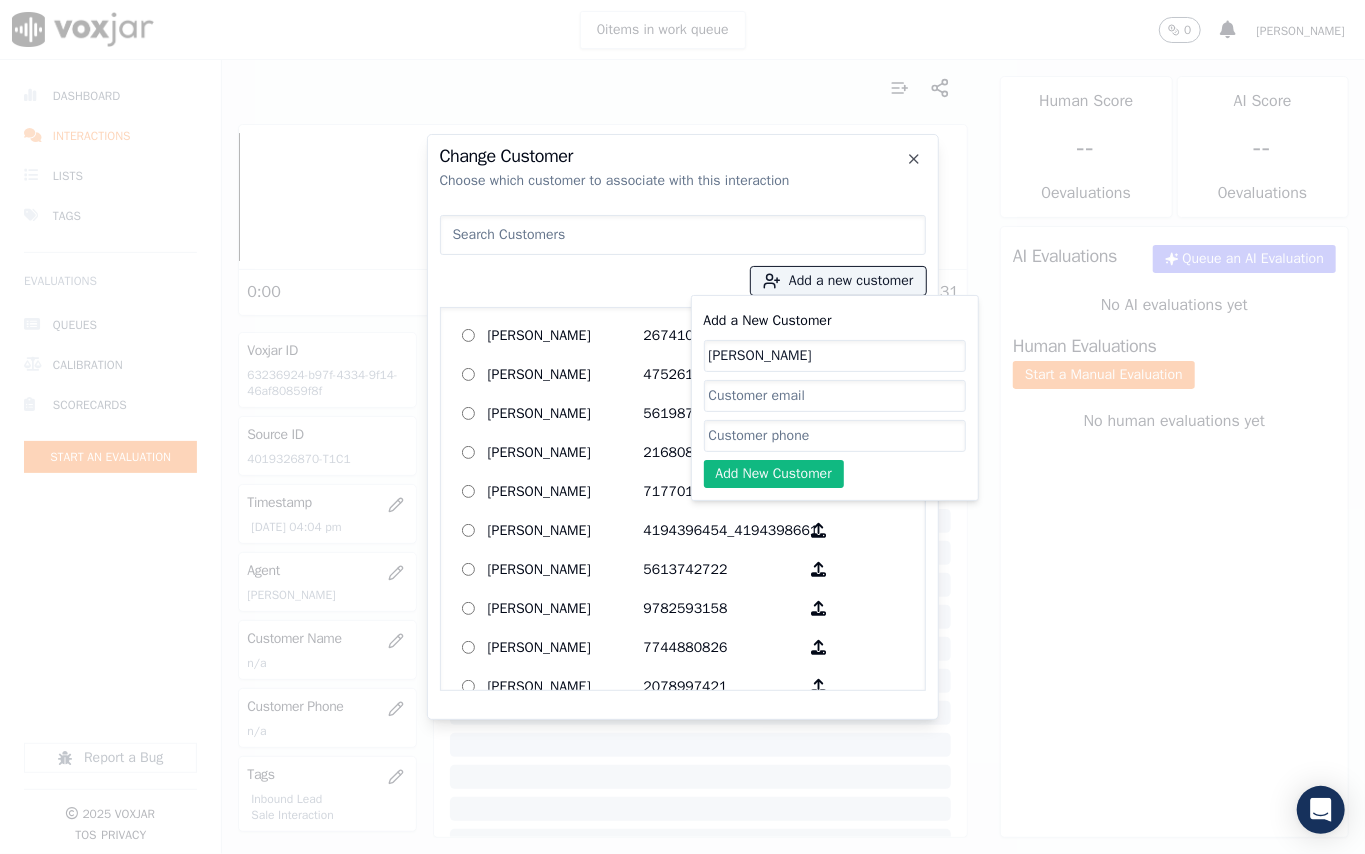 type on "[PERSON_NAME]" 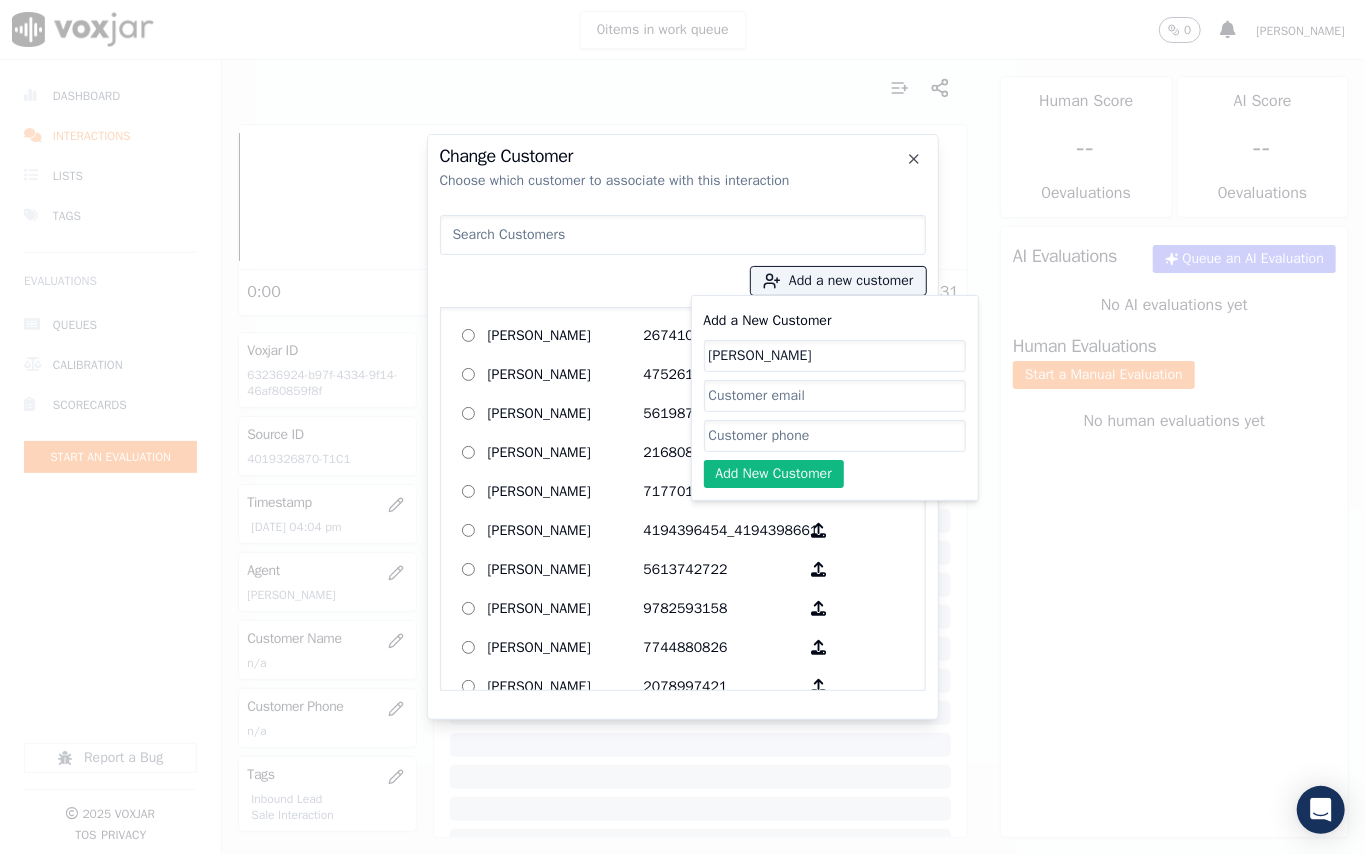 click on "Add a New Customer" 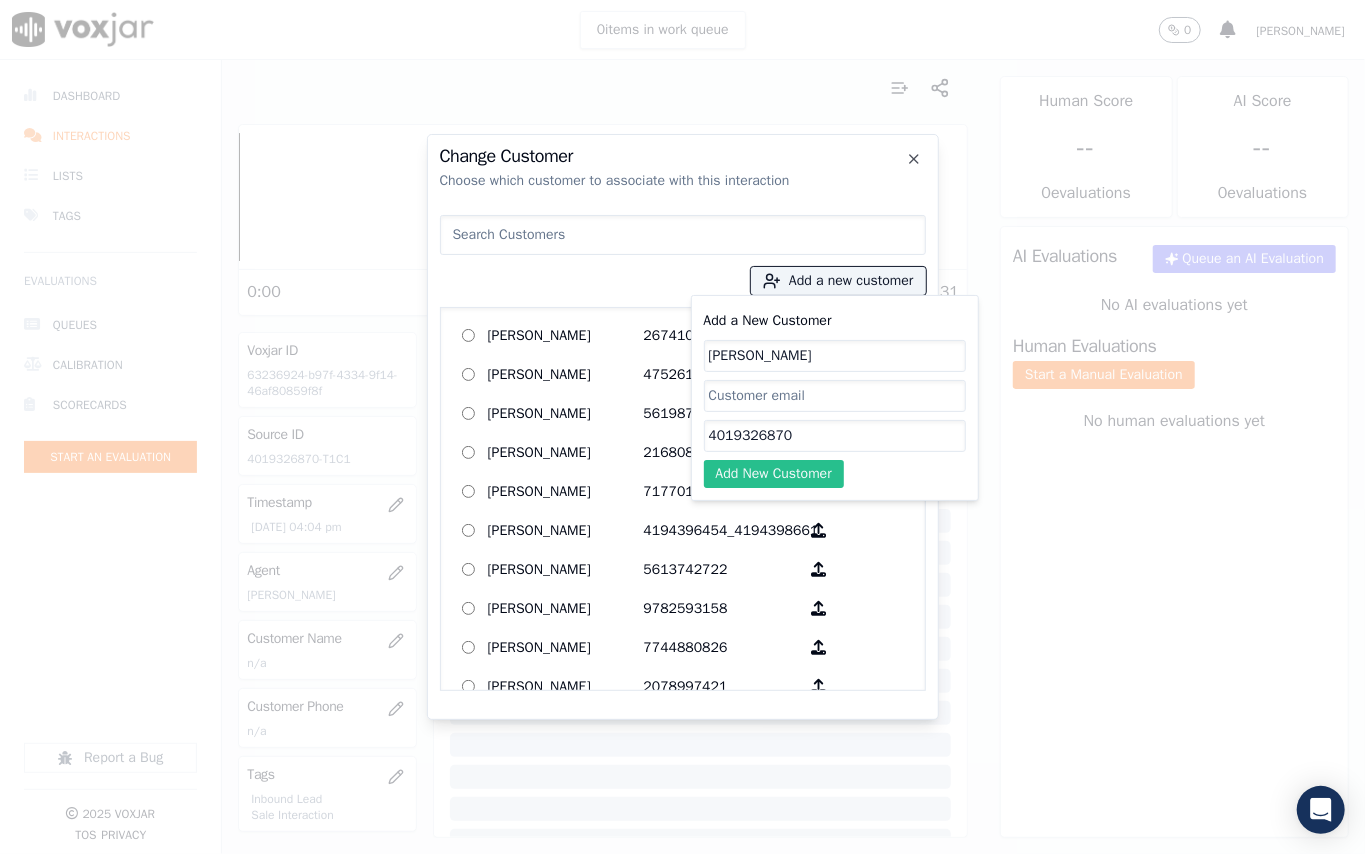 type on "4019326870" 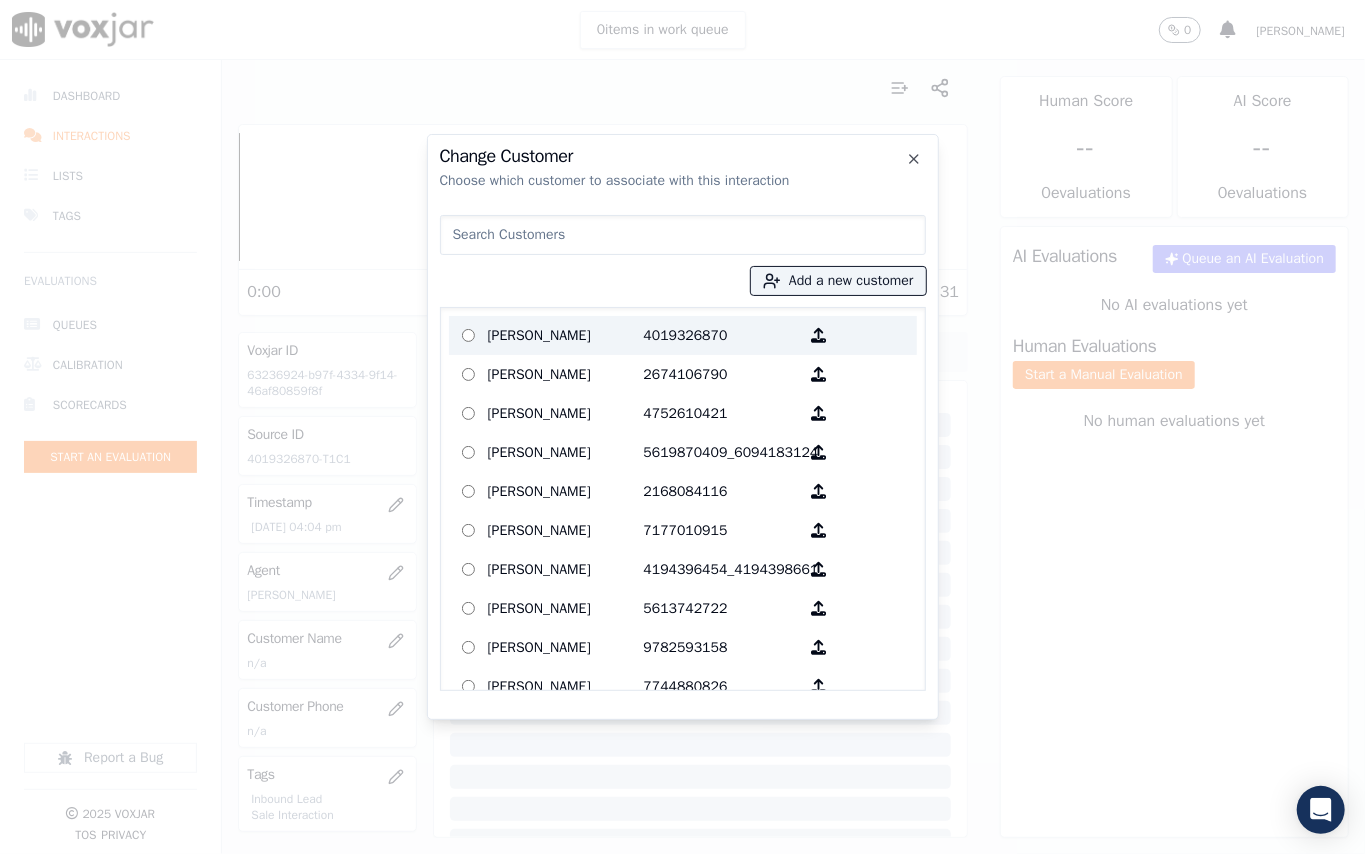 click on "[PERSON_NAME]" at bounding box center (566, 335) 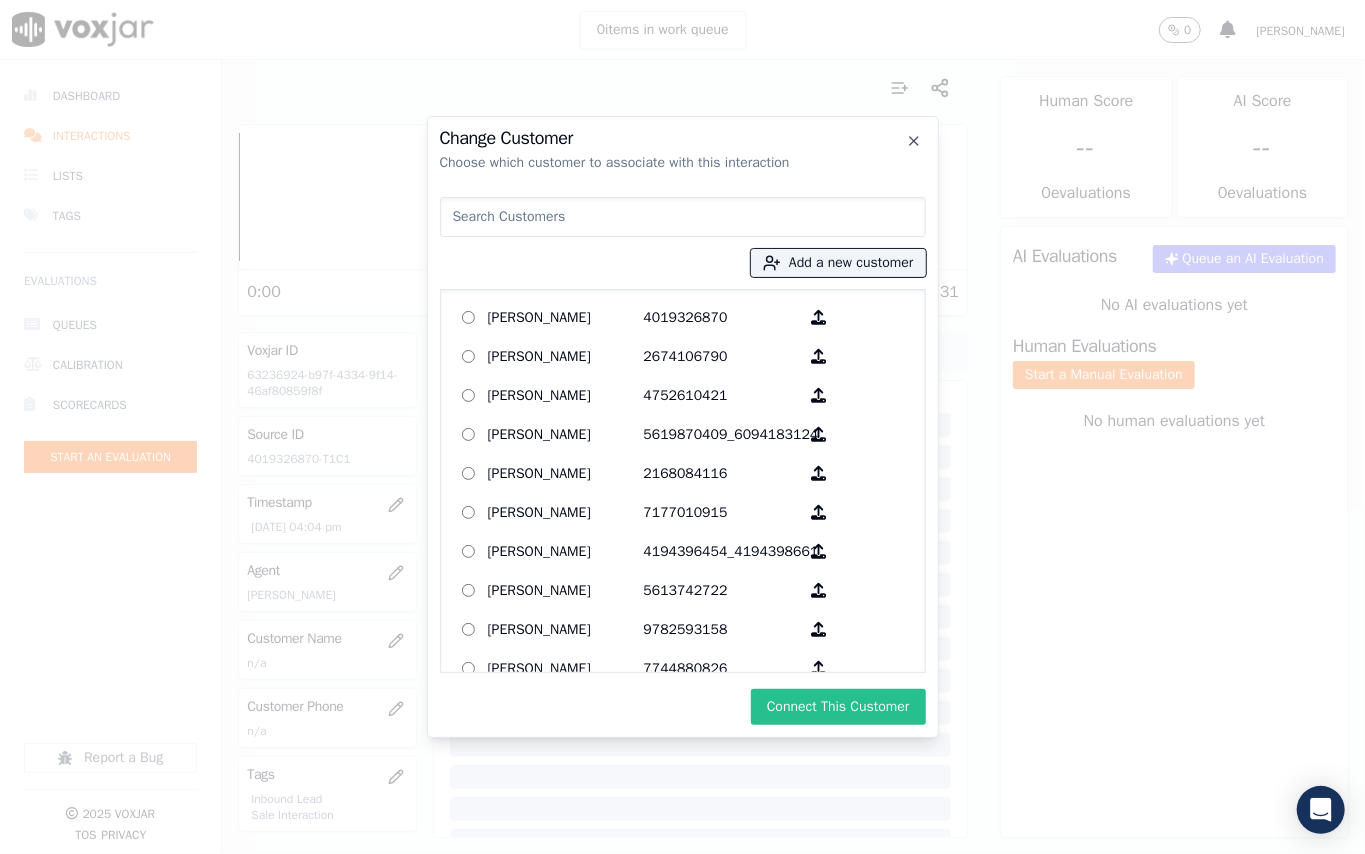 click on "Connect This Customer" at bounding box center [838, 707] 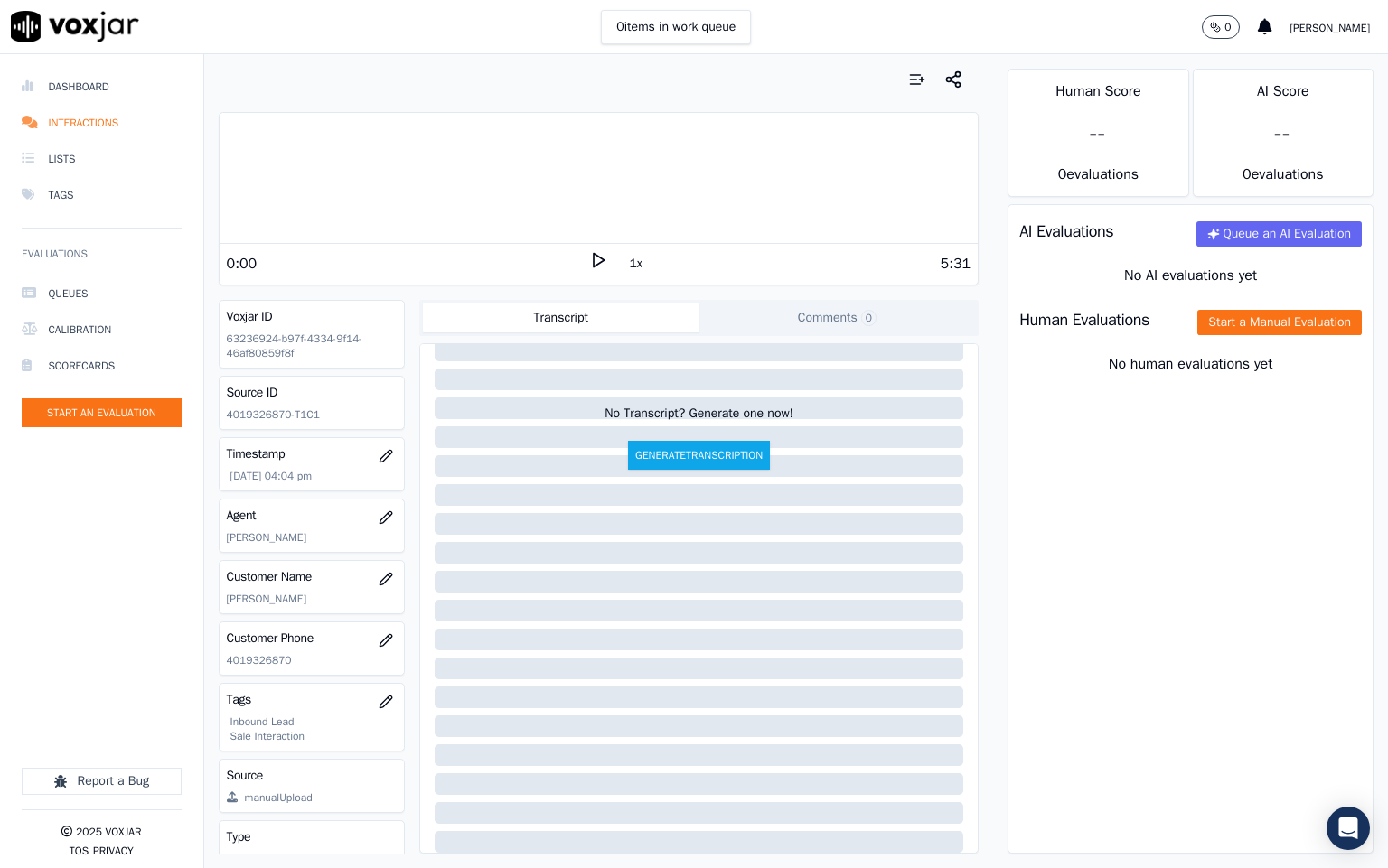 scroll, scrollTop: 0, scrollLeft: 0, axis: both 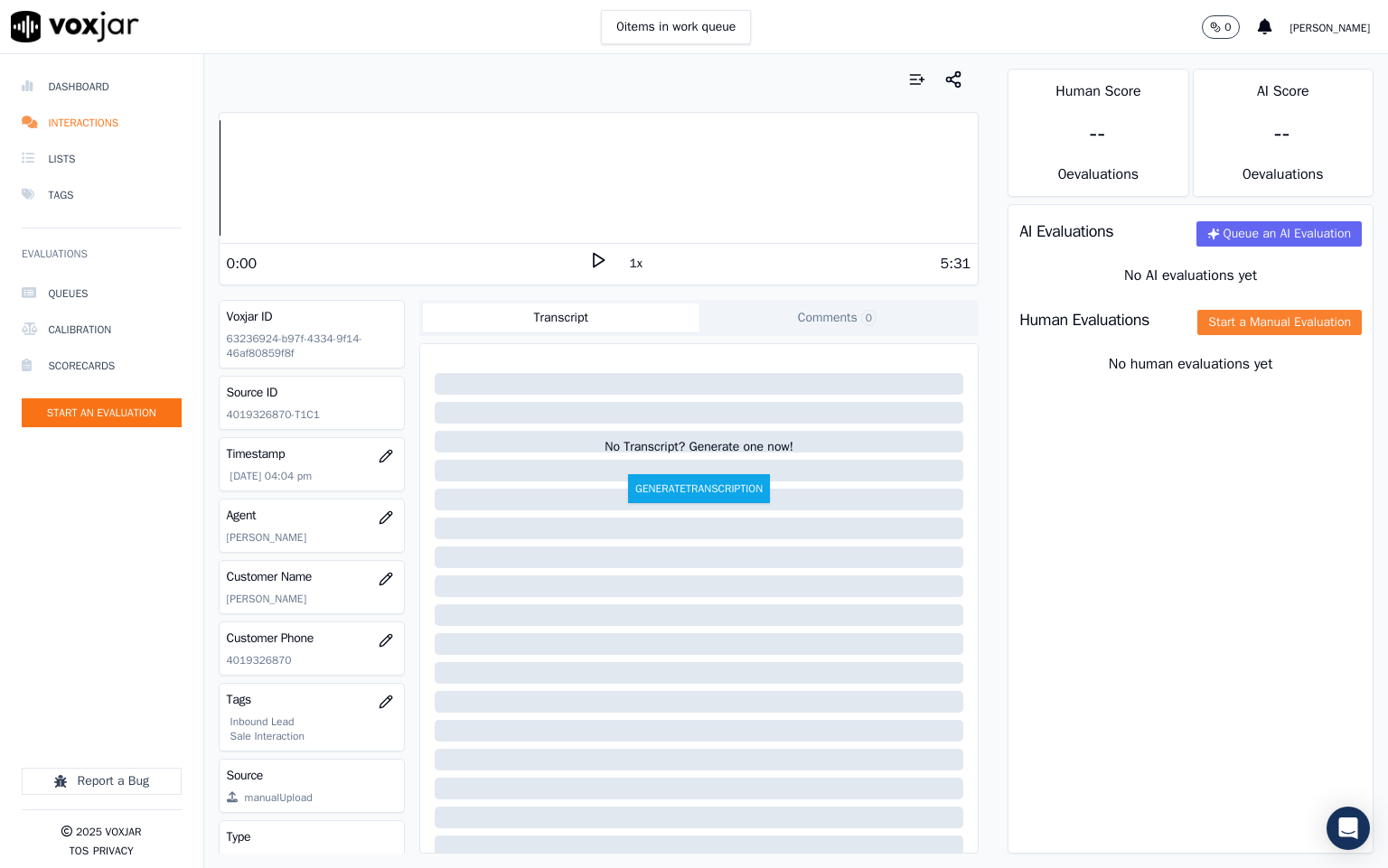 click on "Start a Manual Evaluation" 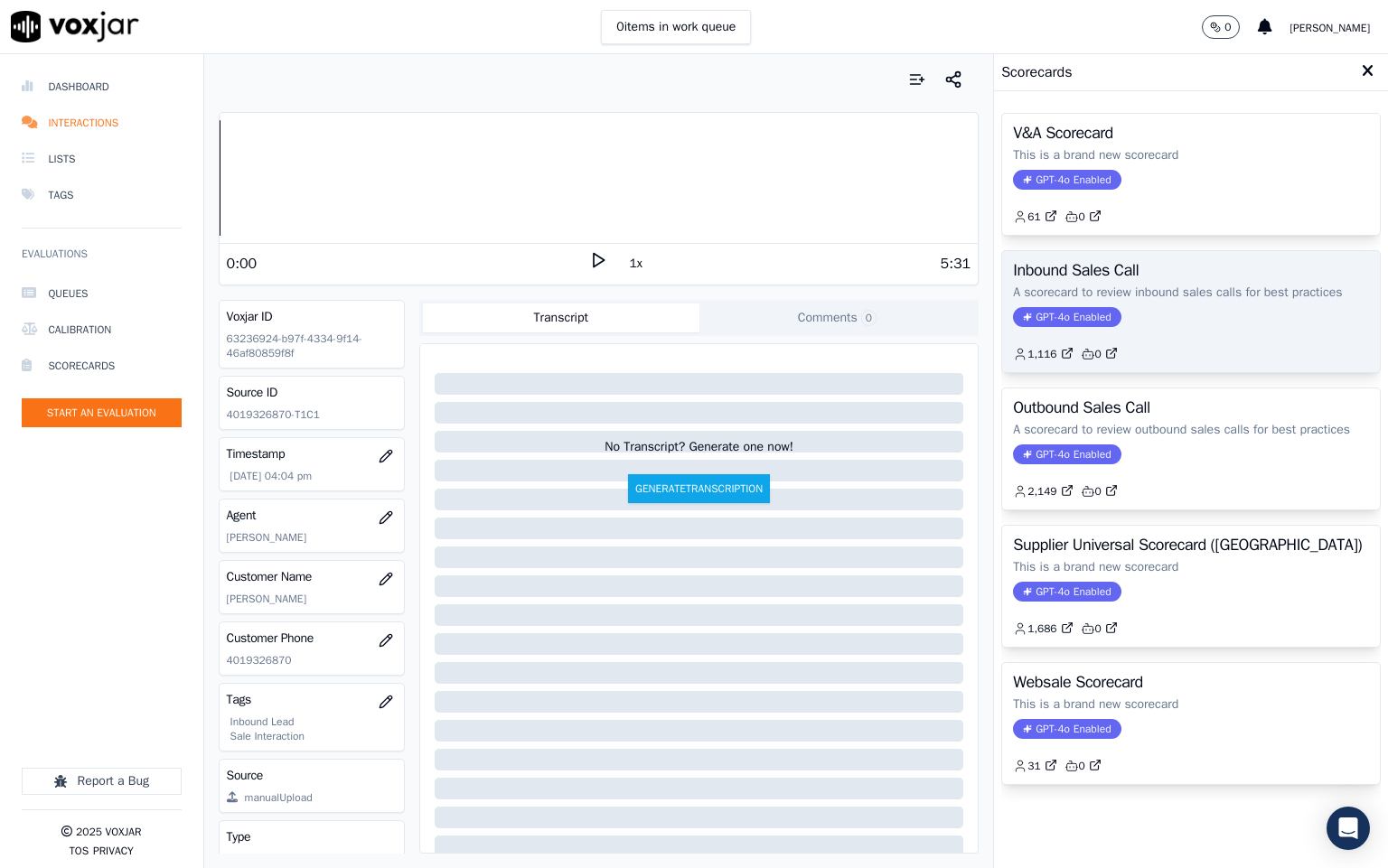 click on "GPT-4o Enabled" at bounding box center [1066, 317] 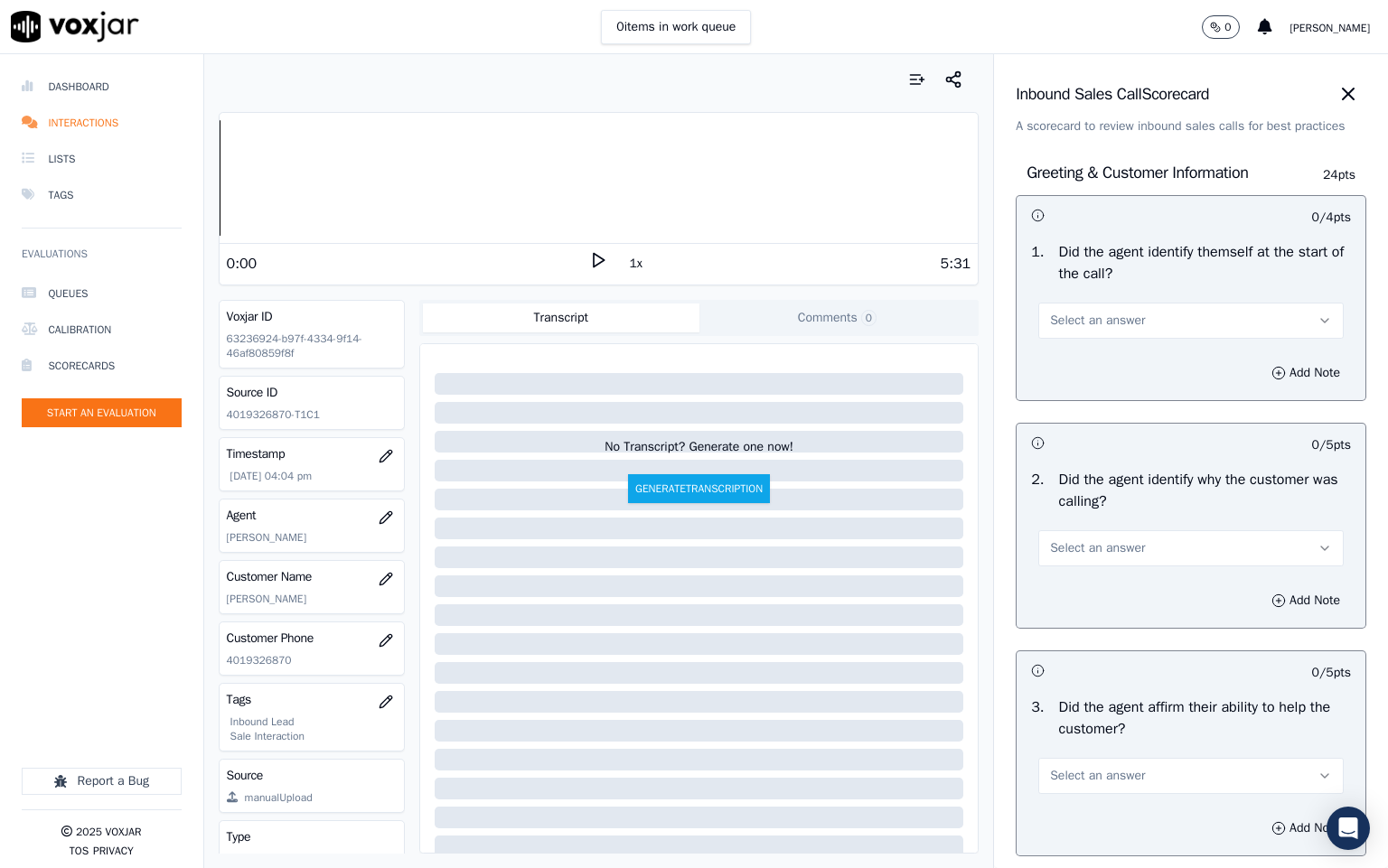 click on "Select an answer" at bounding box center [1191, 321] 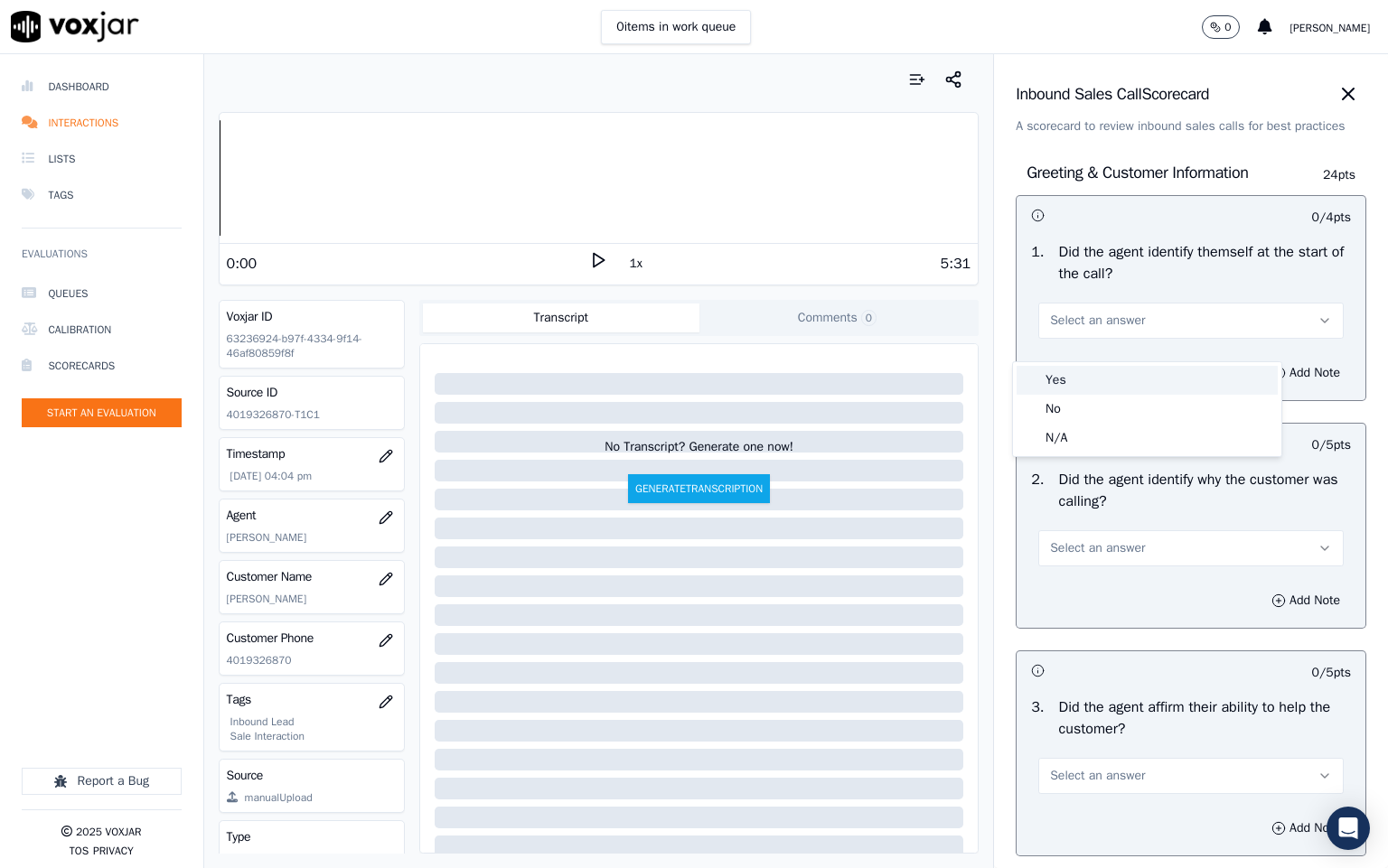 click on "Yes" at bounding box center [1147, 380] 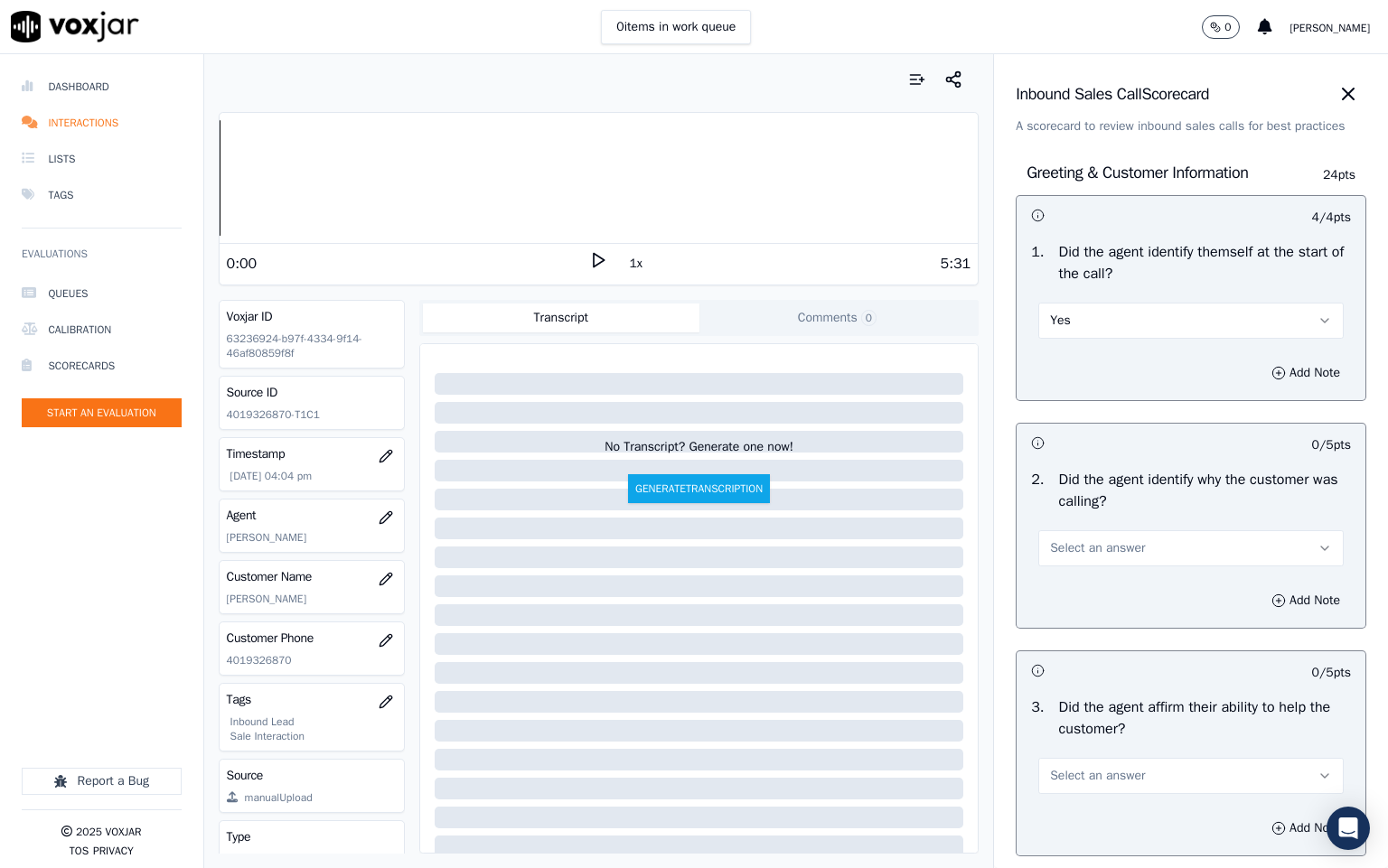 scroll, scrollTop: 271, scrollLeft: 0, axis: vertical 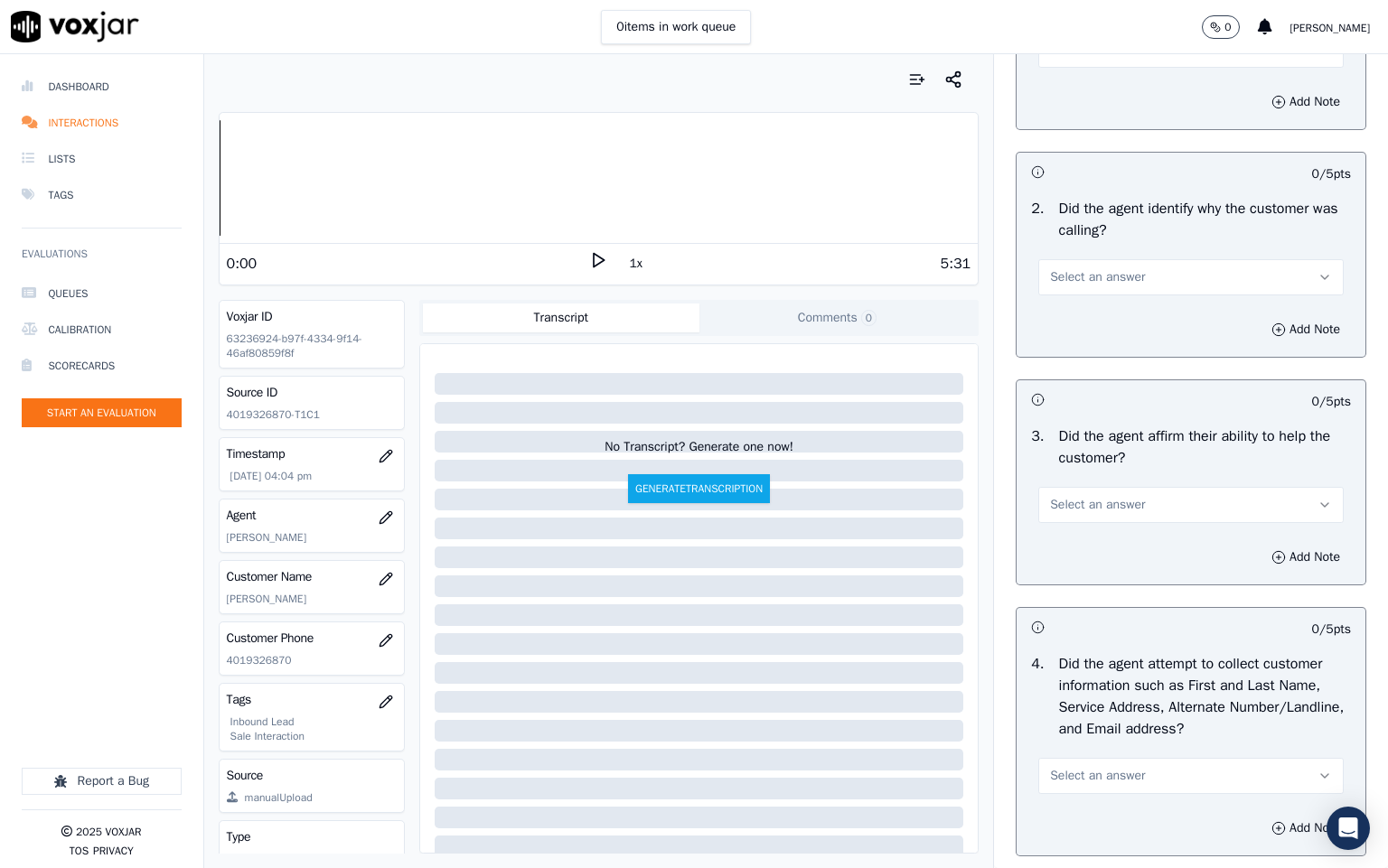 click on "Add Note" at bounding box center (1191, 330) 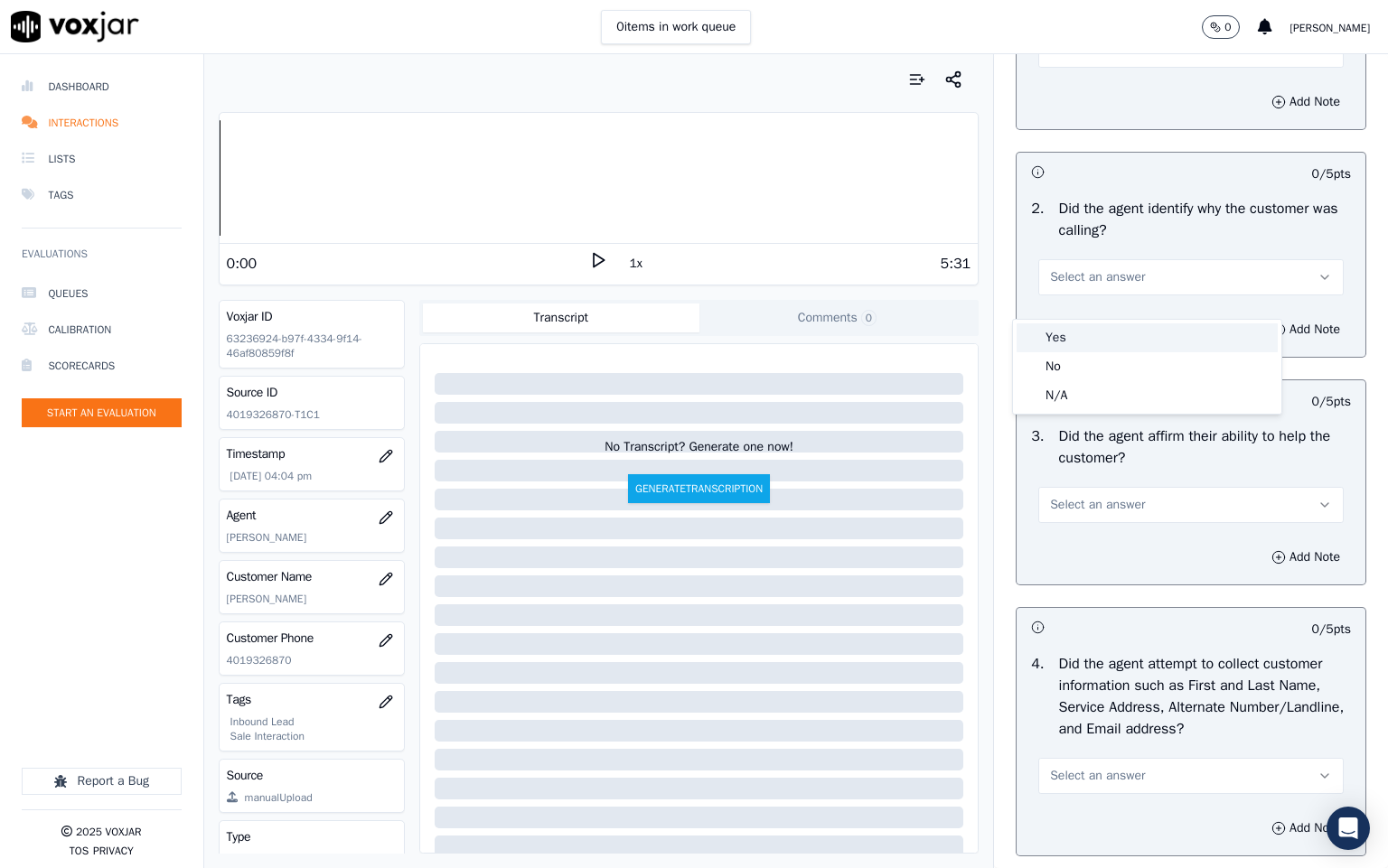 click on "Yes" at bounding box center [1147, 338] 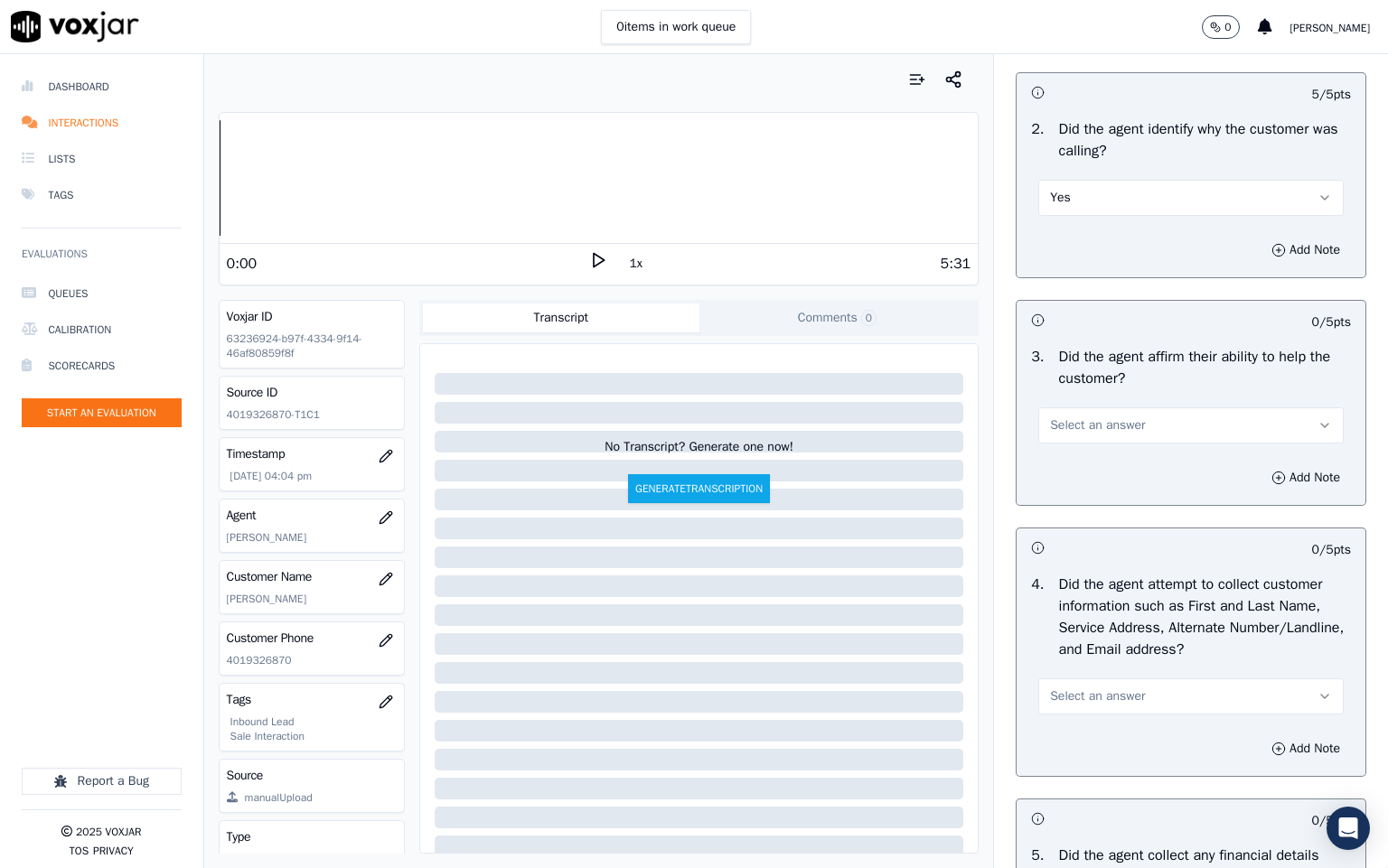 scroll, scrollTop: 406, scrollLeft: 0, axis: vertical 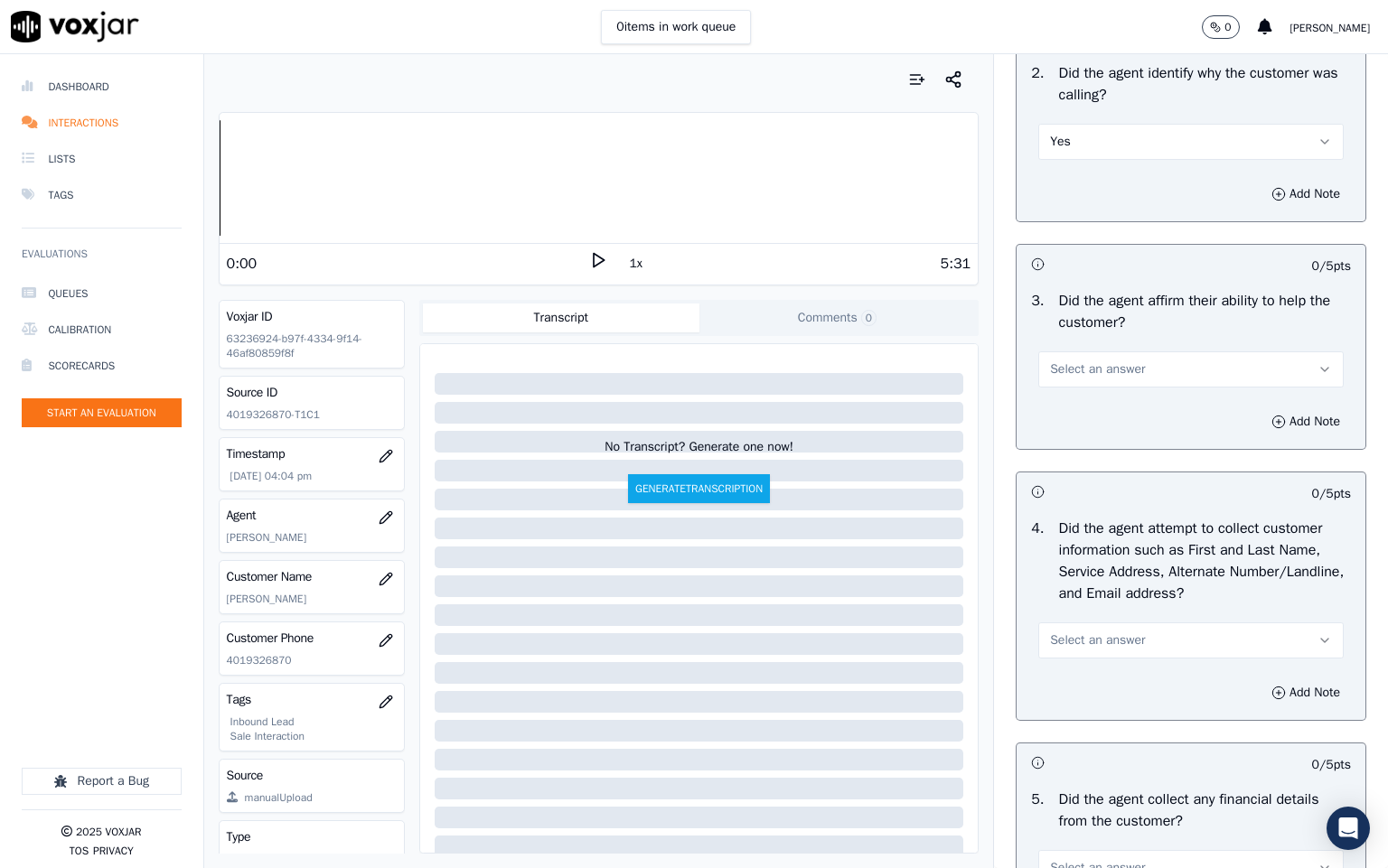 click on "Select an answer" at bounding box center [1097, 369] 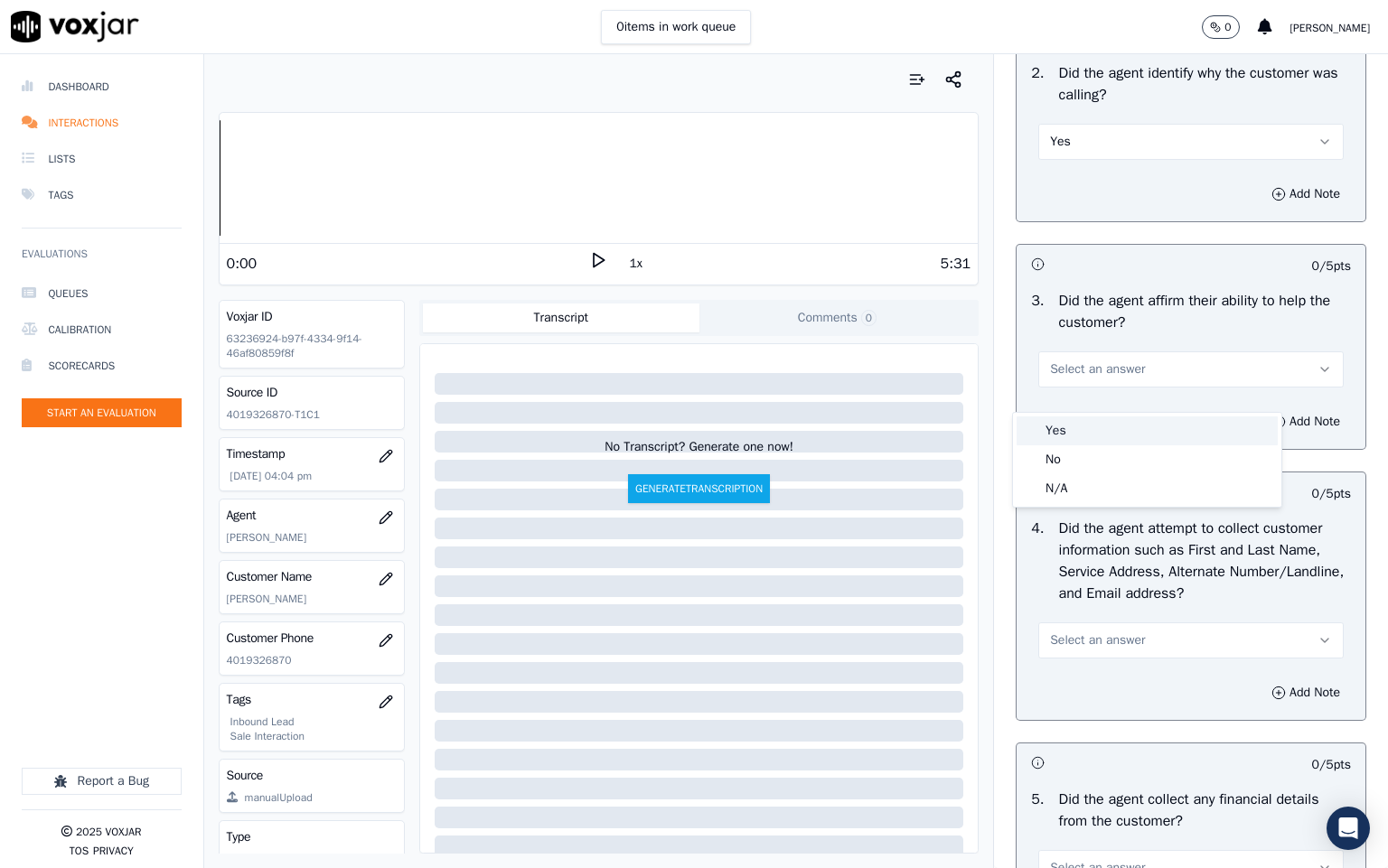click on "Yes" at bounding box center (1147, 431) 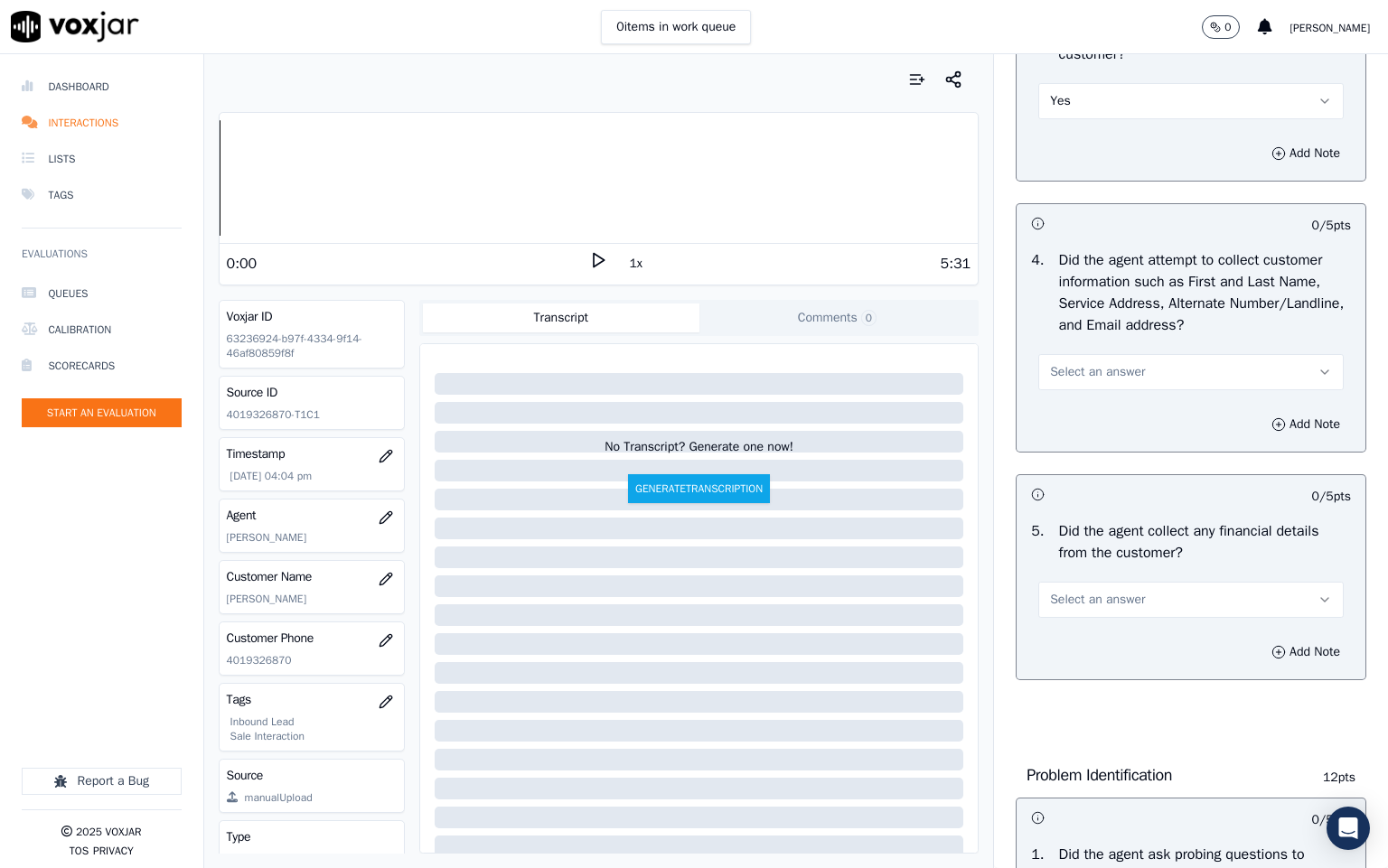 scroll, scrollTop: 677, scrollLeft: 0, axis: vertical 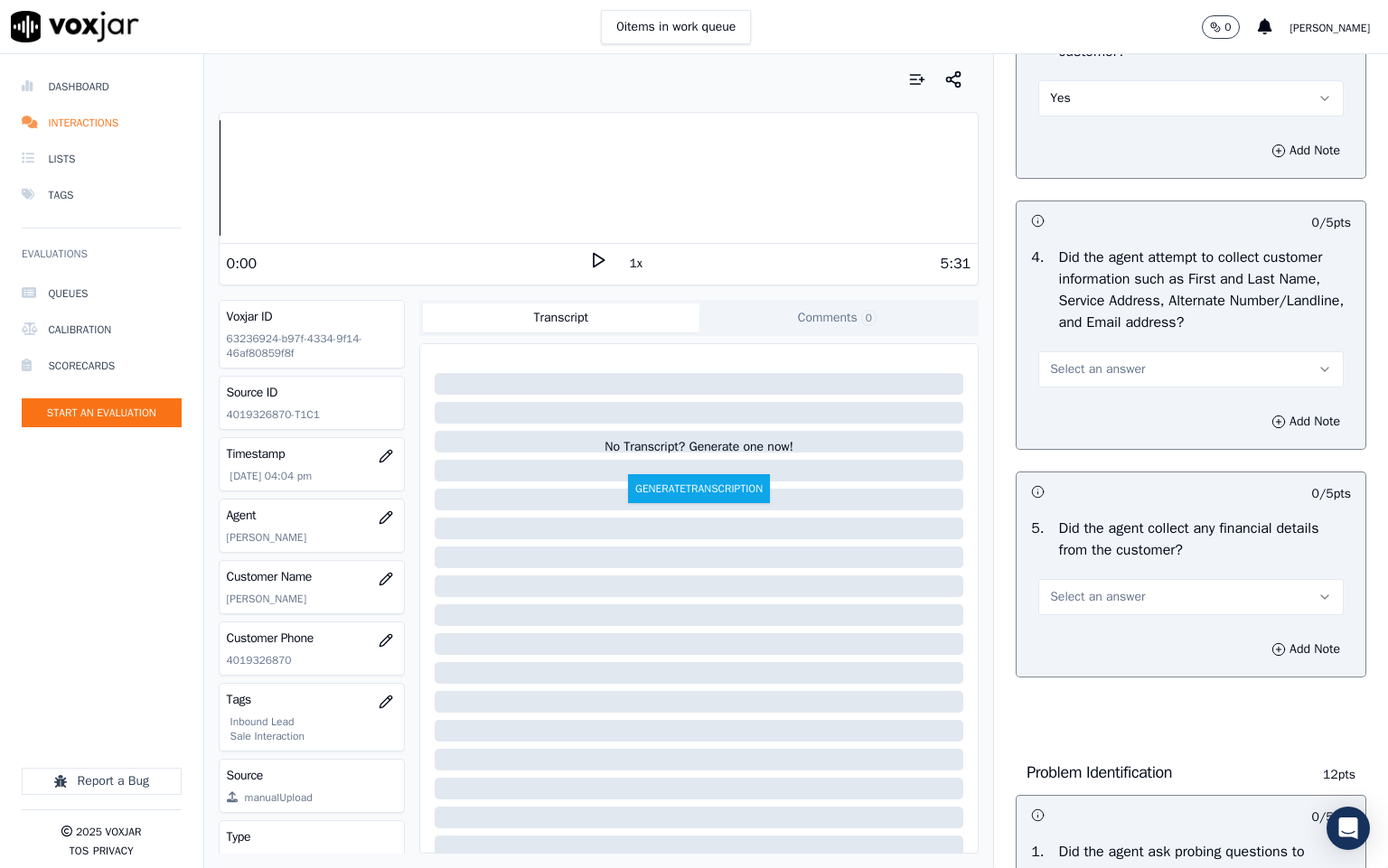 click on "Select an answer" at bounding box center (1097, 369) 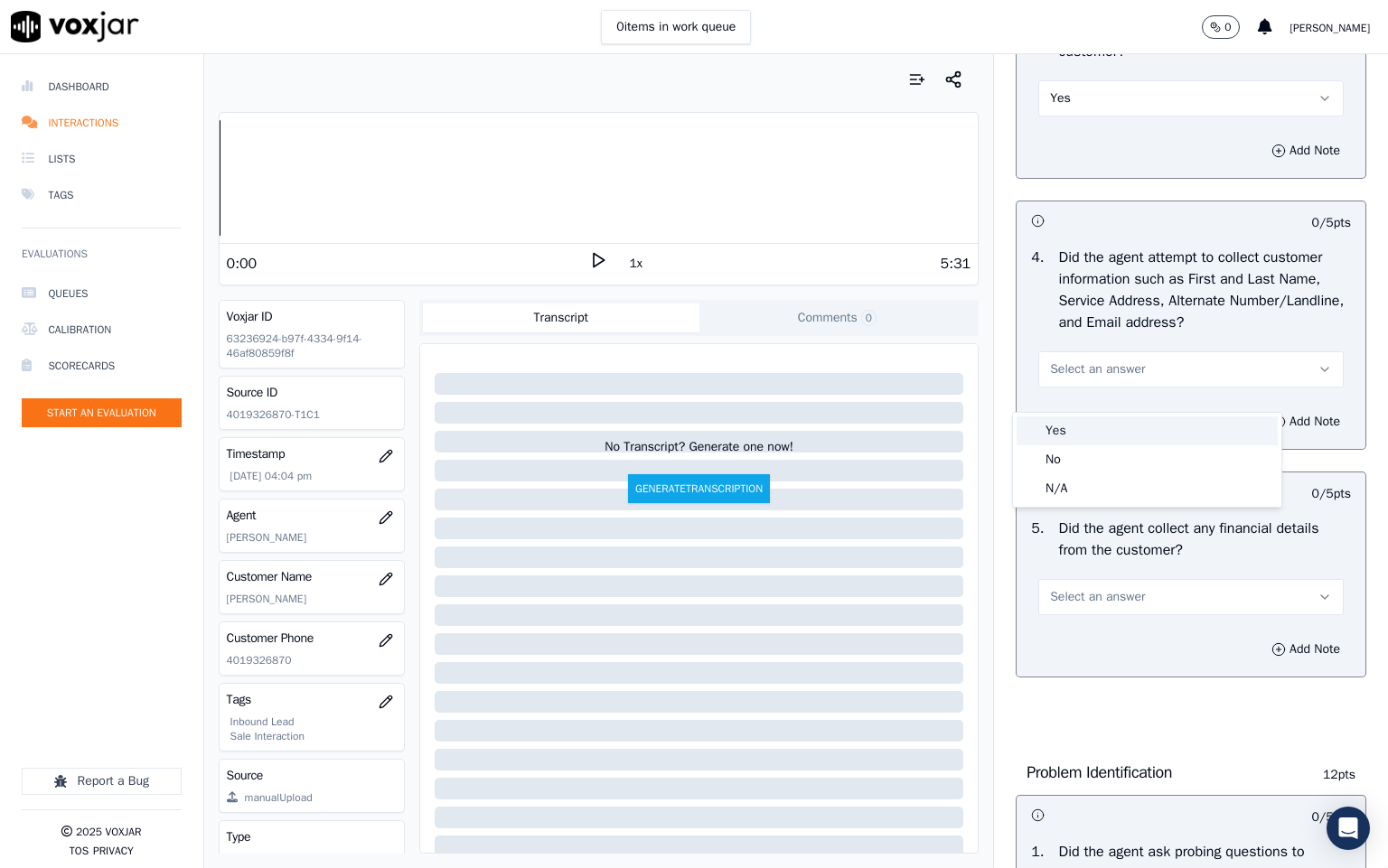 click on "Yes" at bounding box center [1147, 431] 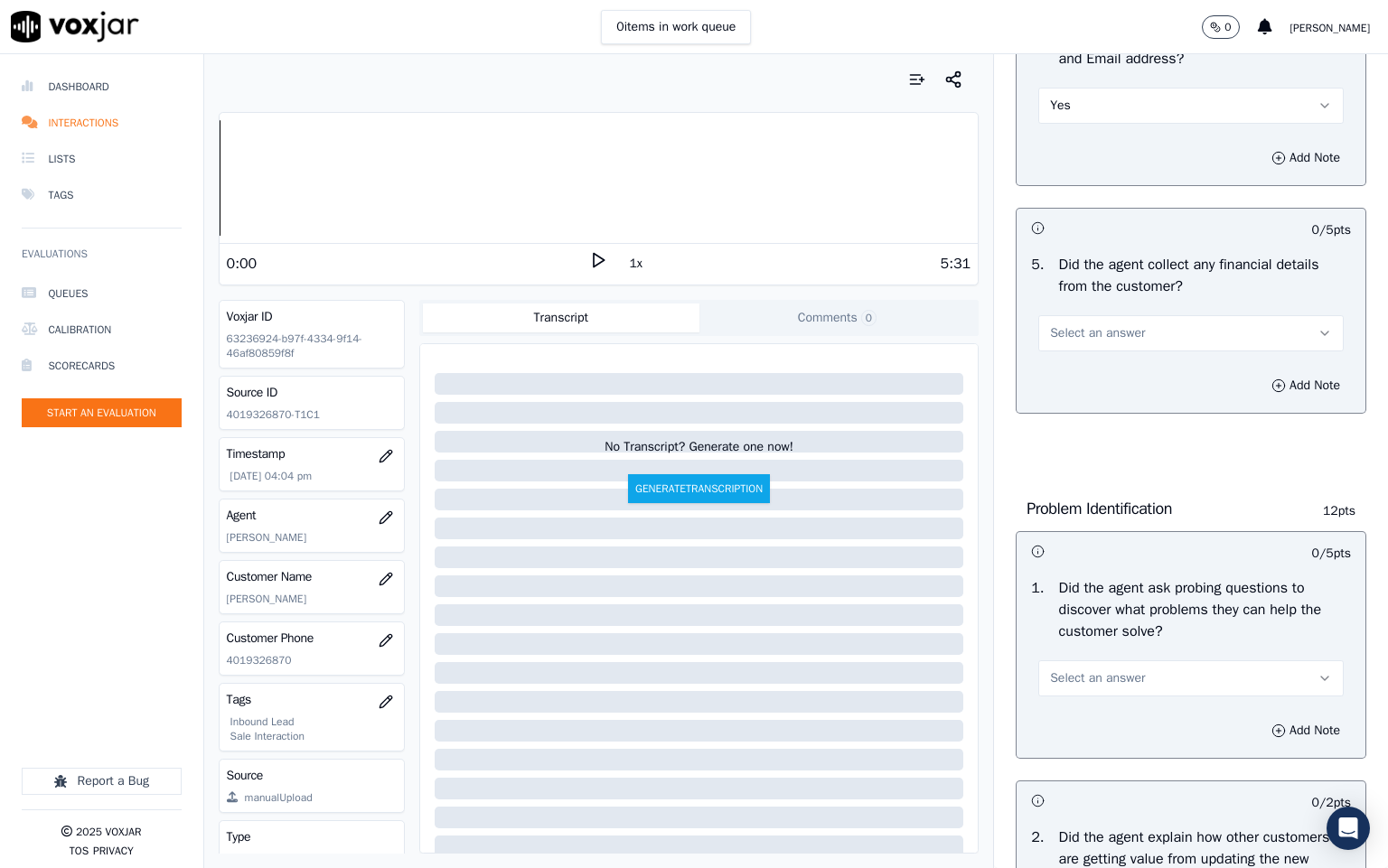 scroll, scrollTop: 948, scrollLeft: 0, axis: vertical 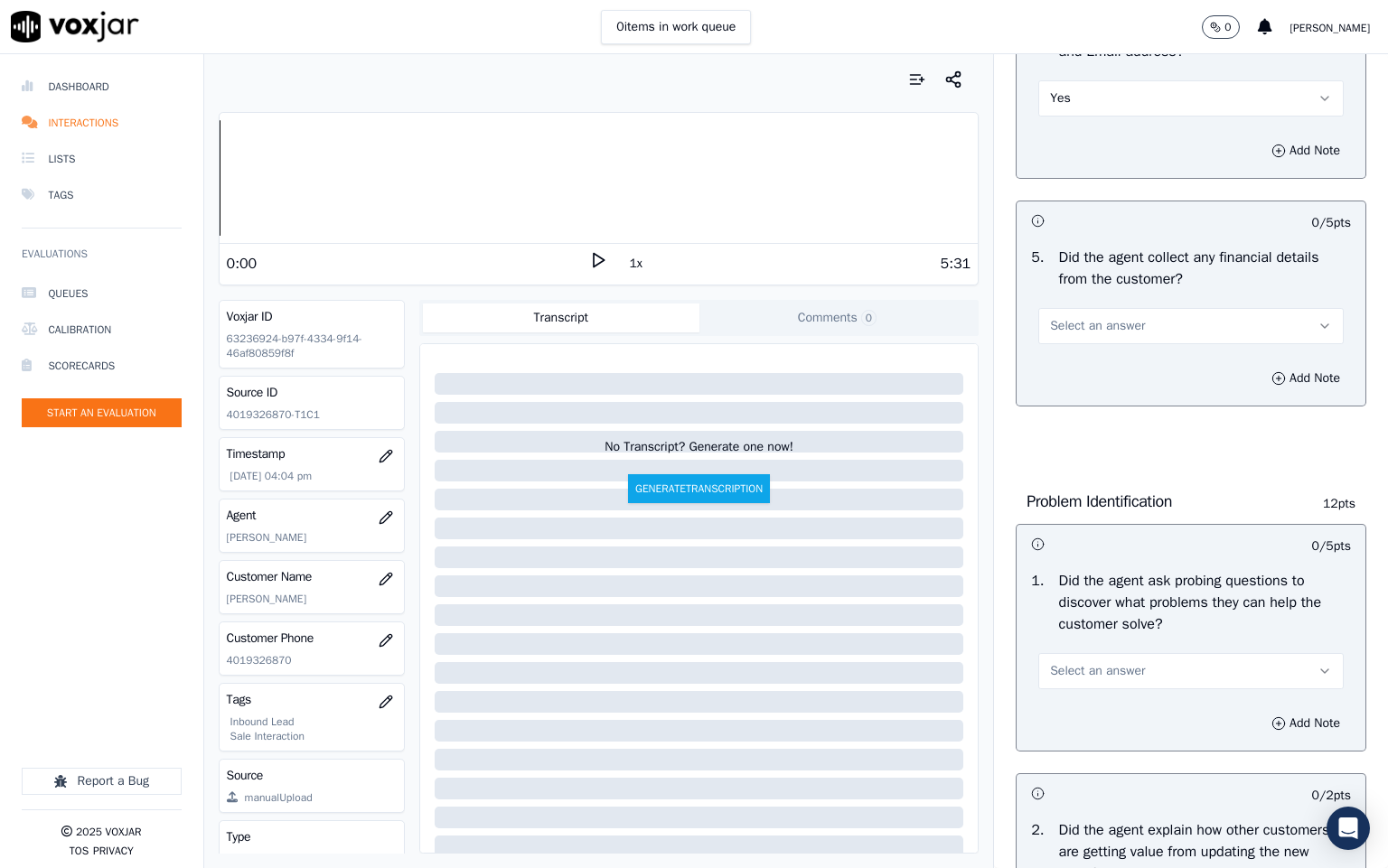 click on "Select an answer" at bounding box center [1097, 326] 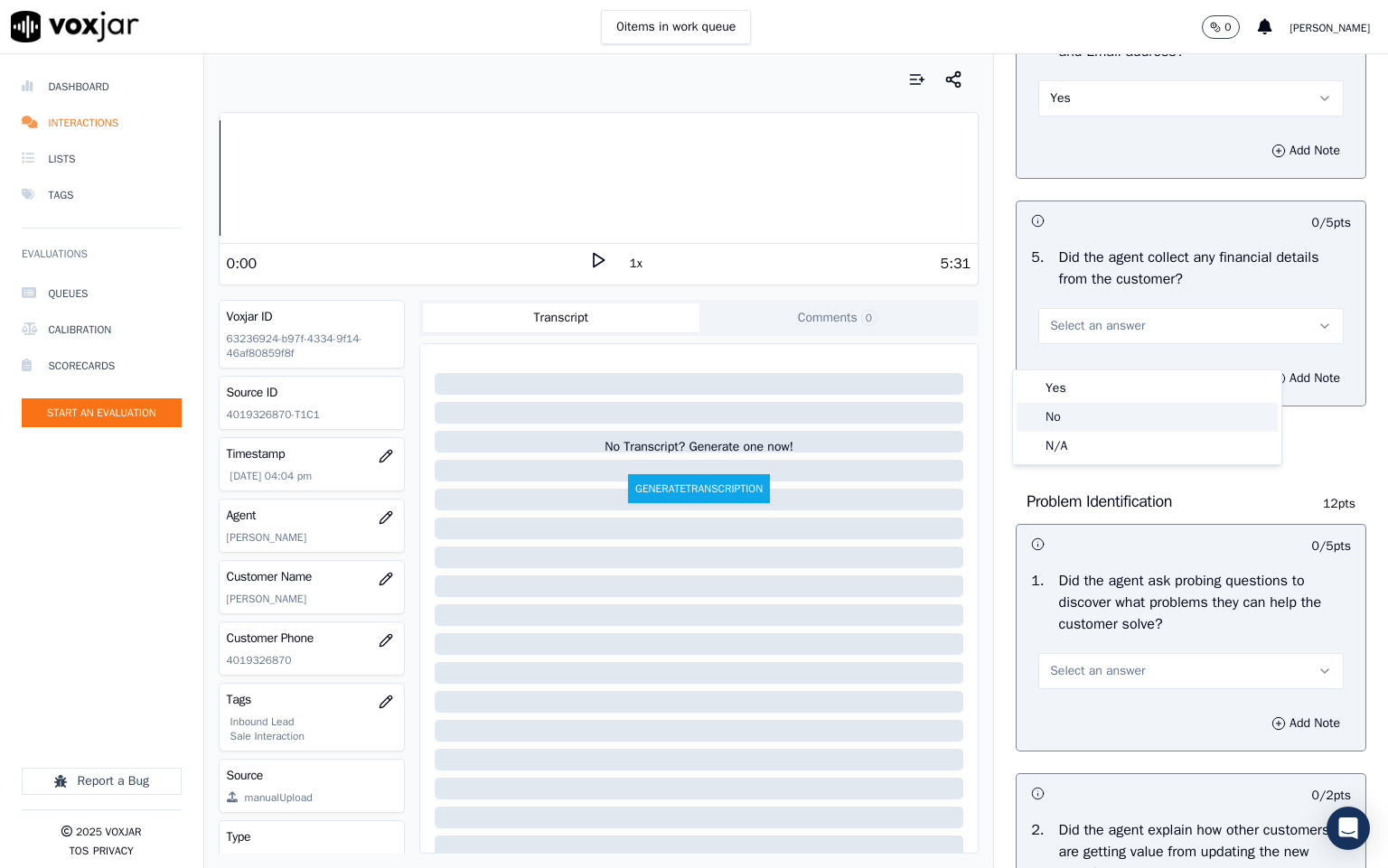 click on "No" 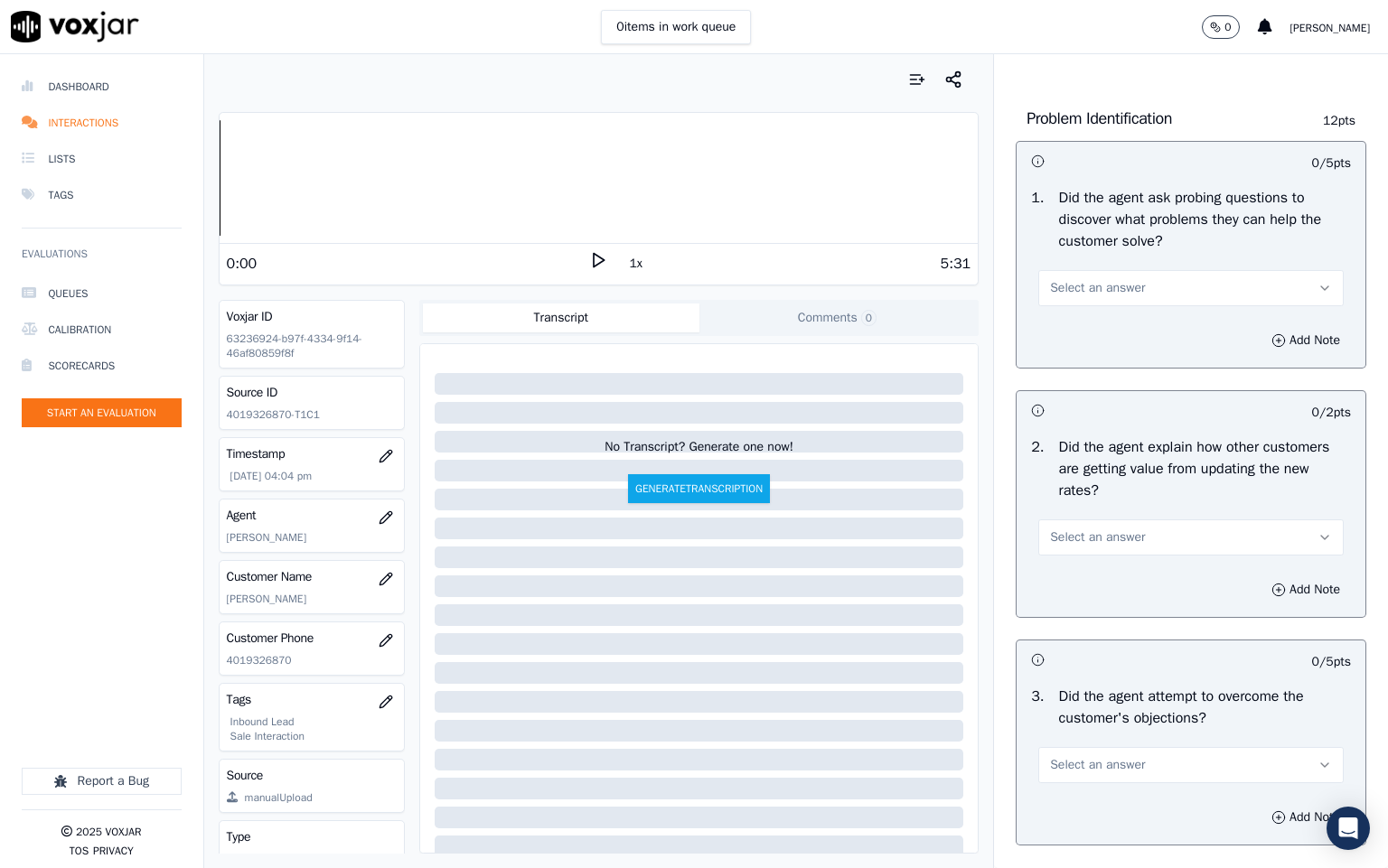 scroll, scrollTop: 1355, scrollLeft: 0, axis: vertical 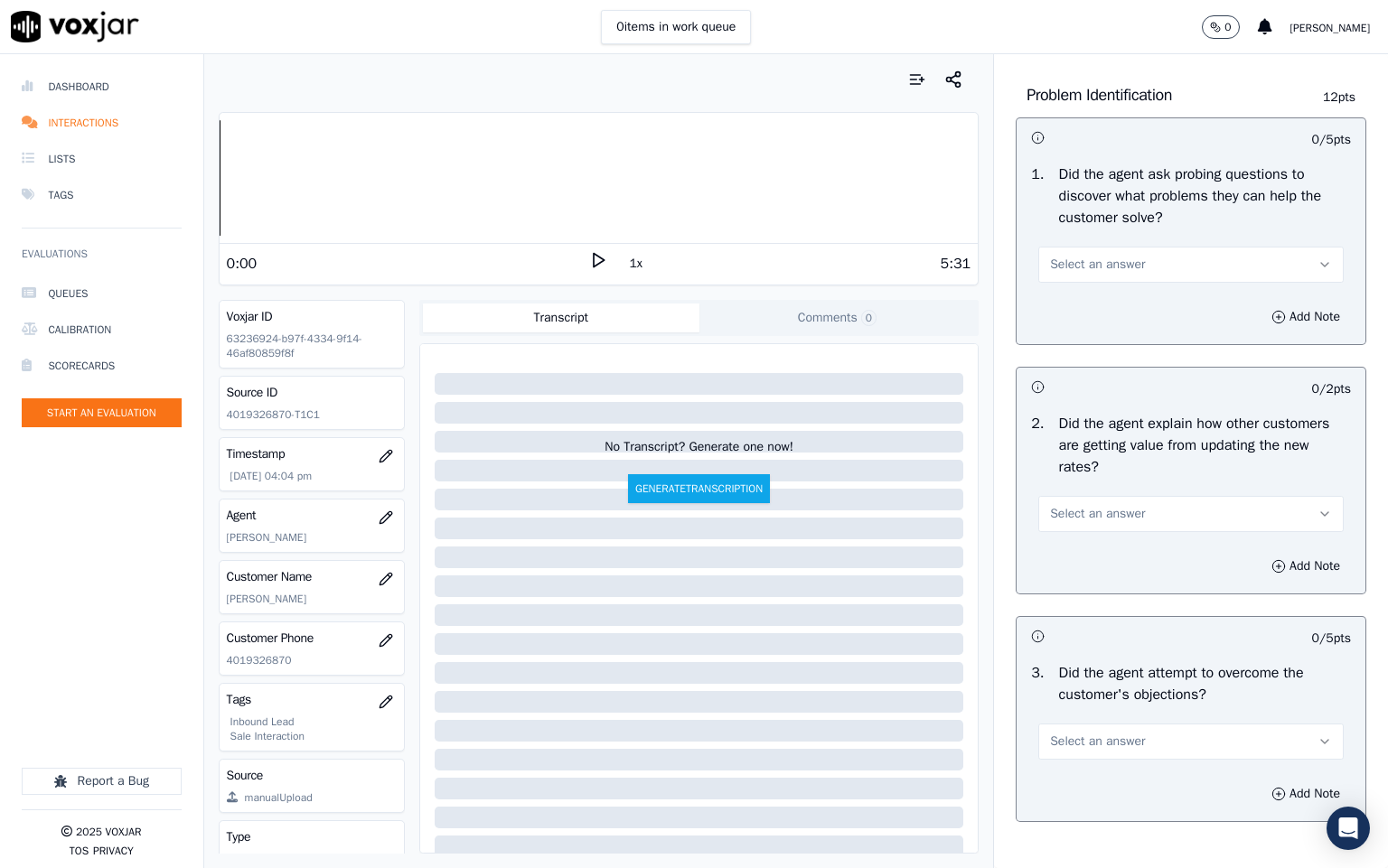 click on "Select an answer" at bounding box center (1097, 265) 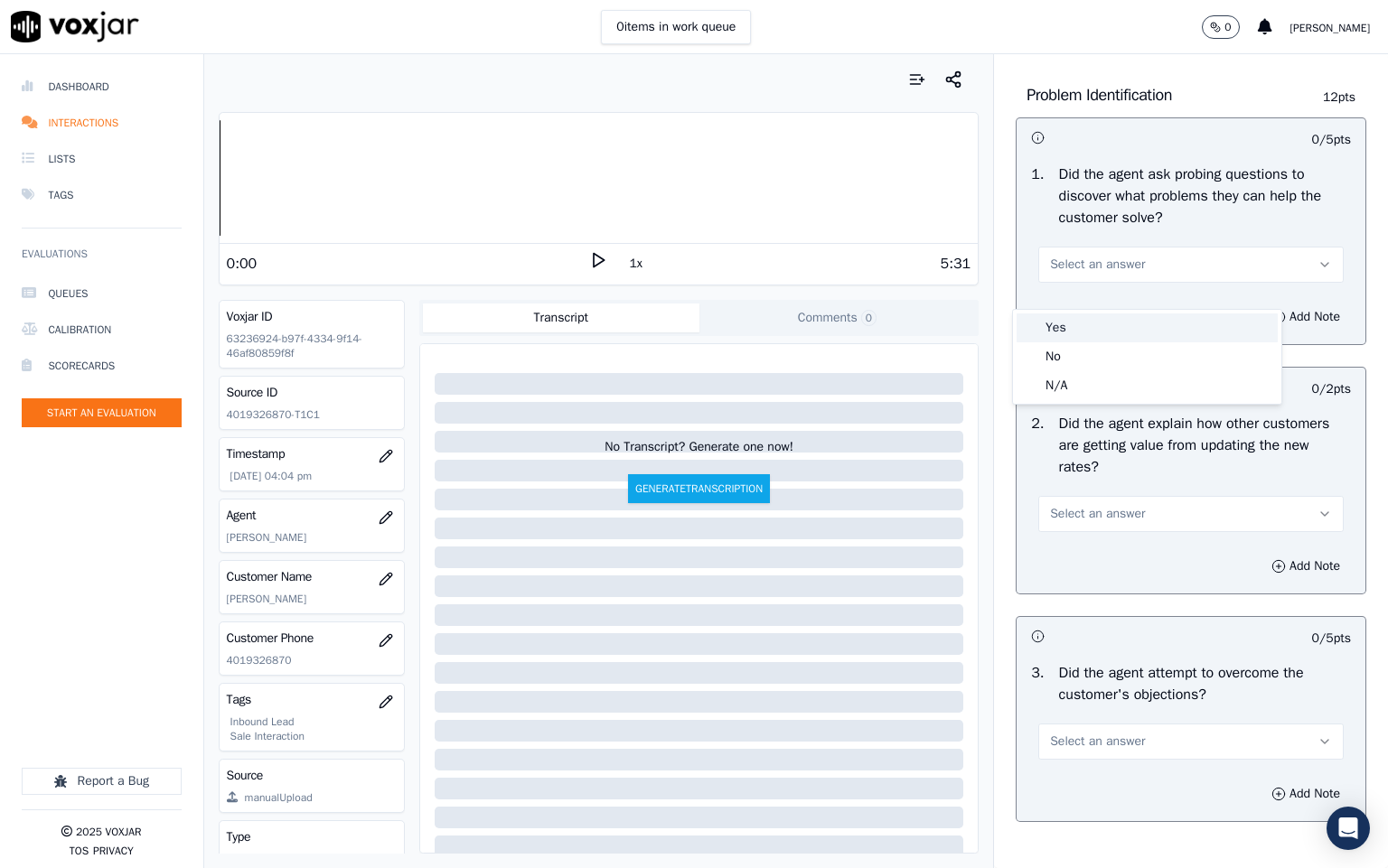 click on "Yes" at bounding box center (1147, 328) 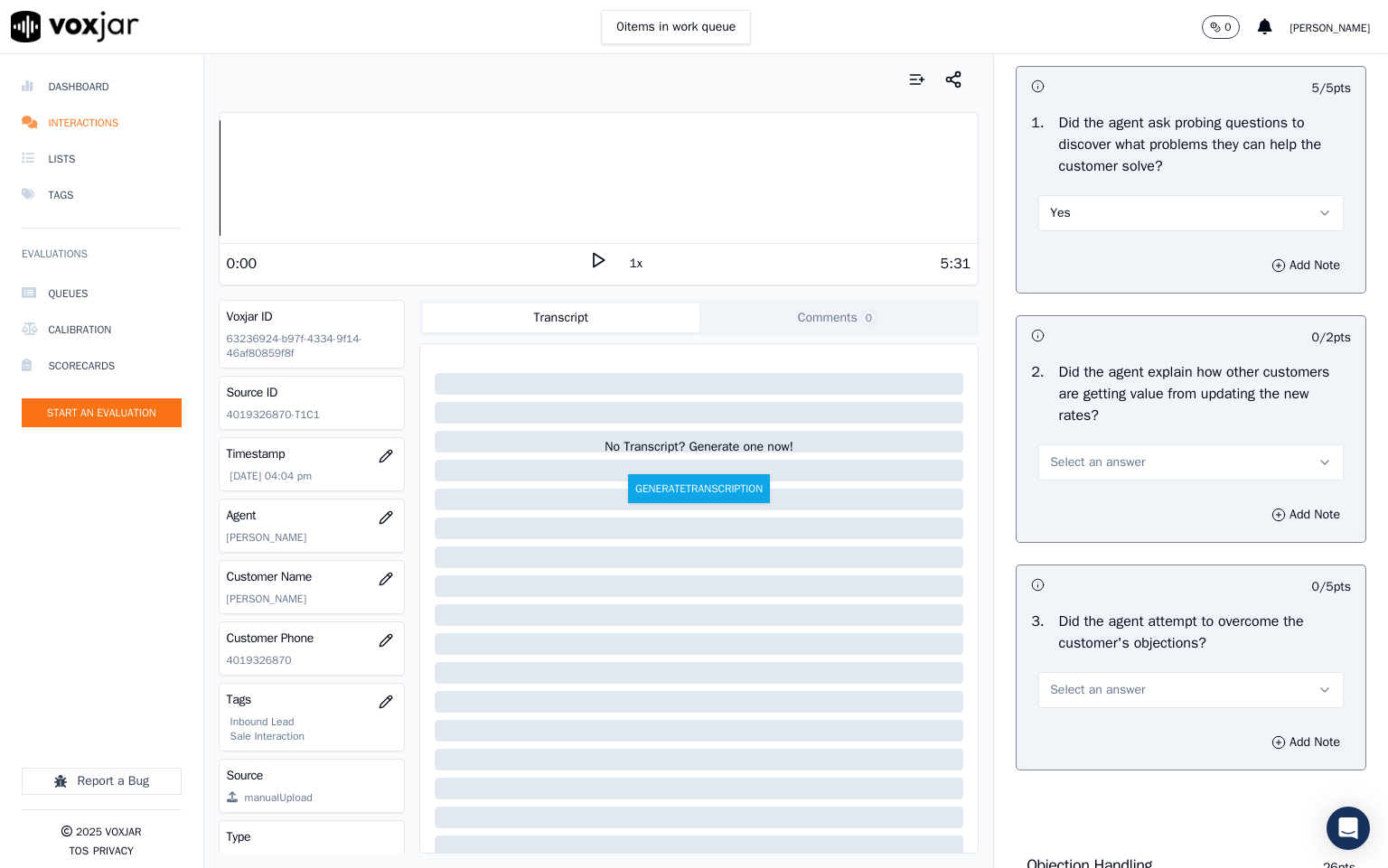 scroll, scrollTop: 1626, scrollLeft: 0, axis: vertical 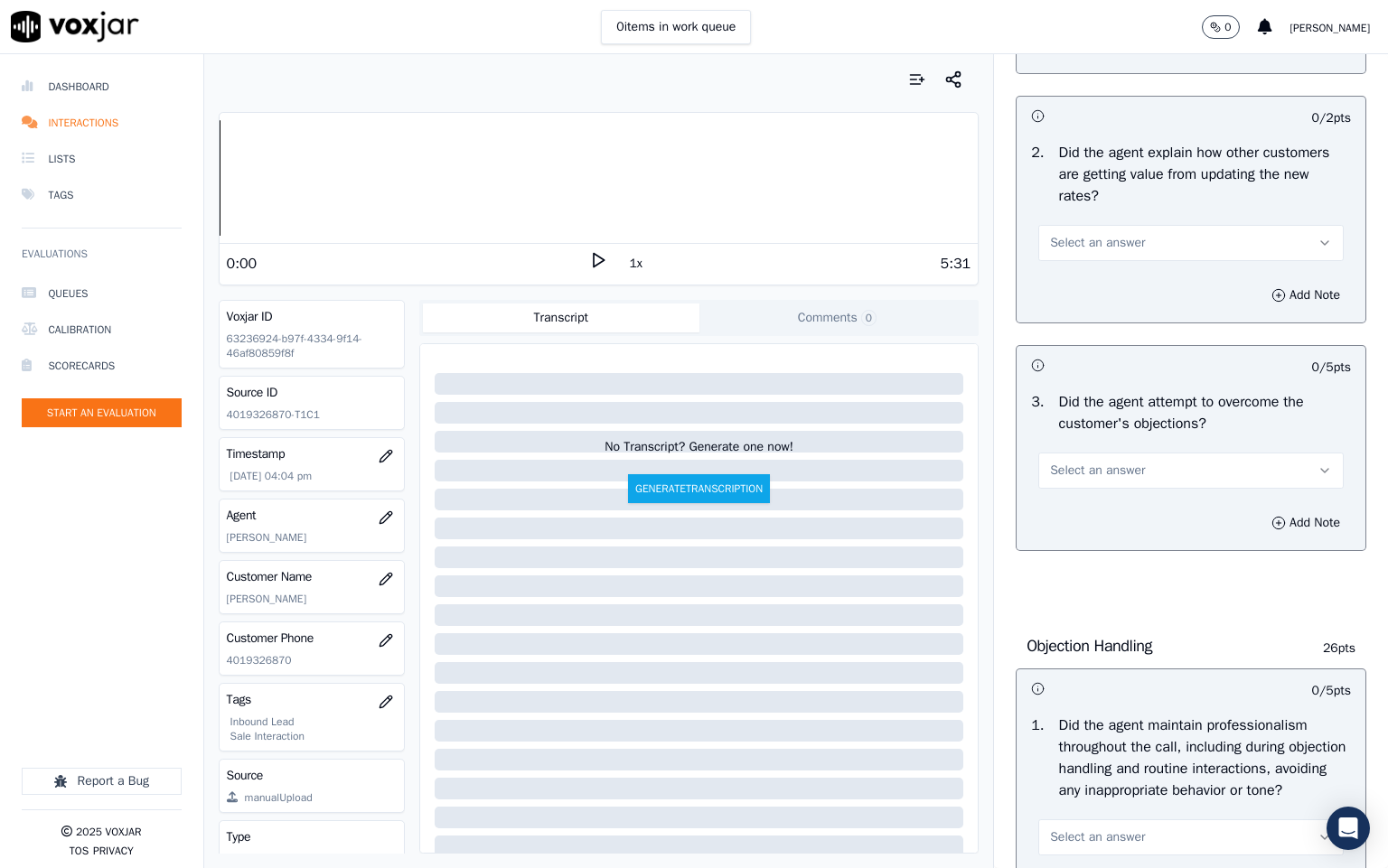 click on "Select an answer" at bounding box center [1097, 243] 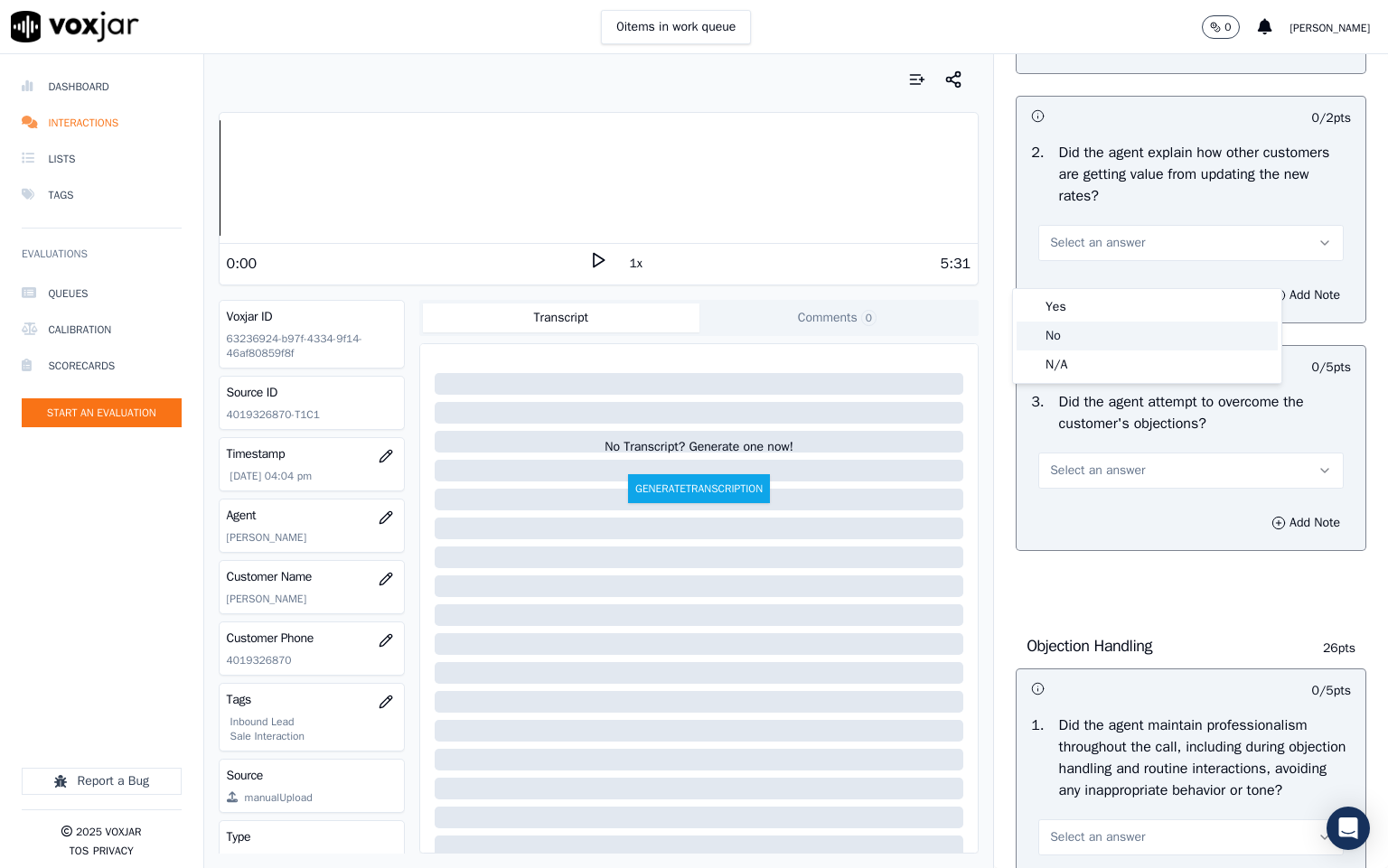 click on "No" 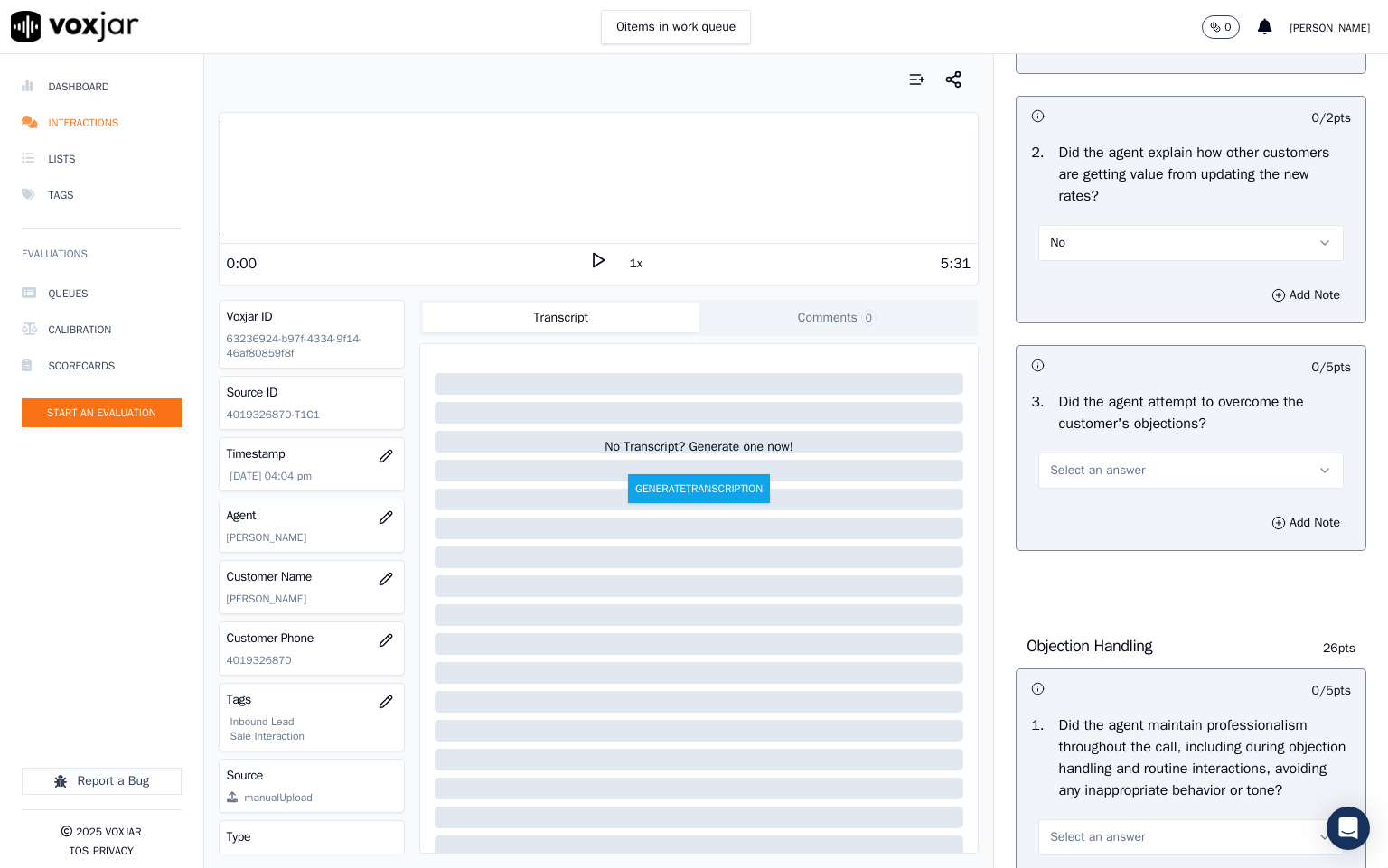 click on "No" at bounding box center (1191, 243) 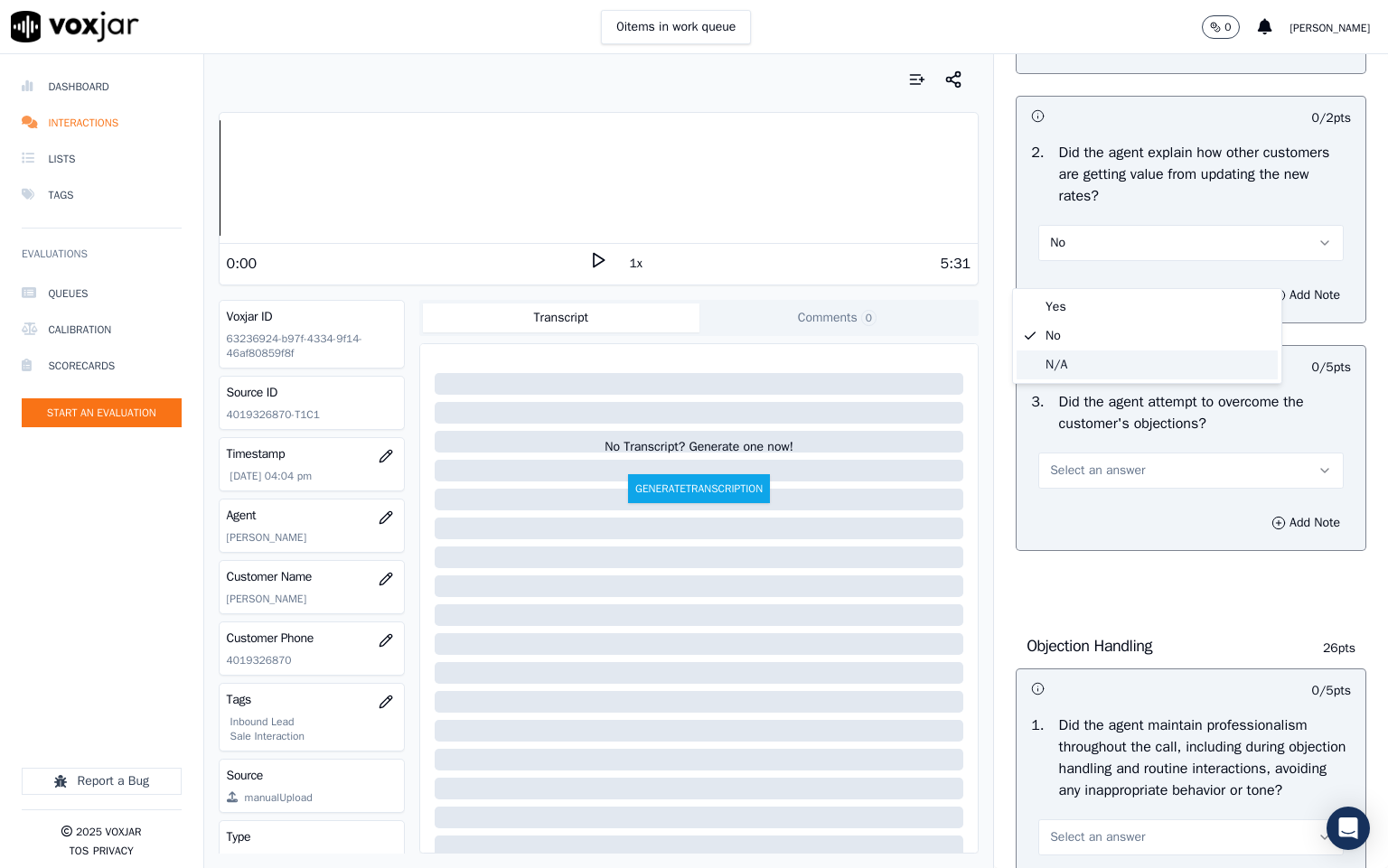 click on "N/A" 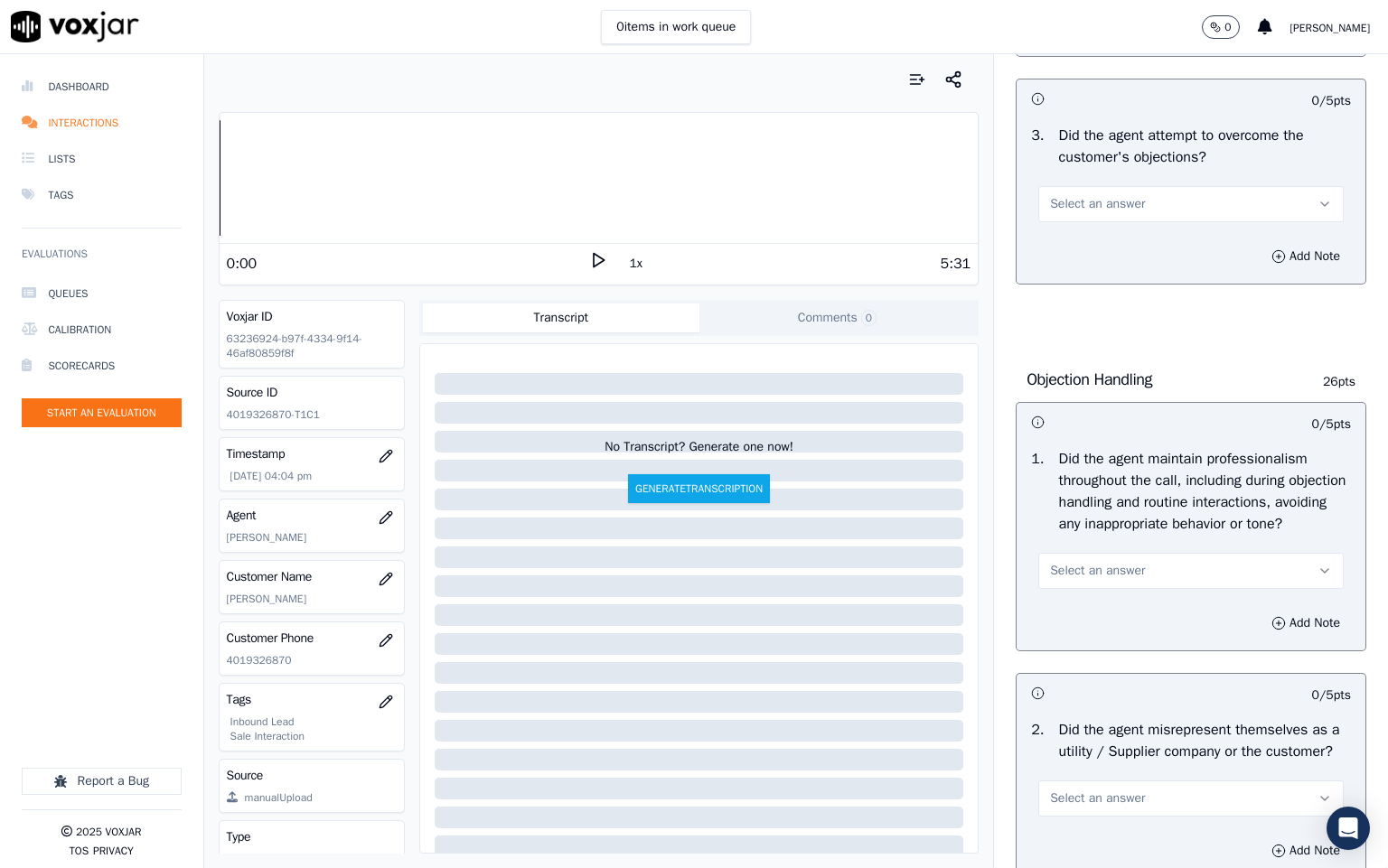 scroll, scrollTop: 1897, scrollLeft: 0, axis: vertical 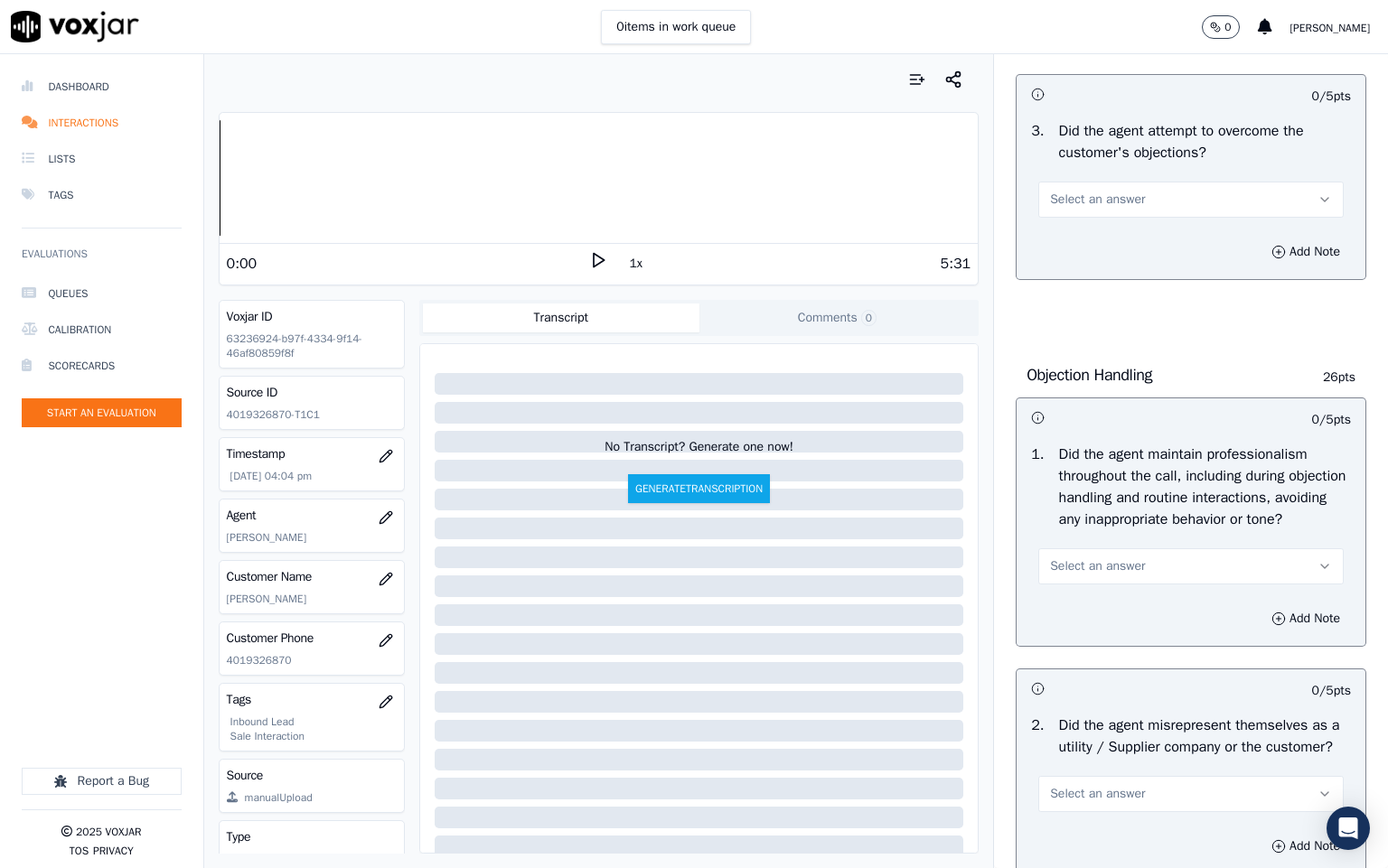 click on "Select an answer" at bounding box center (1097, 200) 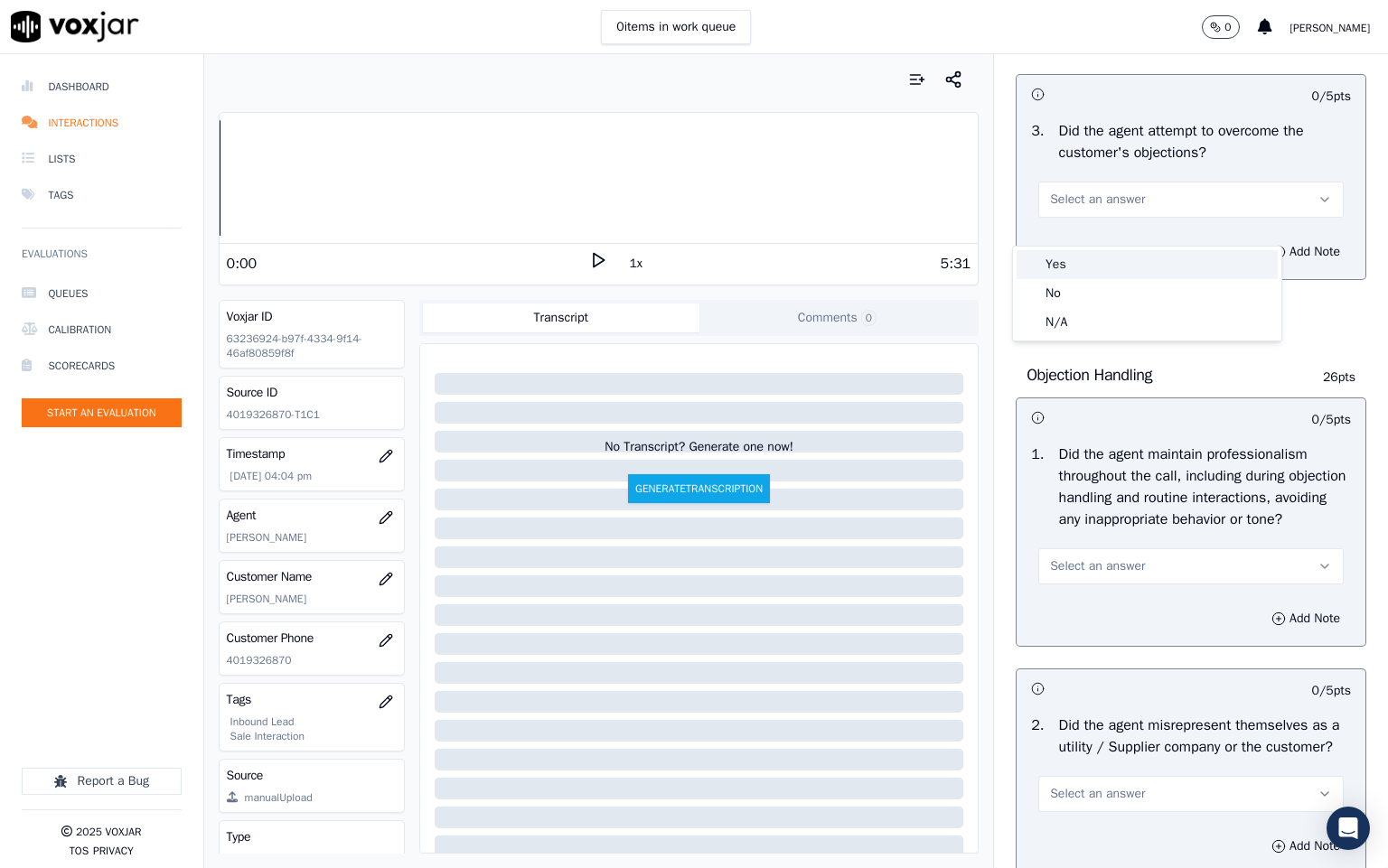 click on "Yes" at bounding box center [1147, 265] 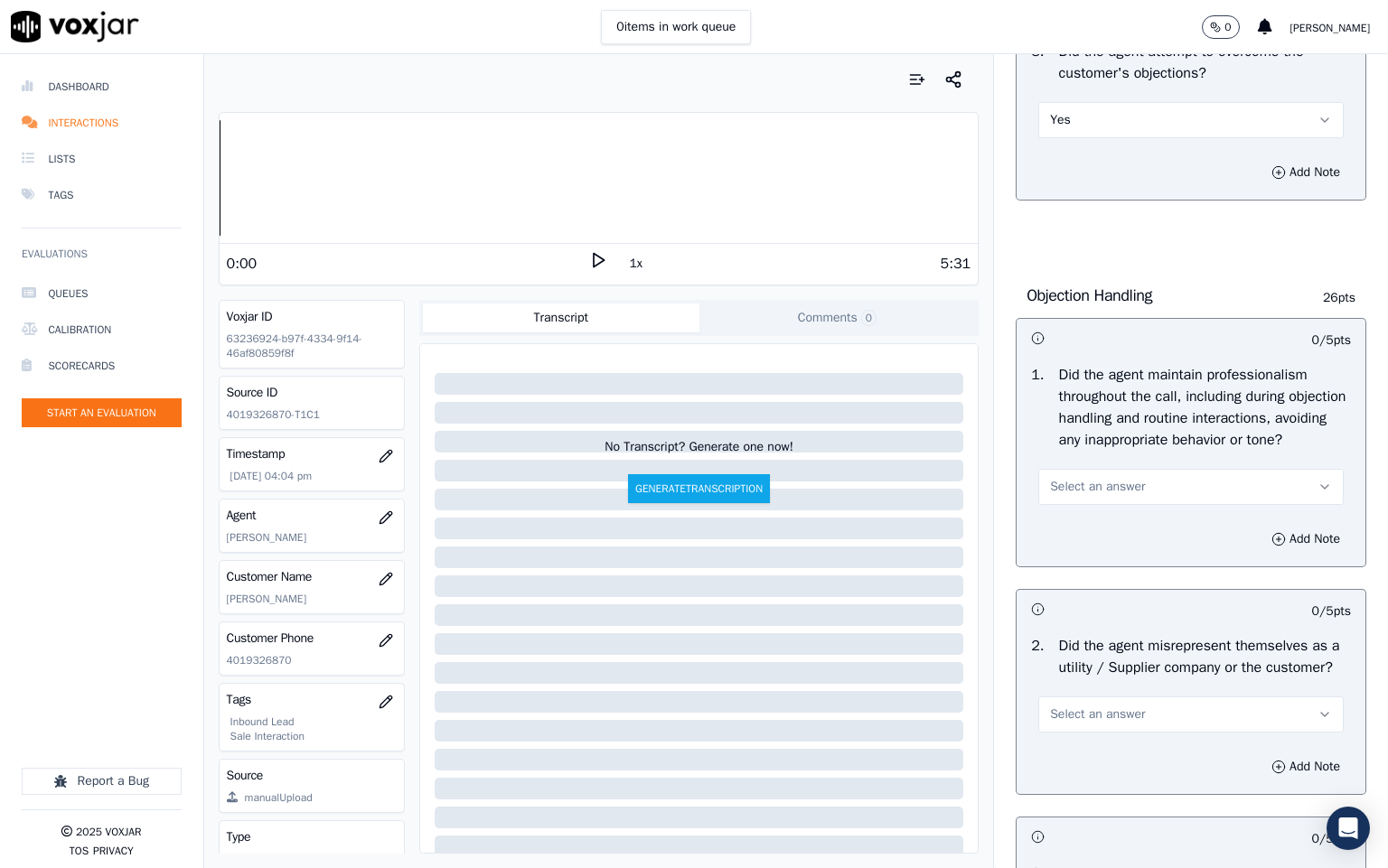 scroll, scrollTop: 2032, scrollLeft: 0, axis: vertical 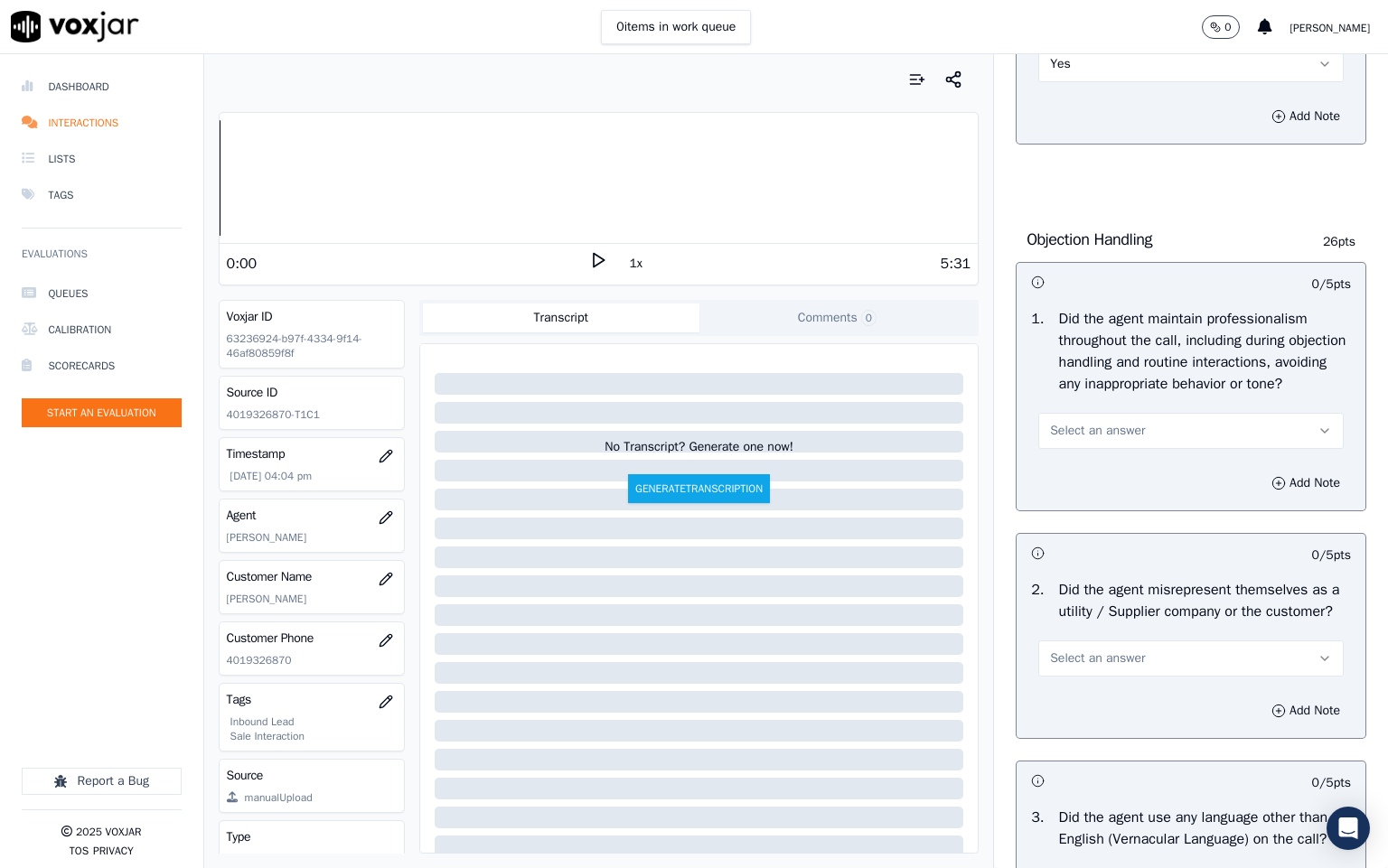 click on "Select an answer" at bounding box center (1191, 431) 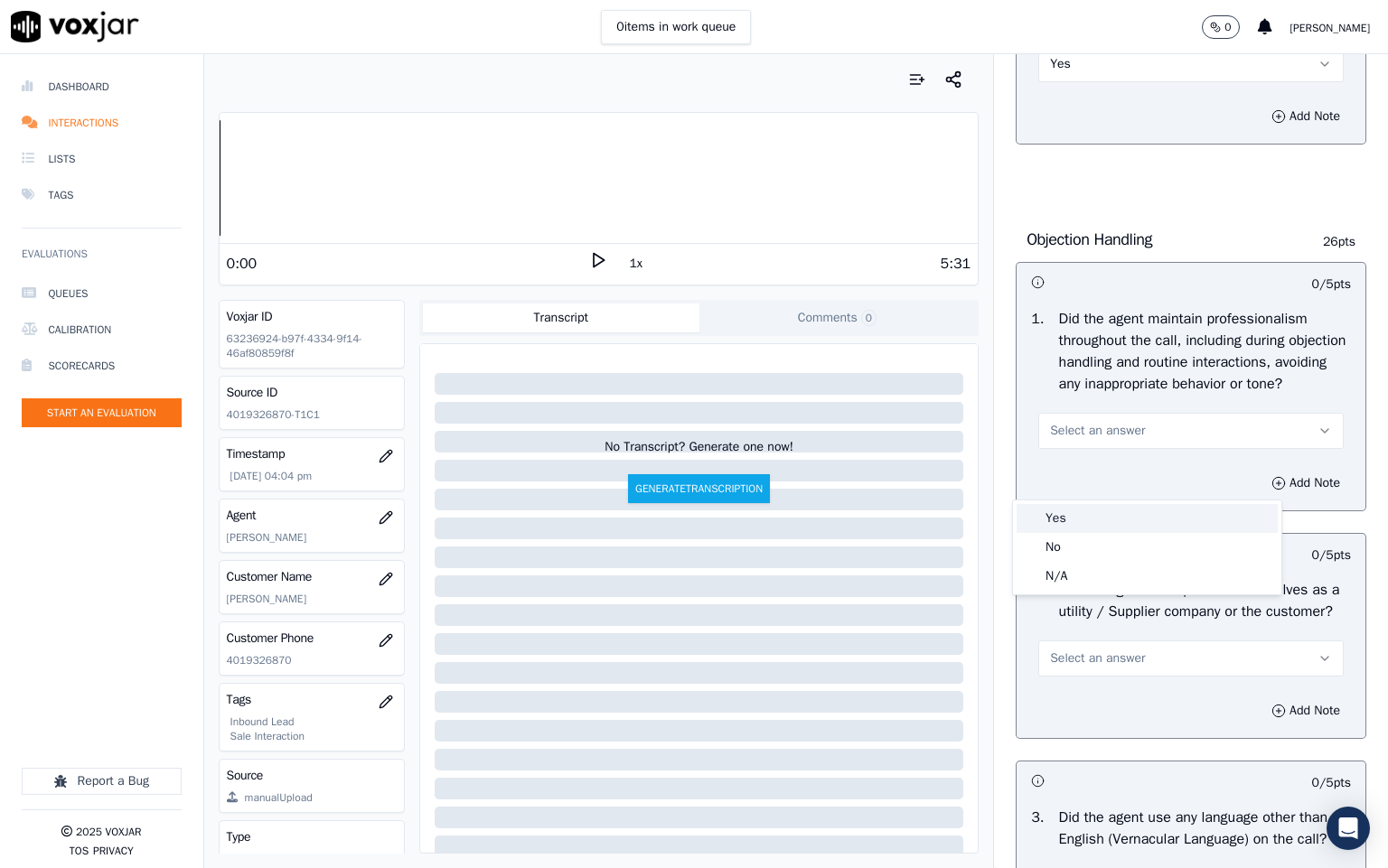 click on "Yes" at bounding box center (1147, 518) 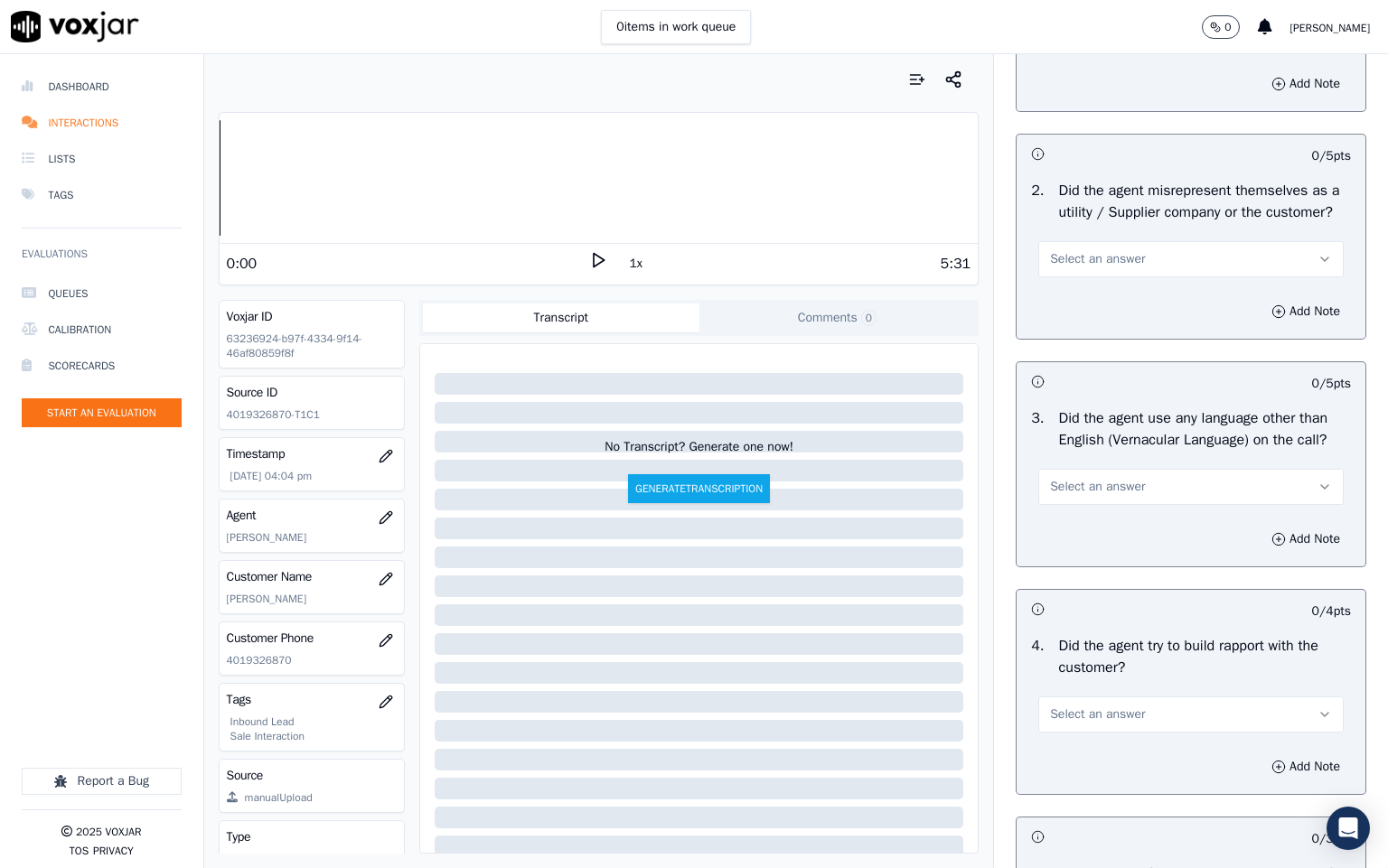 scroll, scrollTop: 2439, scrollLeft: 0, axis: vertical 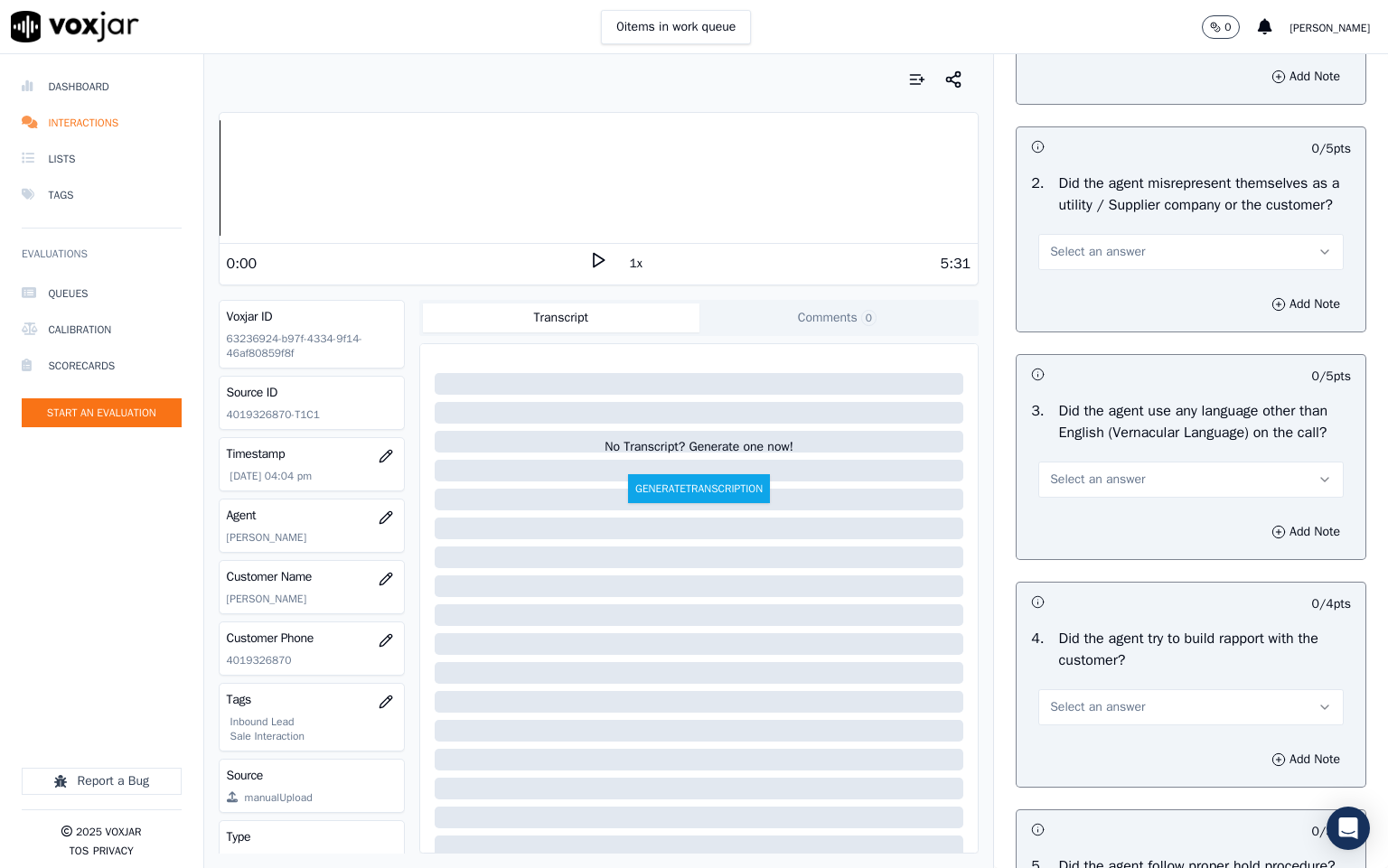 click on "Select an answer" at bounding box center [1097, 252] 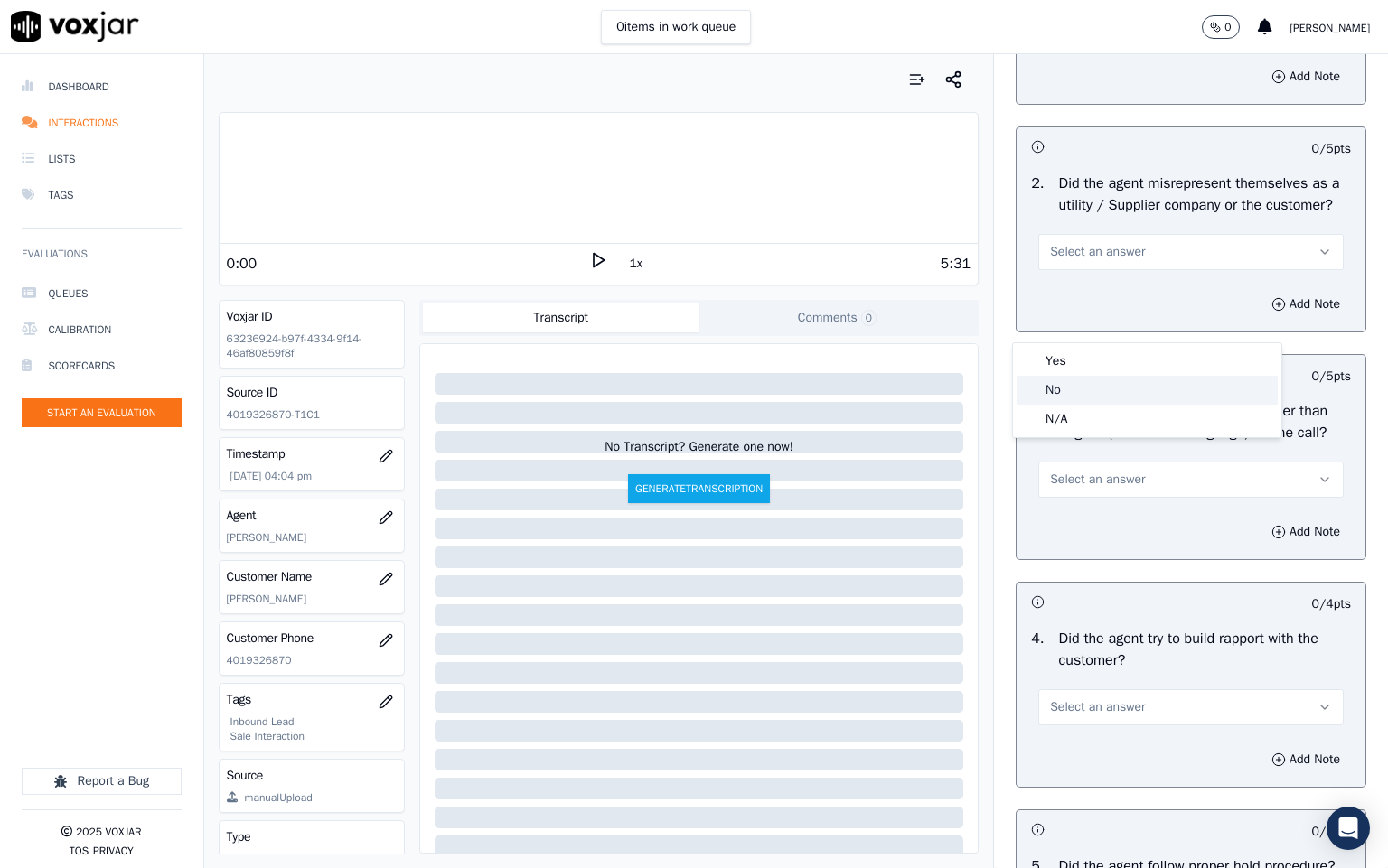 click on "No" 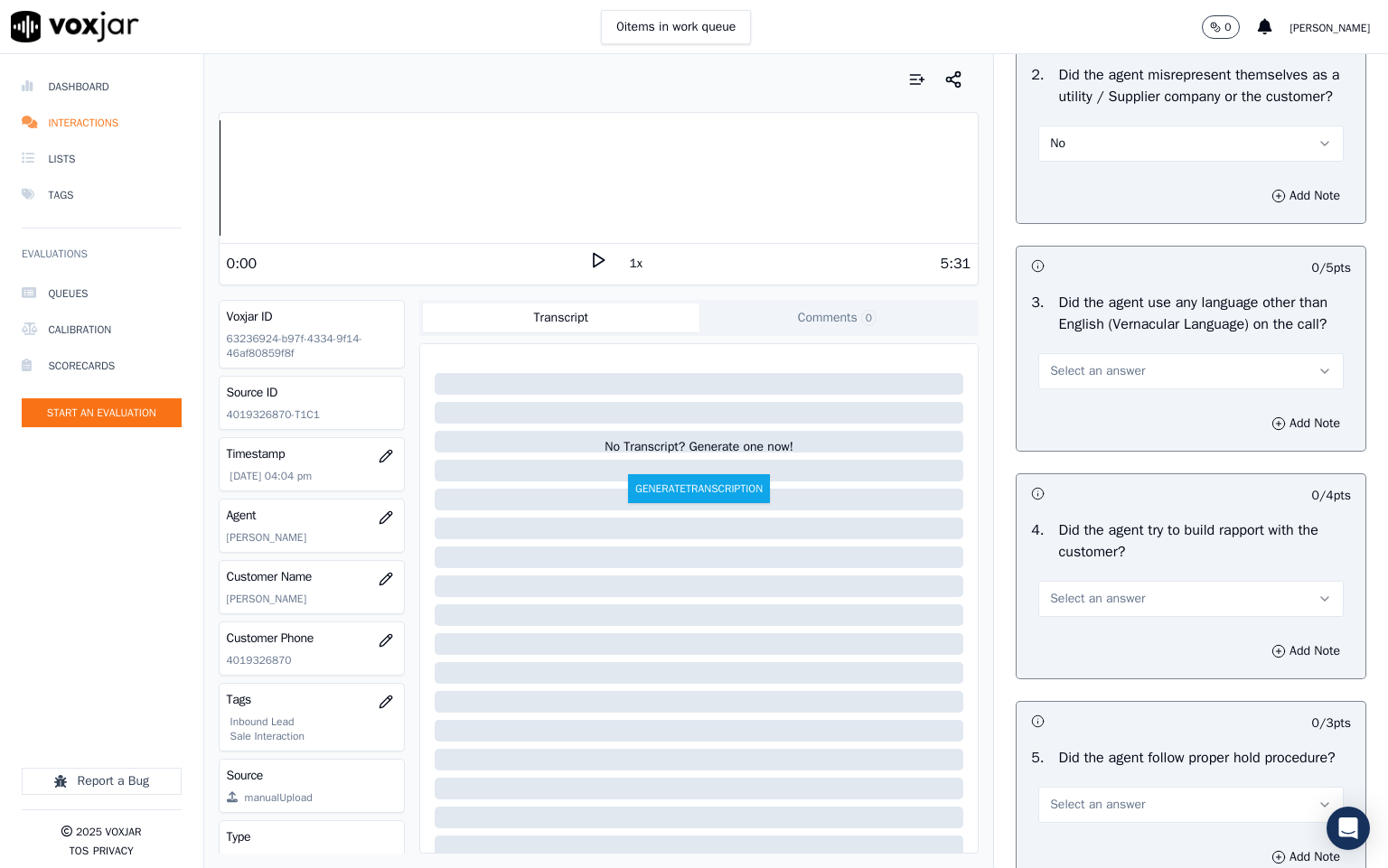 scroll, scrollTop: 2710, scrollLeft: 0, axis: vertical 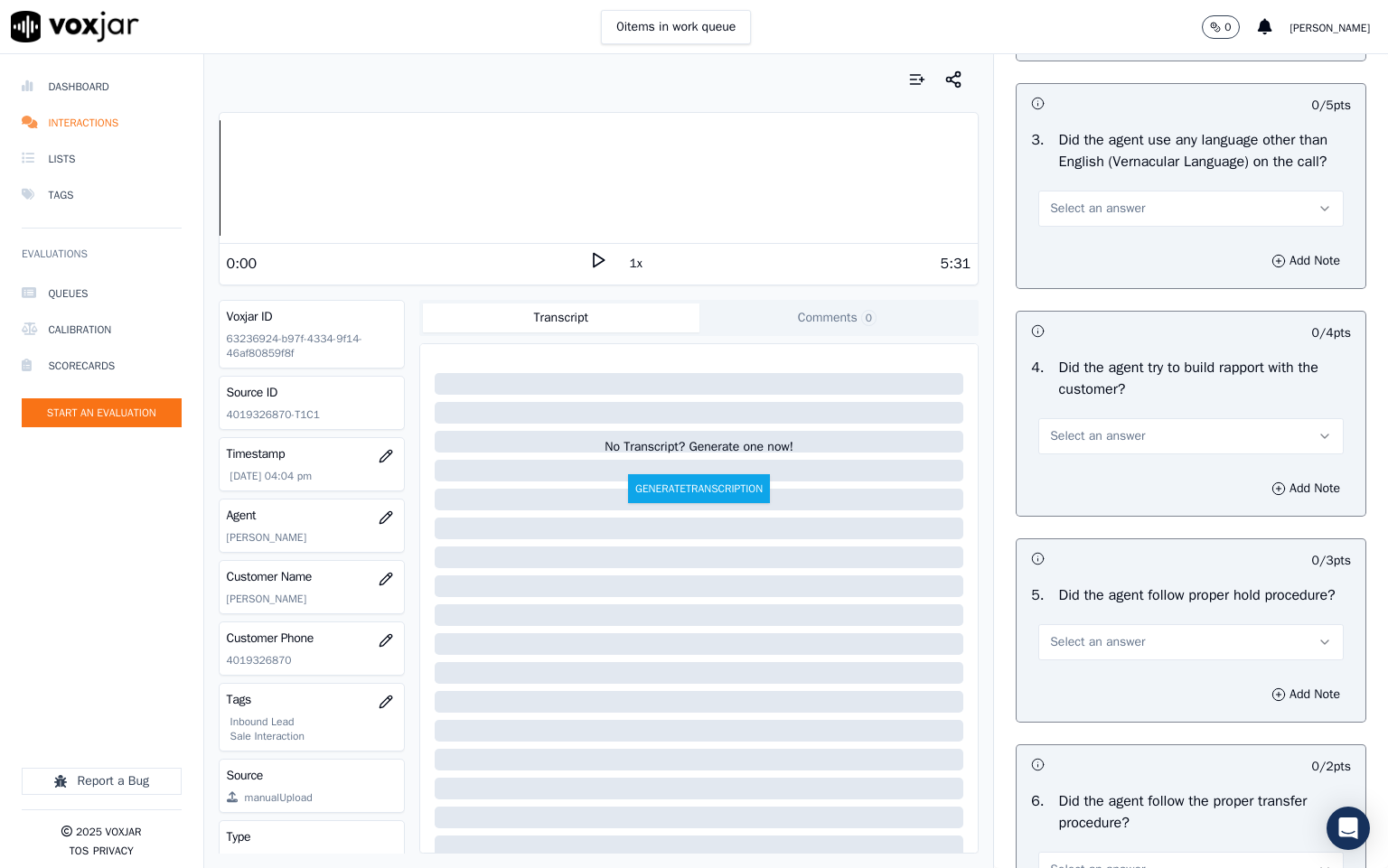 drag, startPoint x: 1057, startPoint y: 299, endPoint x: 1058, endPoint y: 312, distance: 13.038405 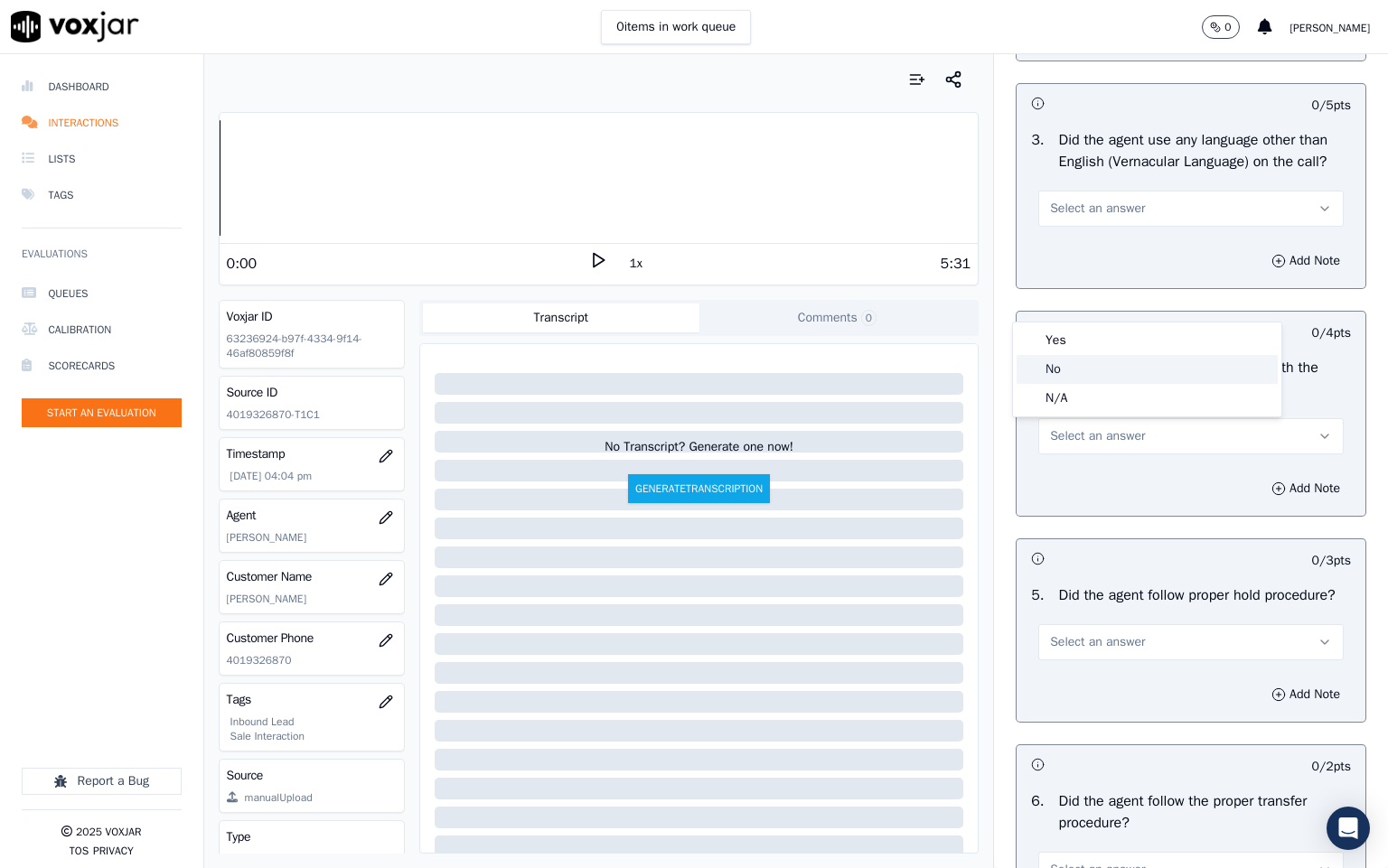 click on "No" 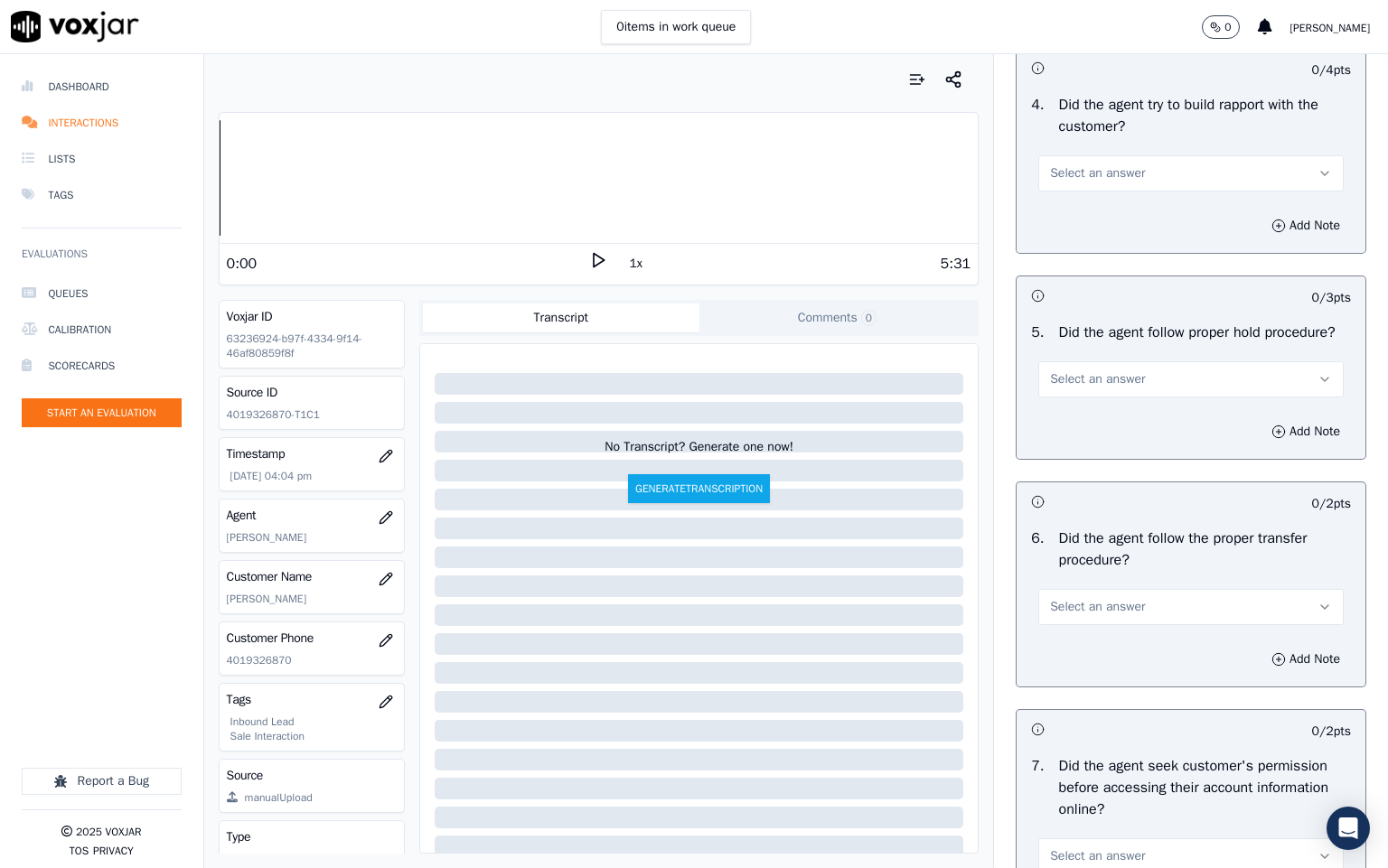 scroll, scrollTop: 2981, scrollLeft: 0, axis: vertical 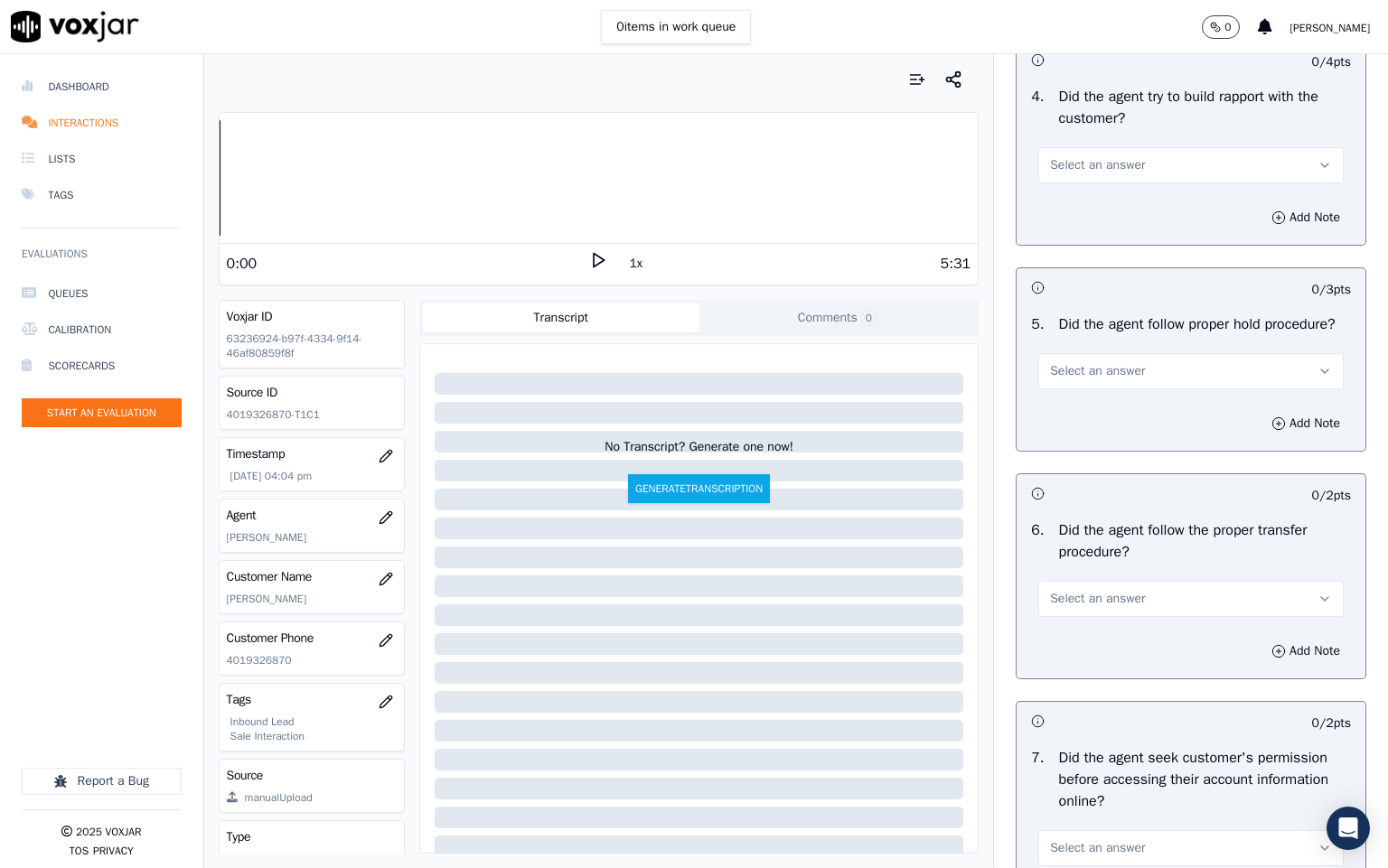 click on "Select an answer" at bounding box center (1097, 165) 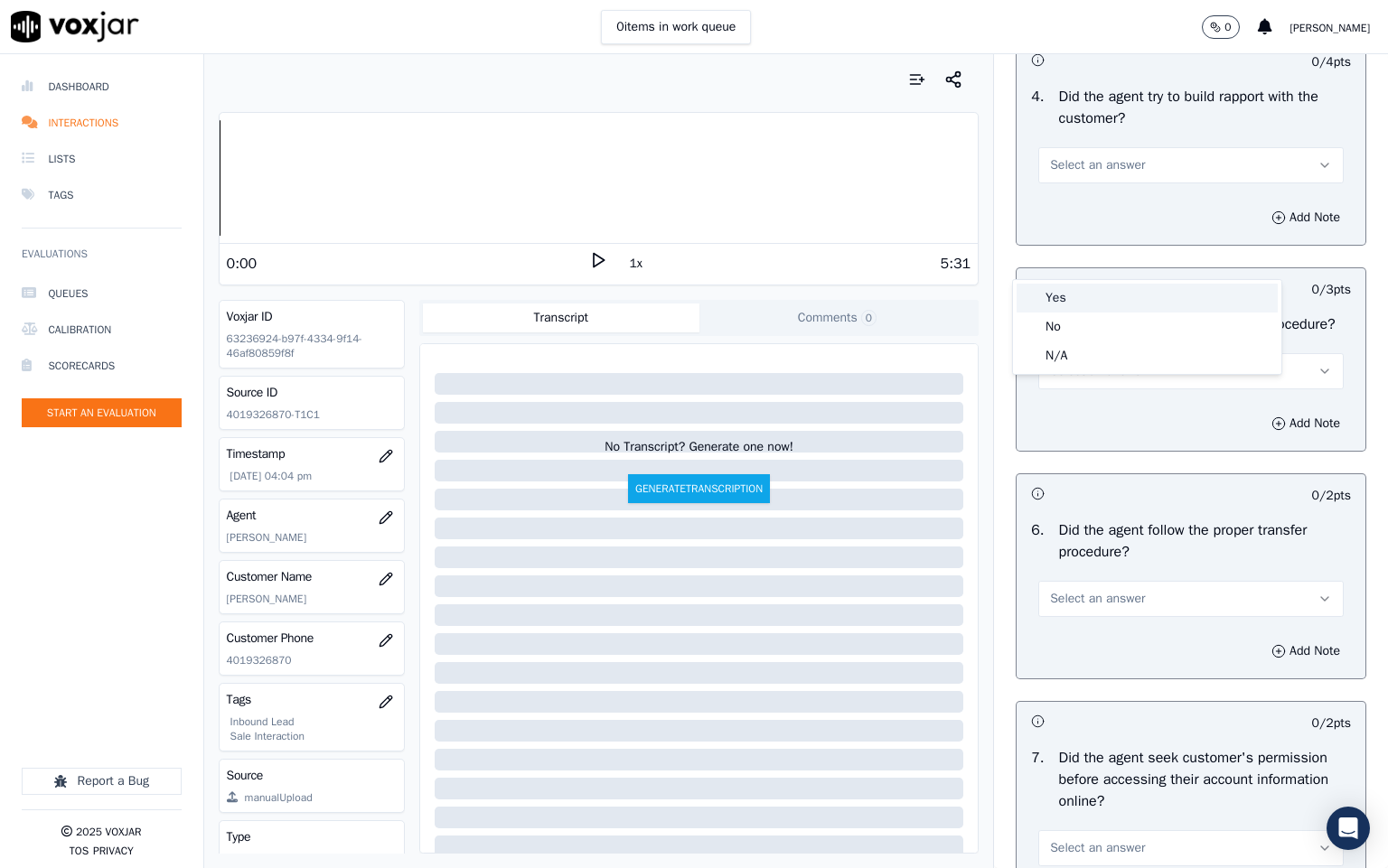 click on "Yes" at bounding box center [1147, 298] 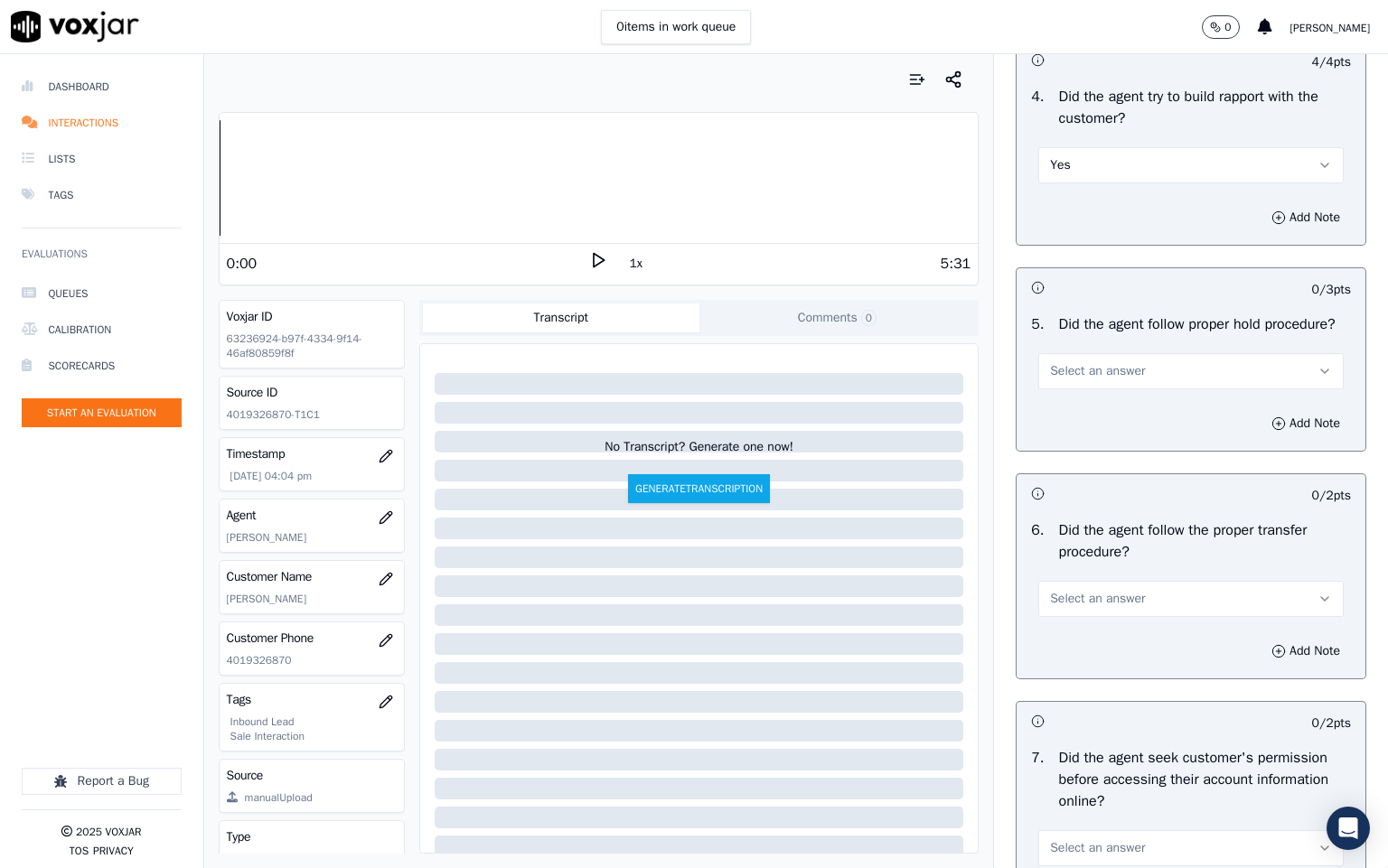 click on "Yes" at bounding box center [1191, 165] 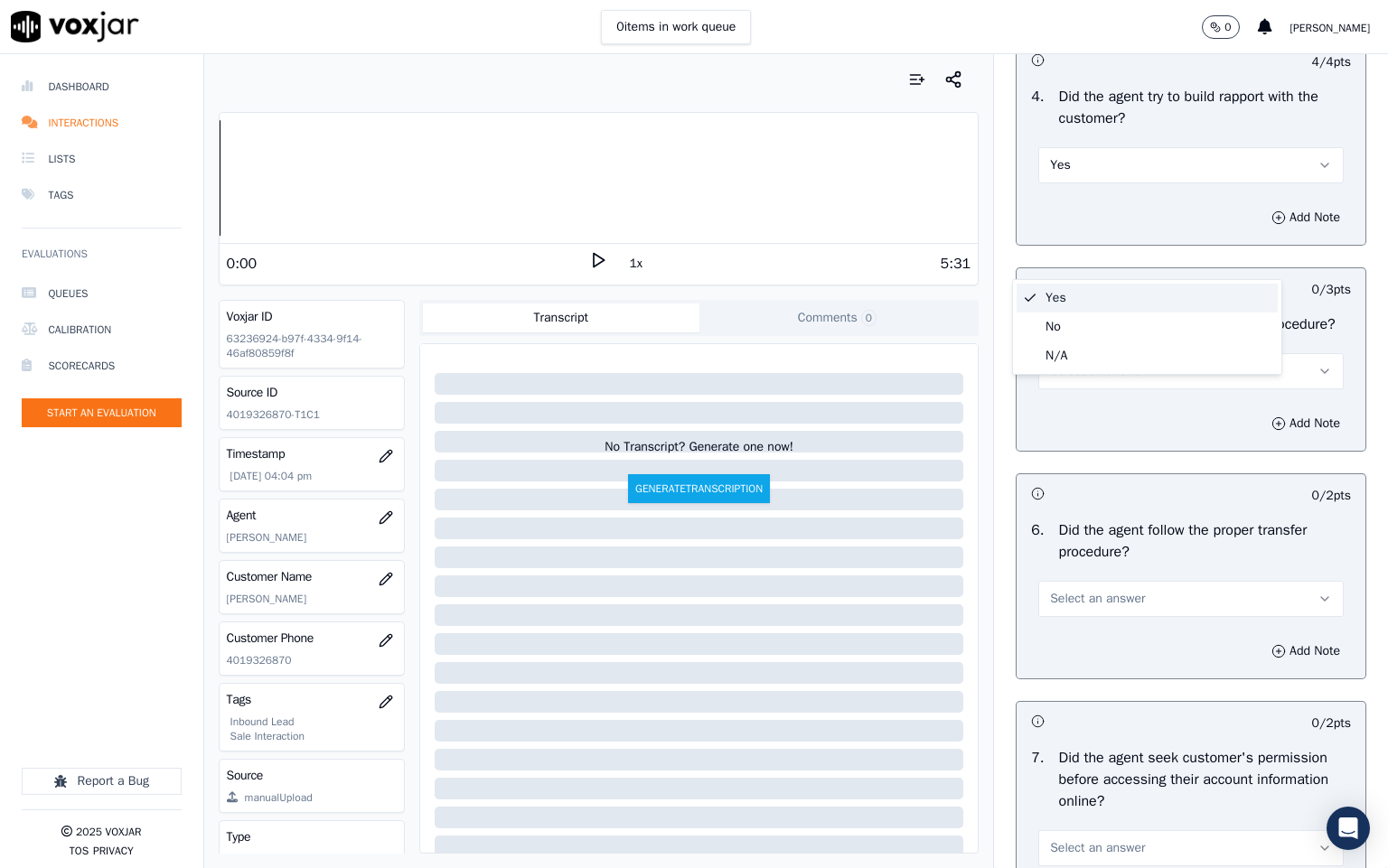 click on "Yes" at bounding box center [1147, 298] 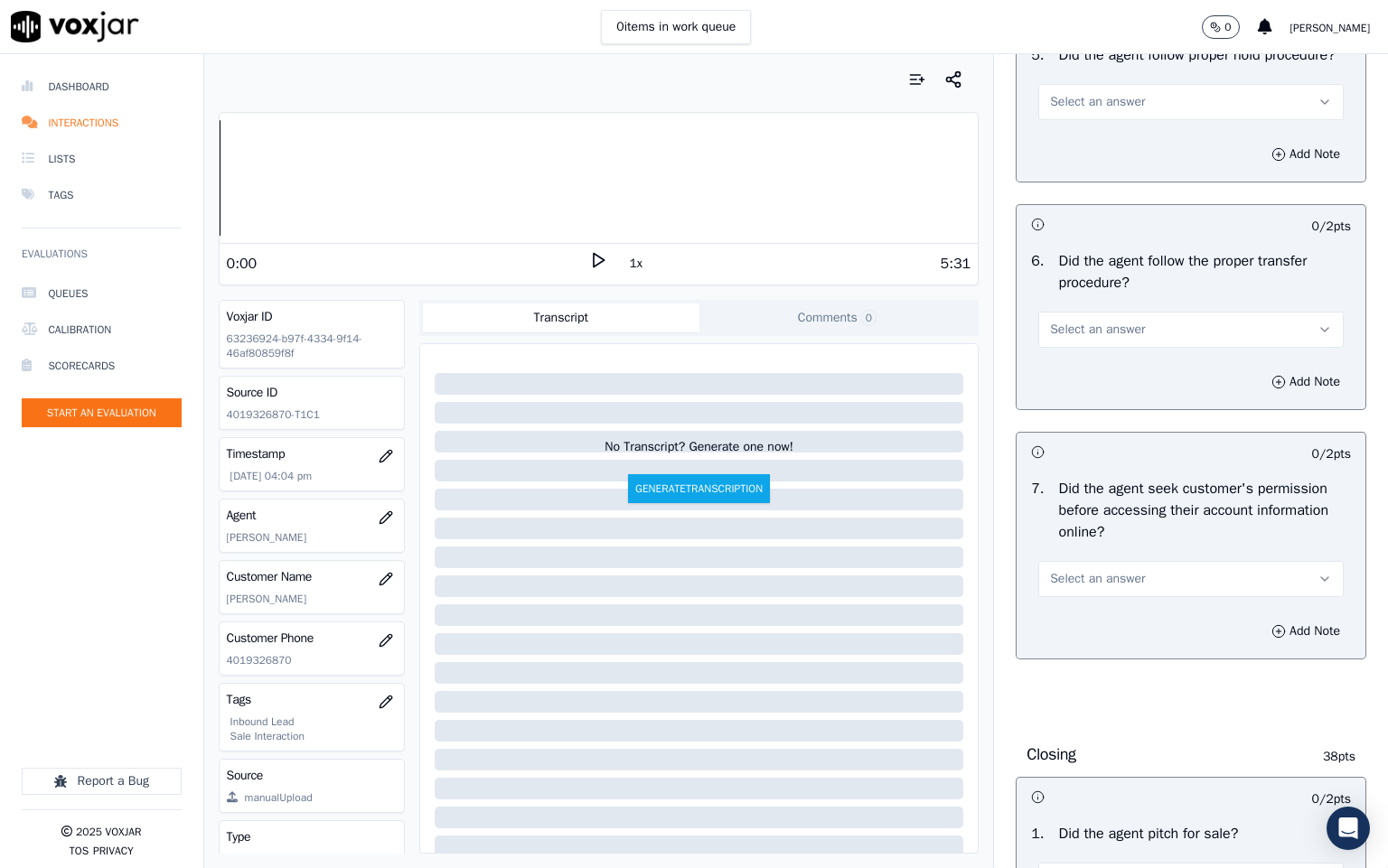 scroll, scrollTop: 3252, scrollLeft: 0, axis: vertical 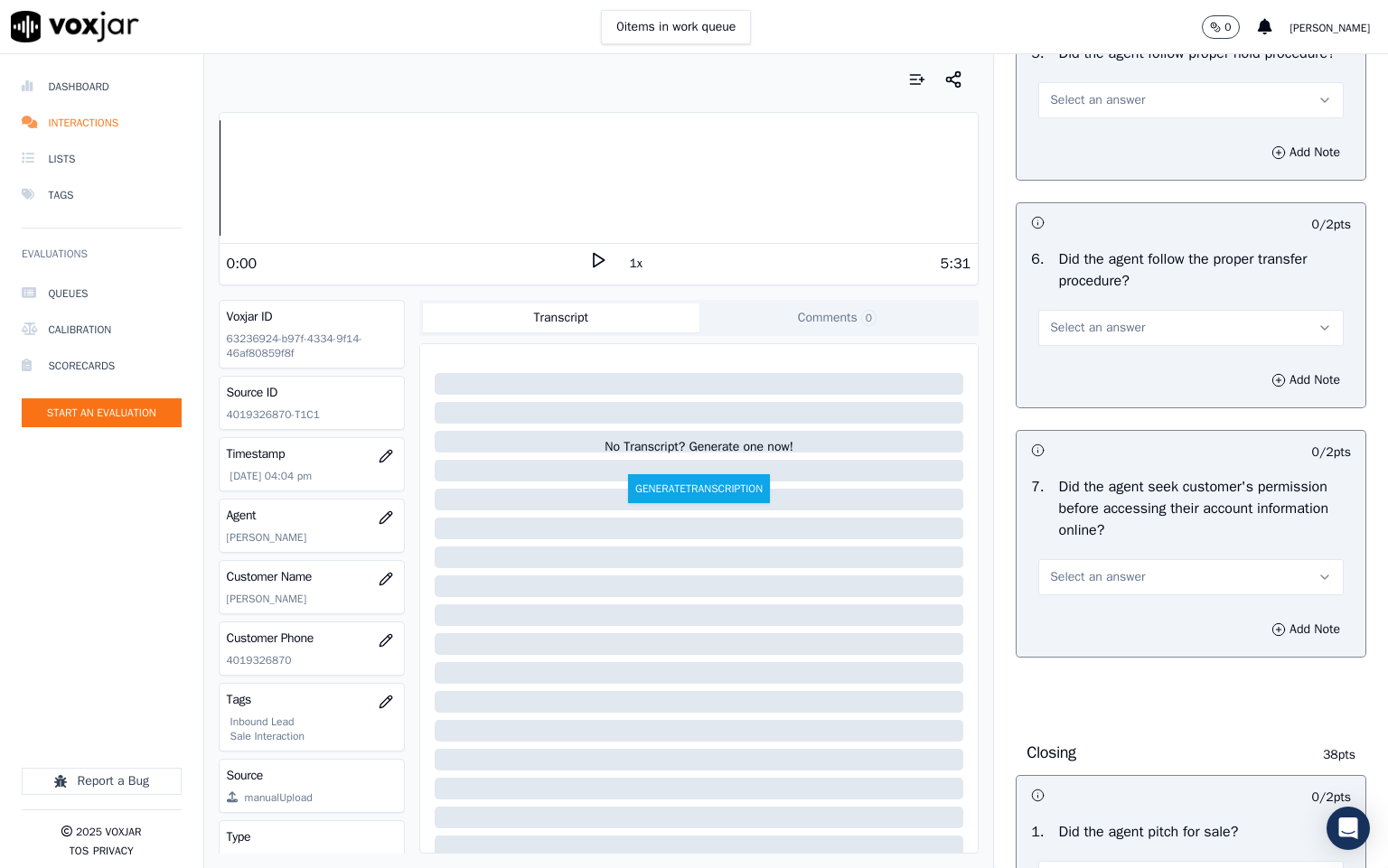 click on "Select an answer" at bounding box center [1097, 100] 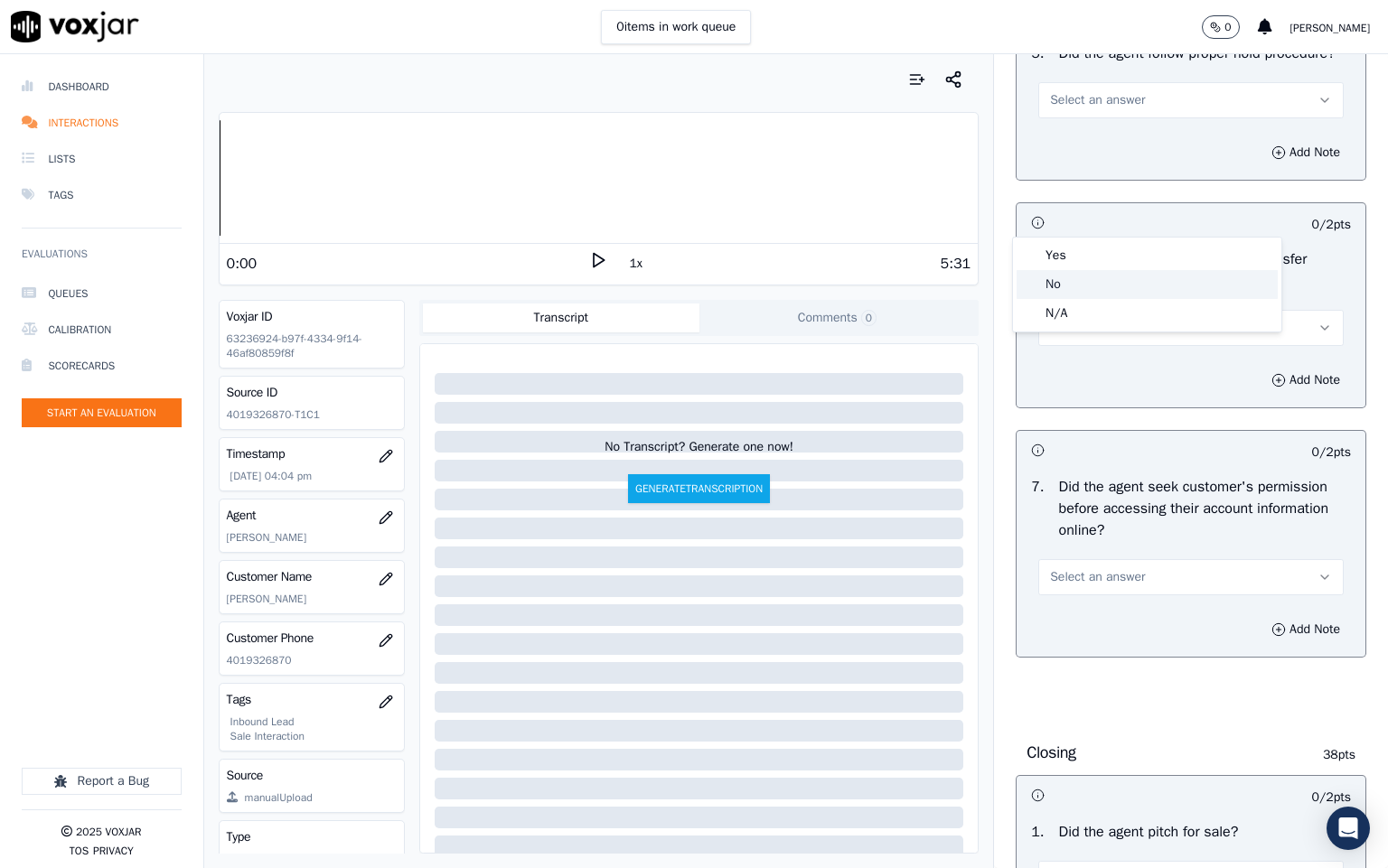 click on "No" 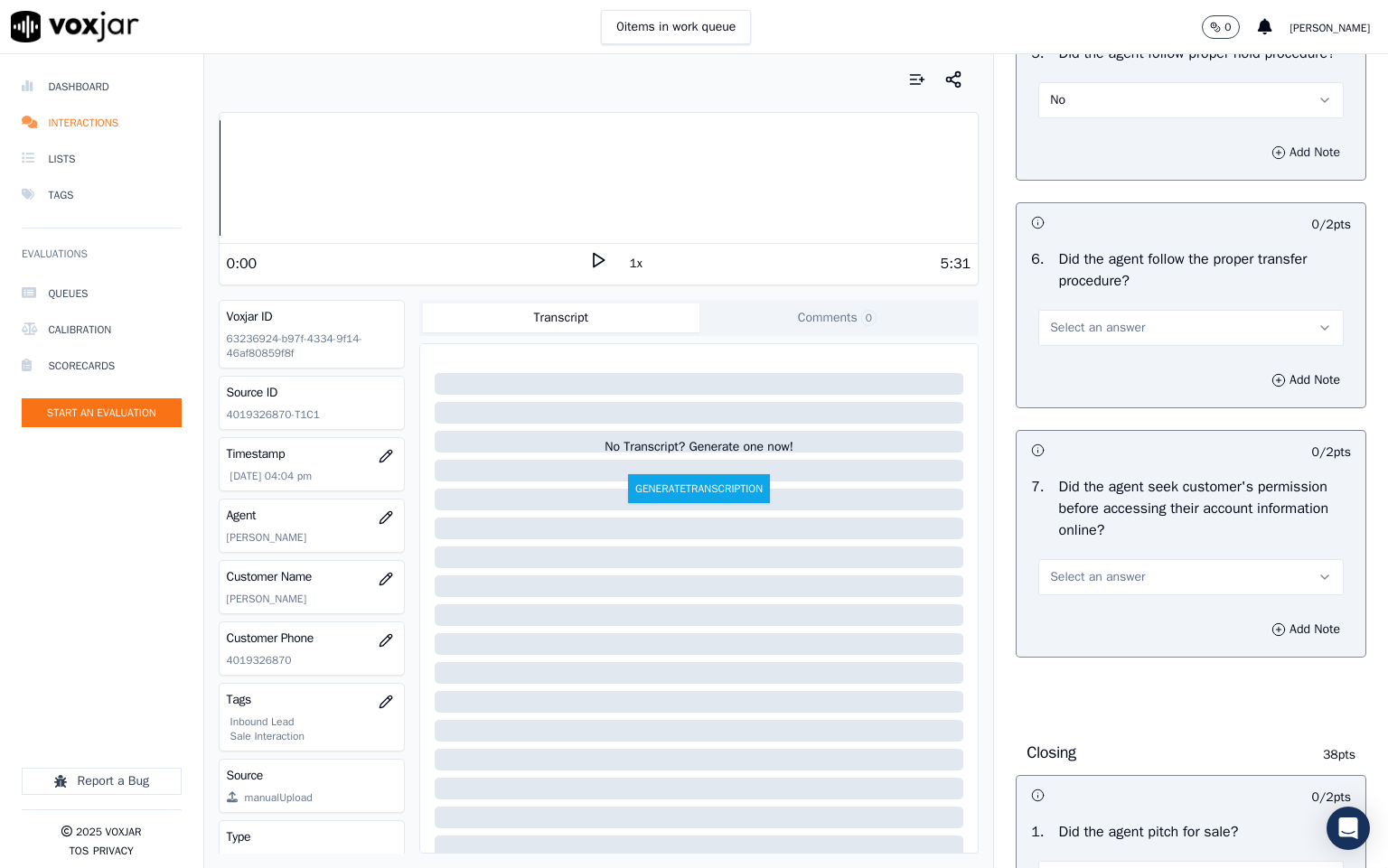 click on "Add Note" at bounding box center [1306, 153] 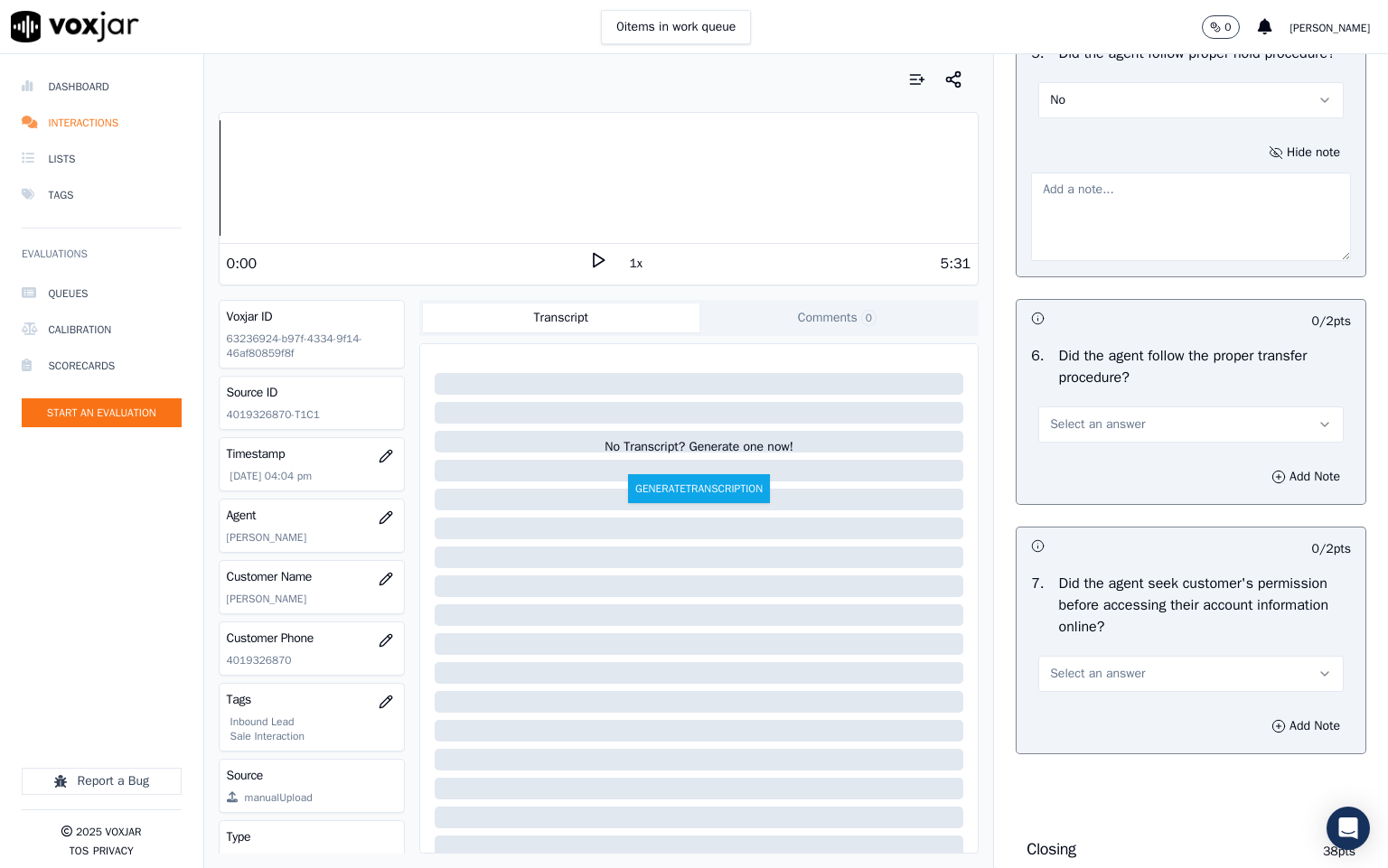 click at bounding box center [1191, 217] 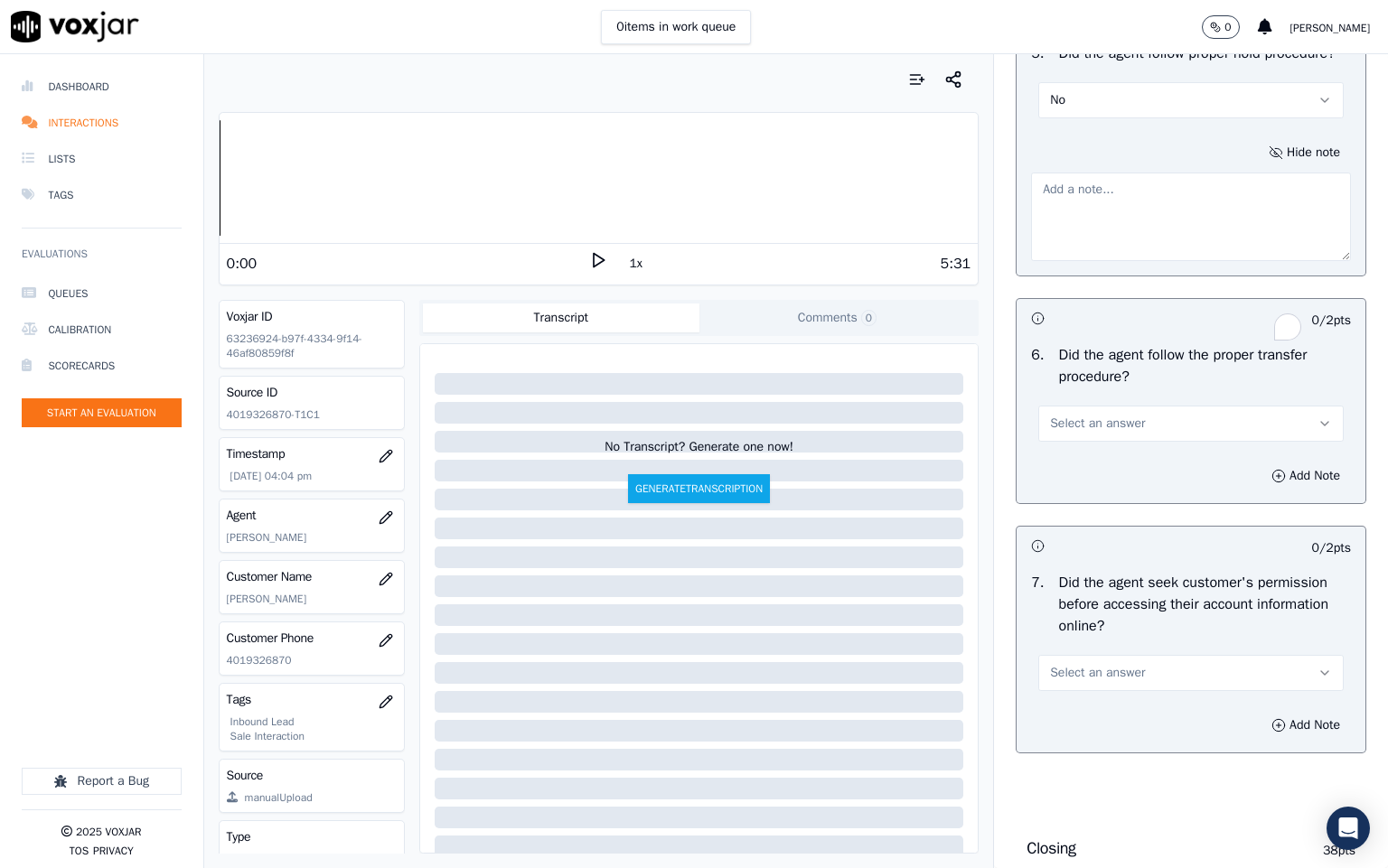 paste on "Call id - 20250722-182353_@3:54 - The agent failed to share the hold release statement after resuming the call.//" 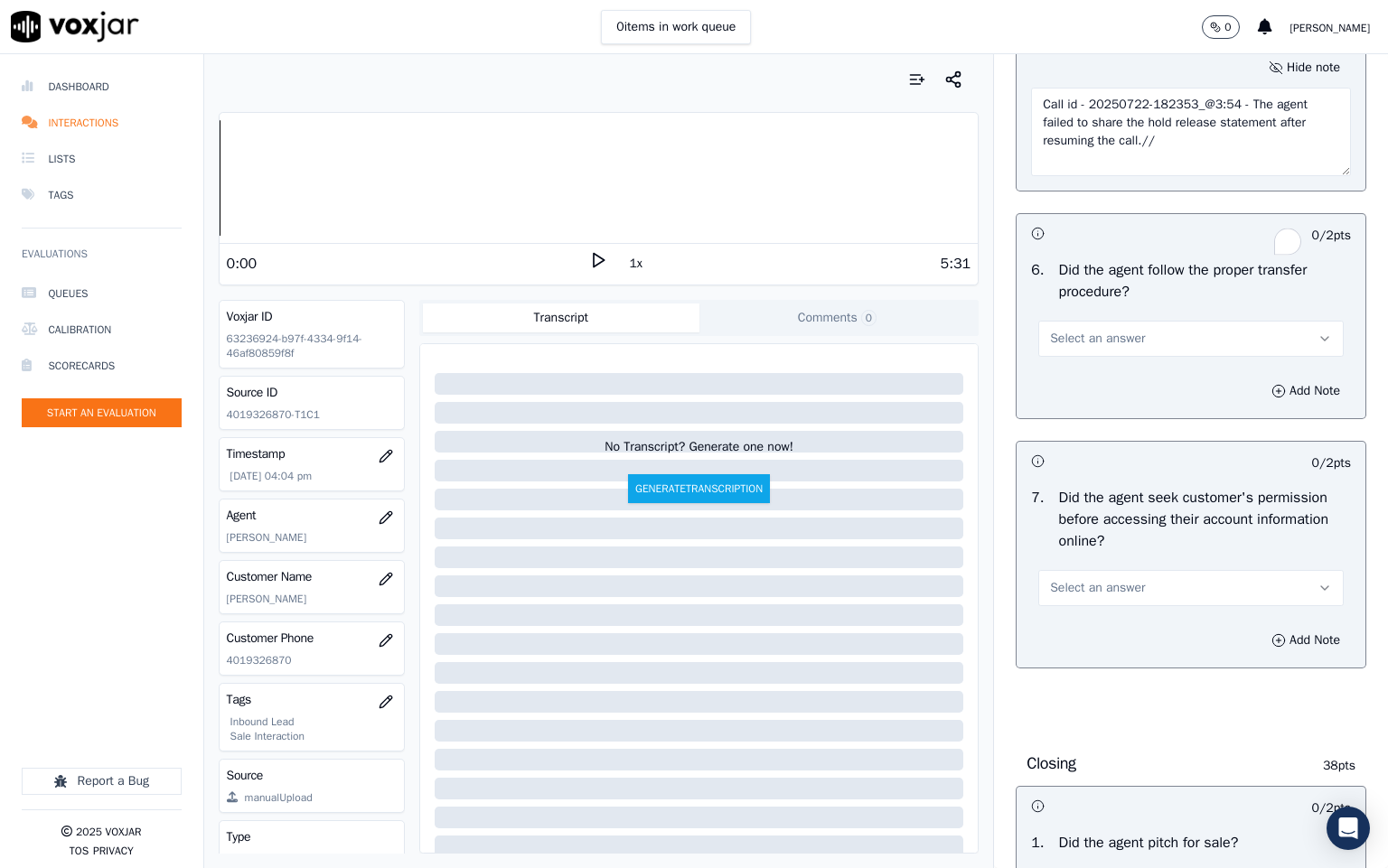scroll, scrollTop: 3387, scrollLeft: 0, axis: vertical 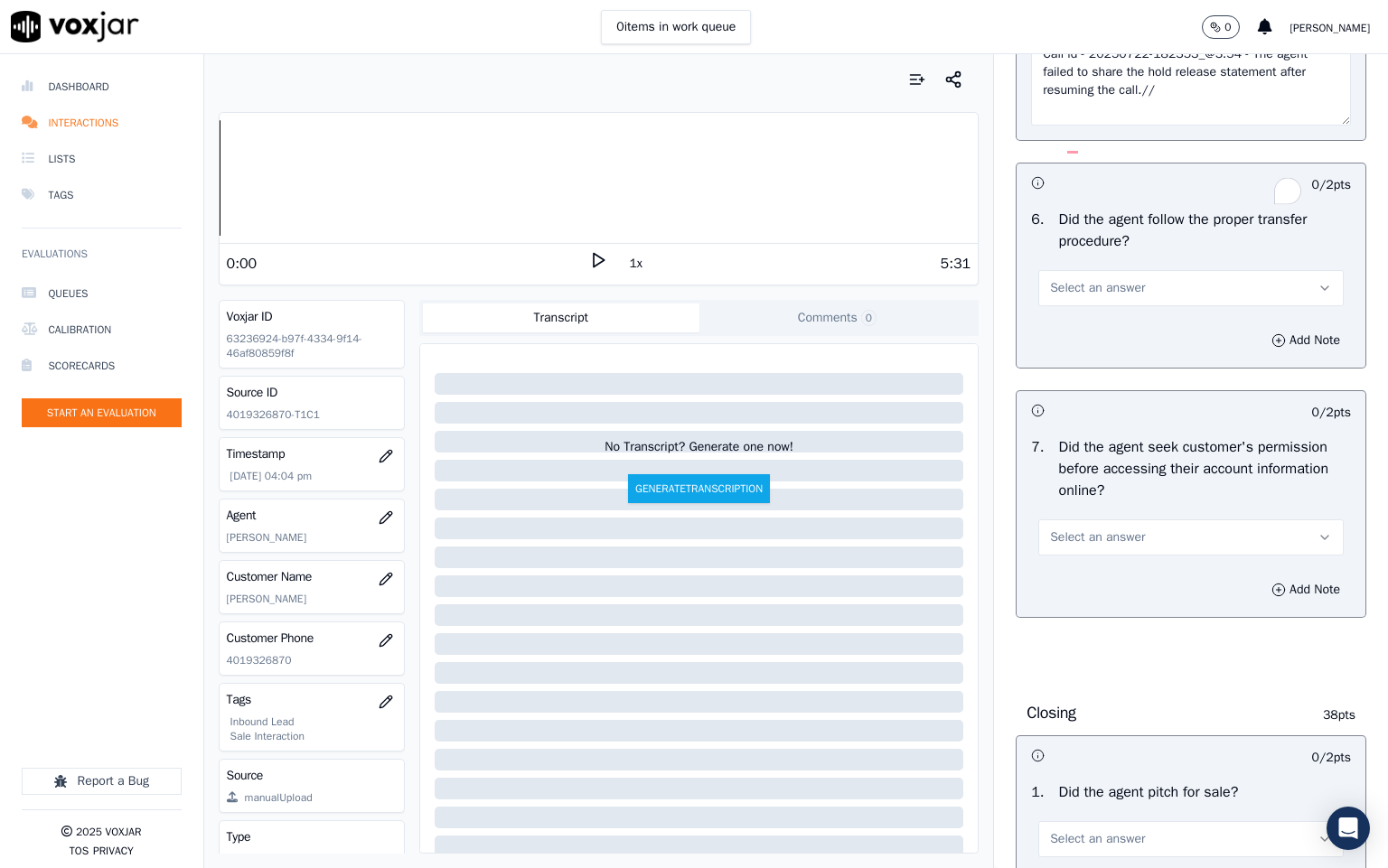 type on "Call id - 20250722-182353_@3:54 - The agent failed to share the hold release statement after resuming the call.//" 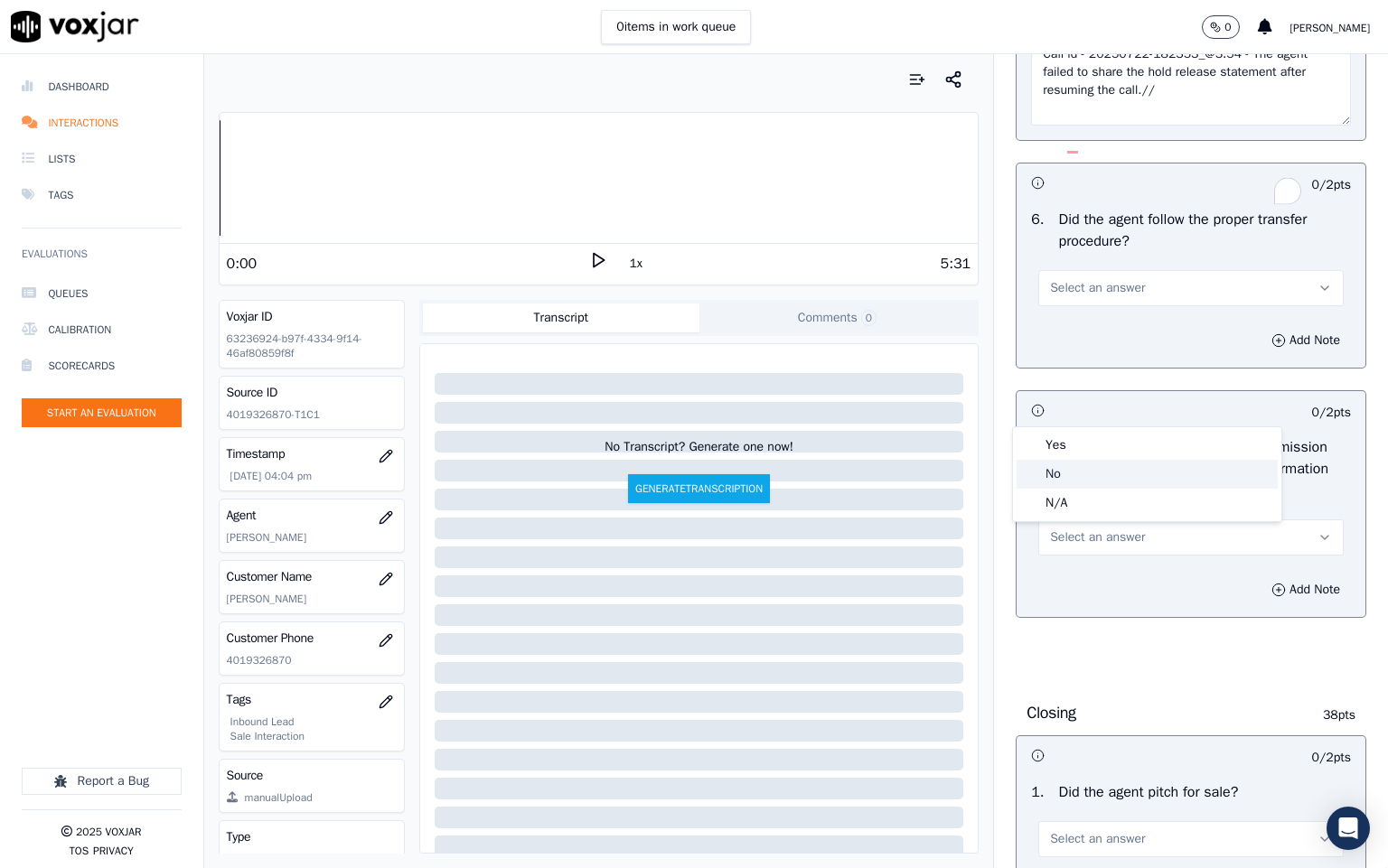 click on "No" 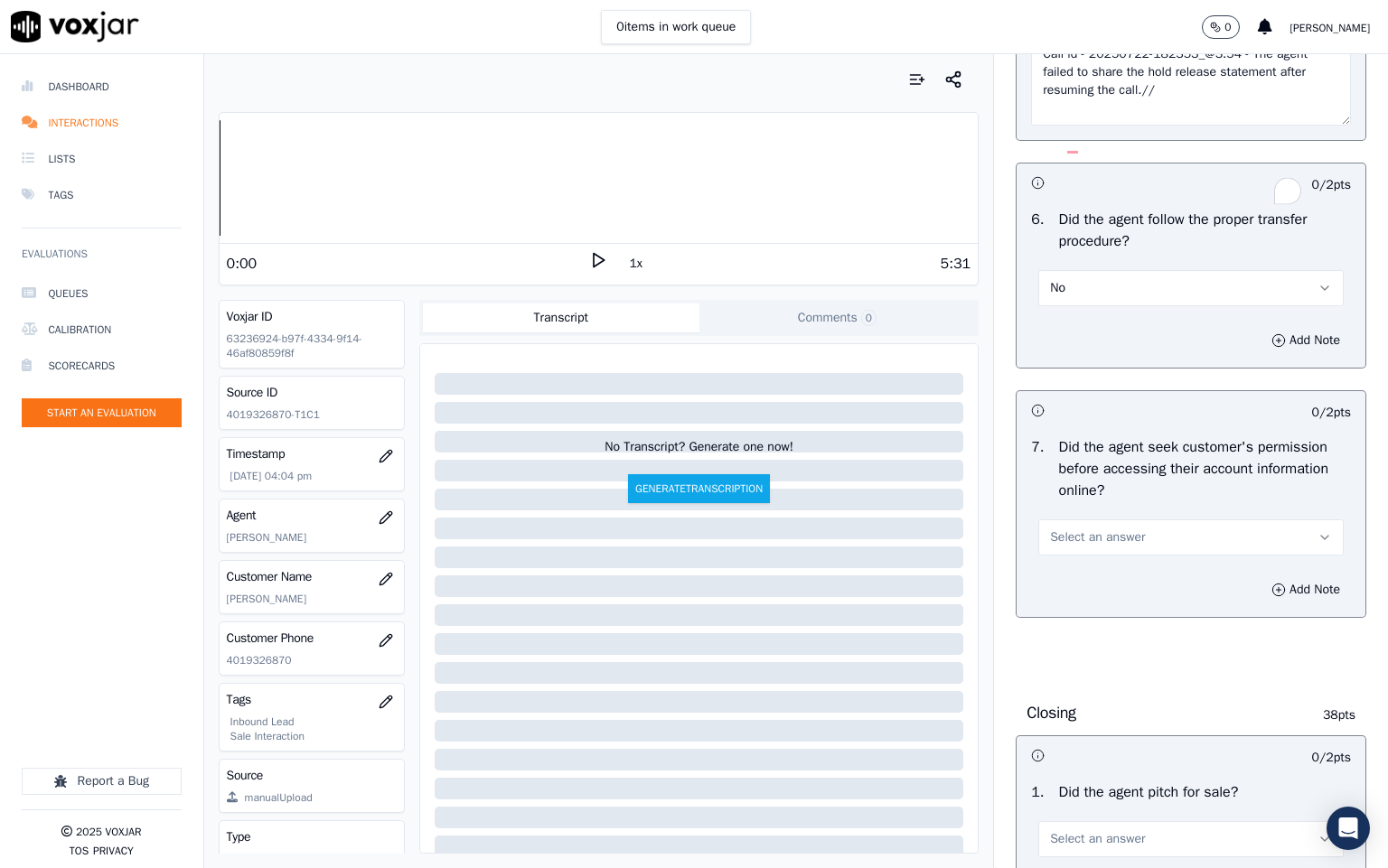 click on "No" at bounding box center [1191, 288] 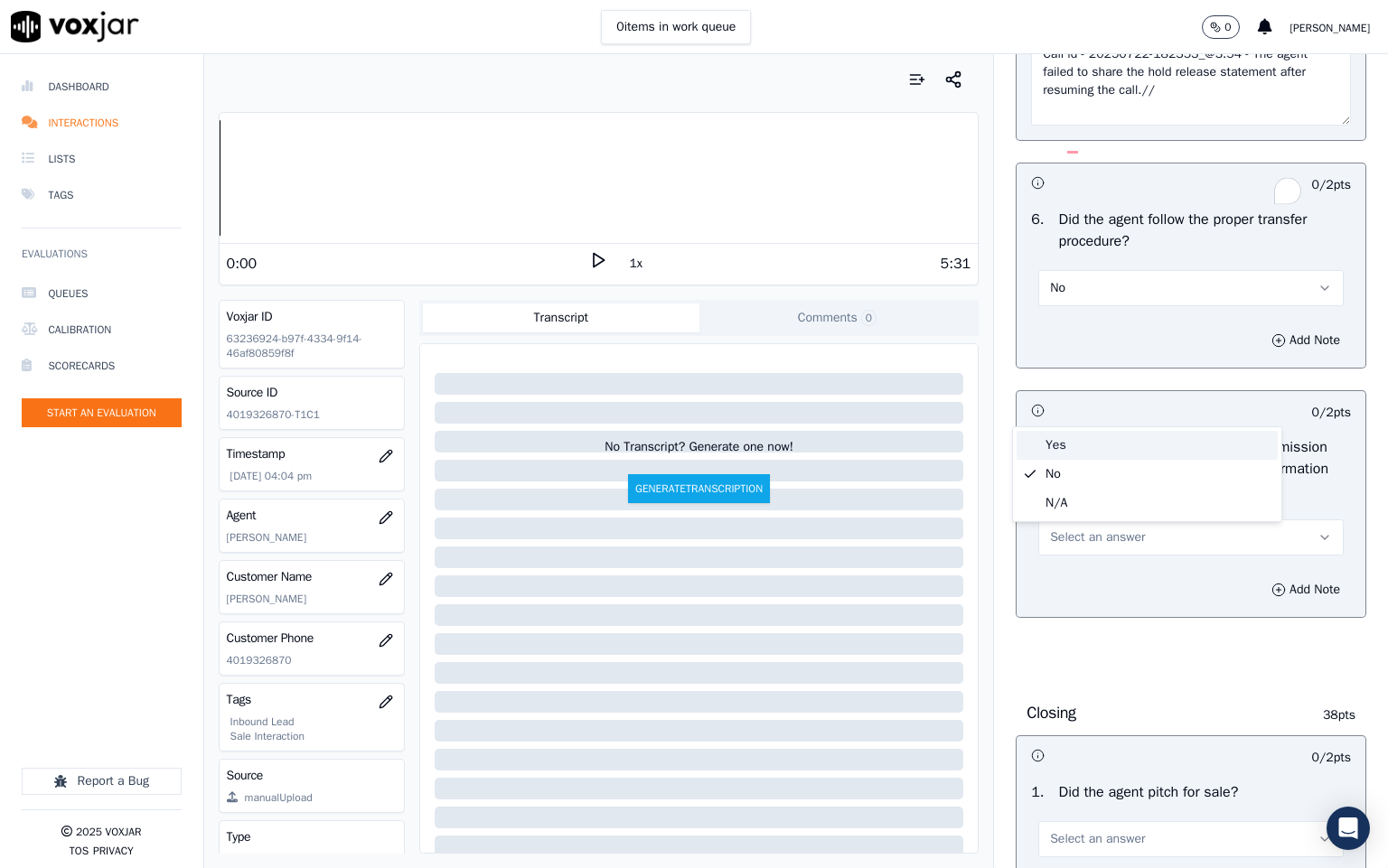 click on "Yes" at bounding box center [1147, 445] 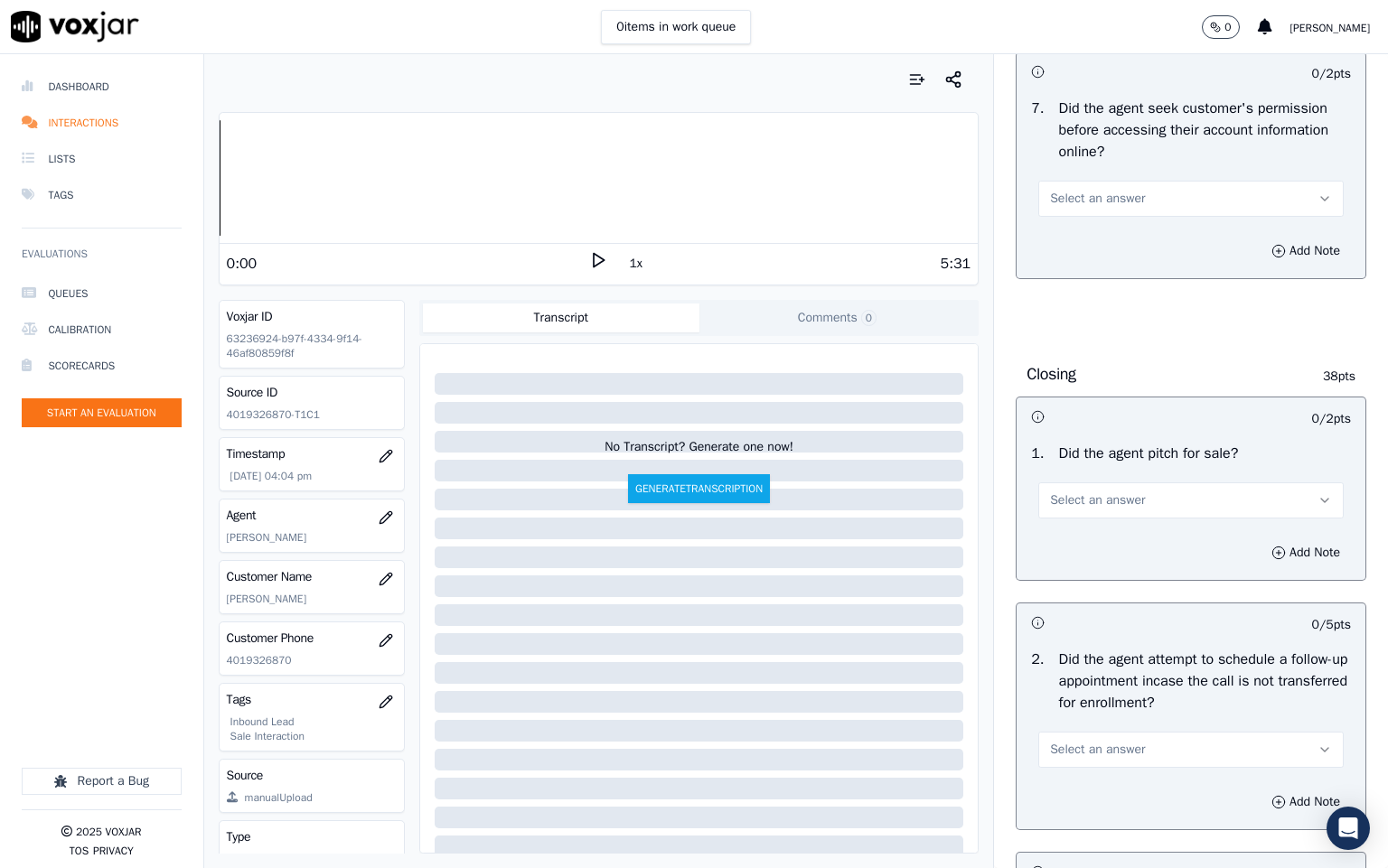 scroll, scrollTop: 3794, scrollLeft: 0, axis: vertical 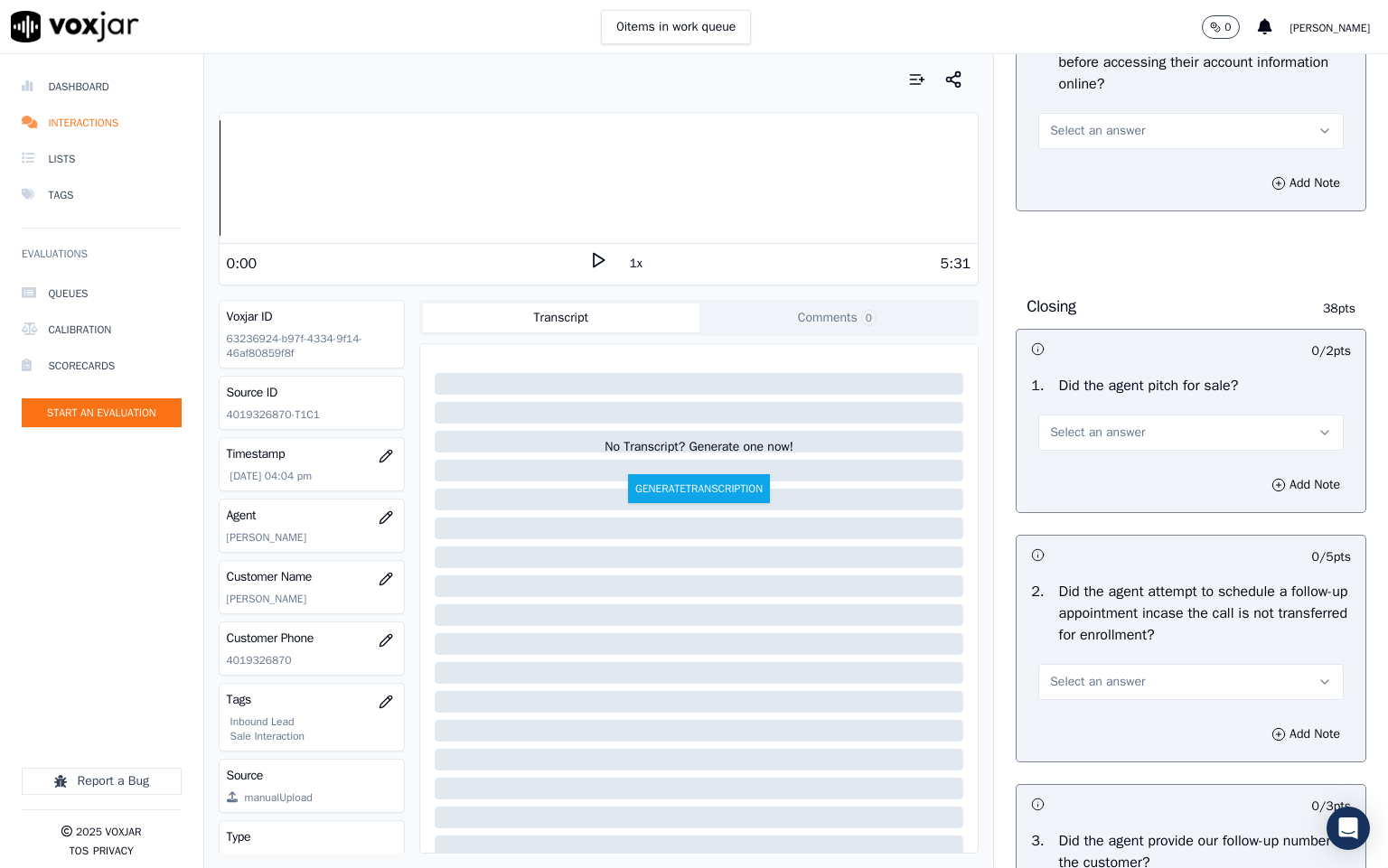 click on "Select an answer" at bounding box center (1097, 131) 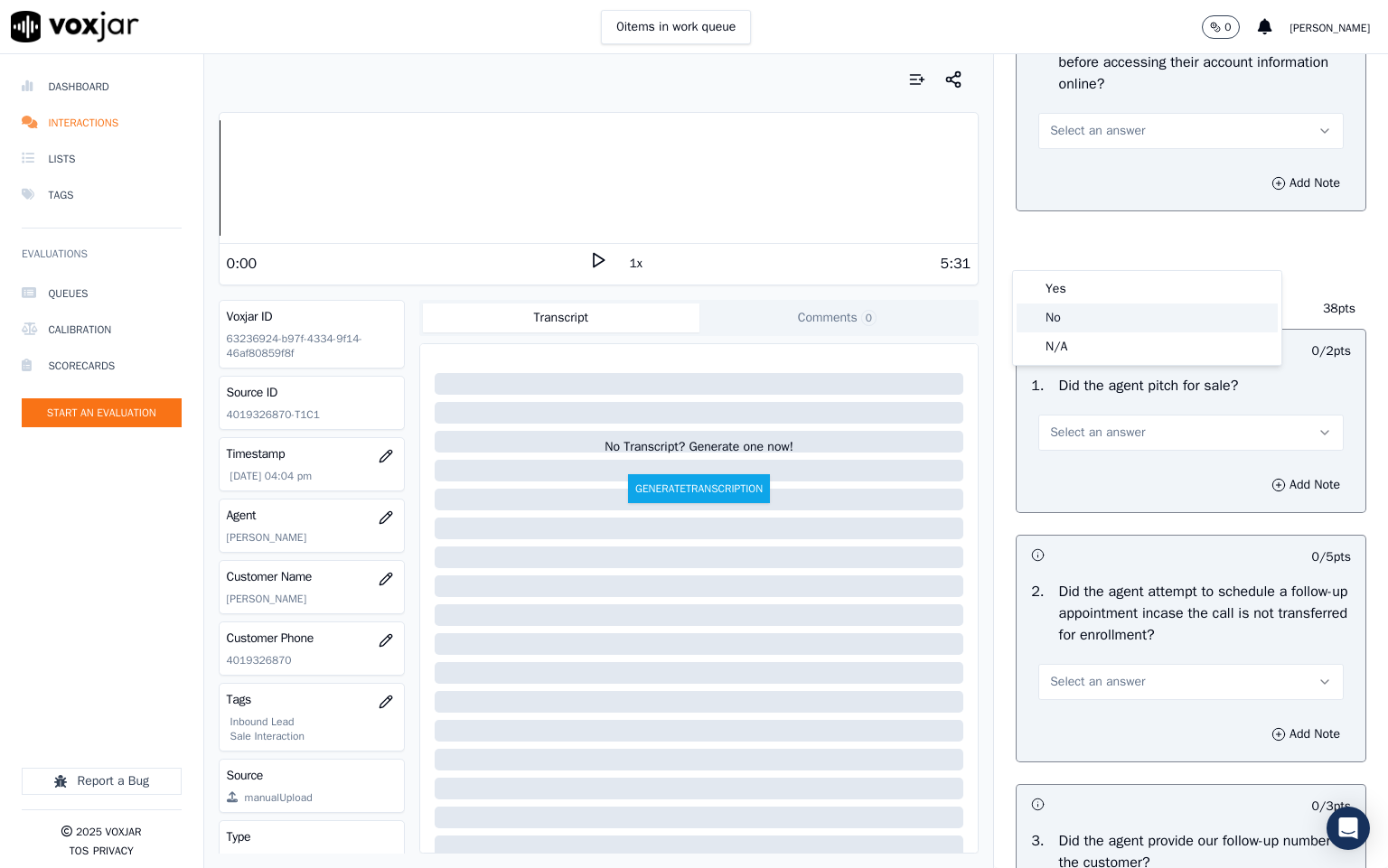 click on "No" 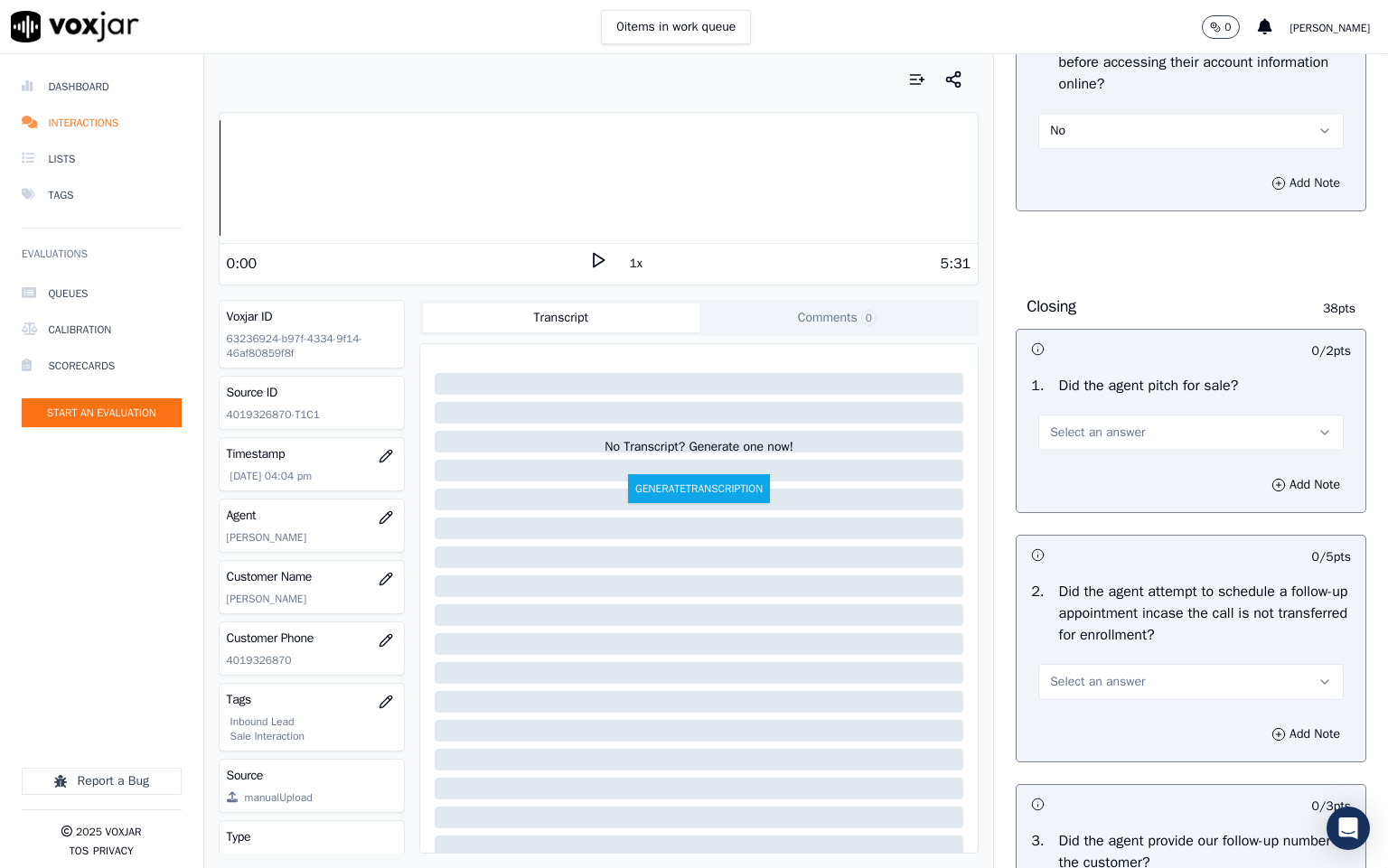 click on "Add Note" at bounding box center [1306, 183] 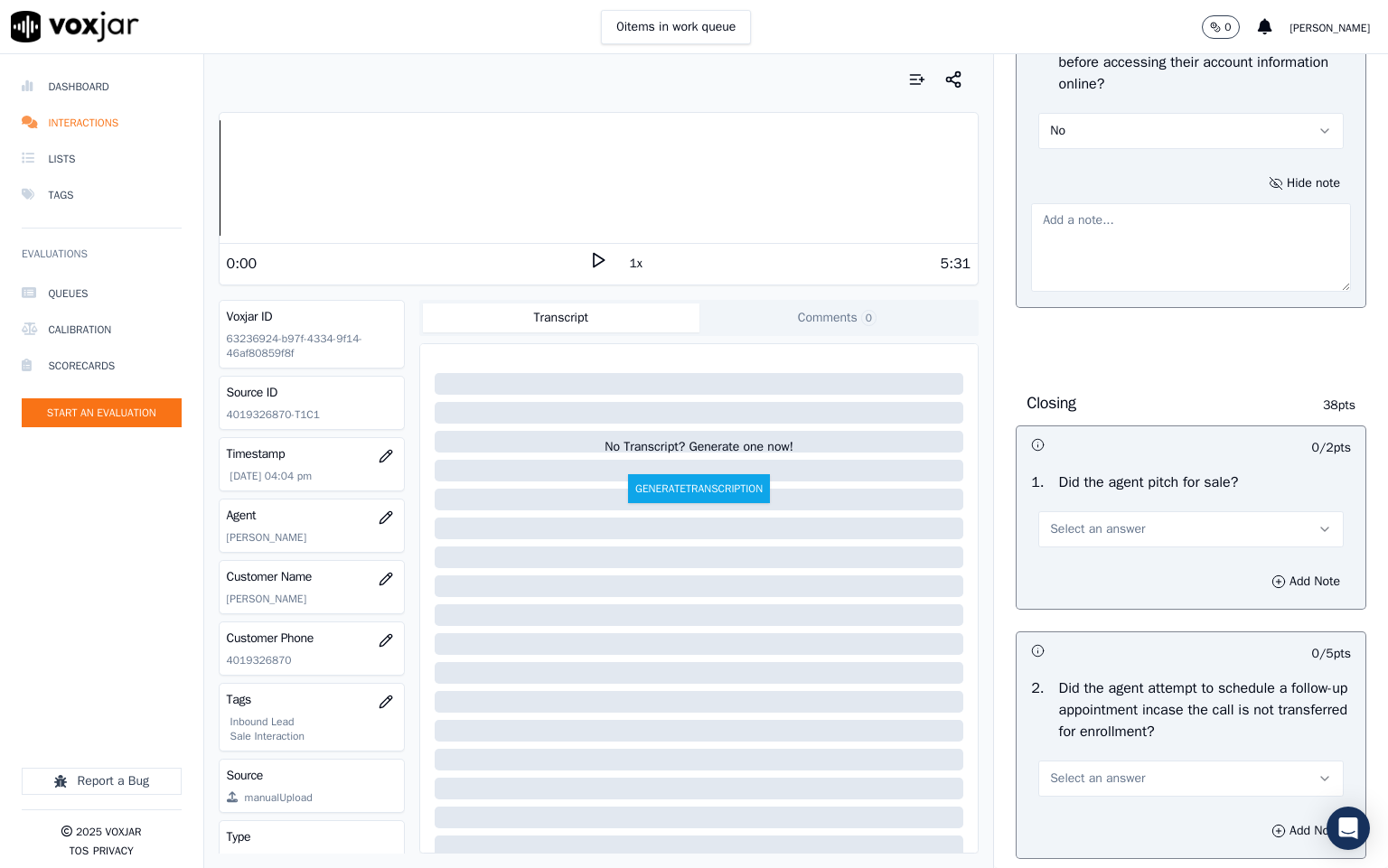 click at bounding box center [1191, 247] 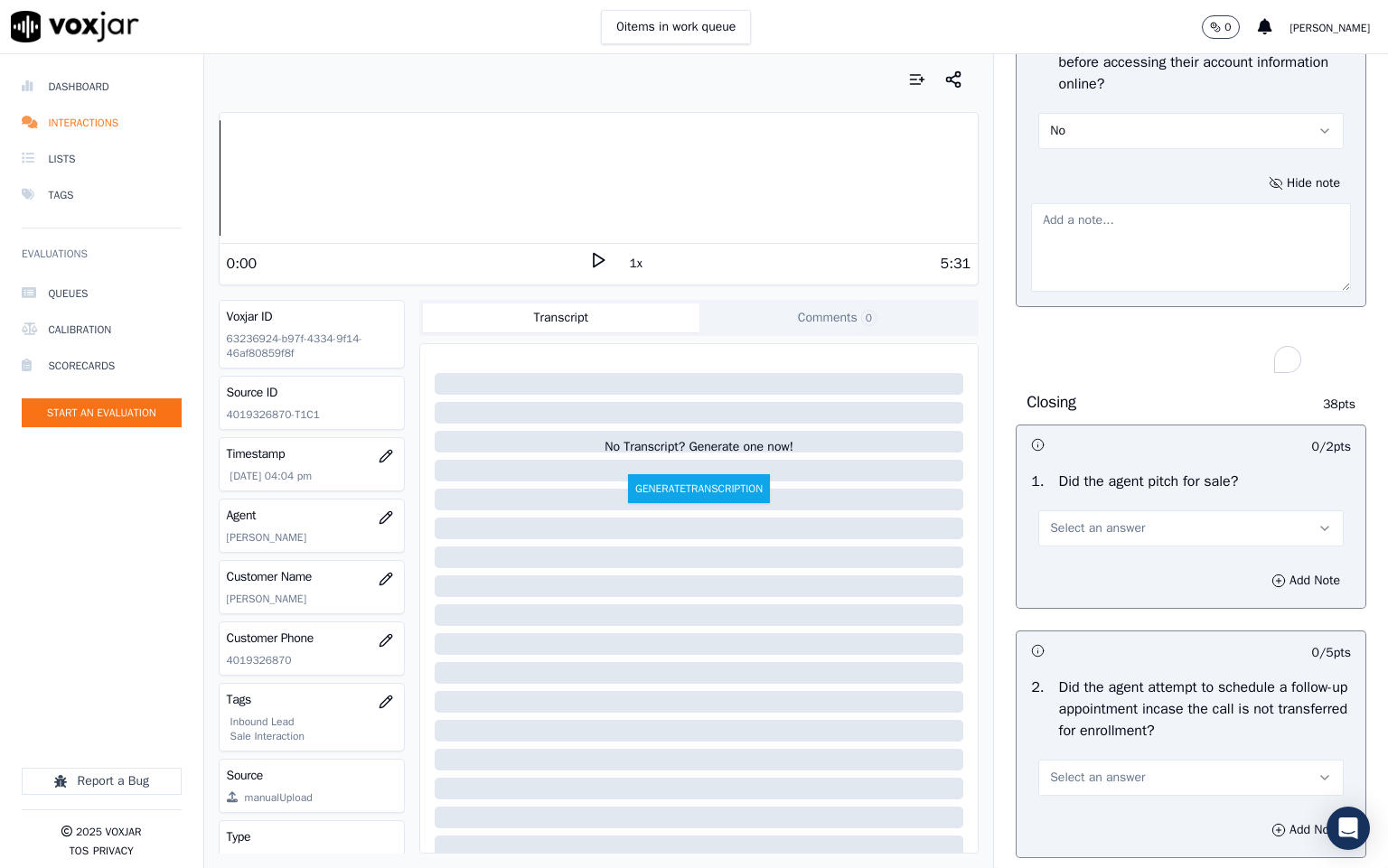 paste on "Call id - 20250722-172754_customer reconnect with agent [PERSON_NAME] //
@6:36 - The agent must seek(attempt to find) permission before accessing or discussing account details //" 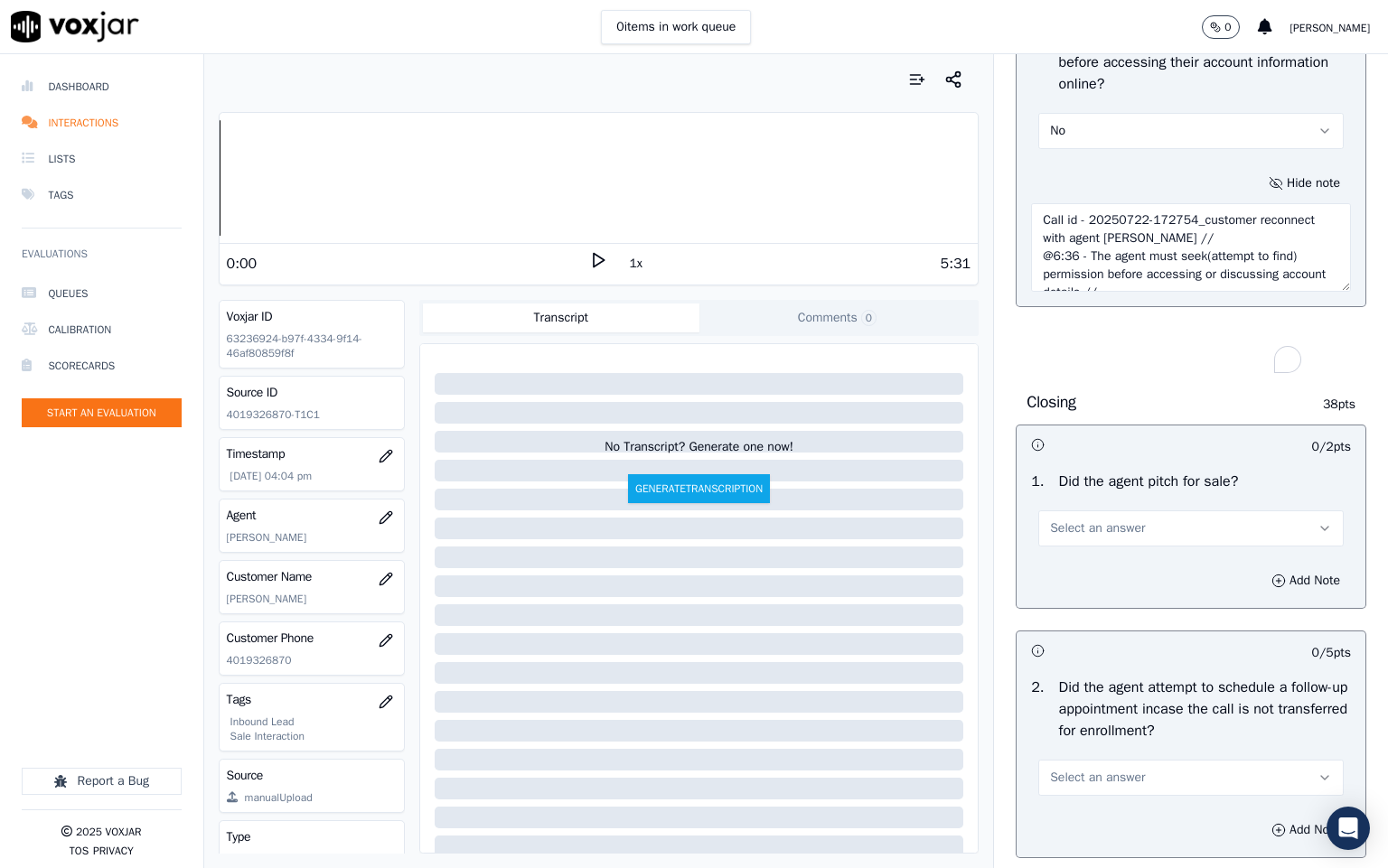 scroll, scrollTop: 9, scrollLeft: 0, axis: vertical 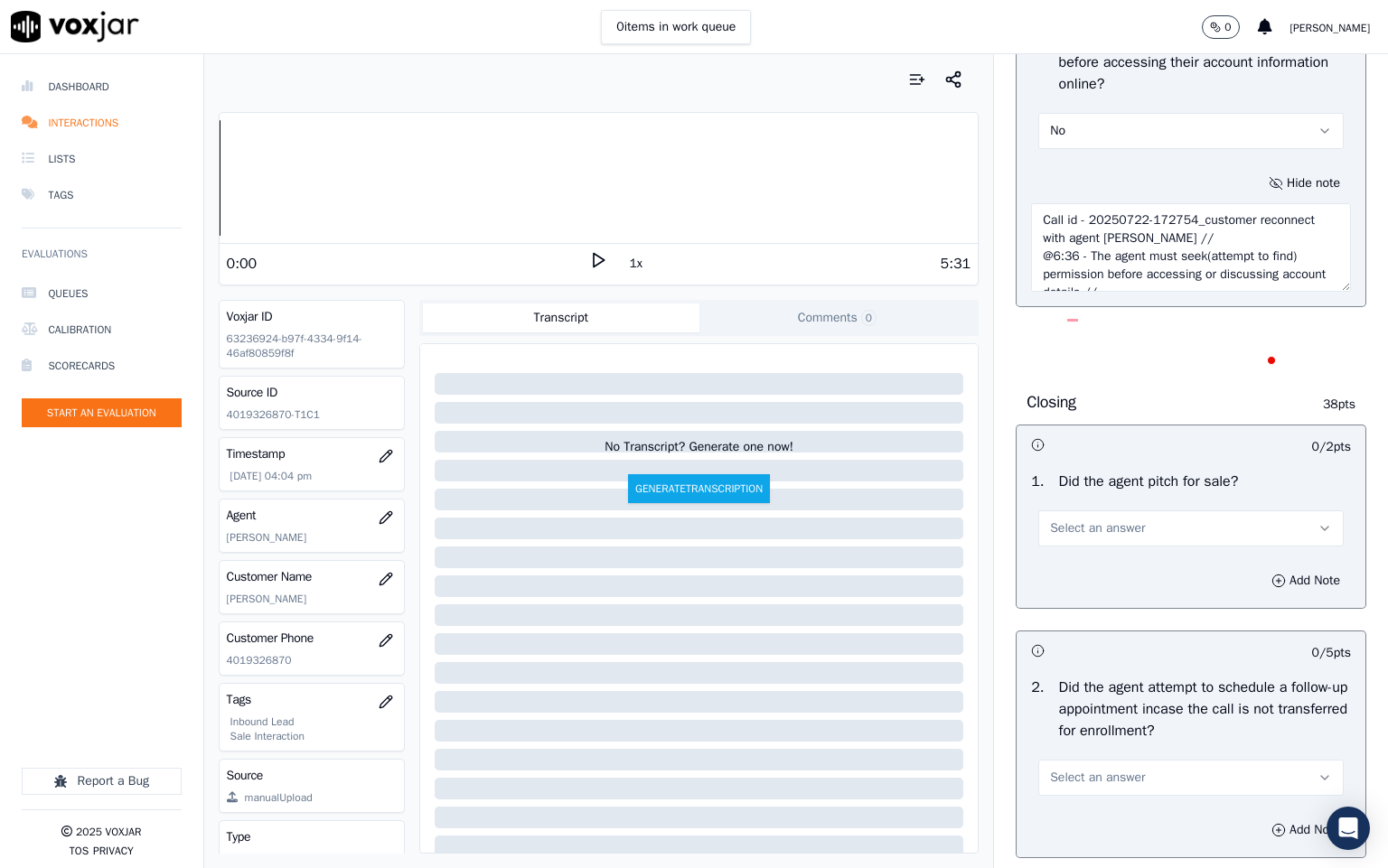 drag, startPoint x: 1014, startPoint y: 372, endPoint x: 1079, endPoint y: 382, distance: 65.764732 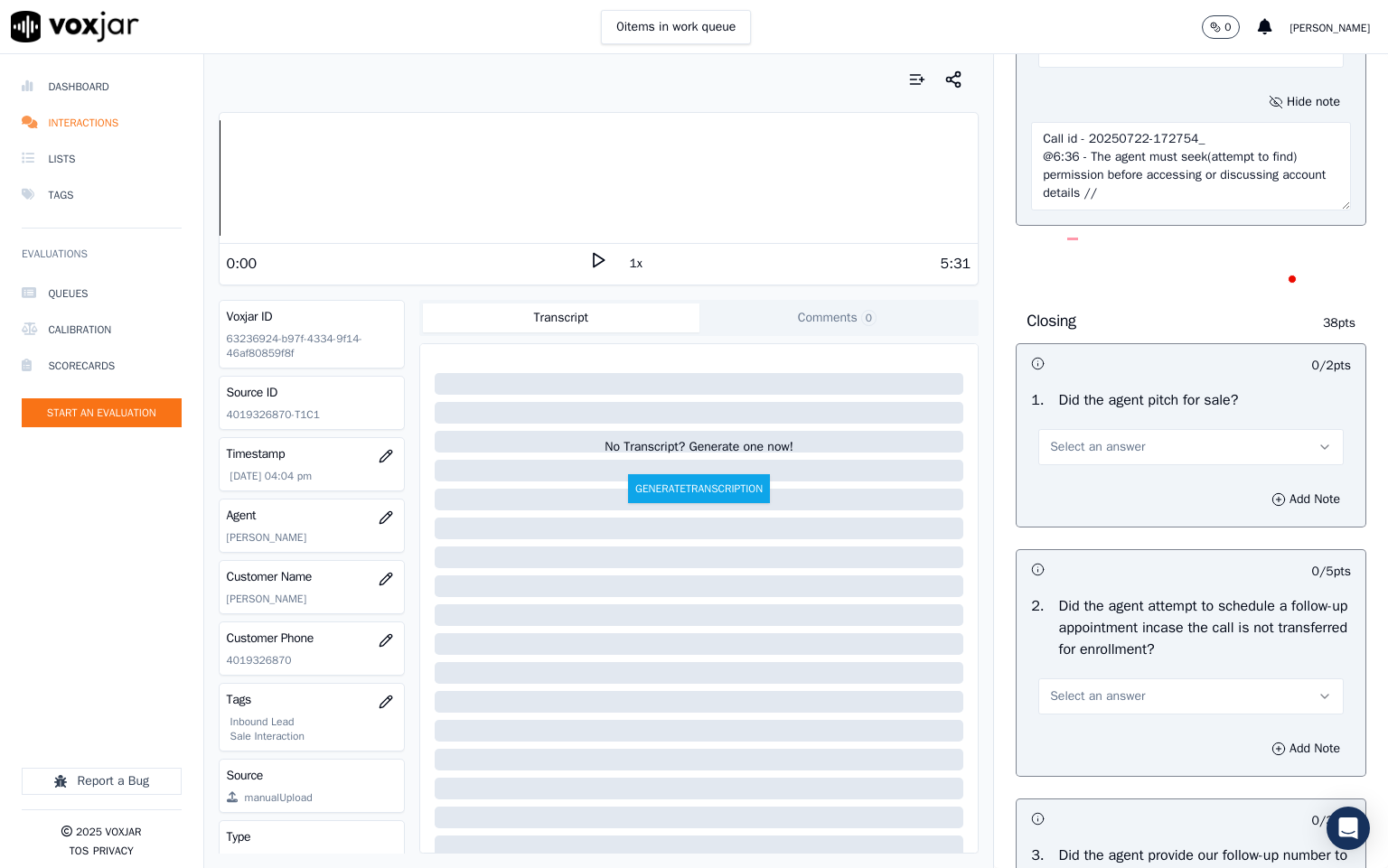 scroll, scrollTop: 3929, scrollLeft: 0, axis: vertical 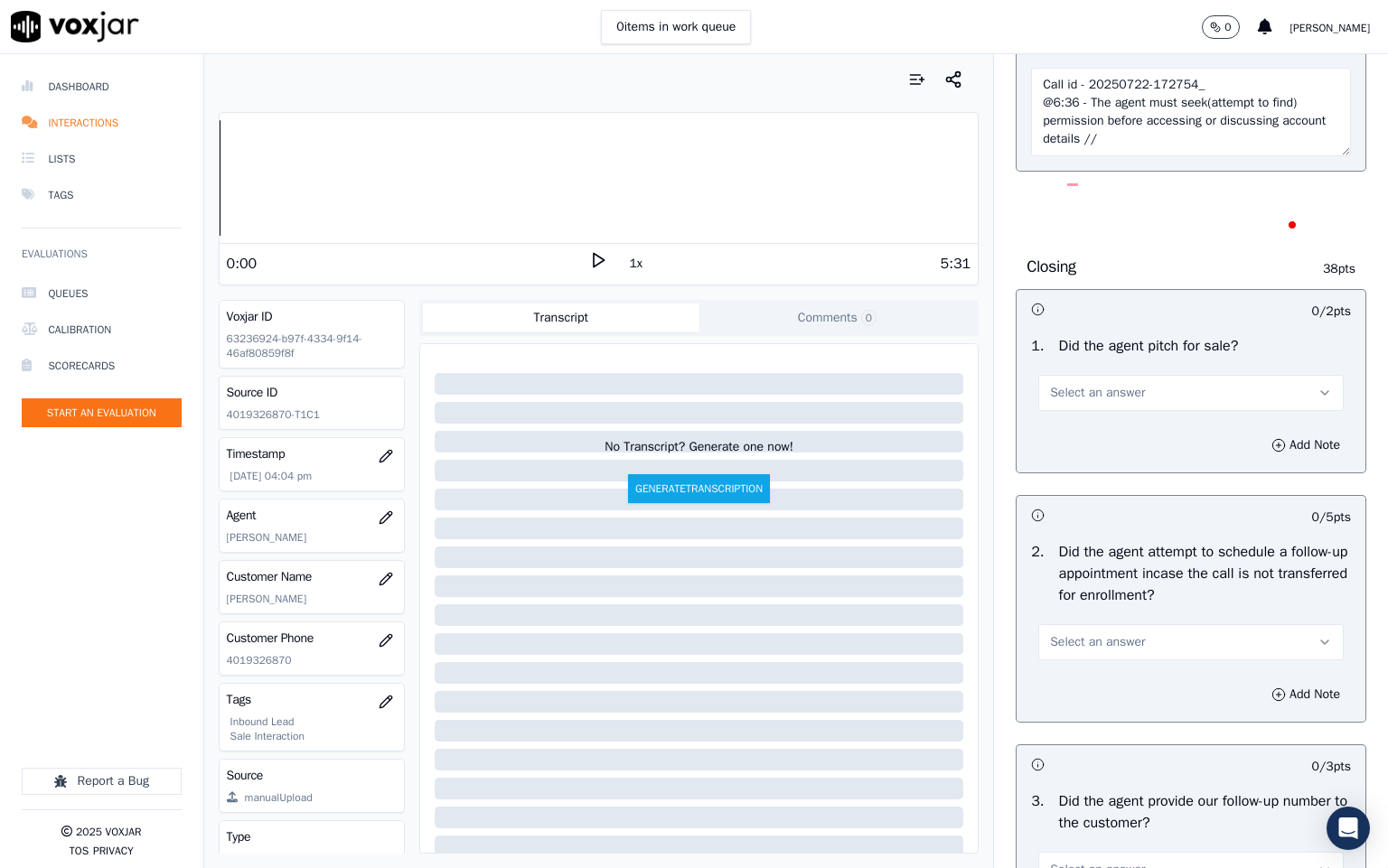 click on "Call id - 20250722-172754_
@6:36 - The agent must seek(attempt to find) permission before accessing or discussing account details //" at bounding box center (1191, 112) 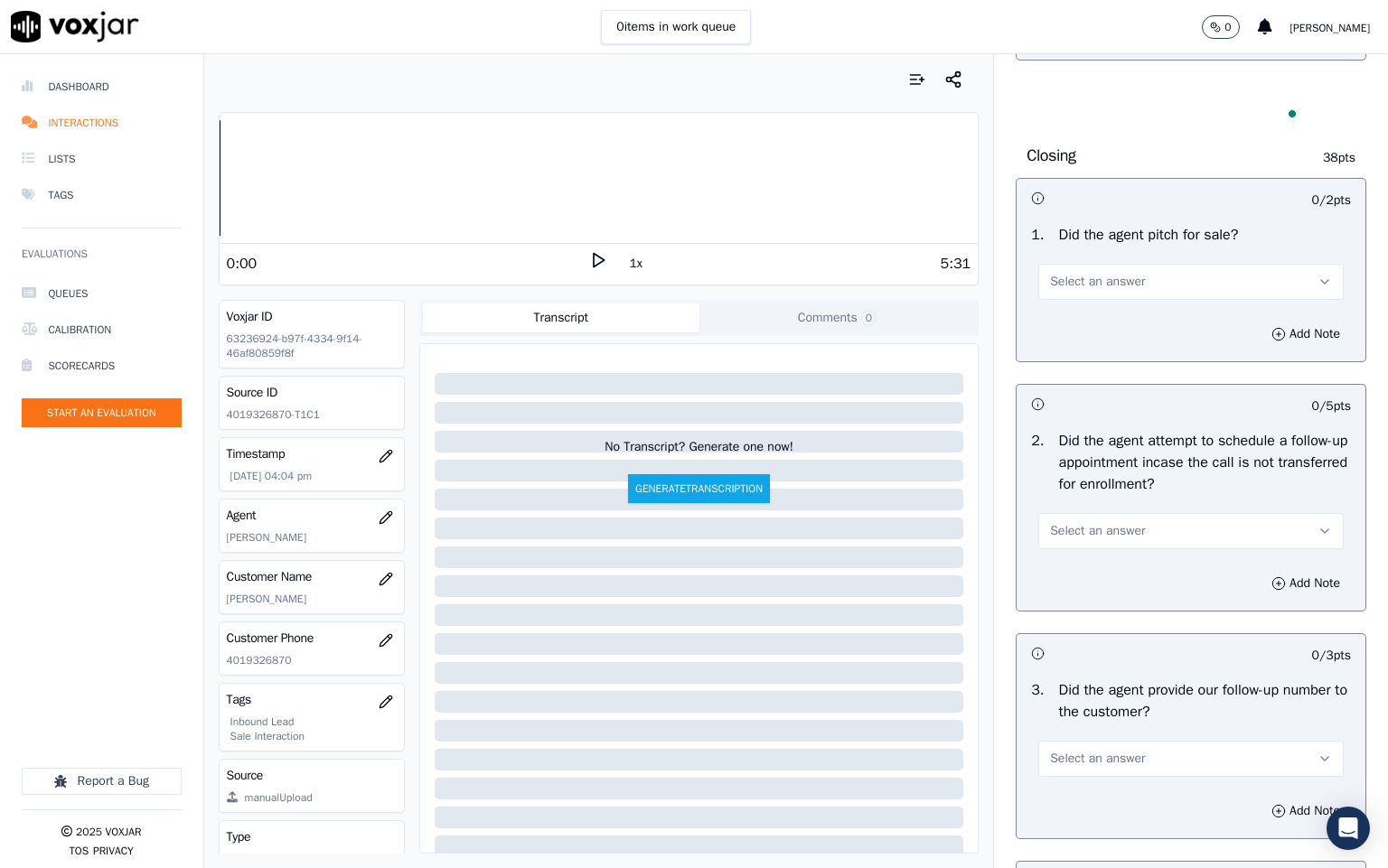 scroll, scrollTop: 4200, scrollLeft: 0, axis: vertical 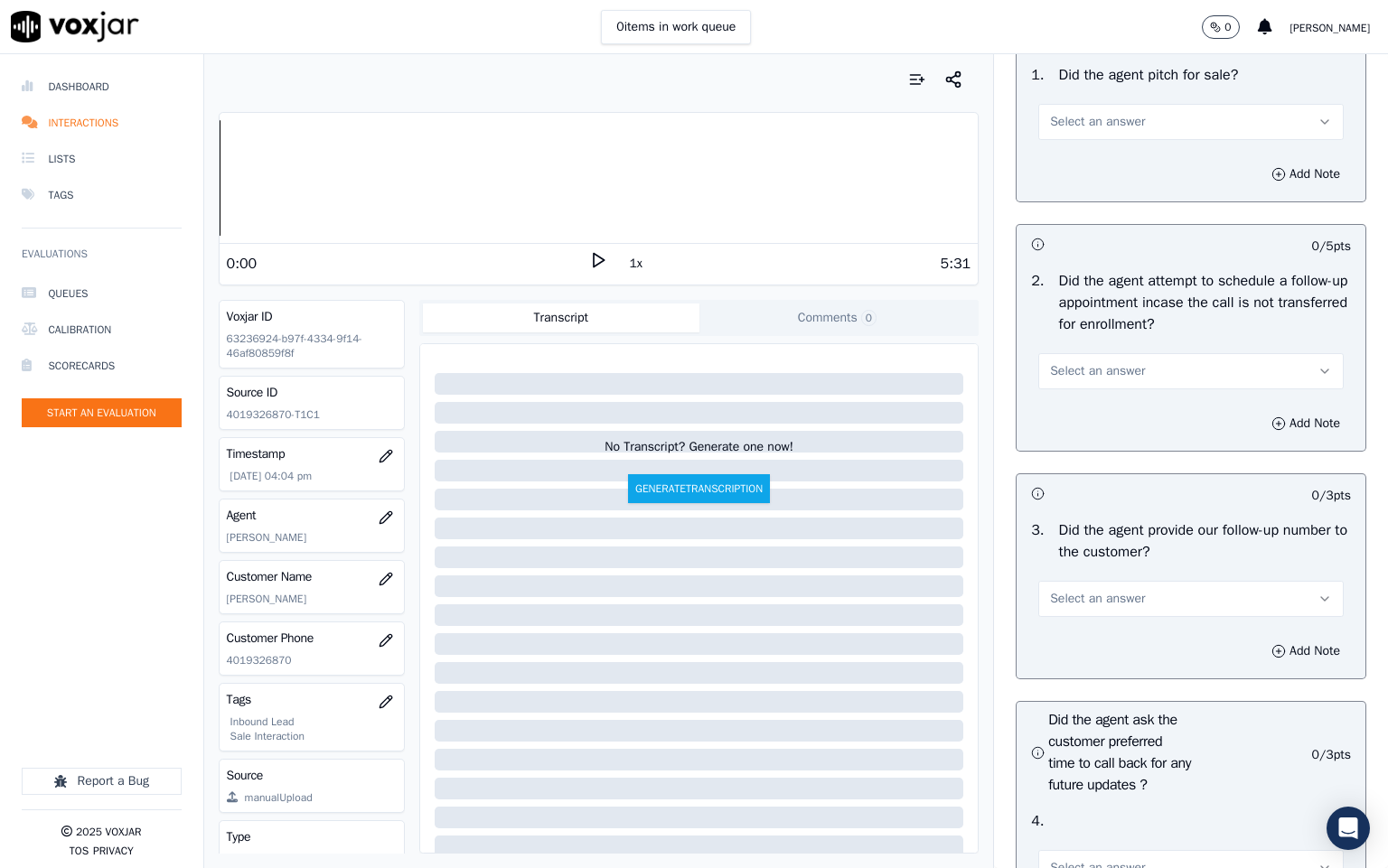 type on "Call id - 20250722-172754_ @6:36 - The agent must seek(attempt to find) permission before accessing or discussing account details //" 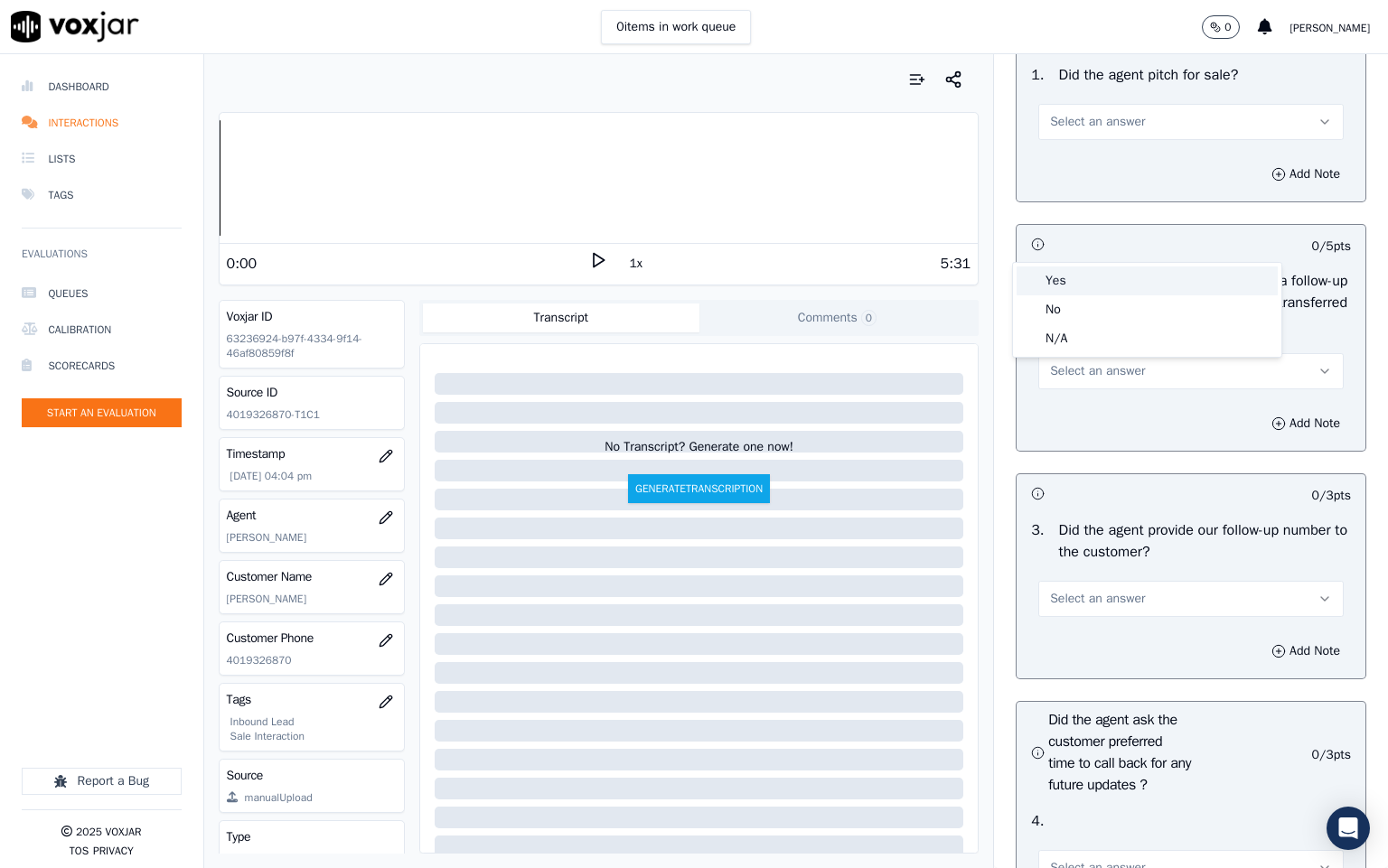 click on "Yes" at bounding box center (1147, 281) 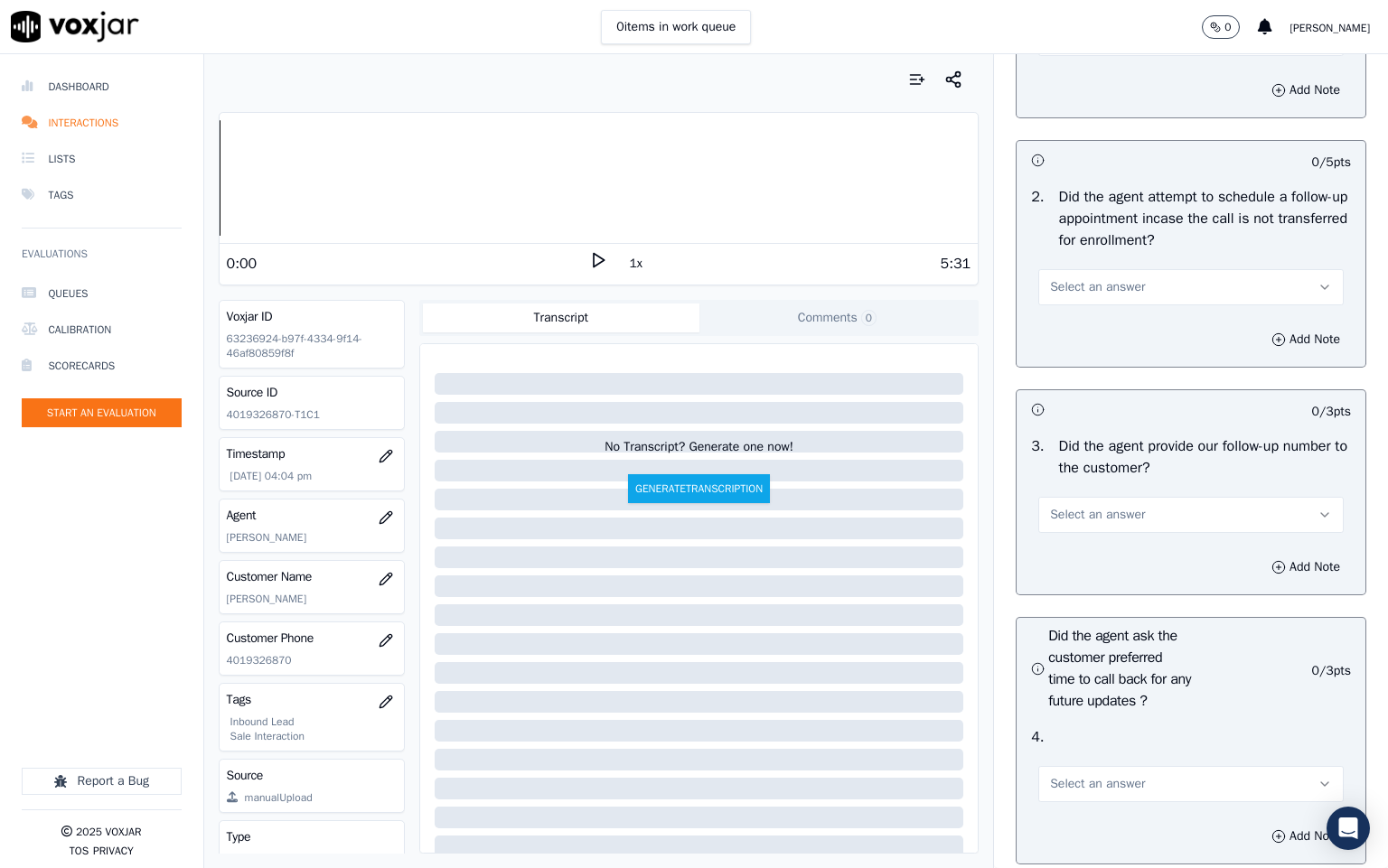 scroll, scrollTop: 4335, scrollLeft: 0, axis: vertical 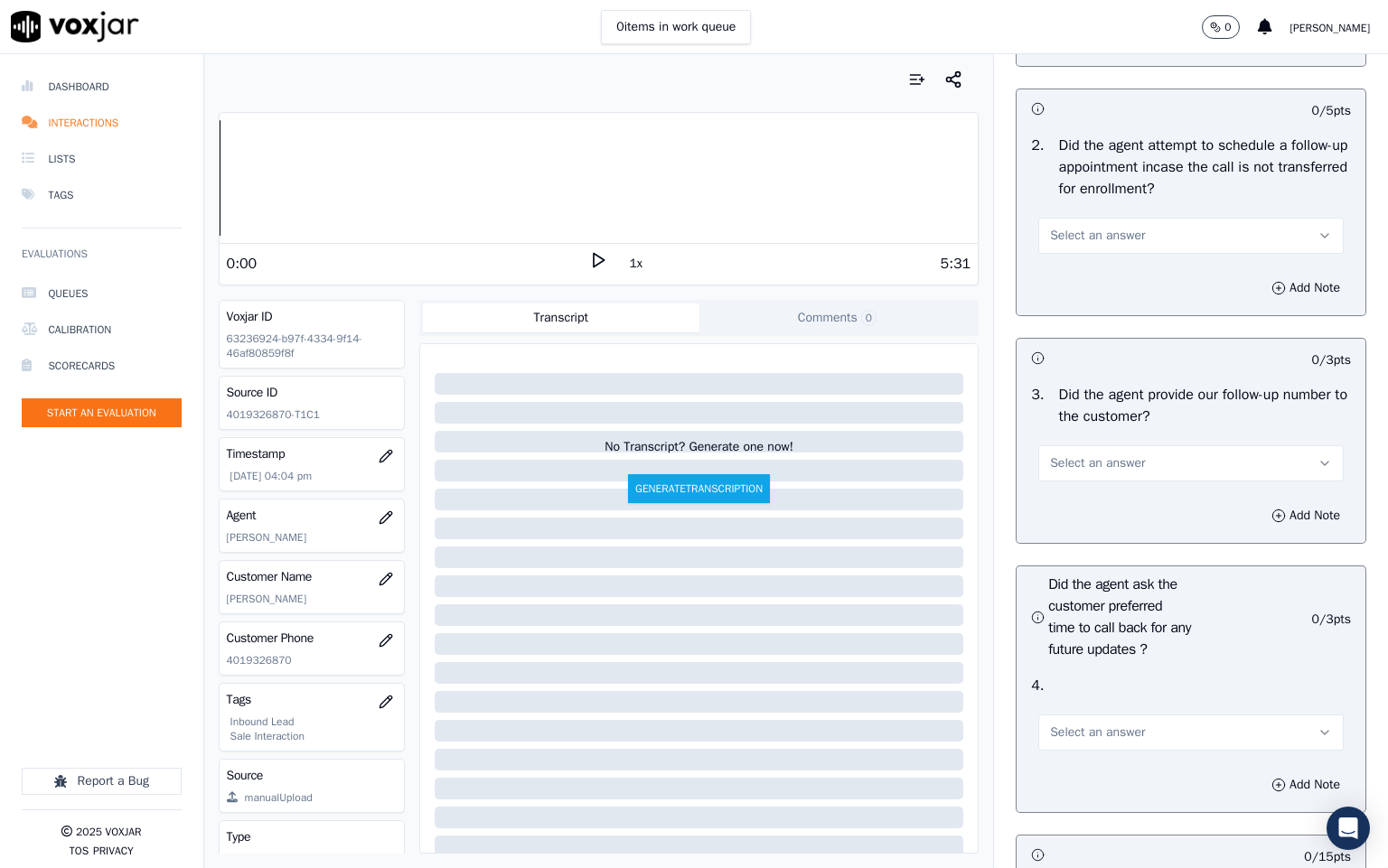 click on "Select an answer" at bounding box center [1097, 236] 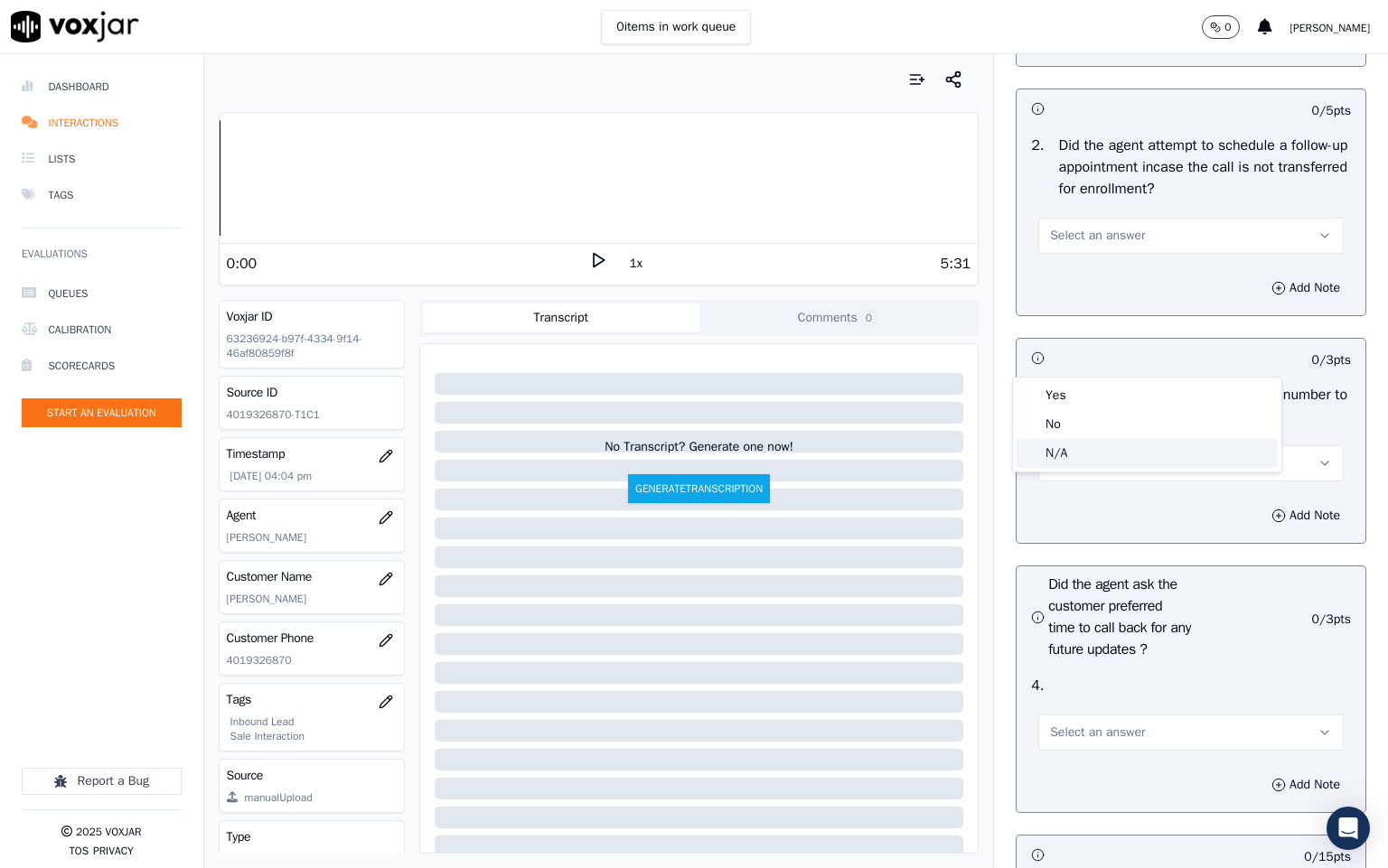 click on "N/A" 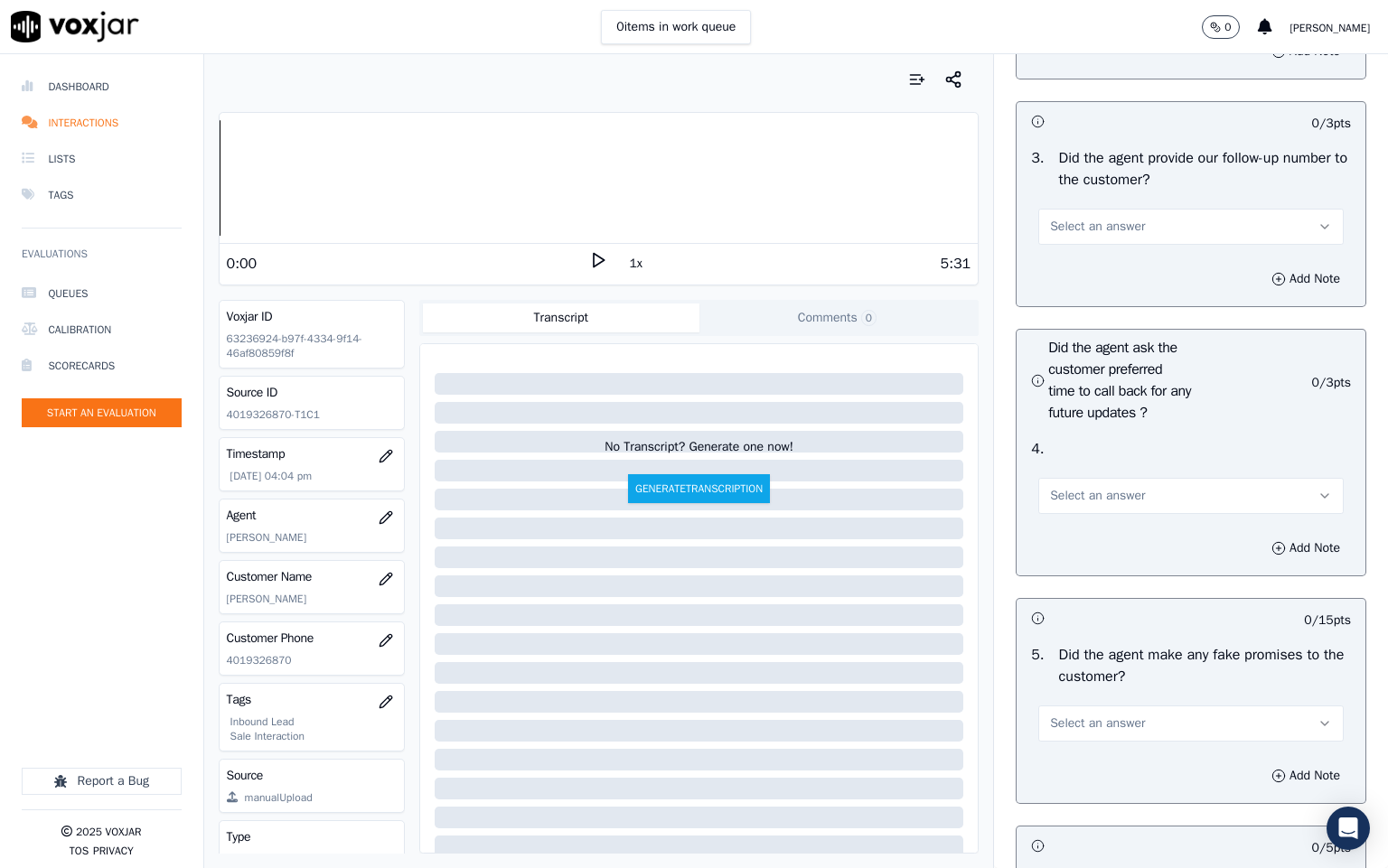 scroll, scrollTop: 4606, scrollLeft: 0, axis: vertical 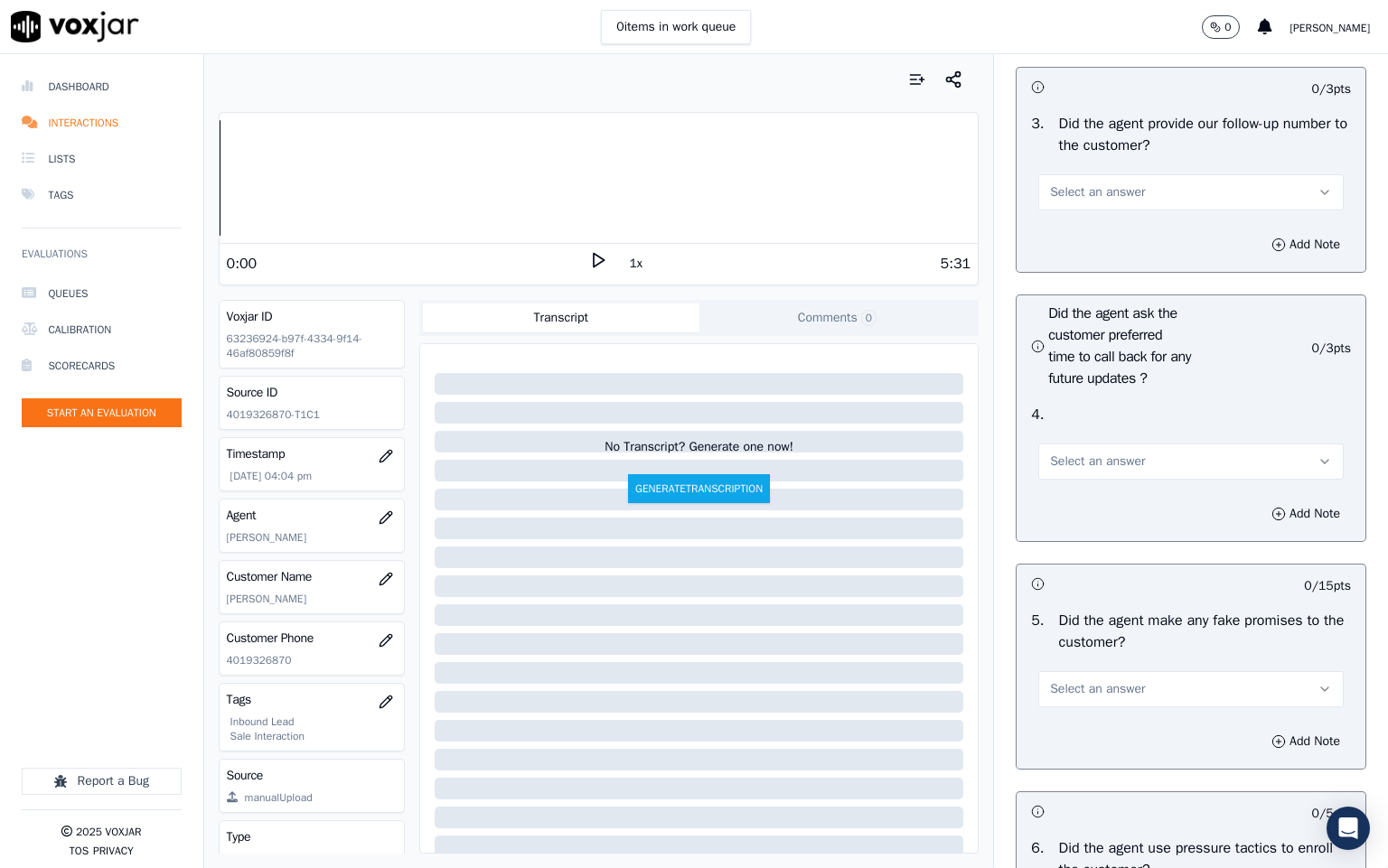click on "Select an answer" at bounding box center [1097, 192] 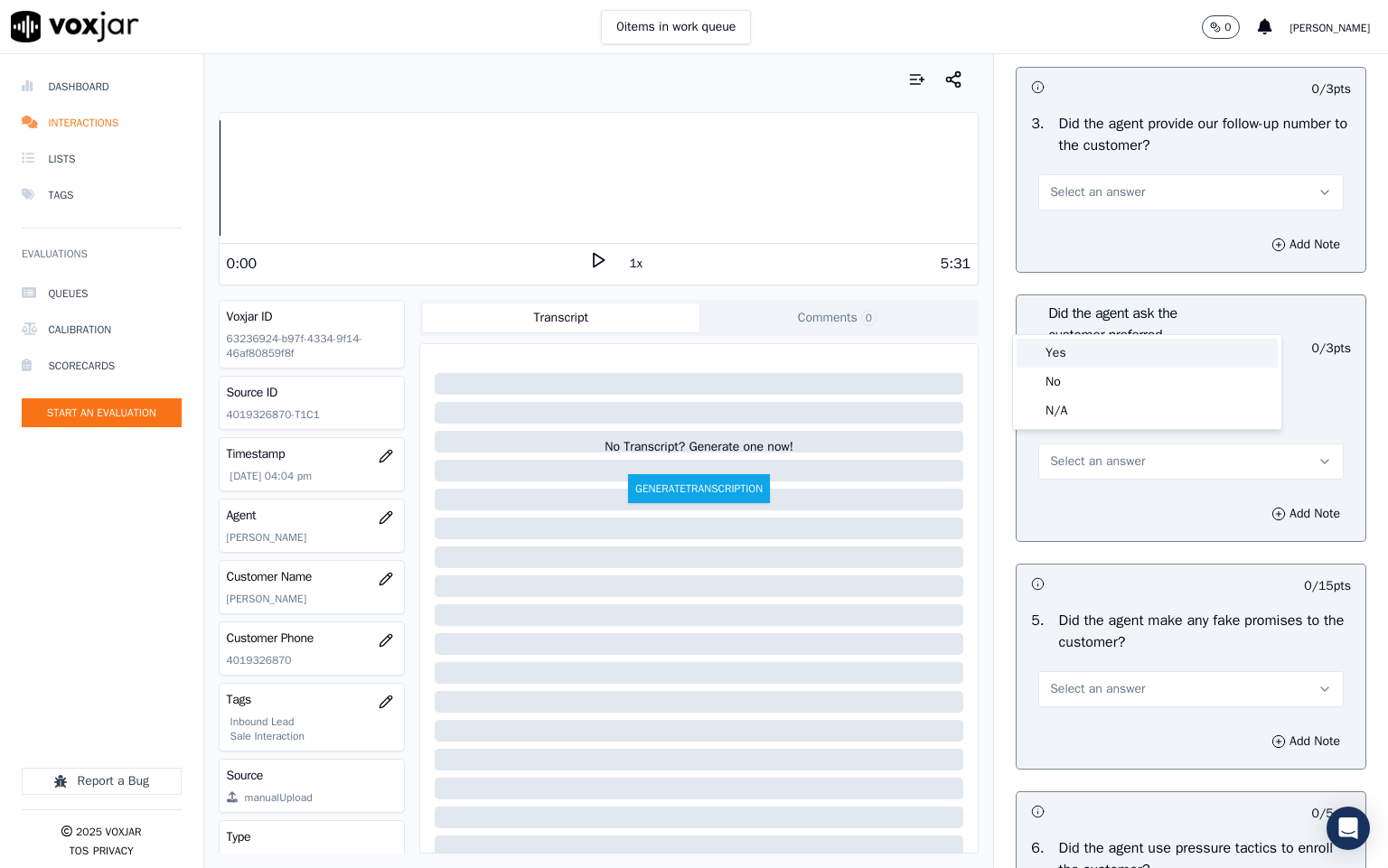 click on "Yes" at bounding box center [1147, 353] 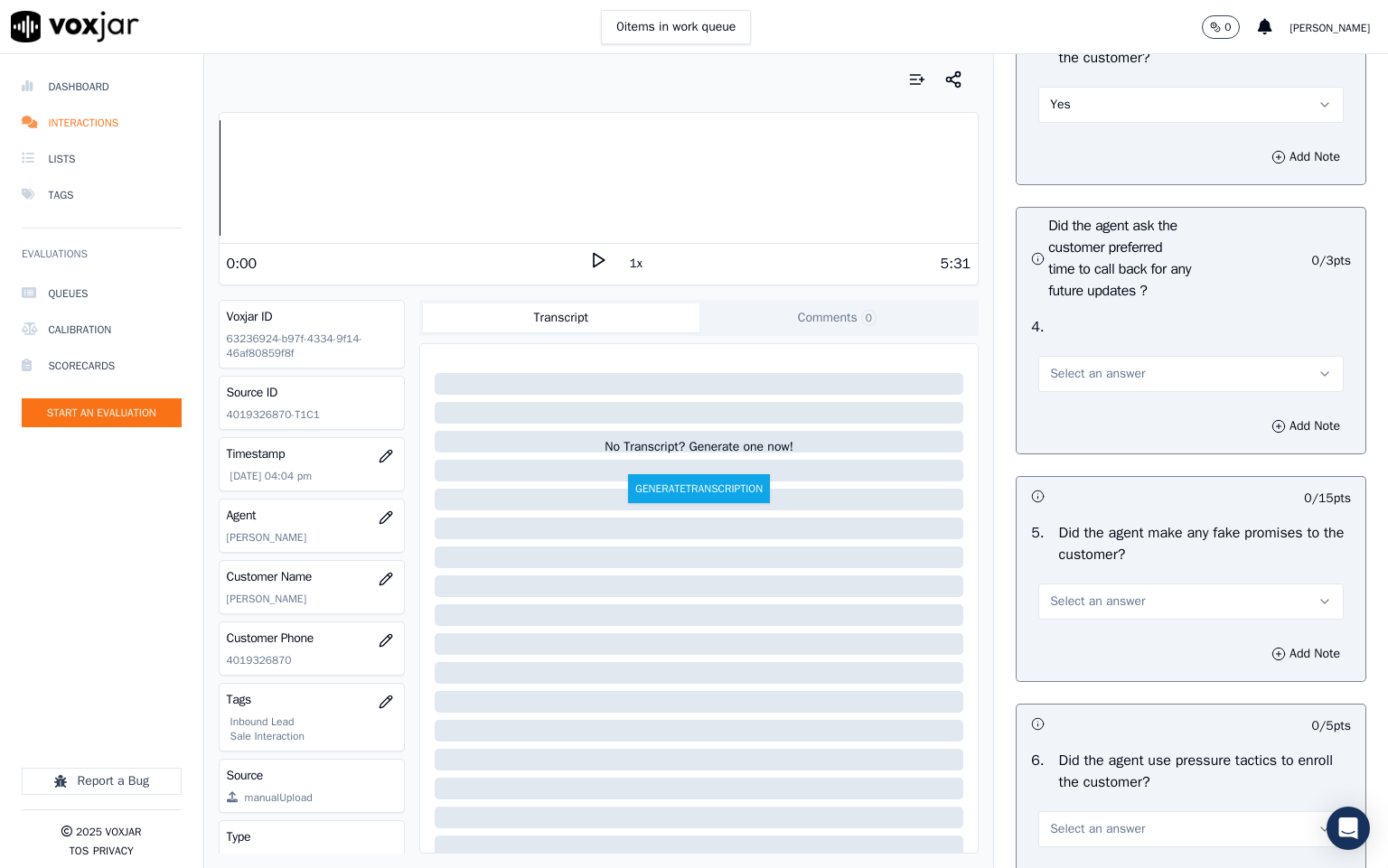 scroll, scrollTop: 4742, scrollLeft: 0, axis: vertical 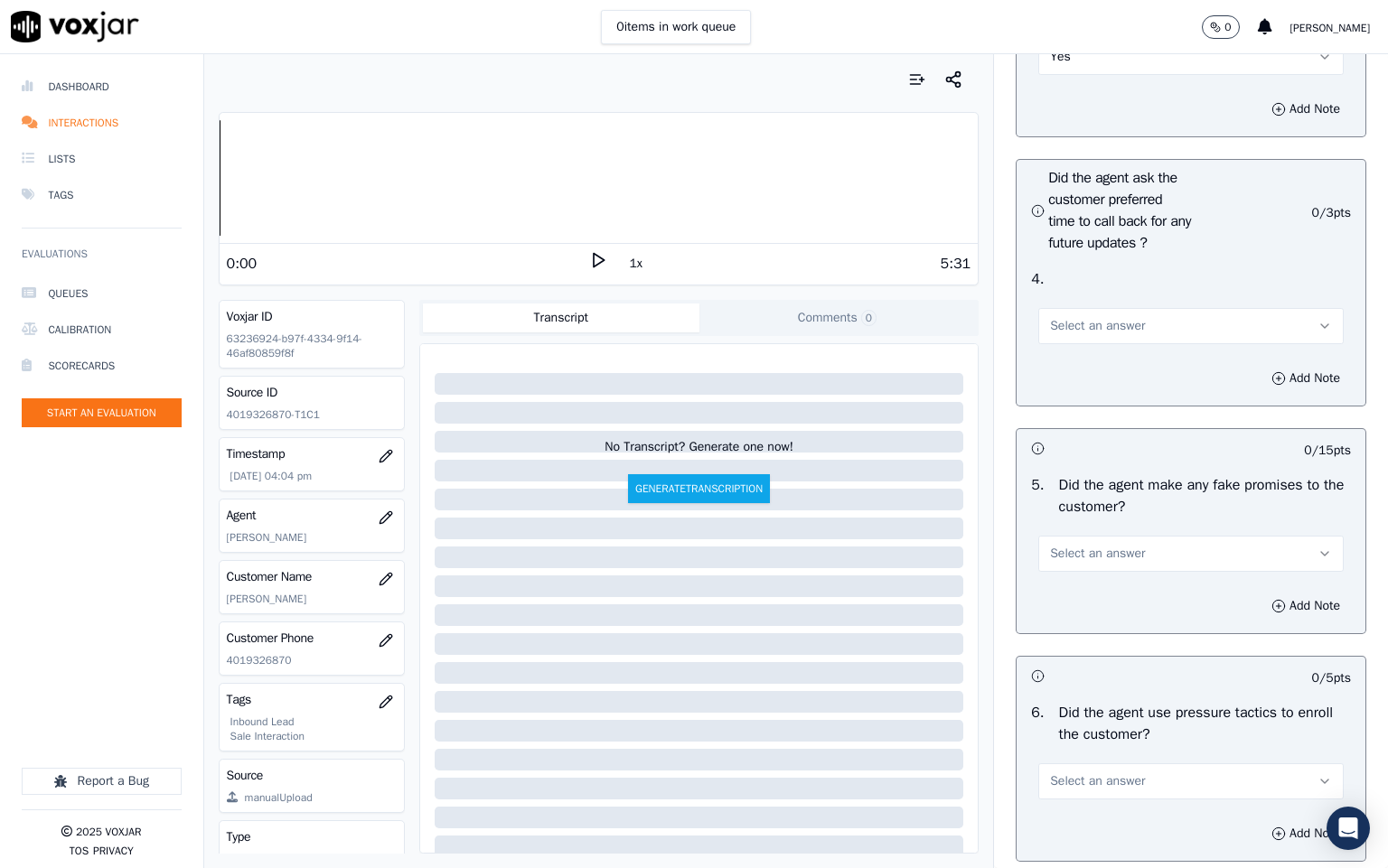 click on "Select an answer" at bounding box center (1097, 326) 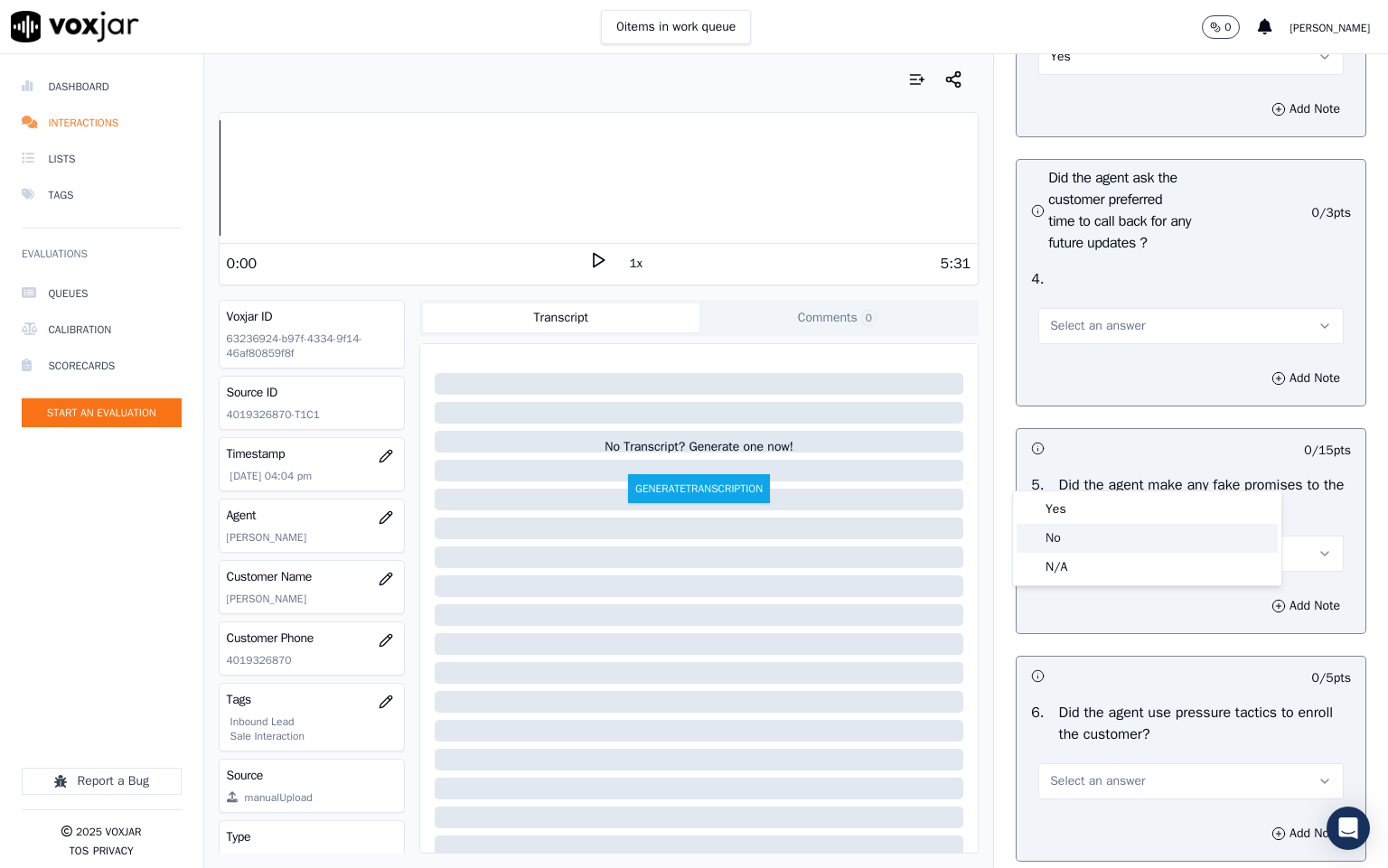 click on "No" 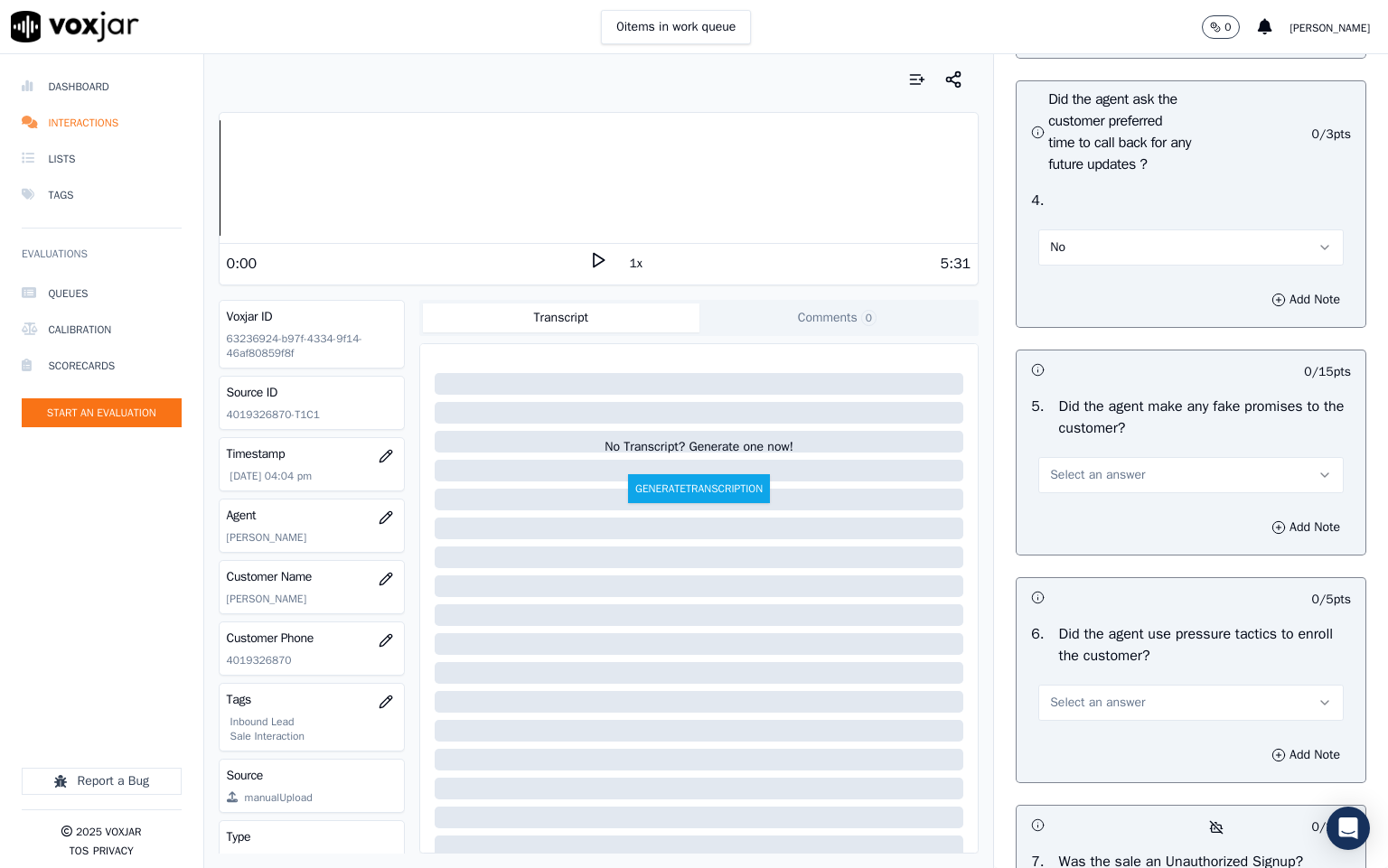 scroll, scrollTop: 5148, scrollLeft: 0, axis: vertical 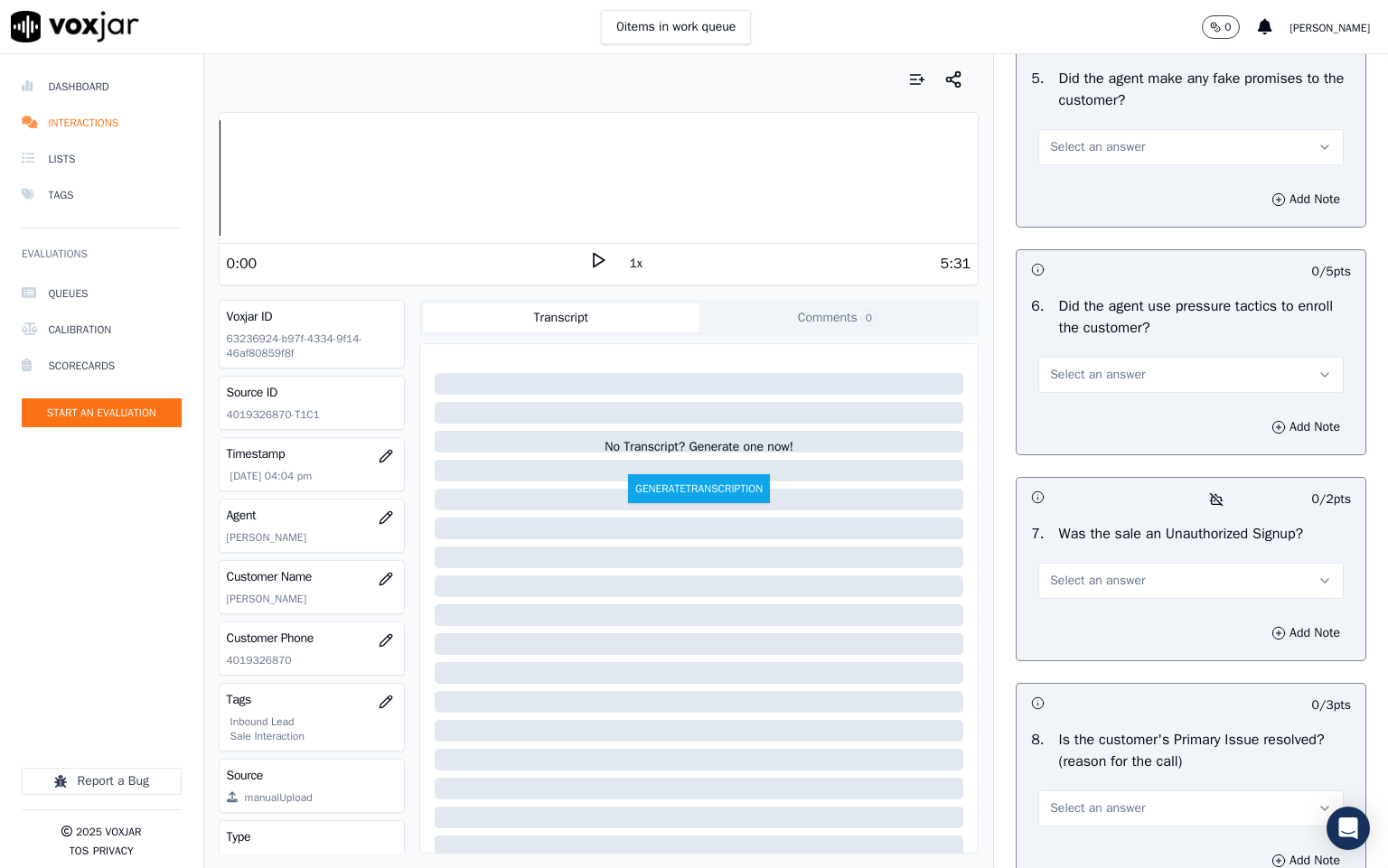 click on "Select an answer" at bounding box center [1097, 147] 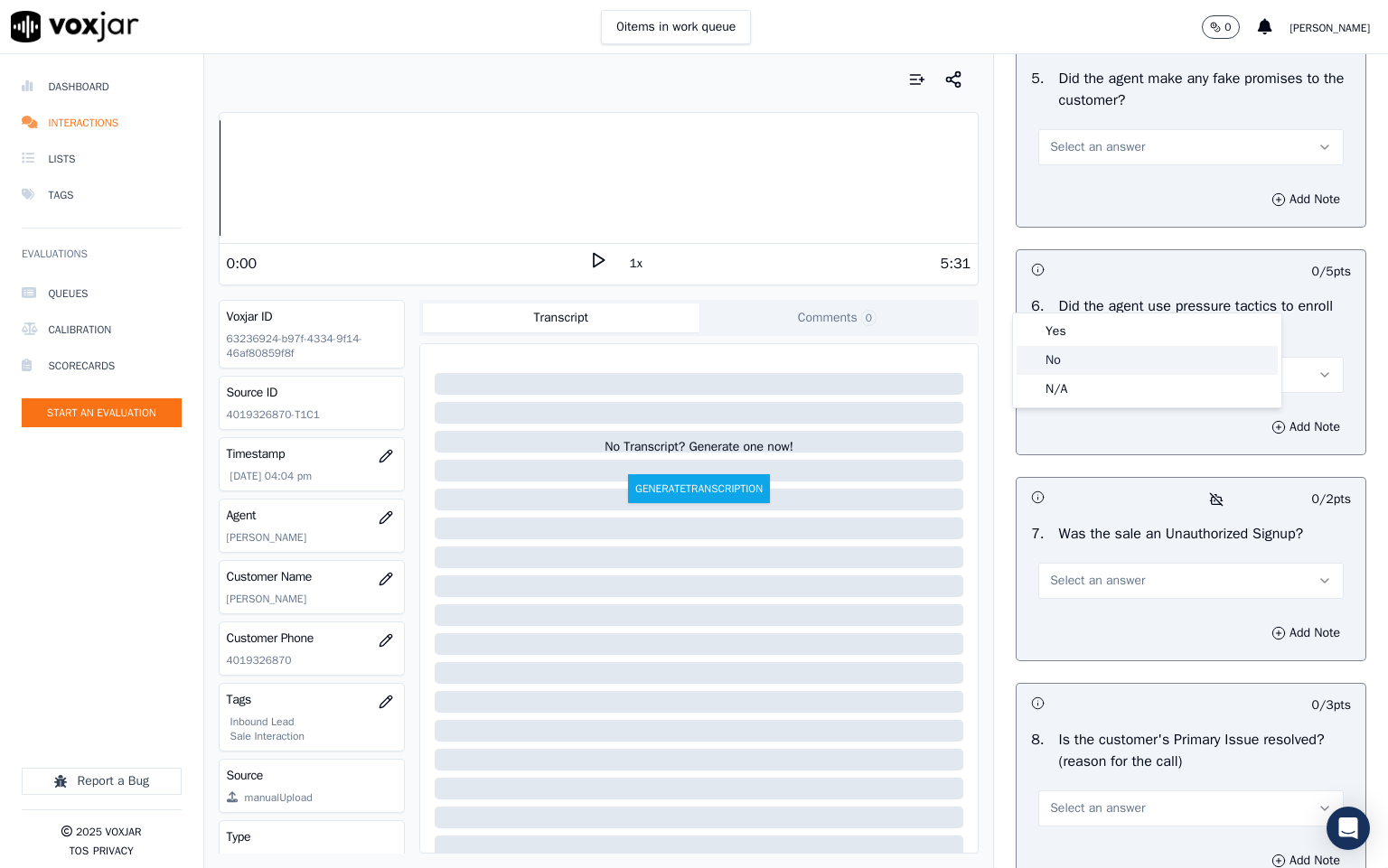 click on "No" 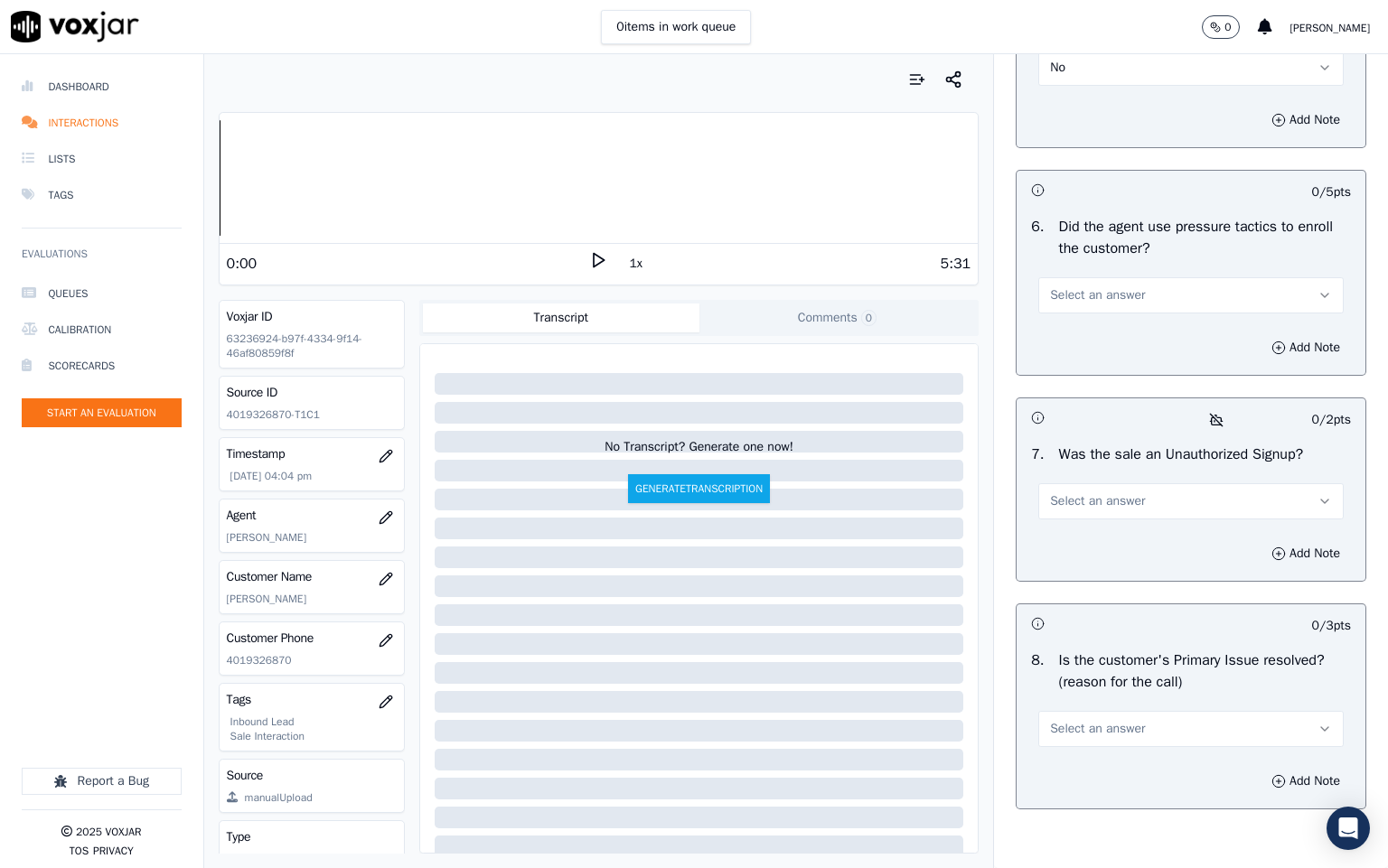 scroll, scrollTop: 5284, scrollLeft: 0, axis: vertical 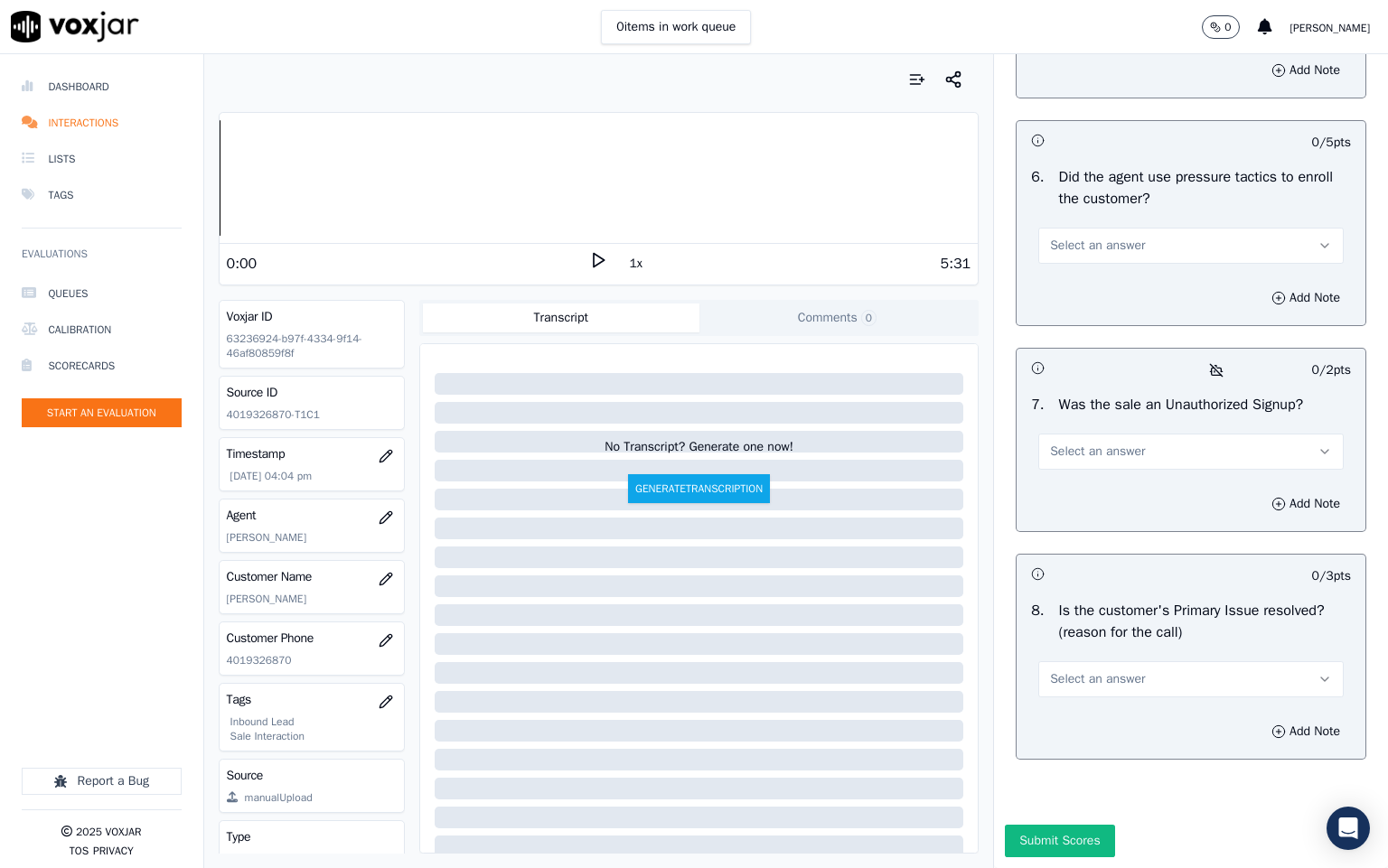 click on "Select an answer" at bounding box center [1097, 246] 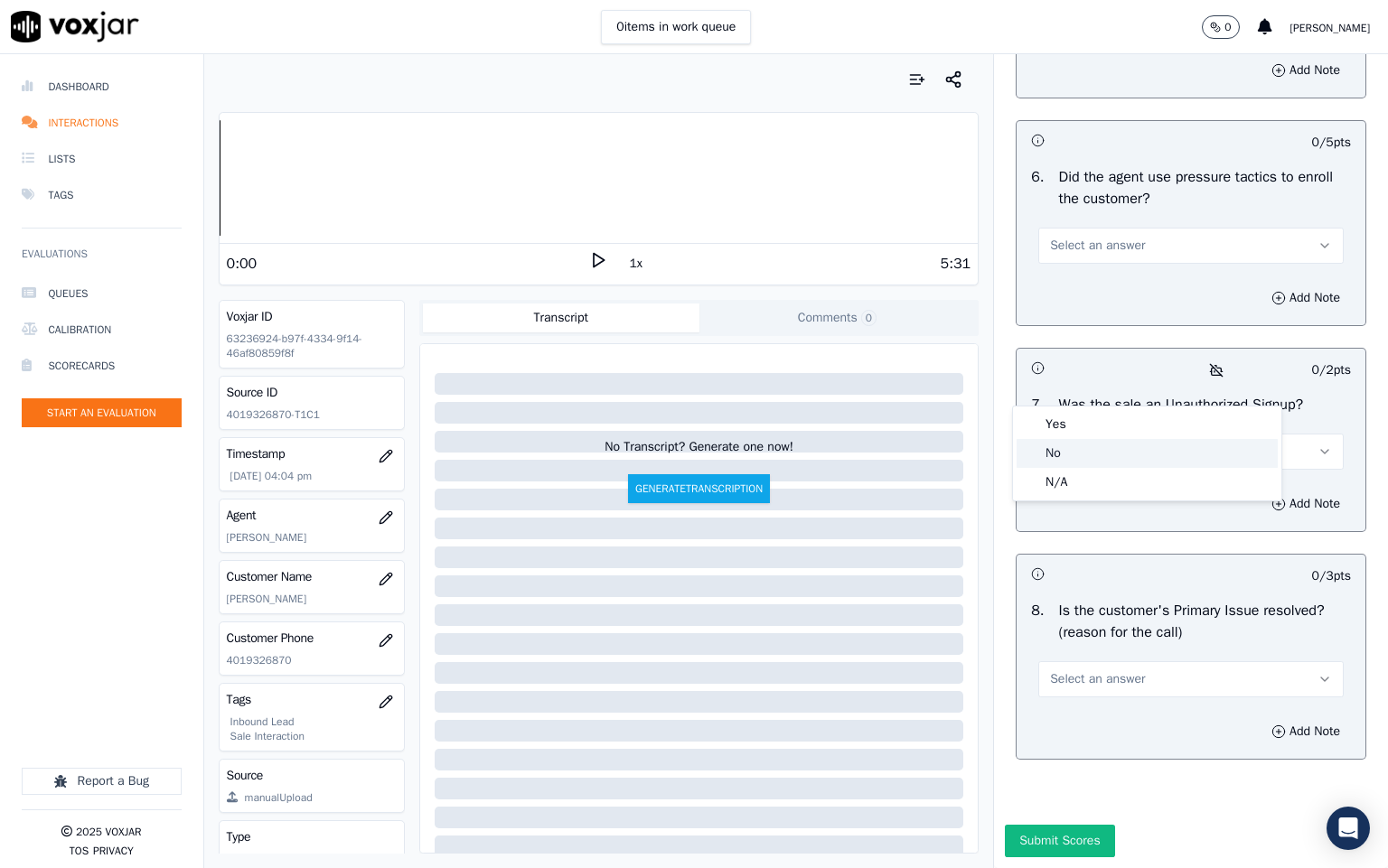 click on "No" 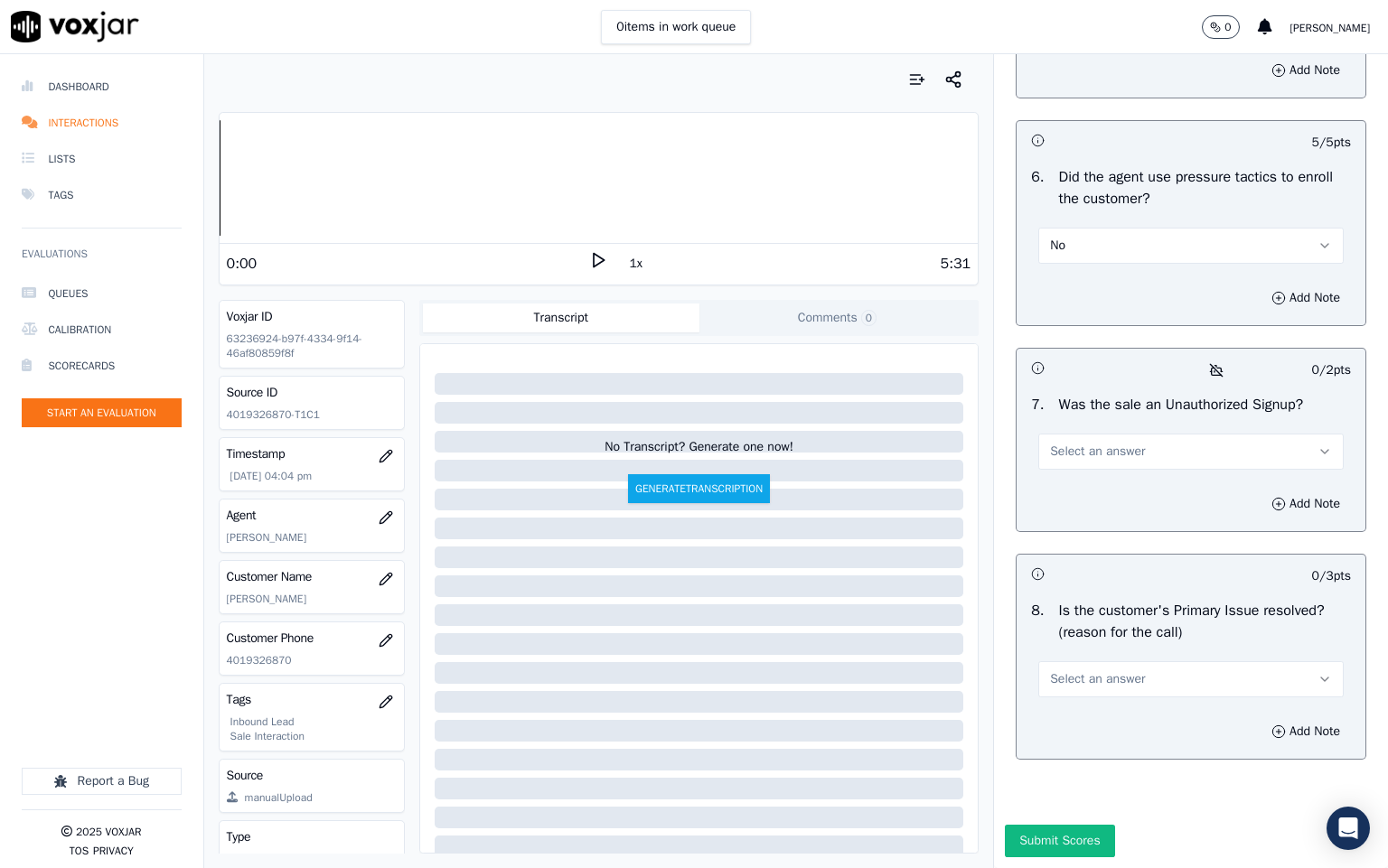 scroll, scrollTop: 5483, scrollLeft: 0, axis: vertical 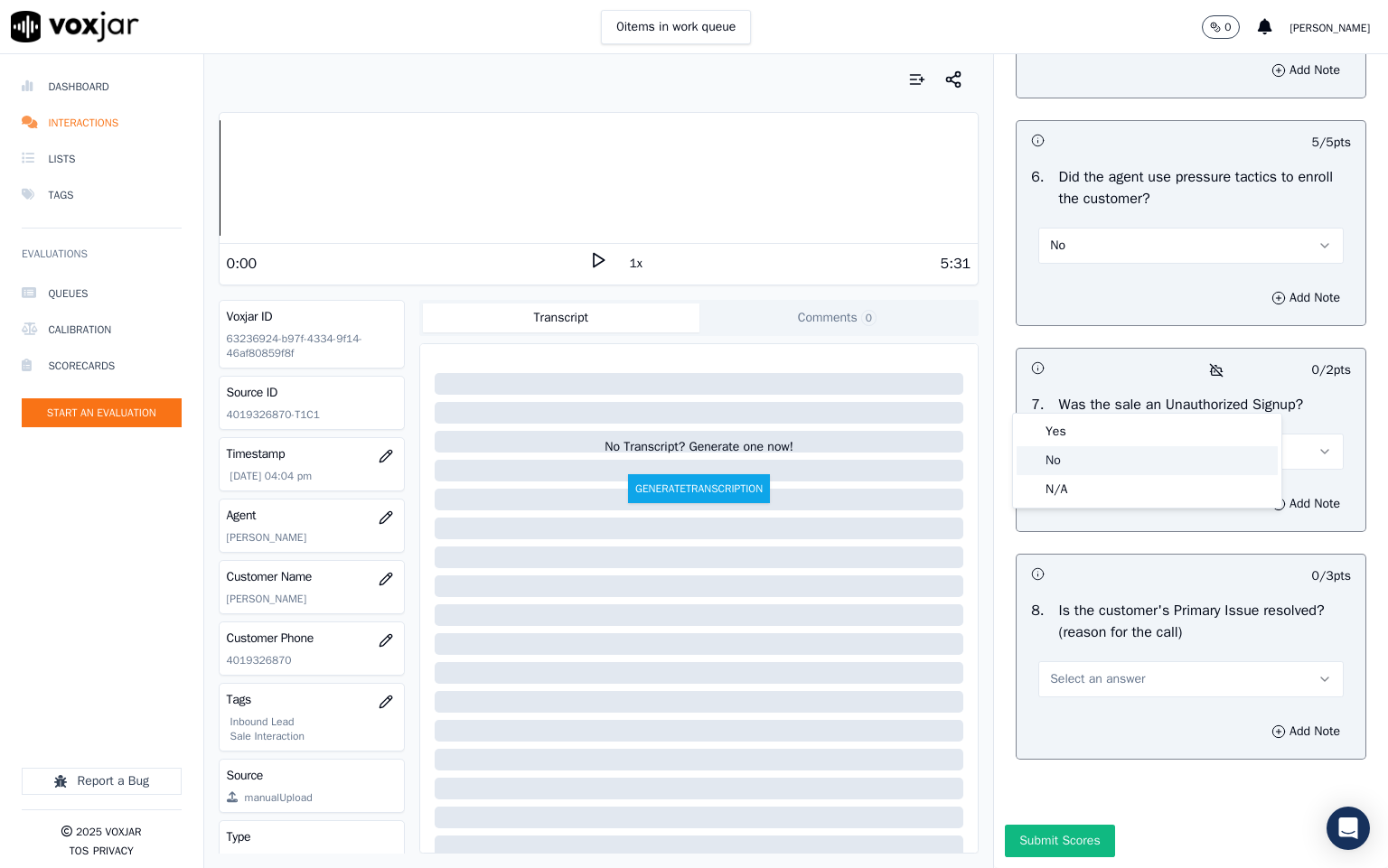 click on "No" 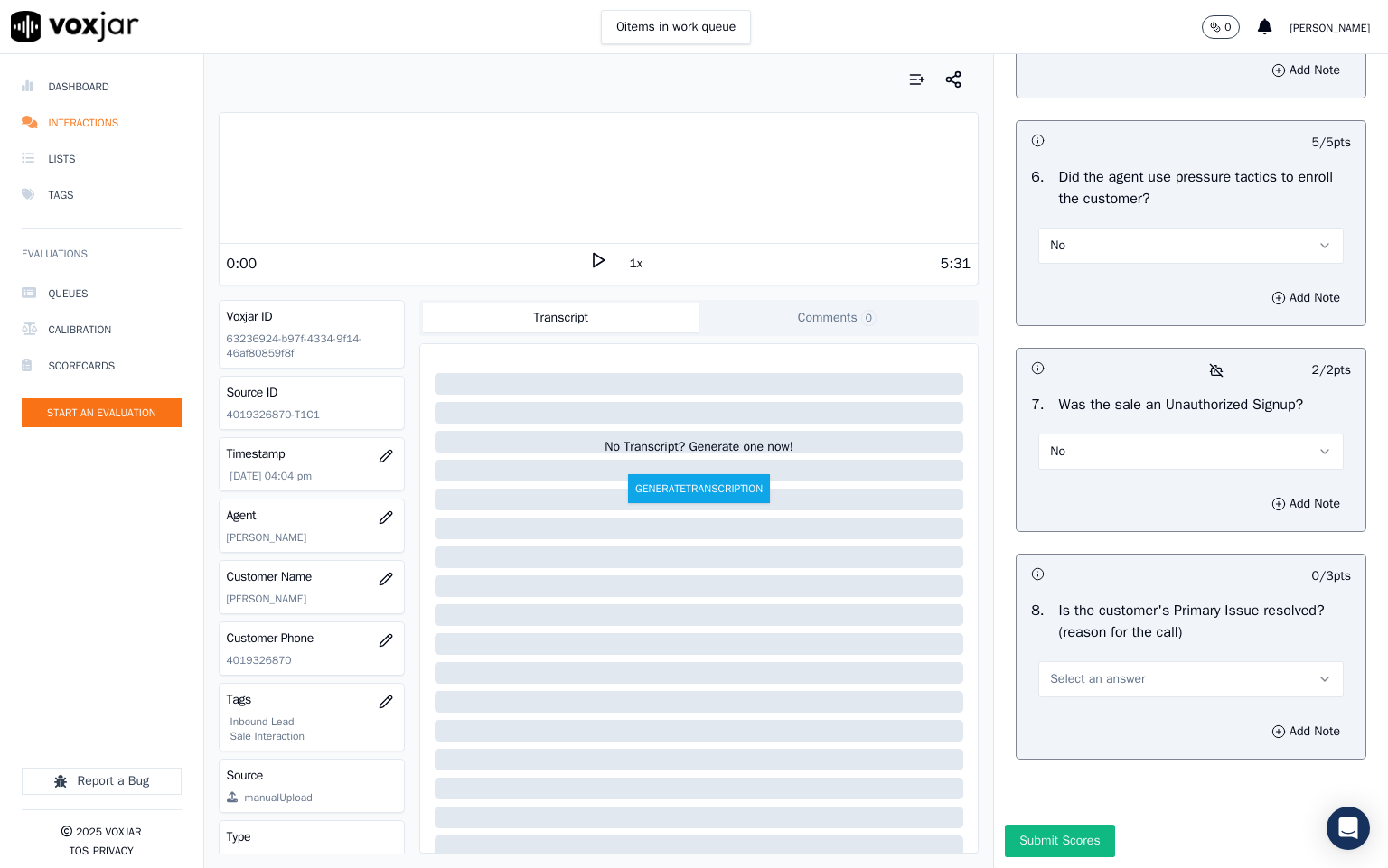 click on "Select an answer" at bounding box center [1191, 679] 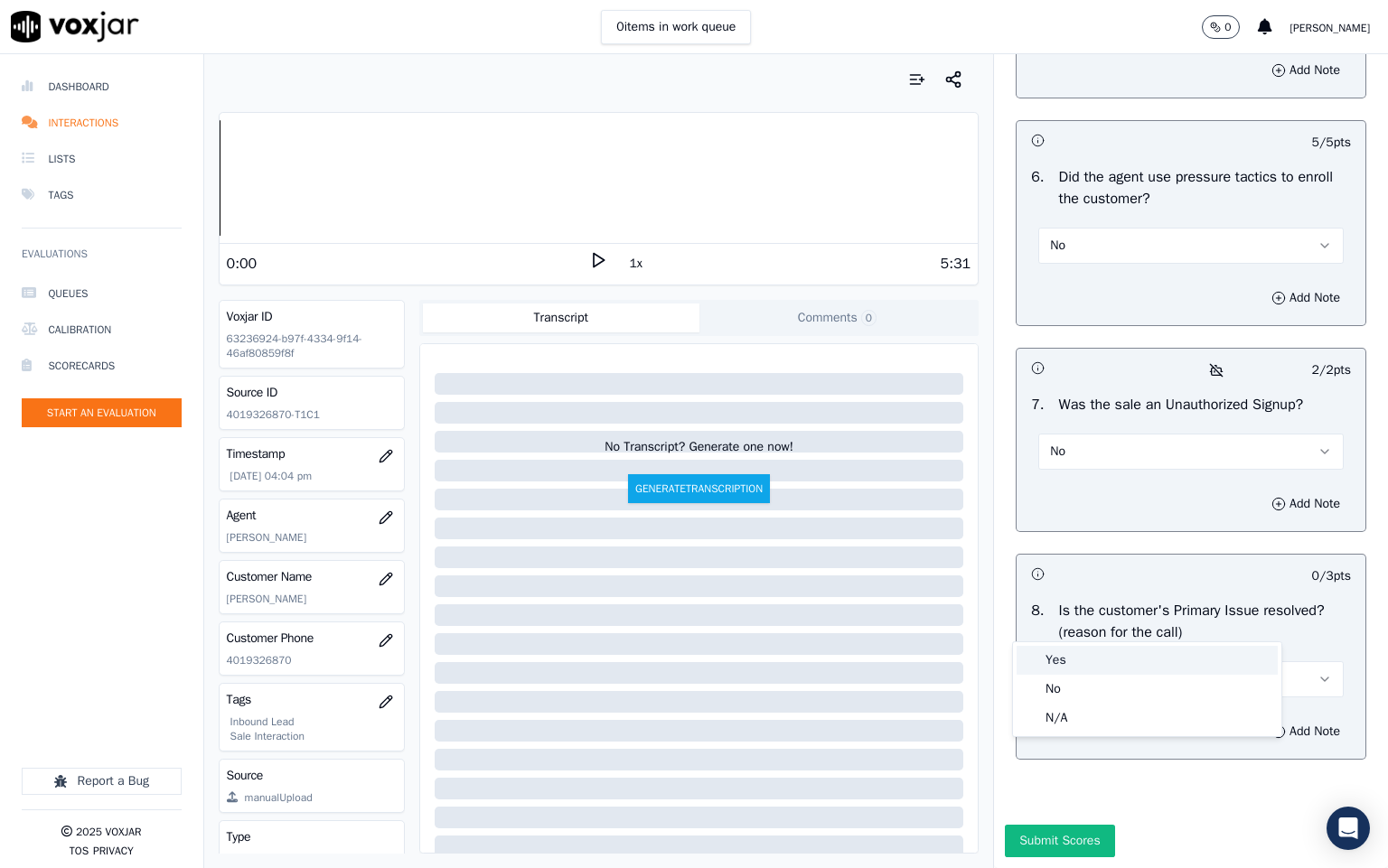 drag, startPoint x: 1066, startPoint y: 658, endPoint x: 1072, endPoint y: 593, distance: 65.276336 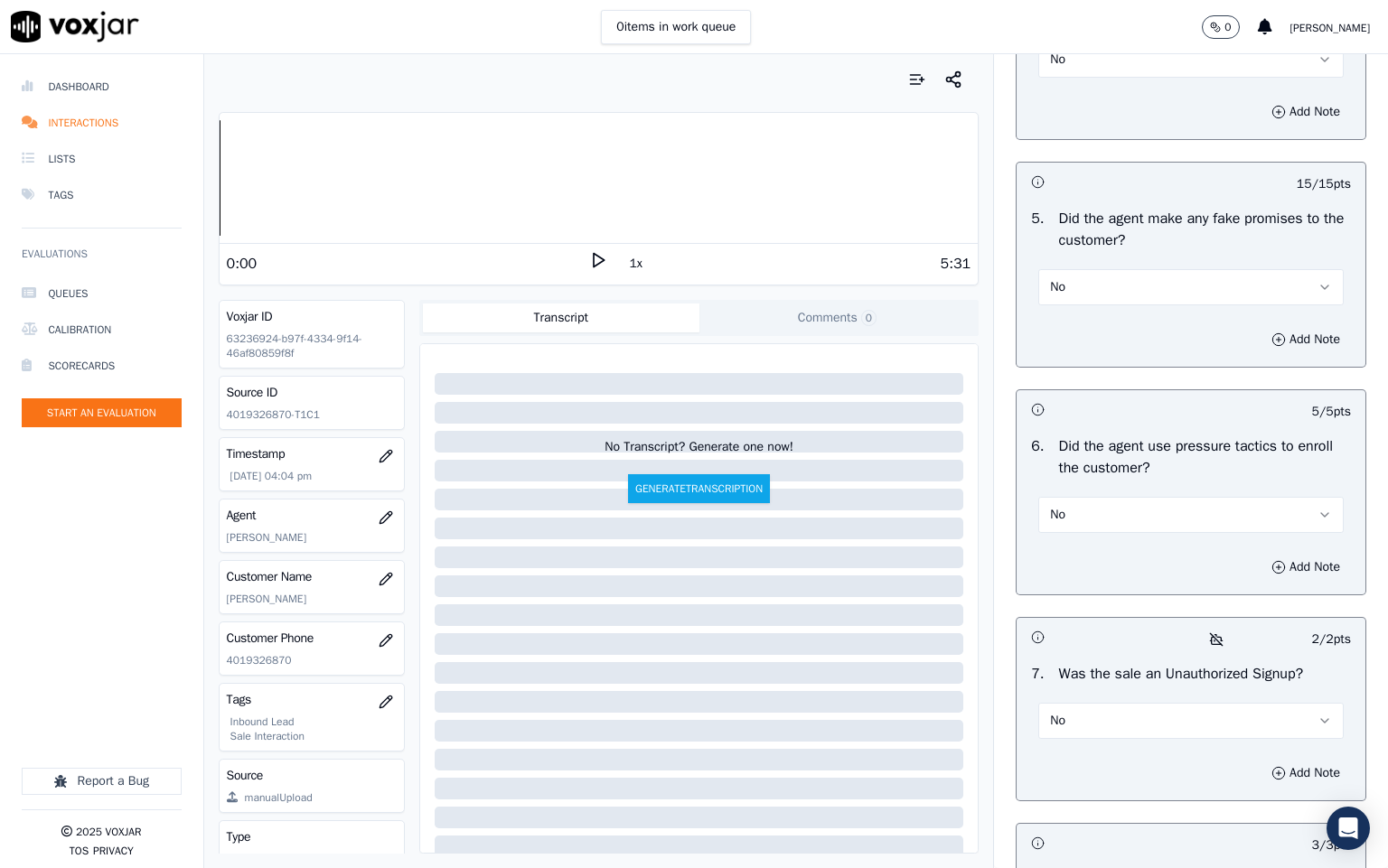 scroll, scrollTop: 4941, scrollLeft: 0, axis: vertical 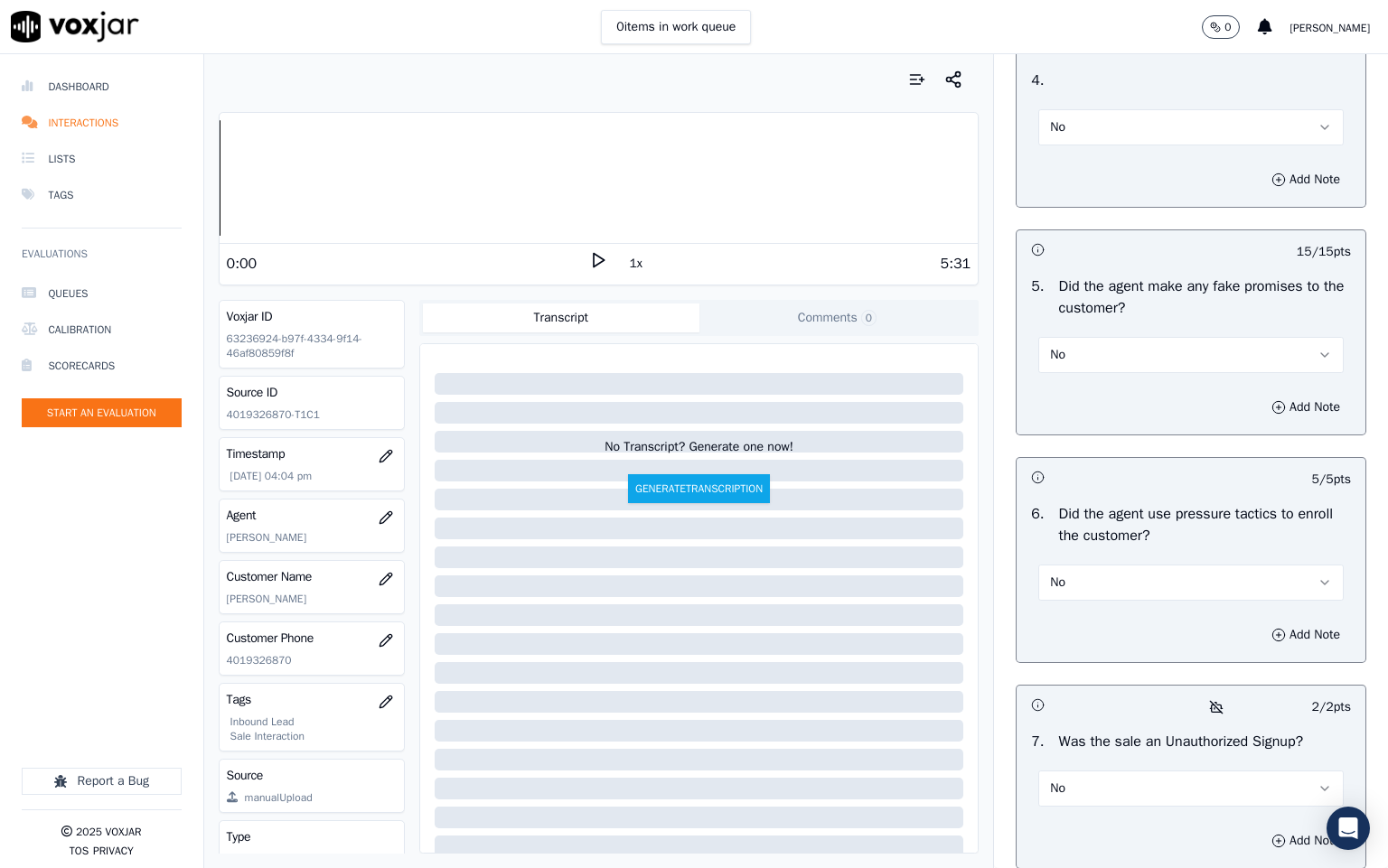 click on "No" at bounding box center [1191, 127] 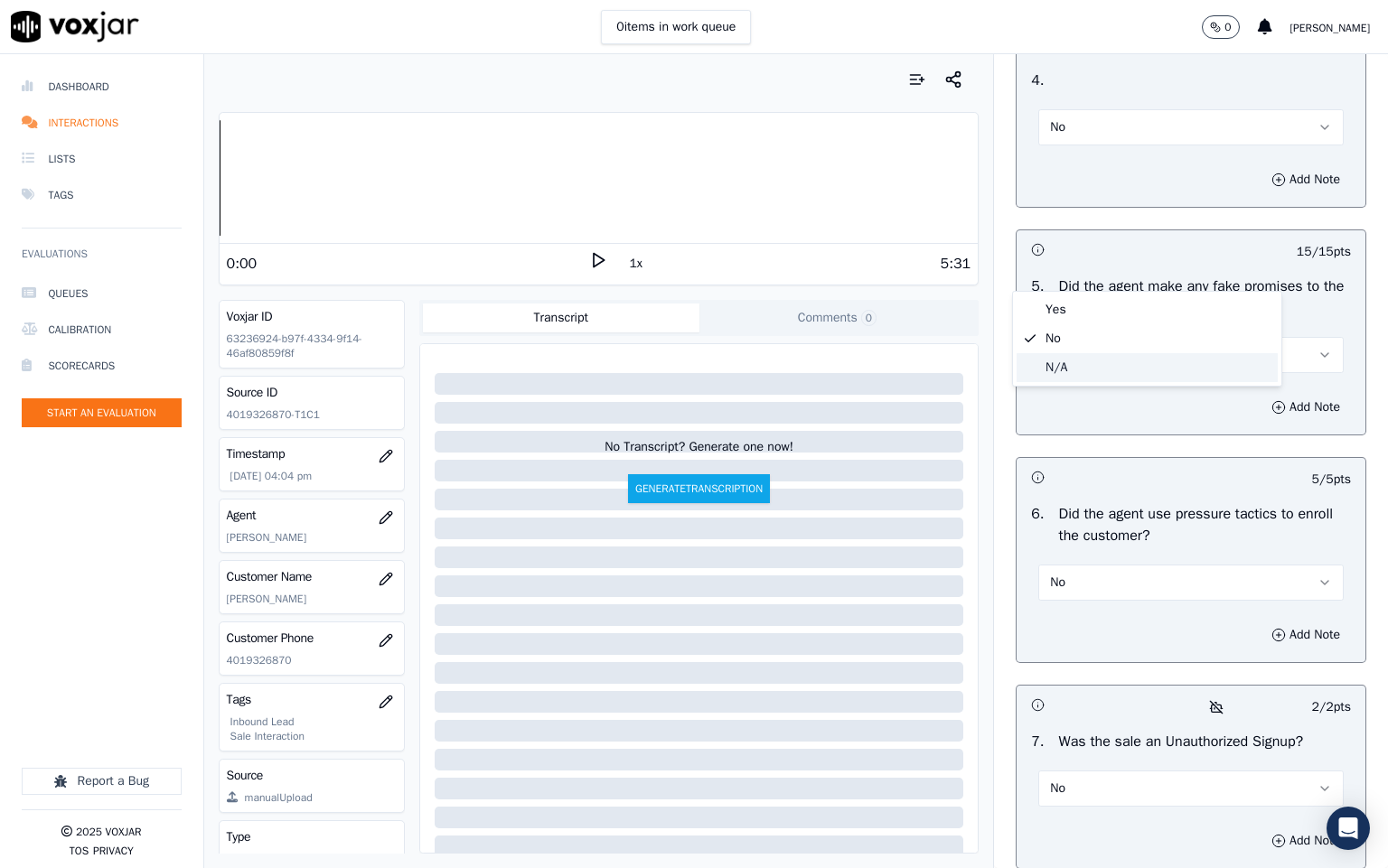 click on "N/A" 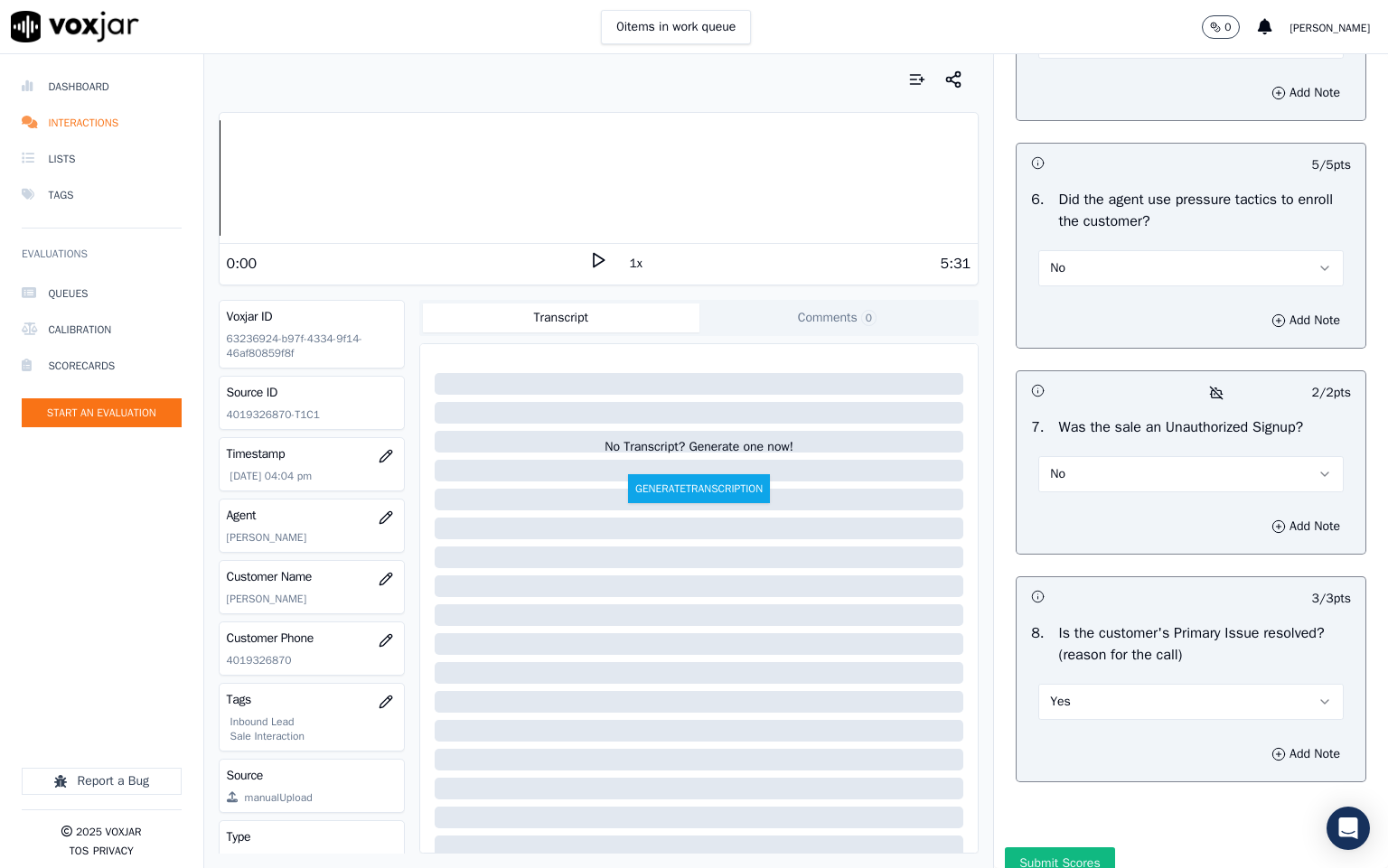 scroll, scrollTop: 5483, scrollLeft: 0, axis: vertical 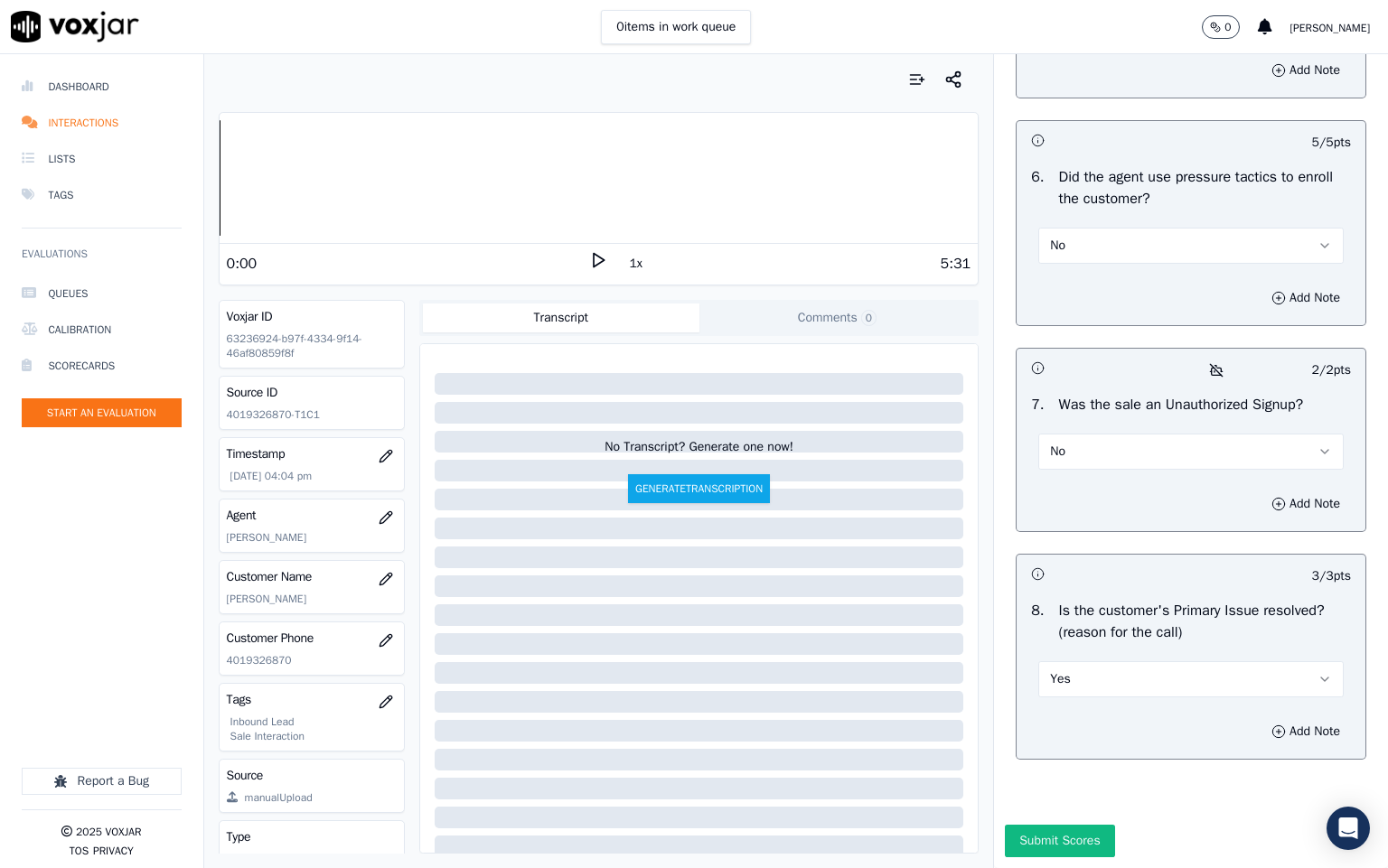 click on "Submit Scores" at bounding box center (1059, 841) 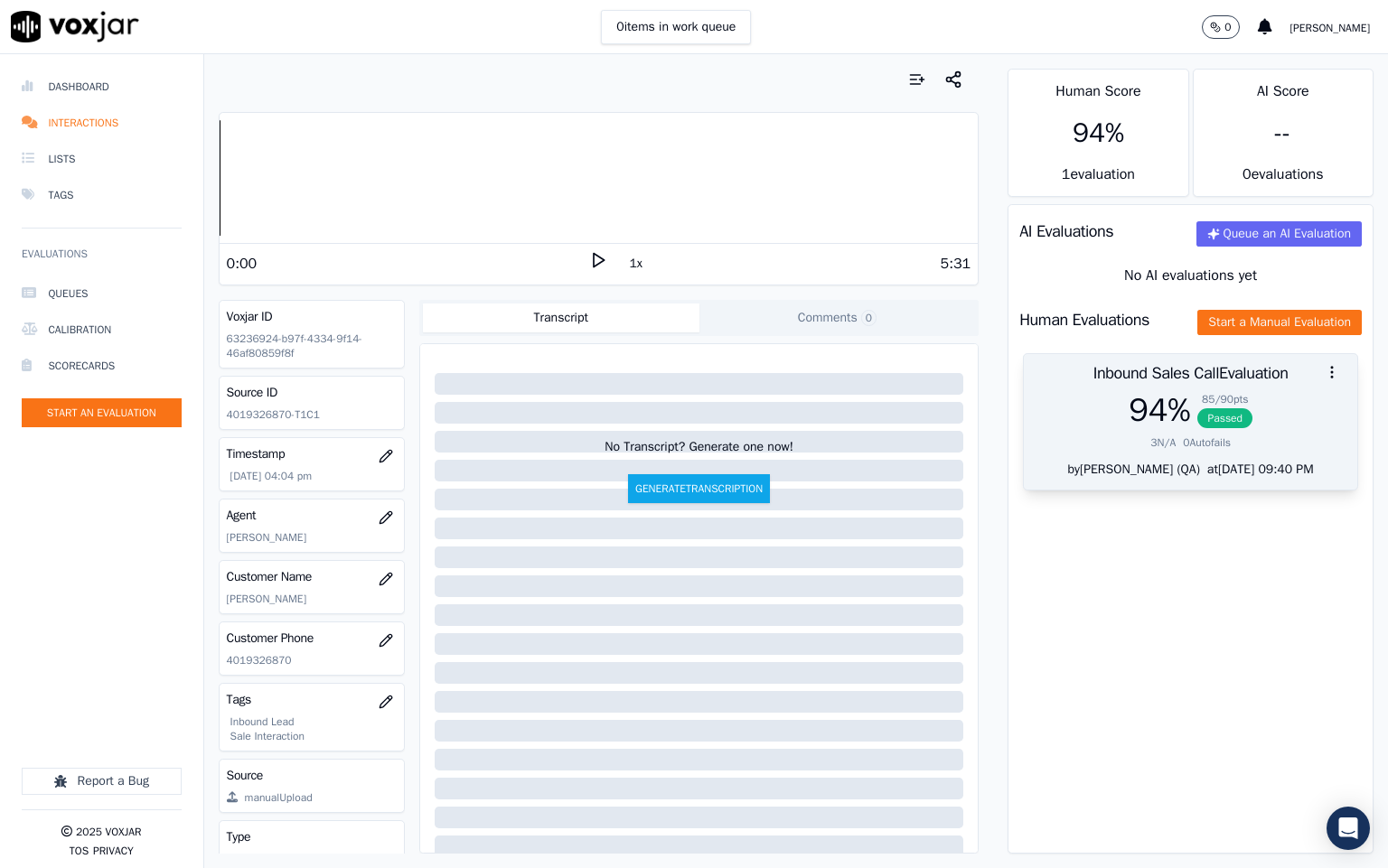 click on "Passed" at bounding box center (1224, 418) 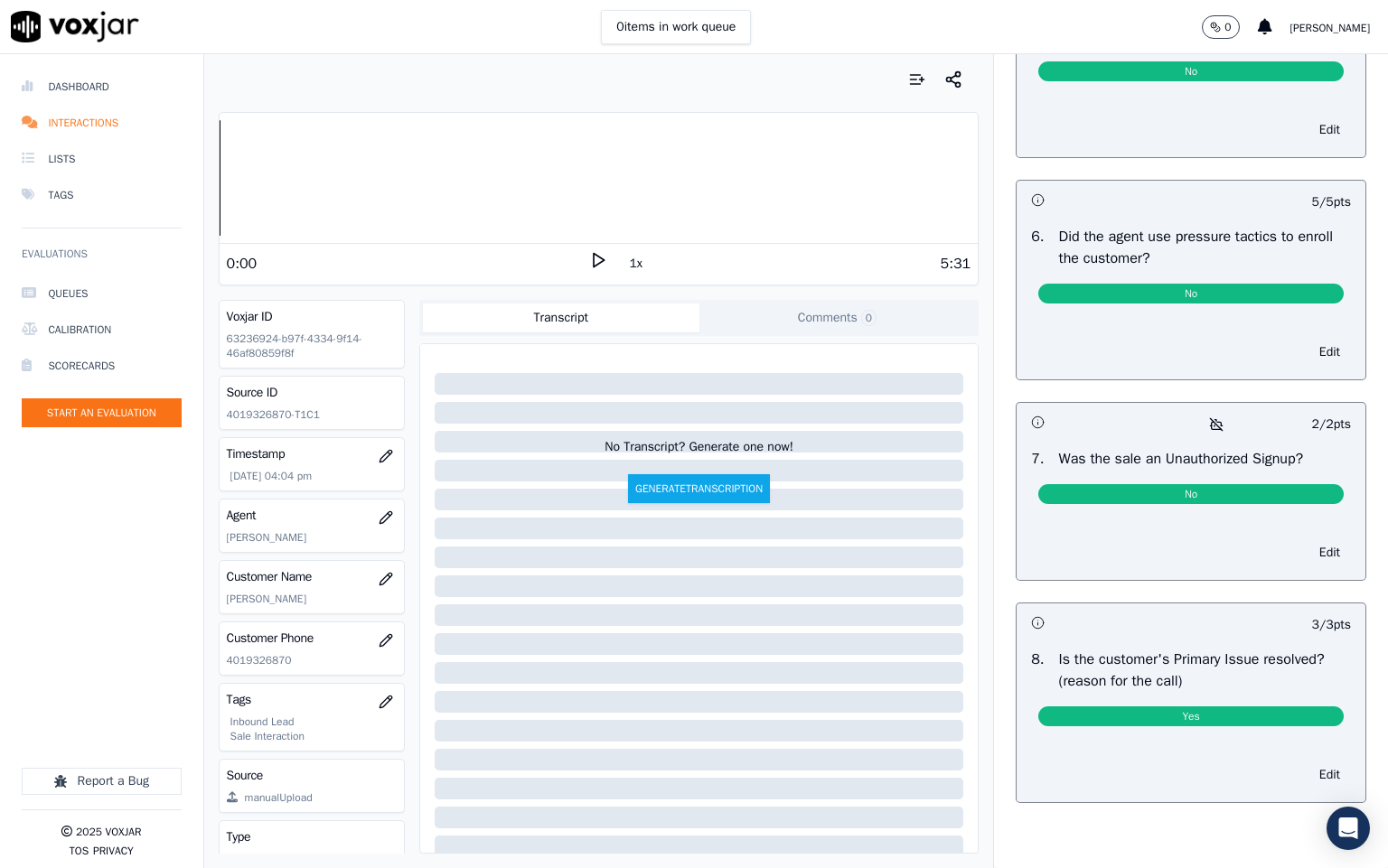 scroll, scrollTop: 0, scrollLeft: 0, axis: both 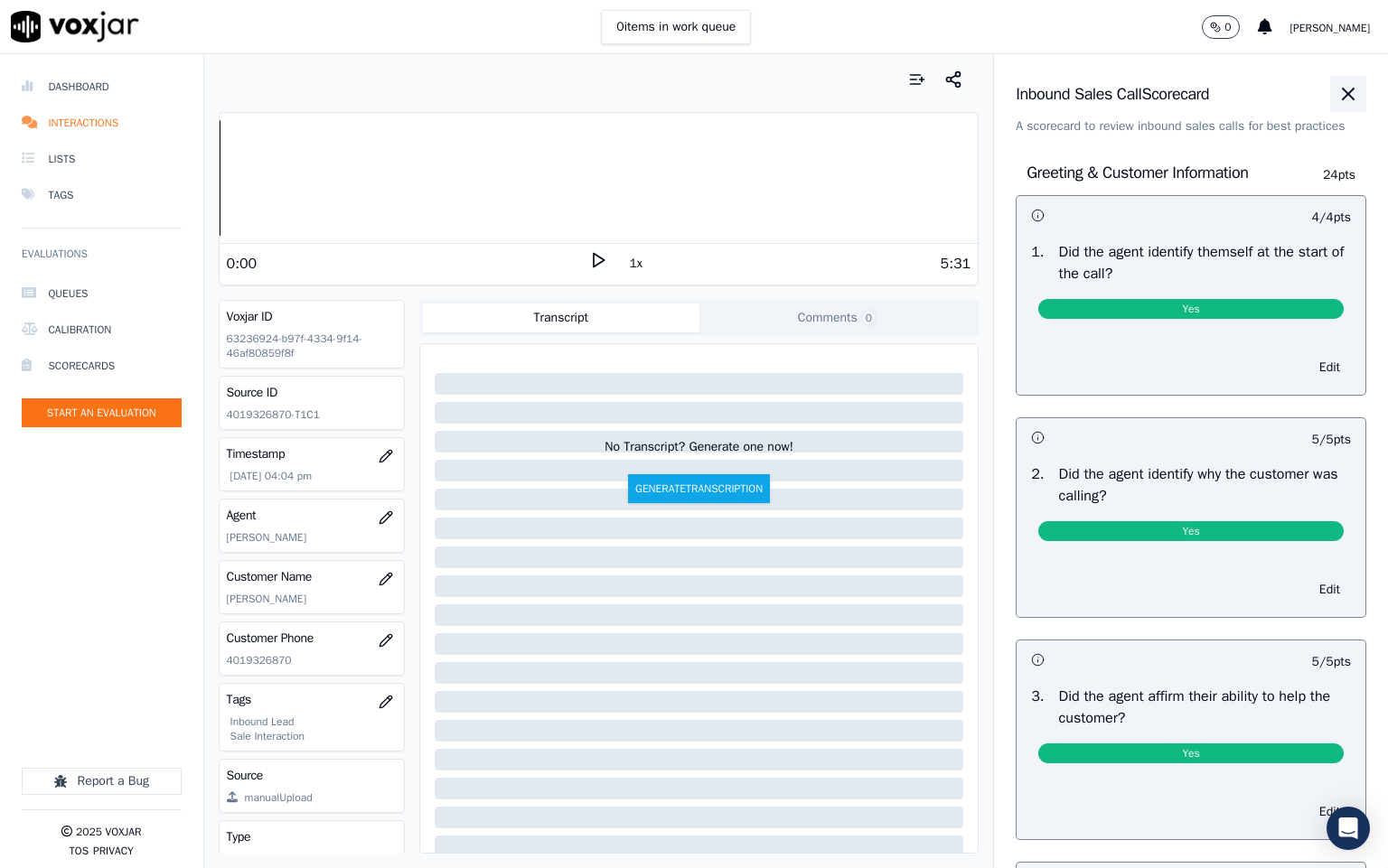 click 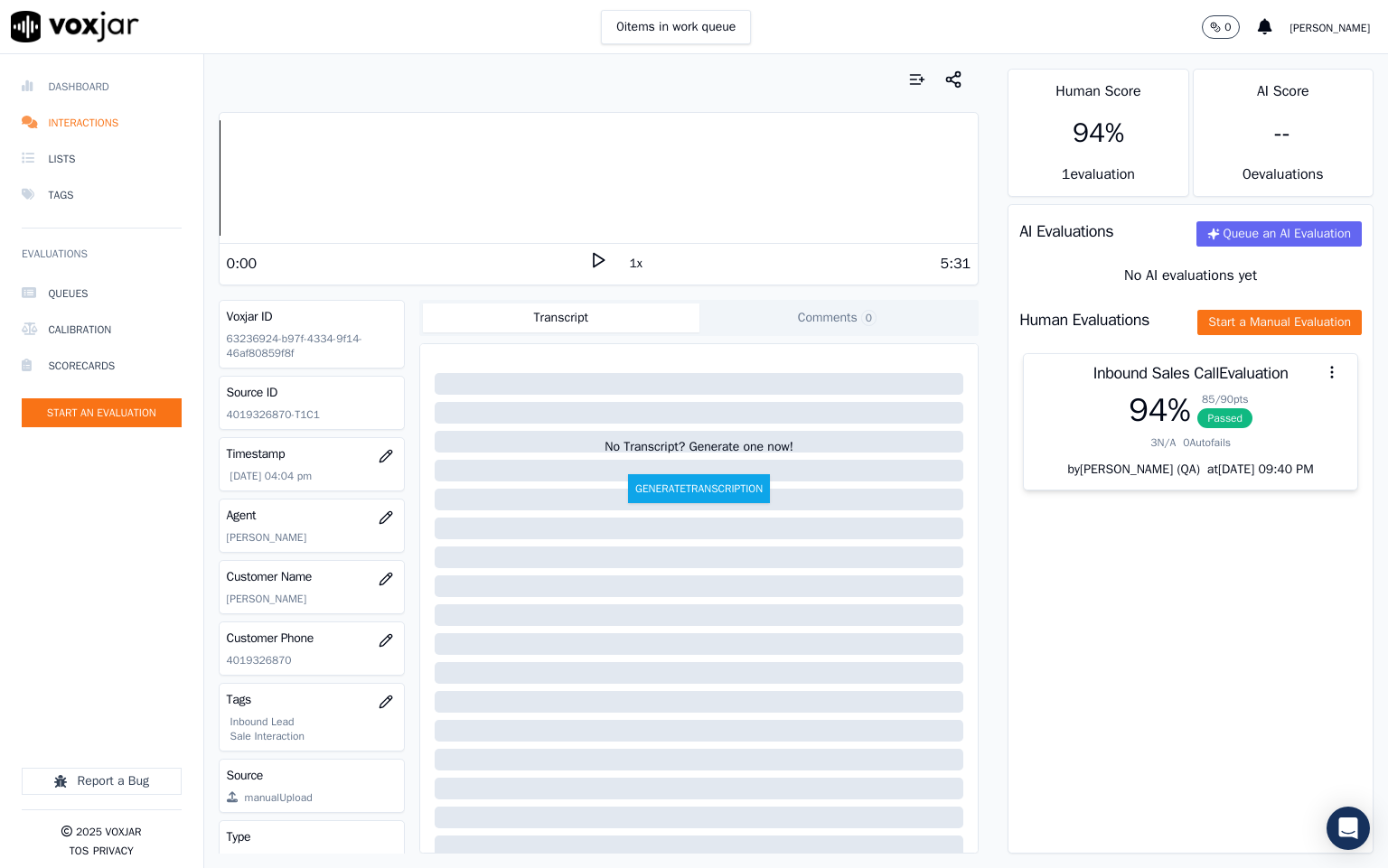 click on "Dashboard" at bounding box center (101, 87) 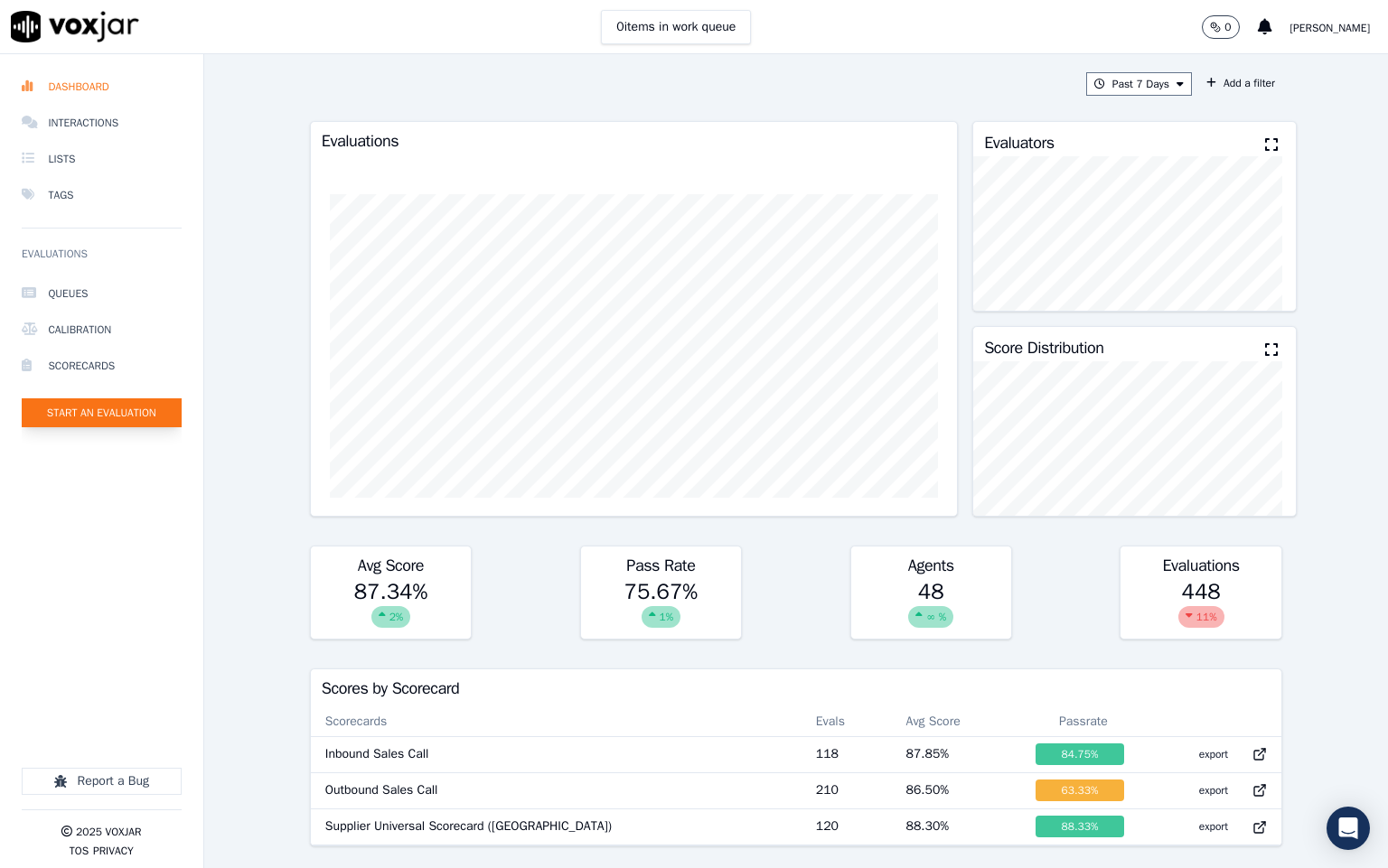 click on "Start an Evaluation" 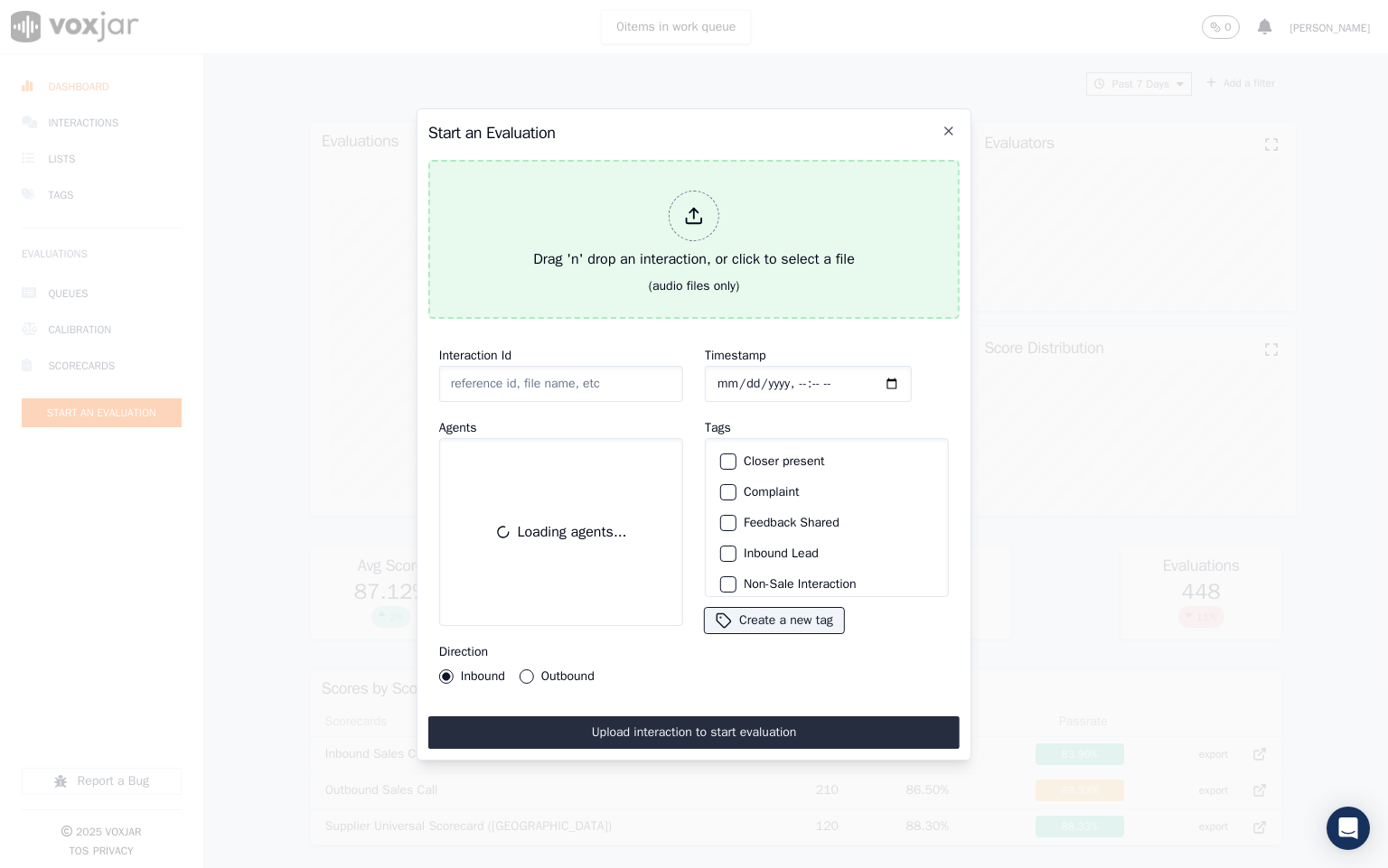 click at bounding box center (694, 216) 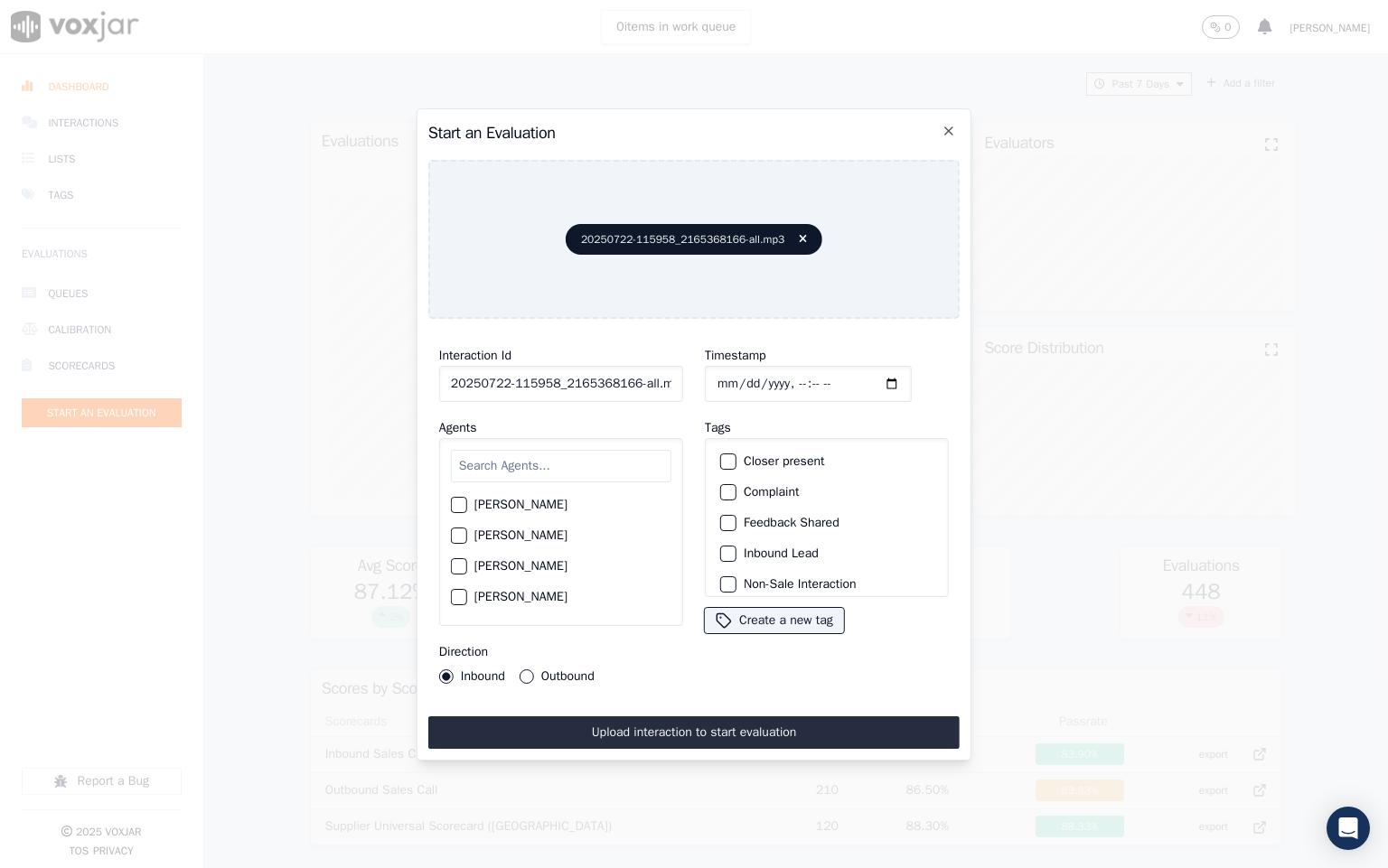 scroll, scrollTop: 0, scrollLeft: 11, axis: horizontal 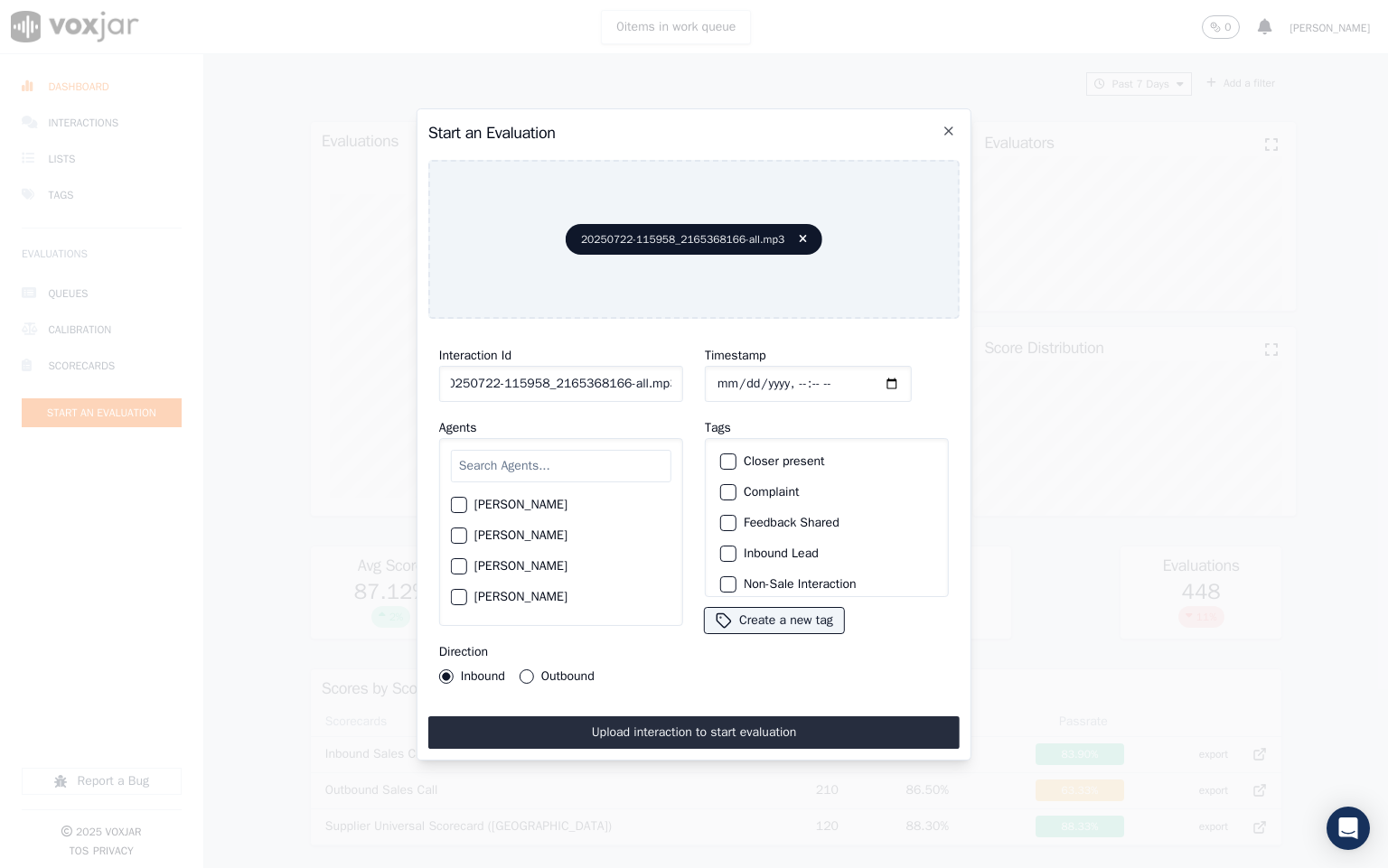 drag, startPoint x: 632, startPoint y: 380, endPoint x: 698, endPoint y: 385, distance: 66.189123 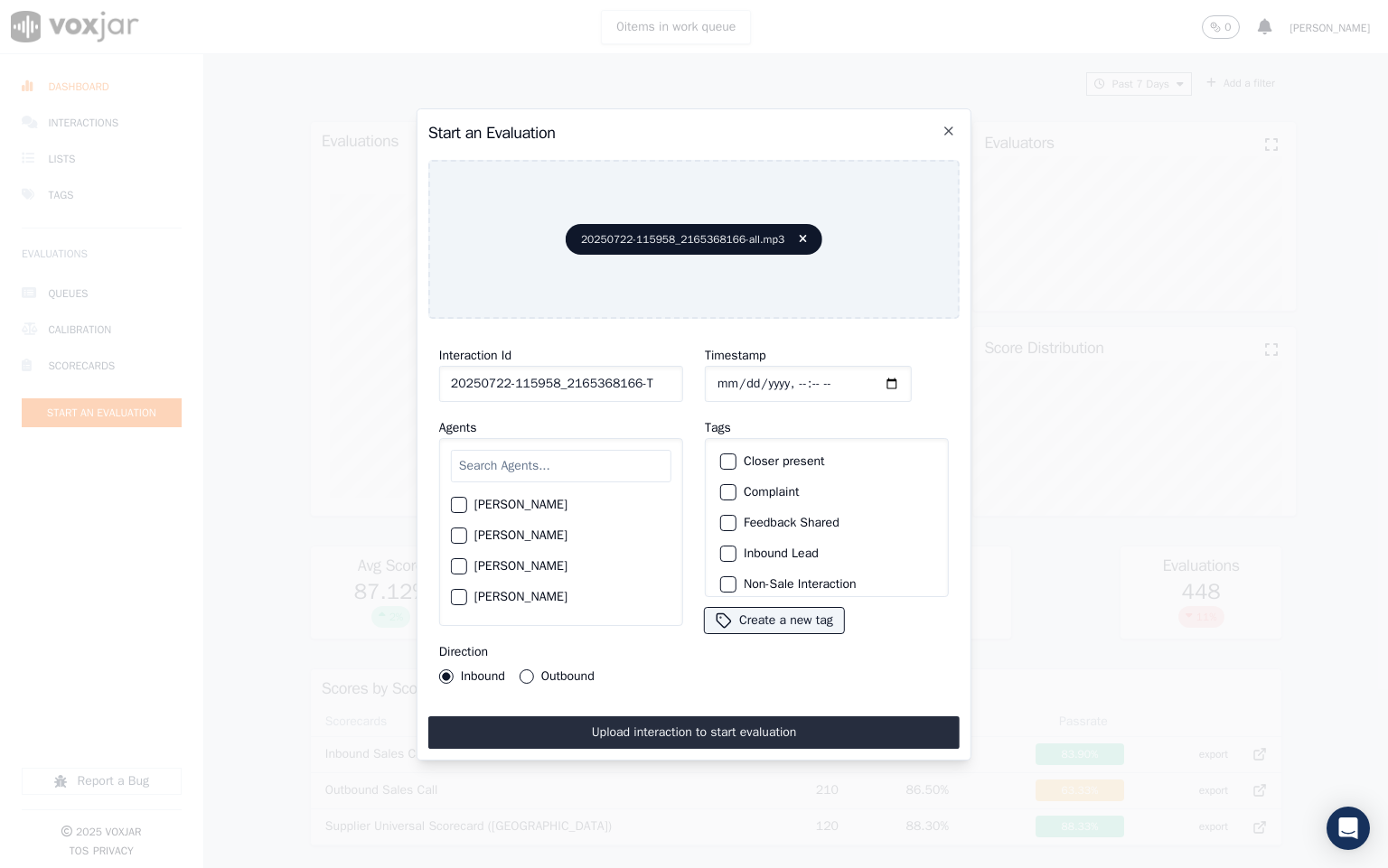 scroll, scrollTop: 0, scrollLeft: 0, axis: both 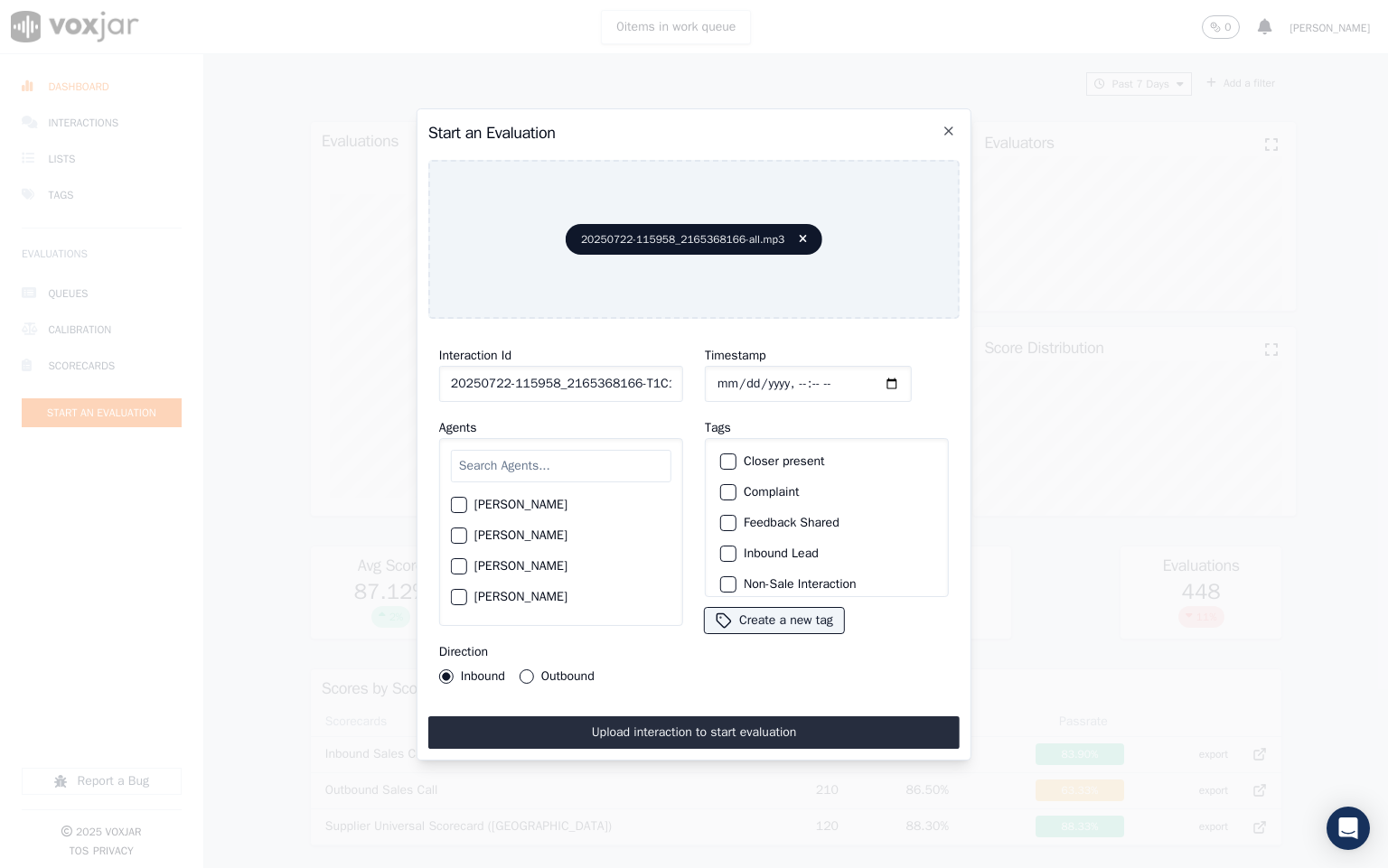 type on "20250722-115958_2165368166-T1C1" 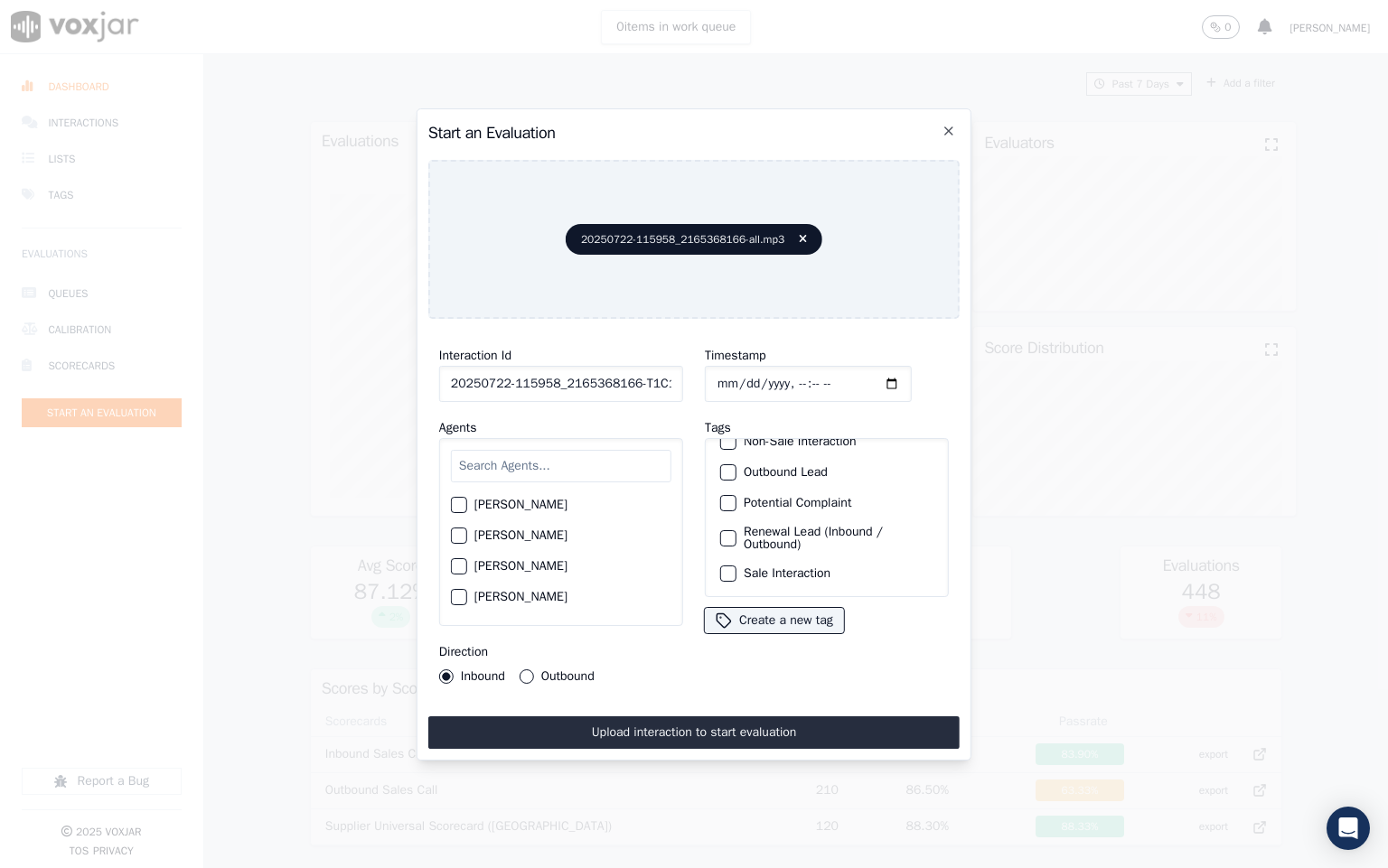 scroll, scrollTop: 171, scrollLeft: 0, axis: vertical 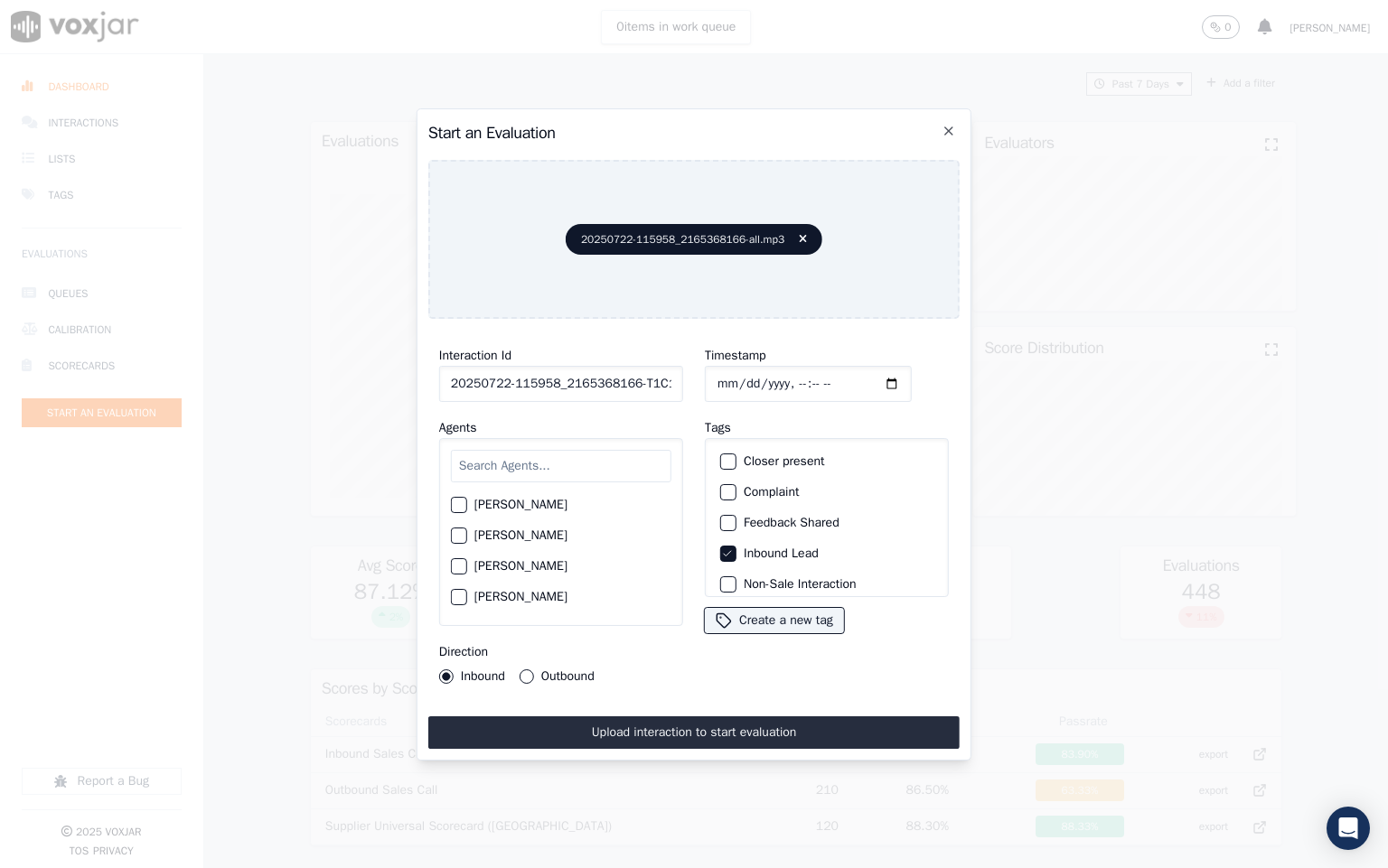 drag, startPoint x: 570, startPoint y: 455, endPoint x: 554, endPoint y: 459, distance: 16.492423 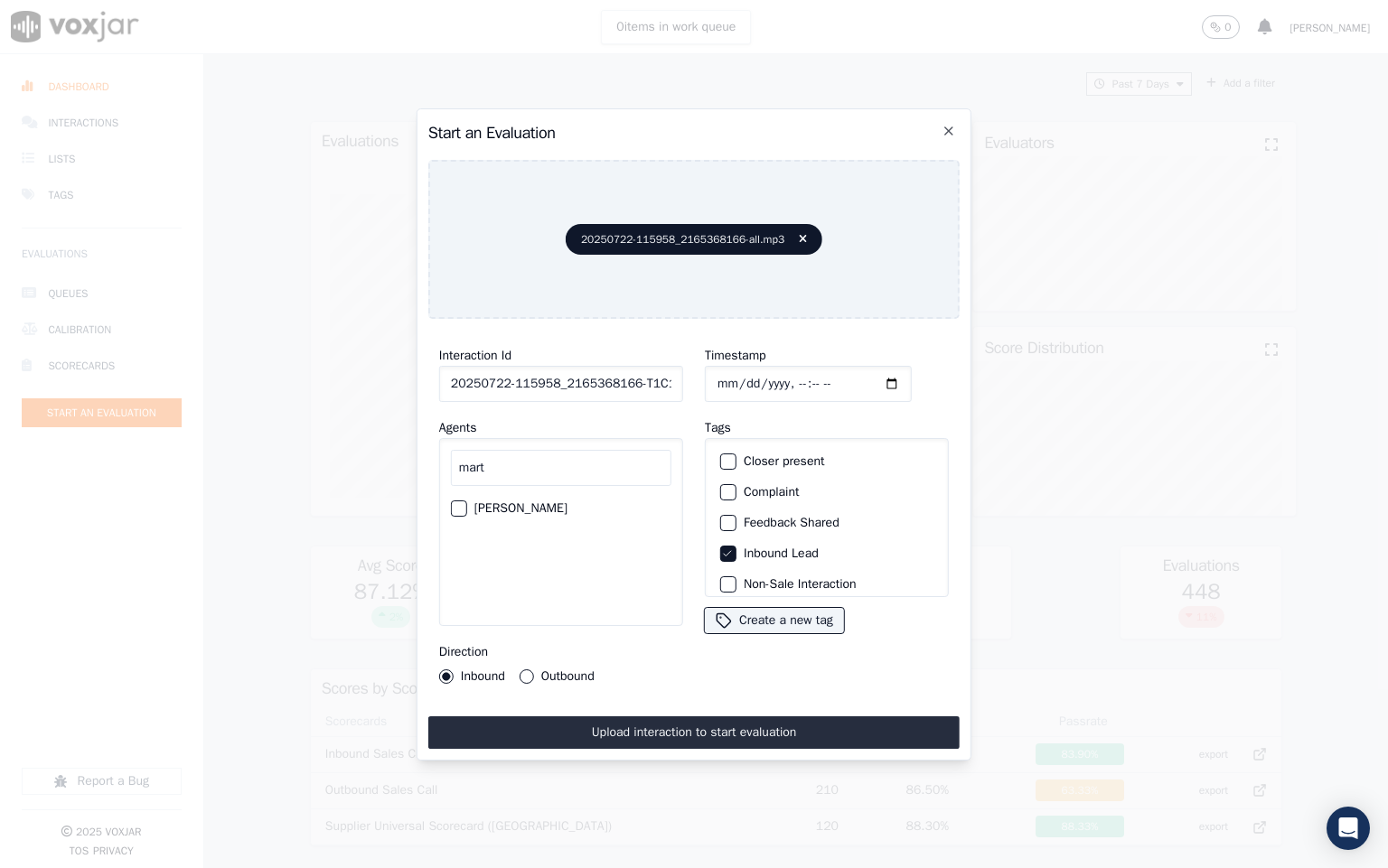 type on "mart" 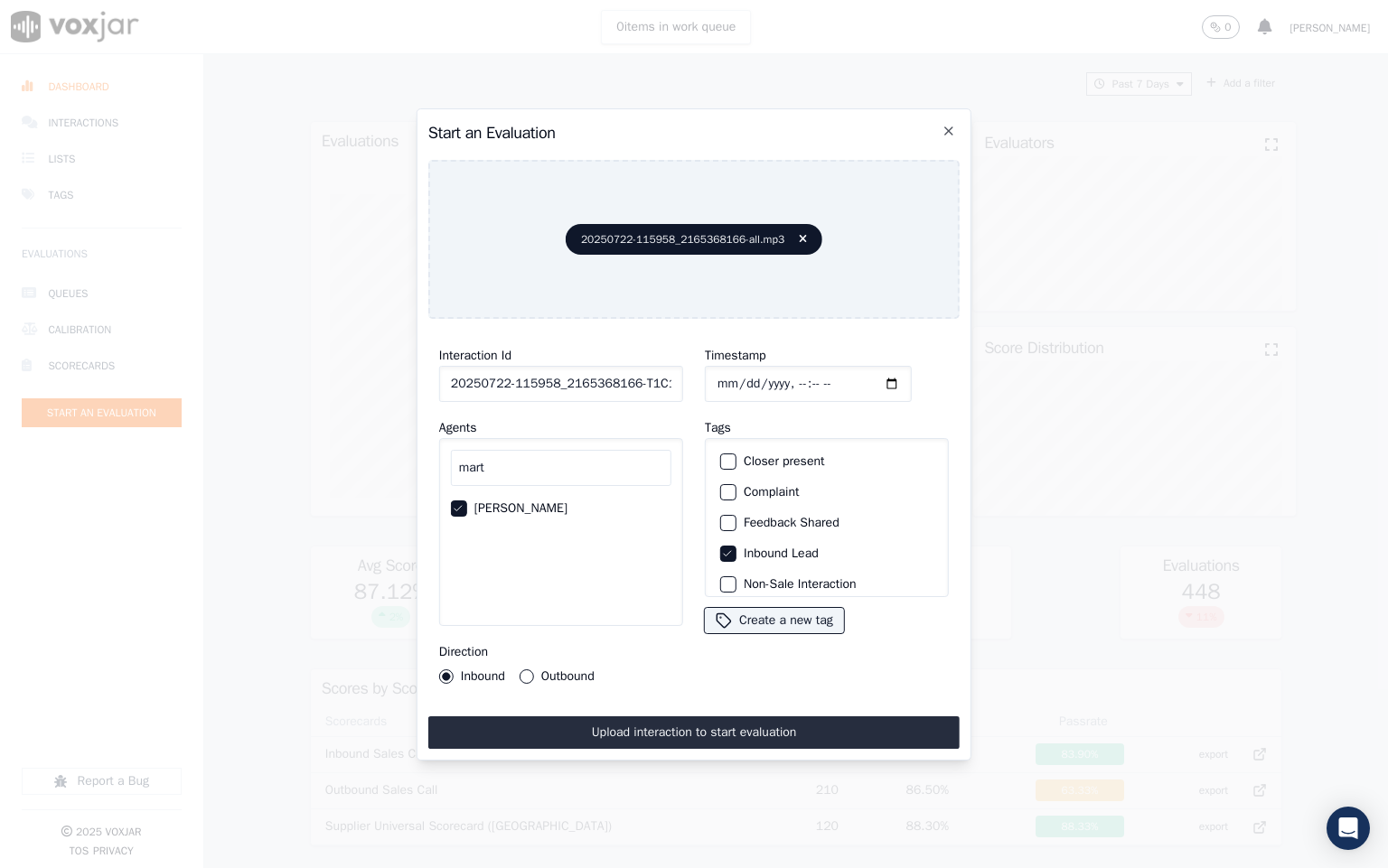 click on "Upload interaction to start evaluation" at bounding box center (694, 733) 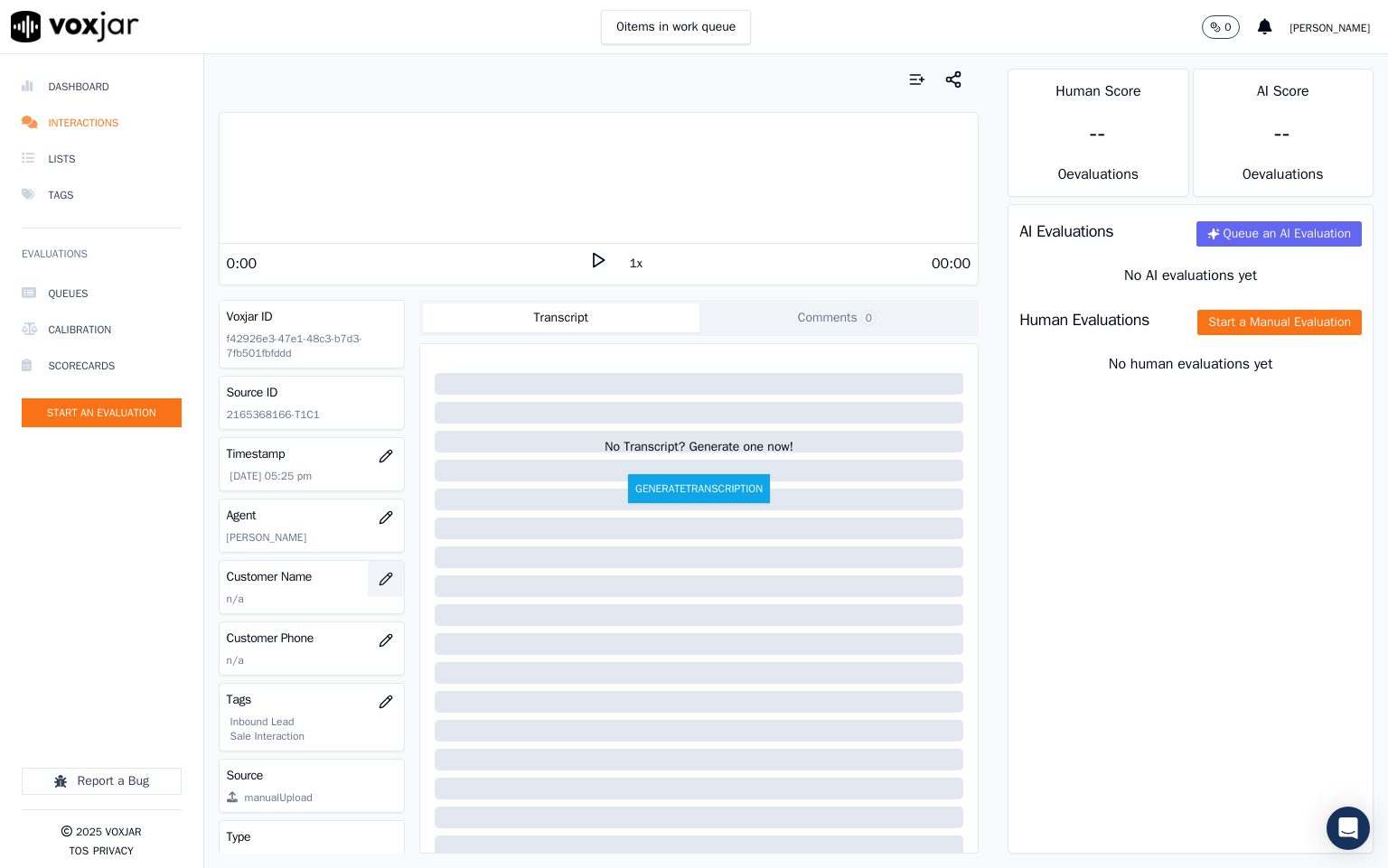 click 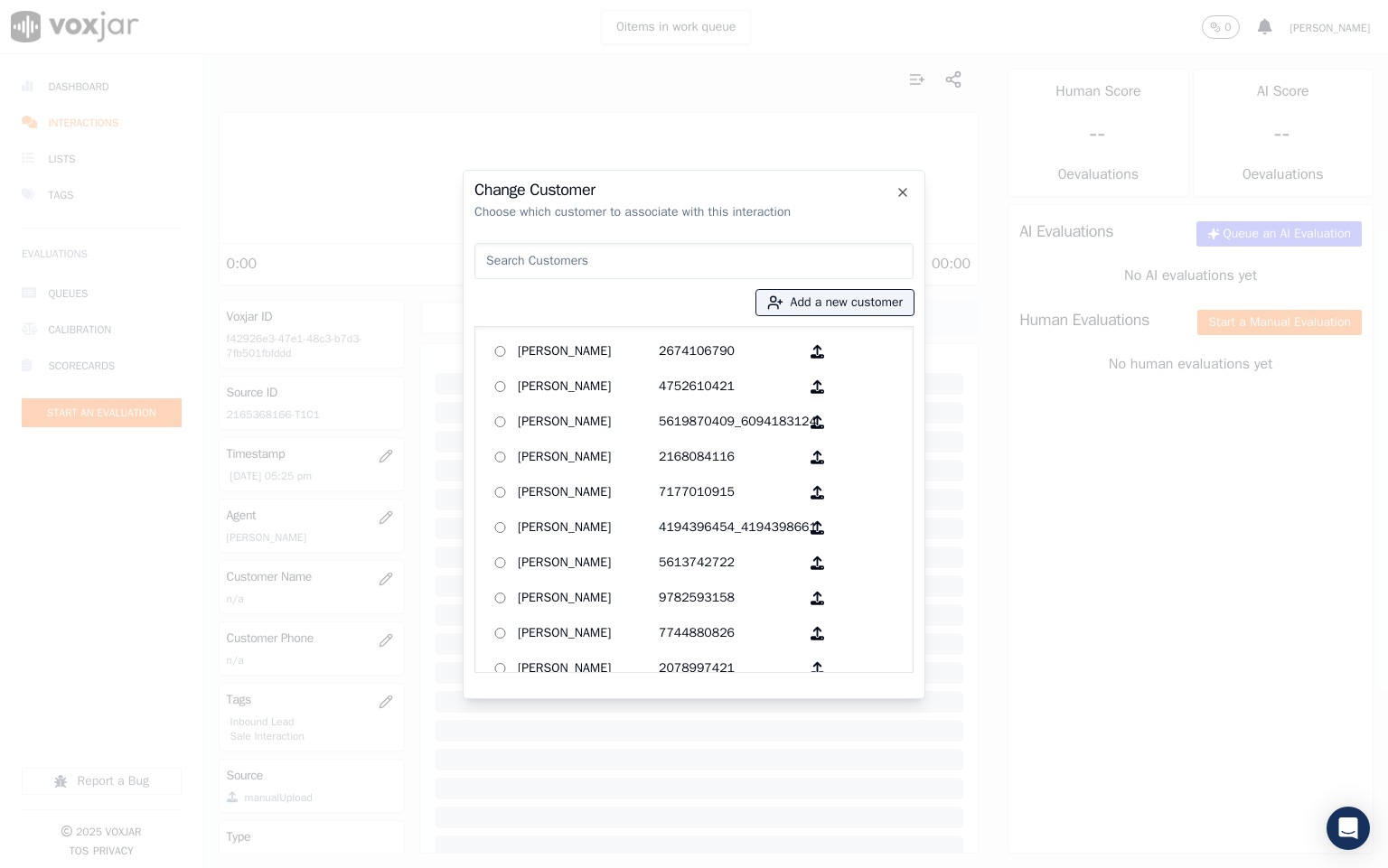 type on "[PERSON_NAME]" 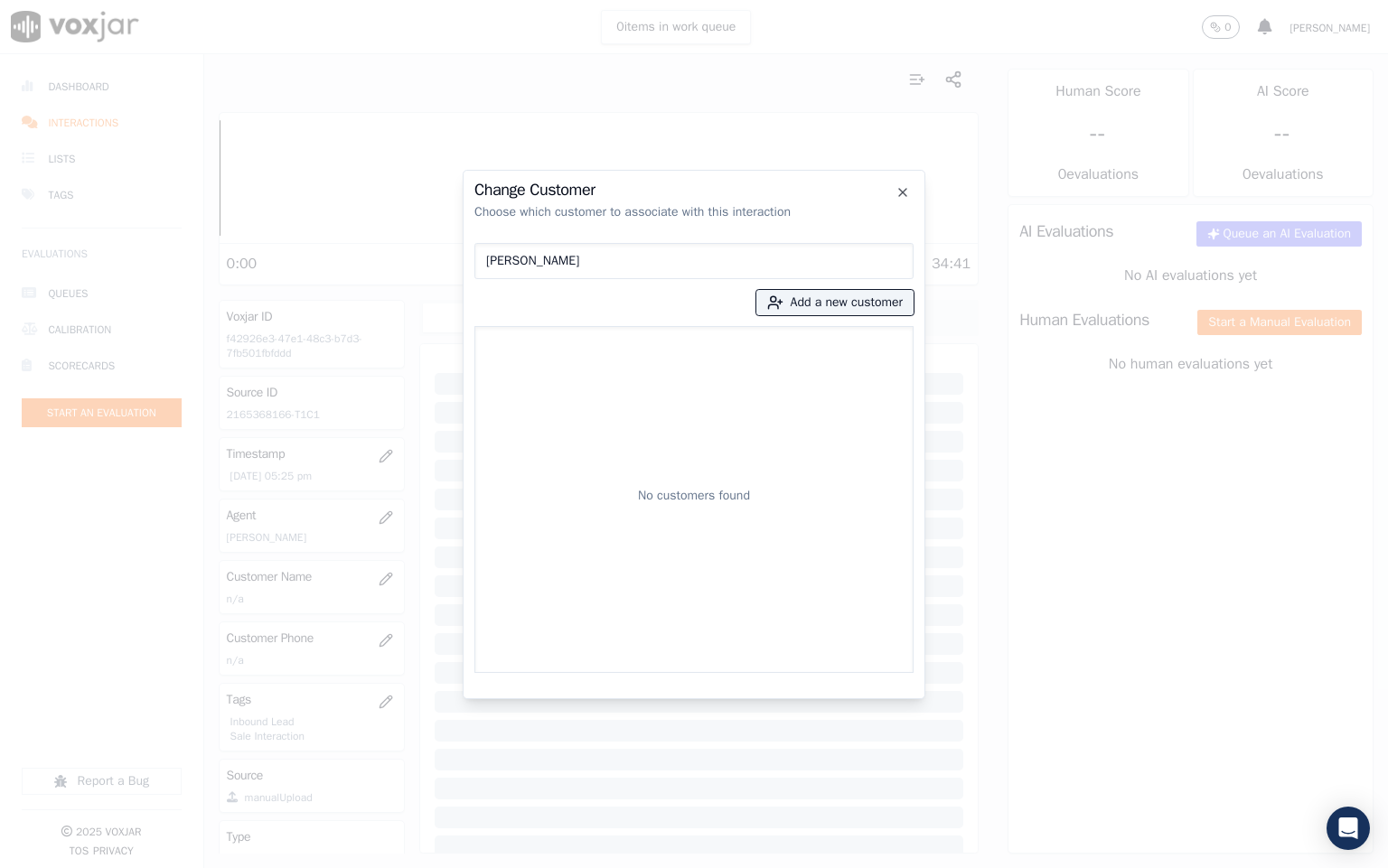 drag, startPoint x: 410, startPoint y: 283, endPoint x: 30, endPoint y: 323, distance: 382.09946 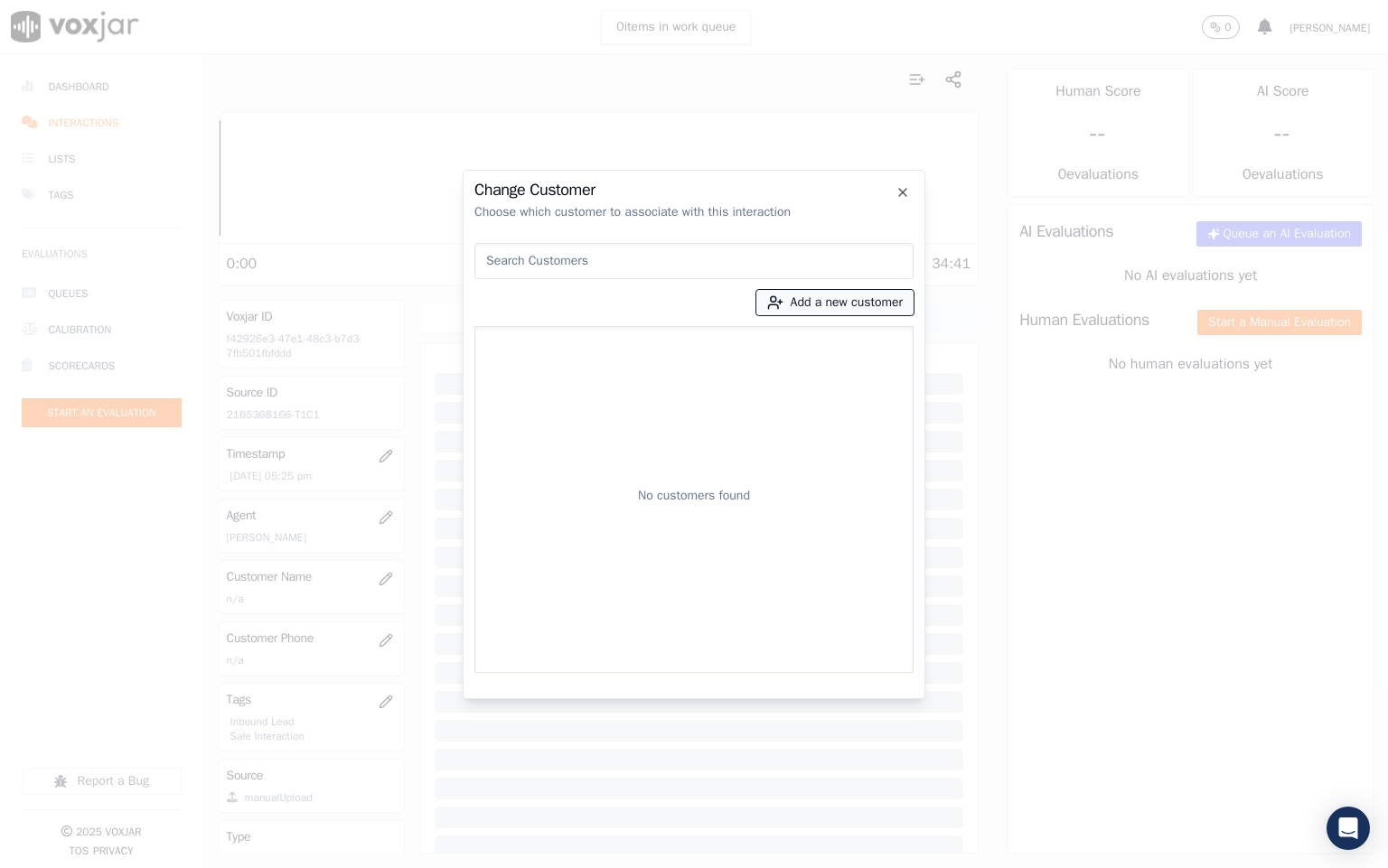 click on "Add a new customer" at bounding box center [835, 303] 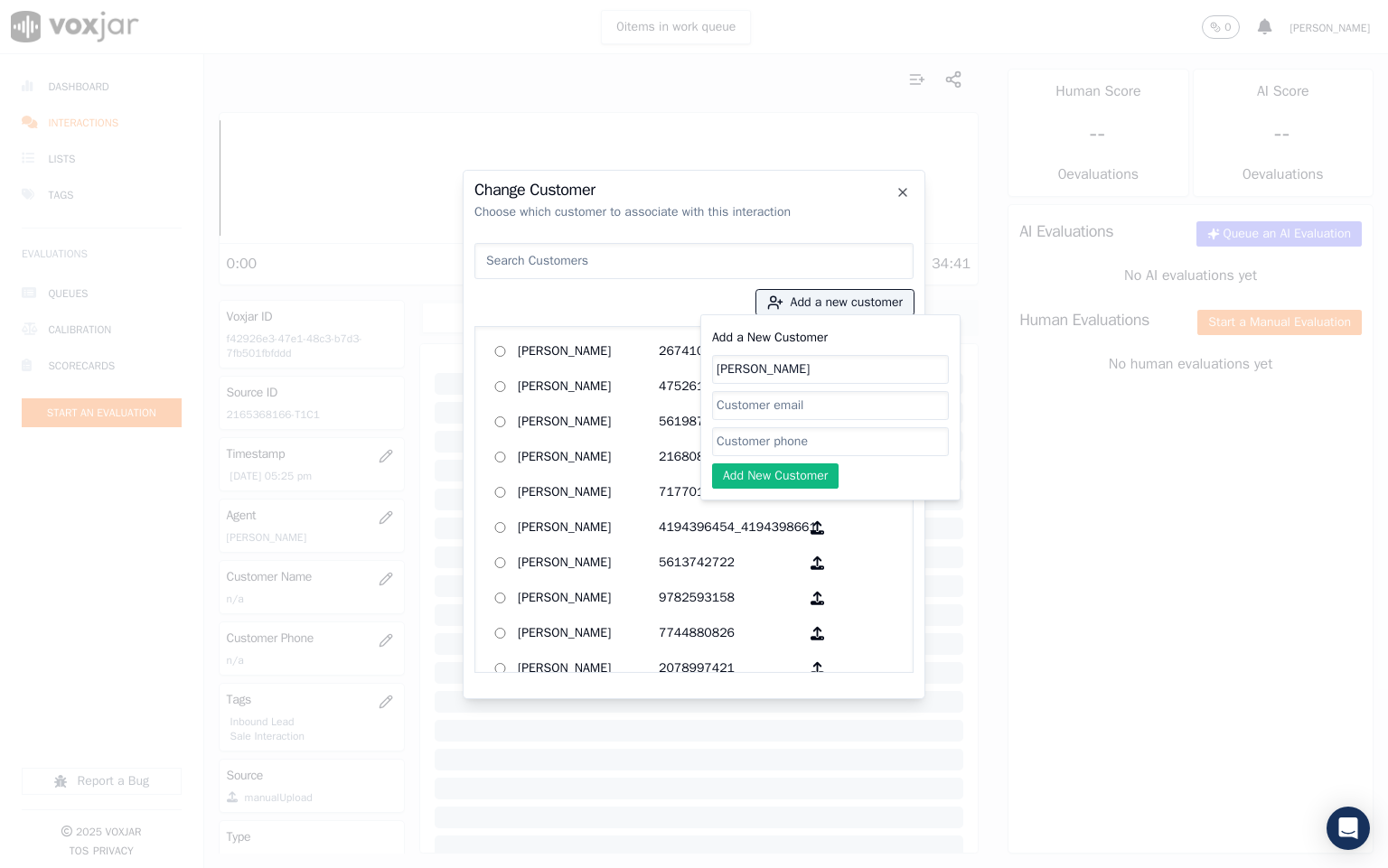 type on "[PERSON_NAME]" 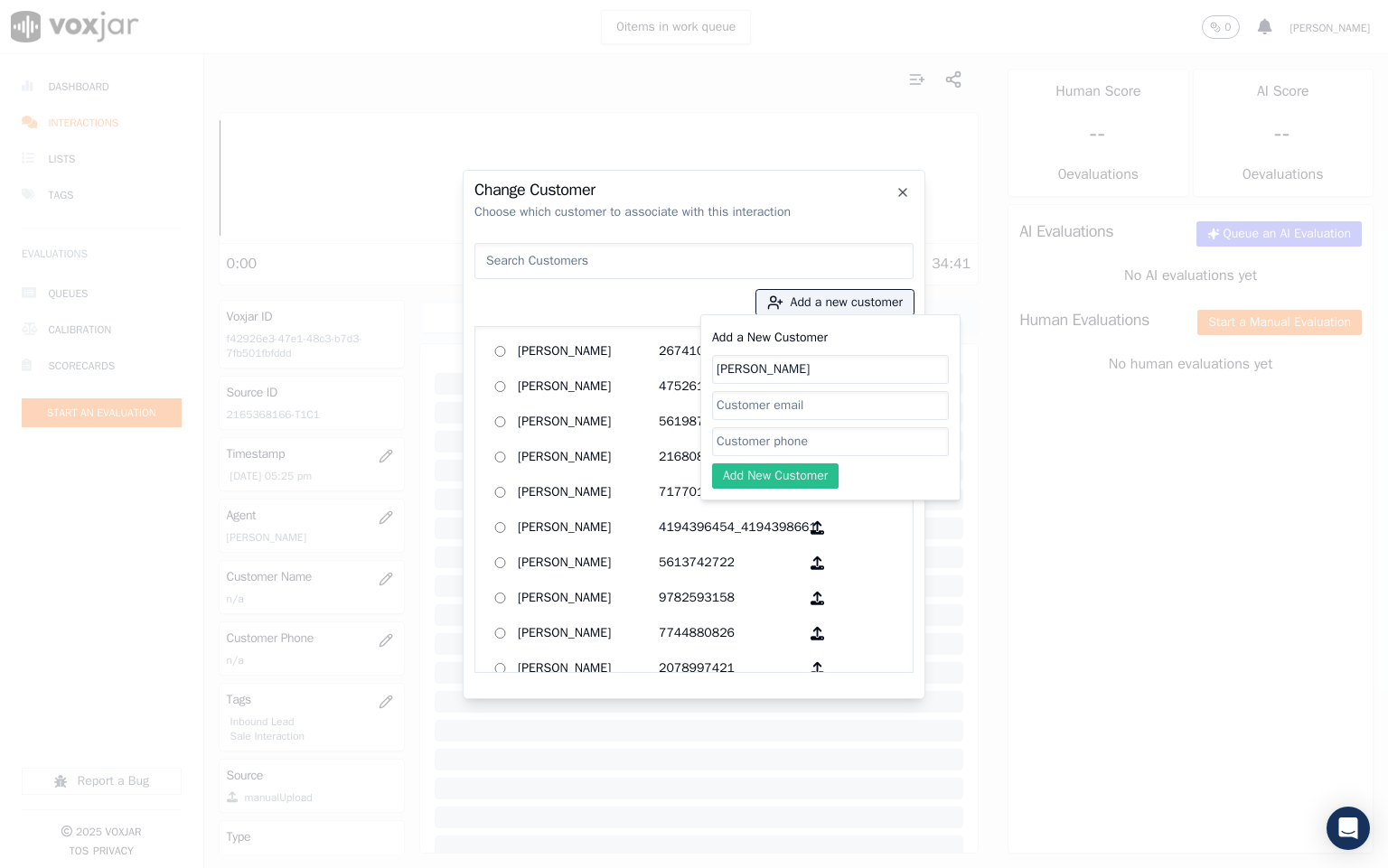 paste on "2165368166" 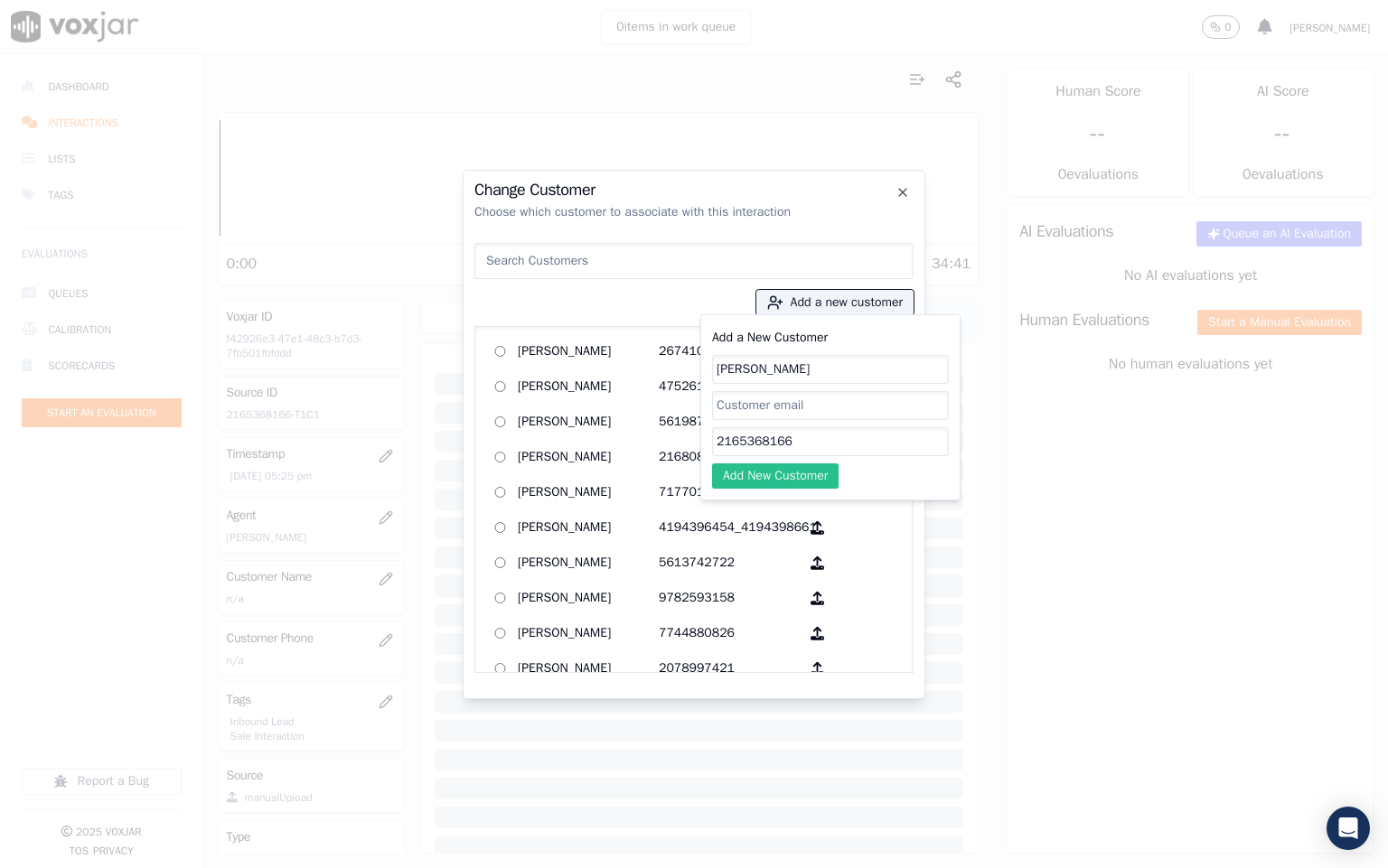 type on "2165368166" 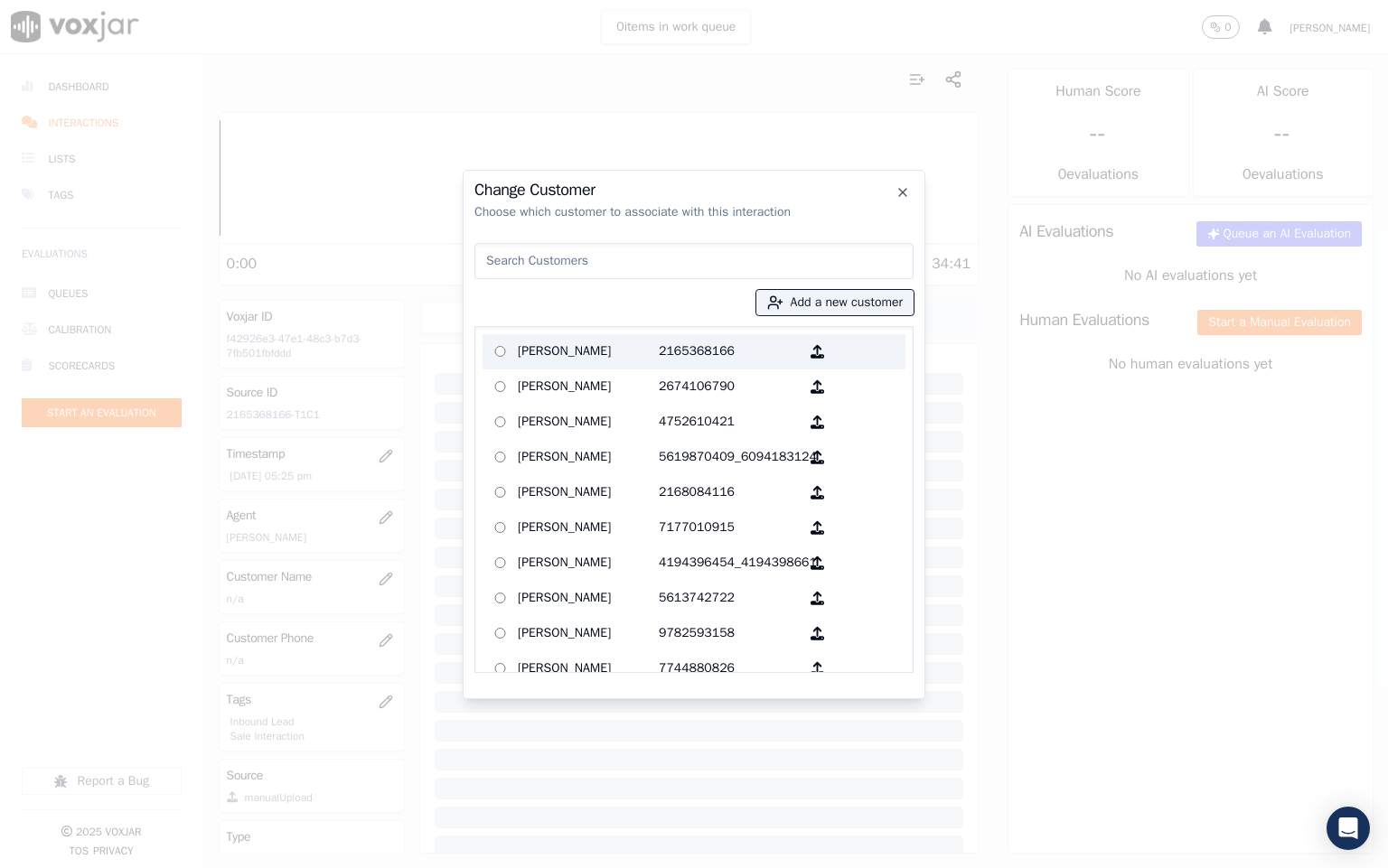 click on "[PERSON_NAME]" at bounding box center [588, 351] 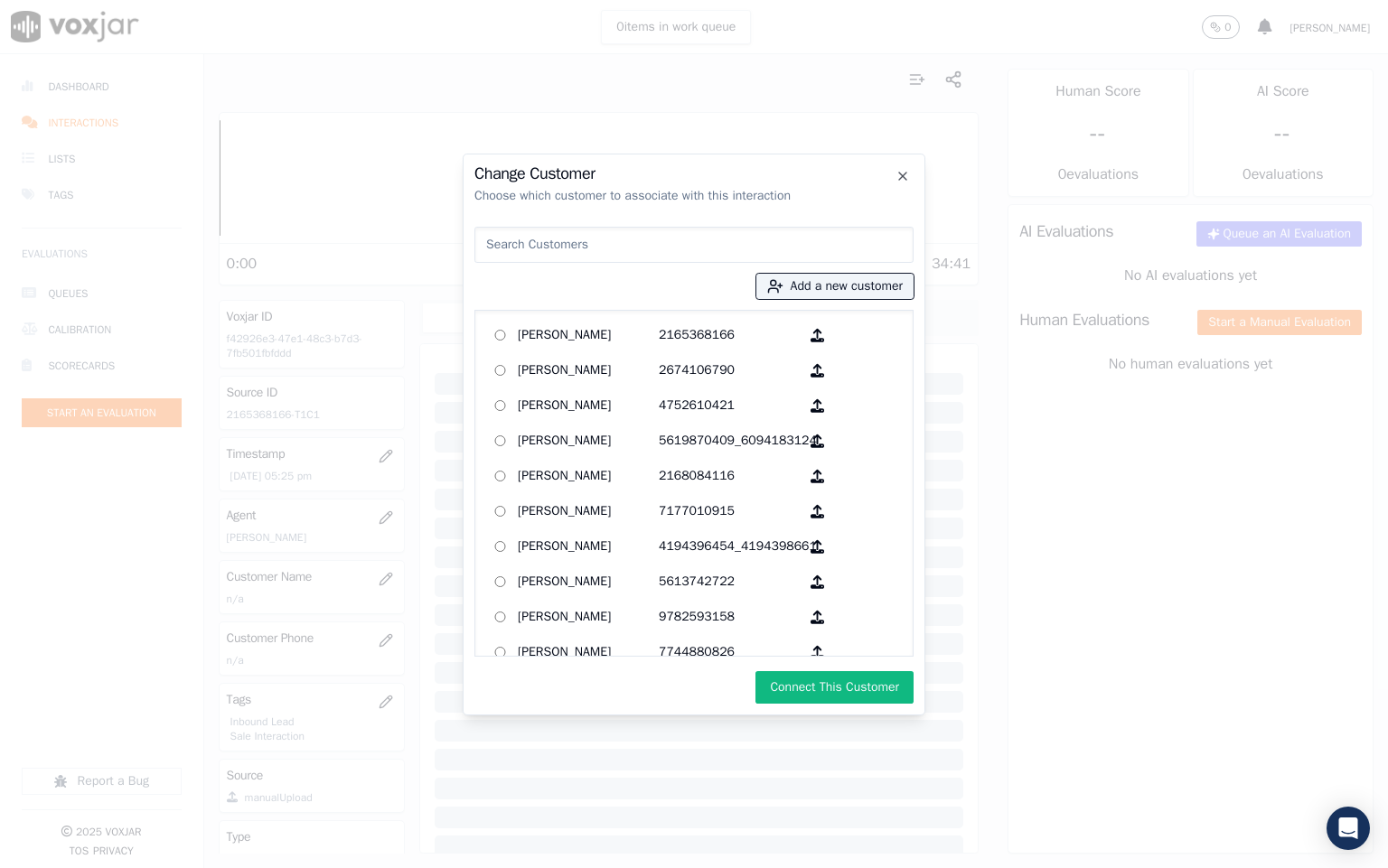 click on "Connect This Customer" at bounding box center [834, 687] 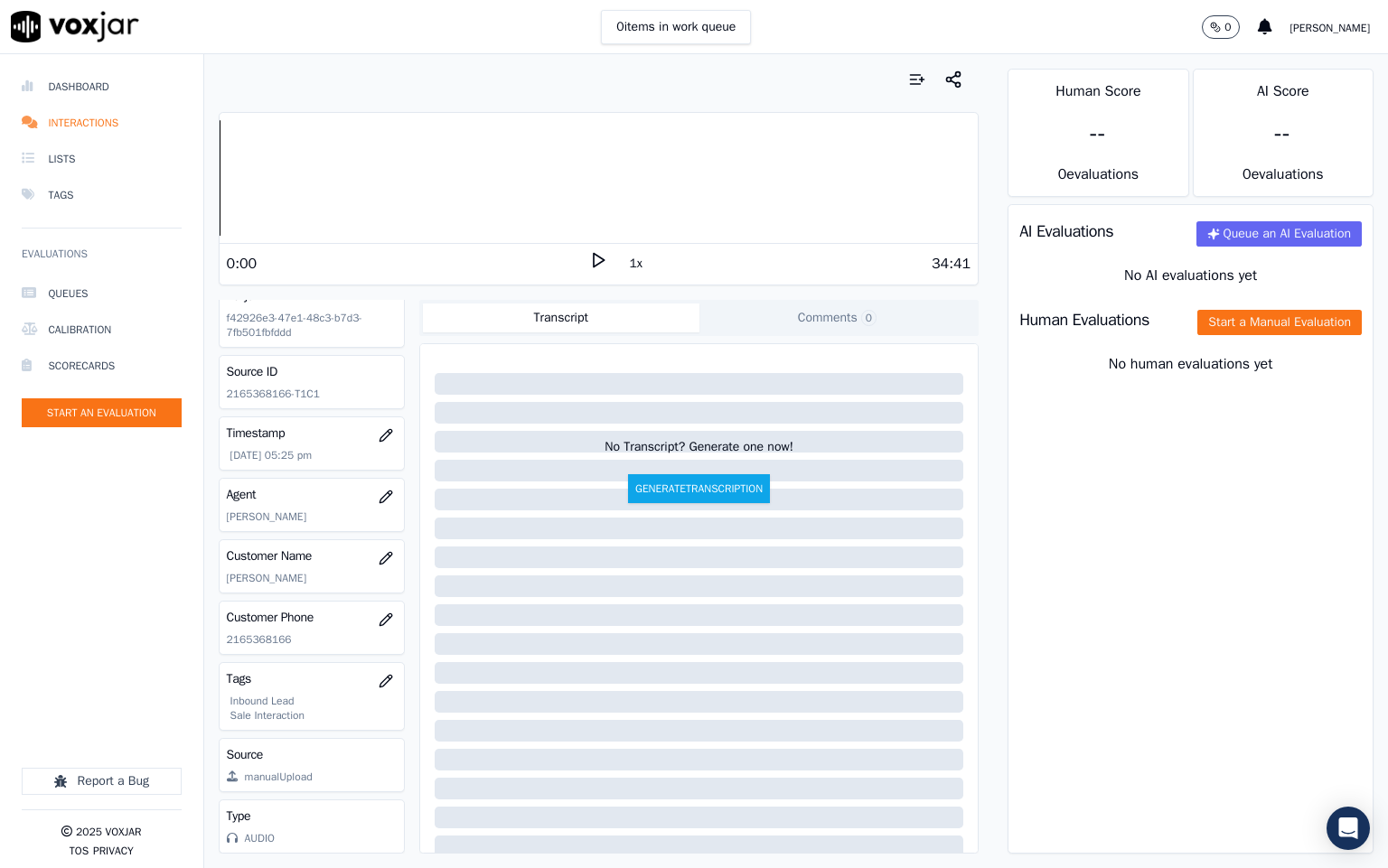scroll, scrollTop: 0, scrollLeft: 0, axis: both 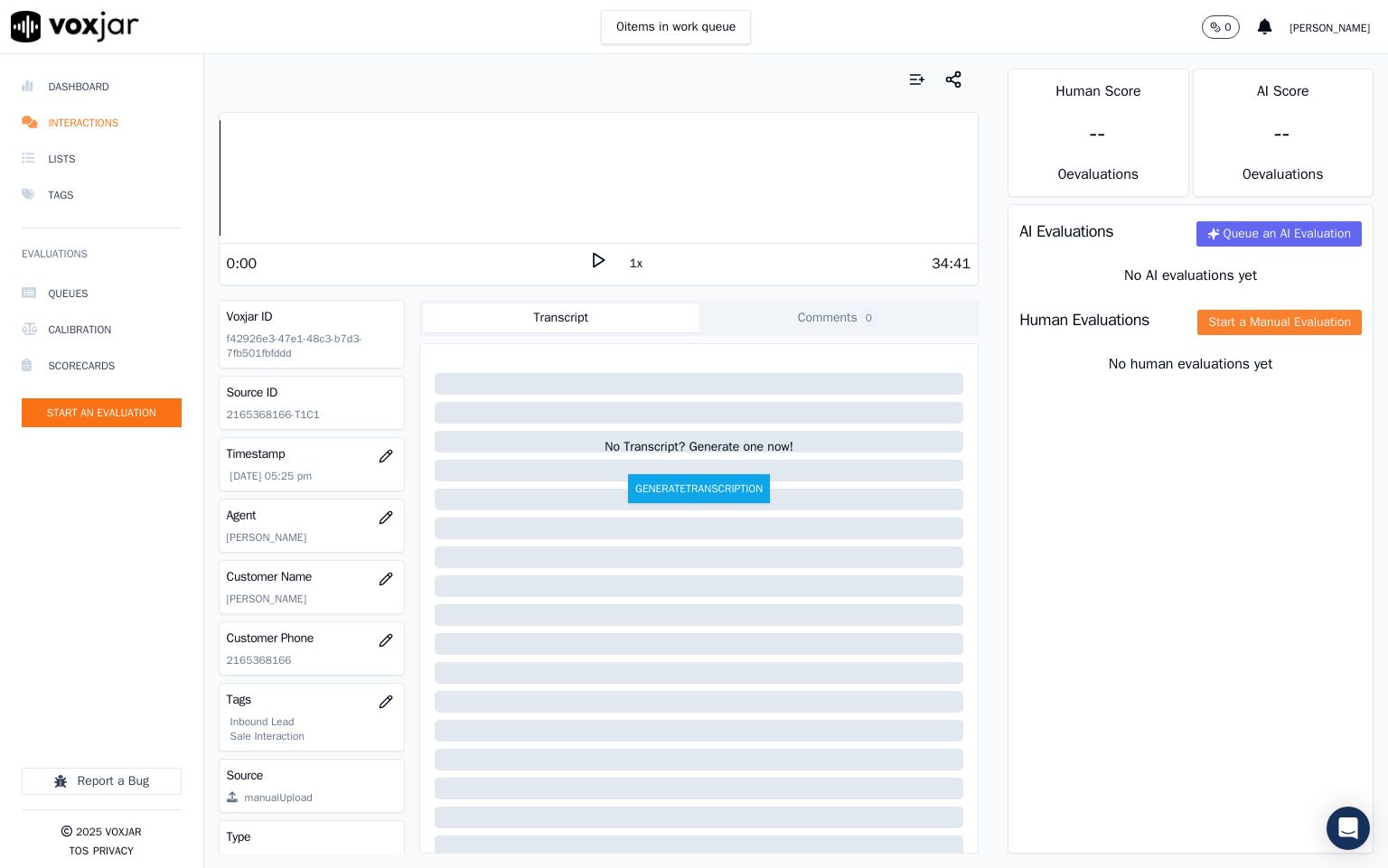 click on "Start a Manual Evaluation" 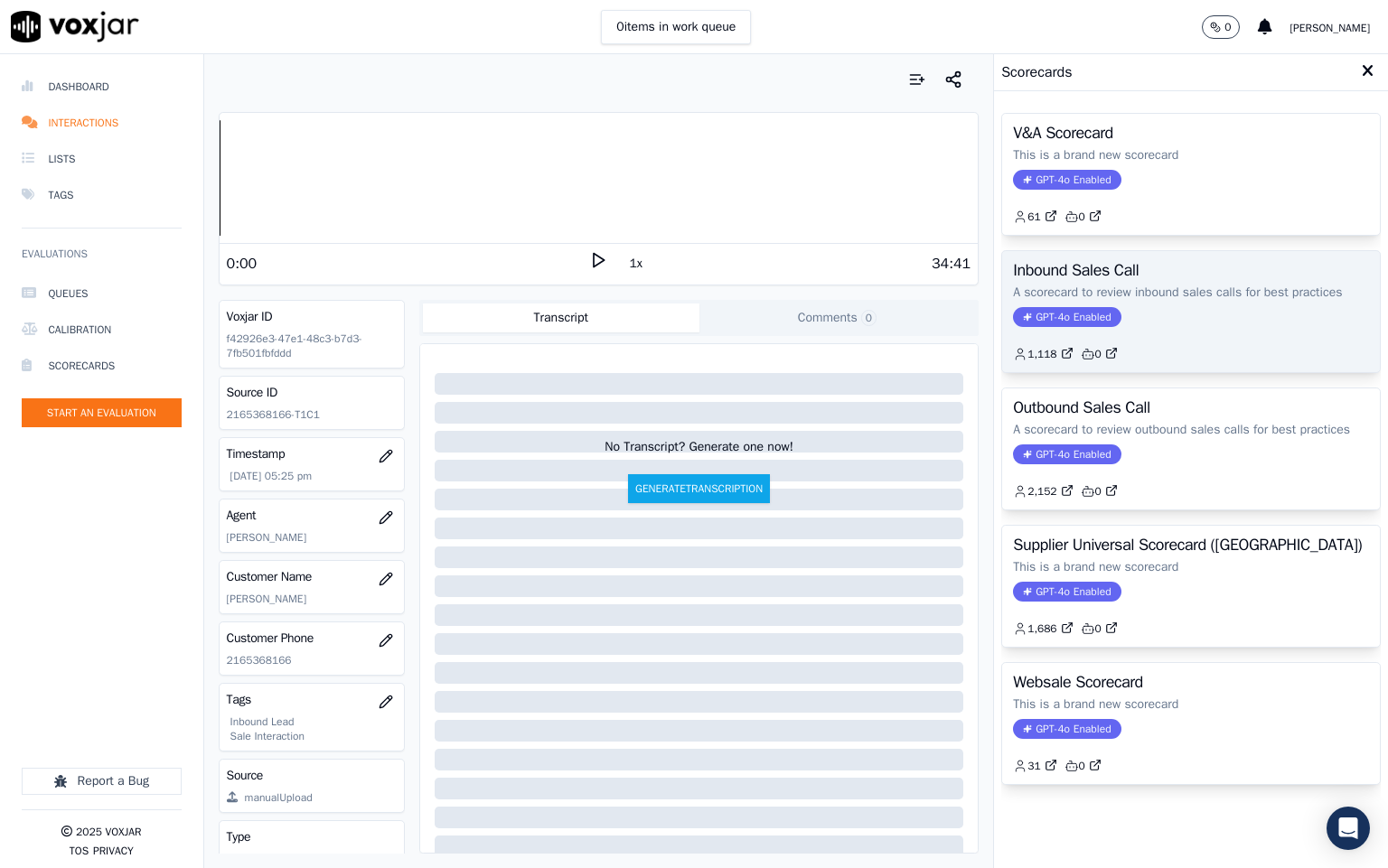 click on "GPT-4o Enabled" at bounding box center (1066, 317) 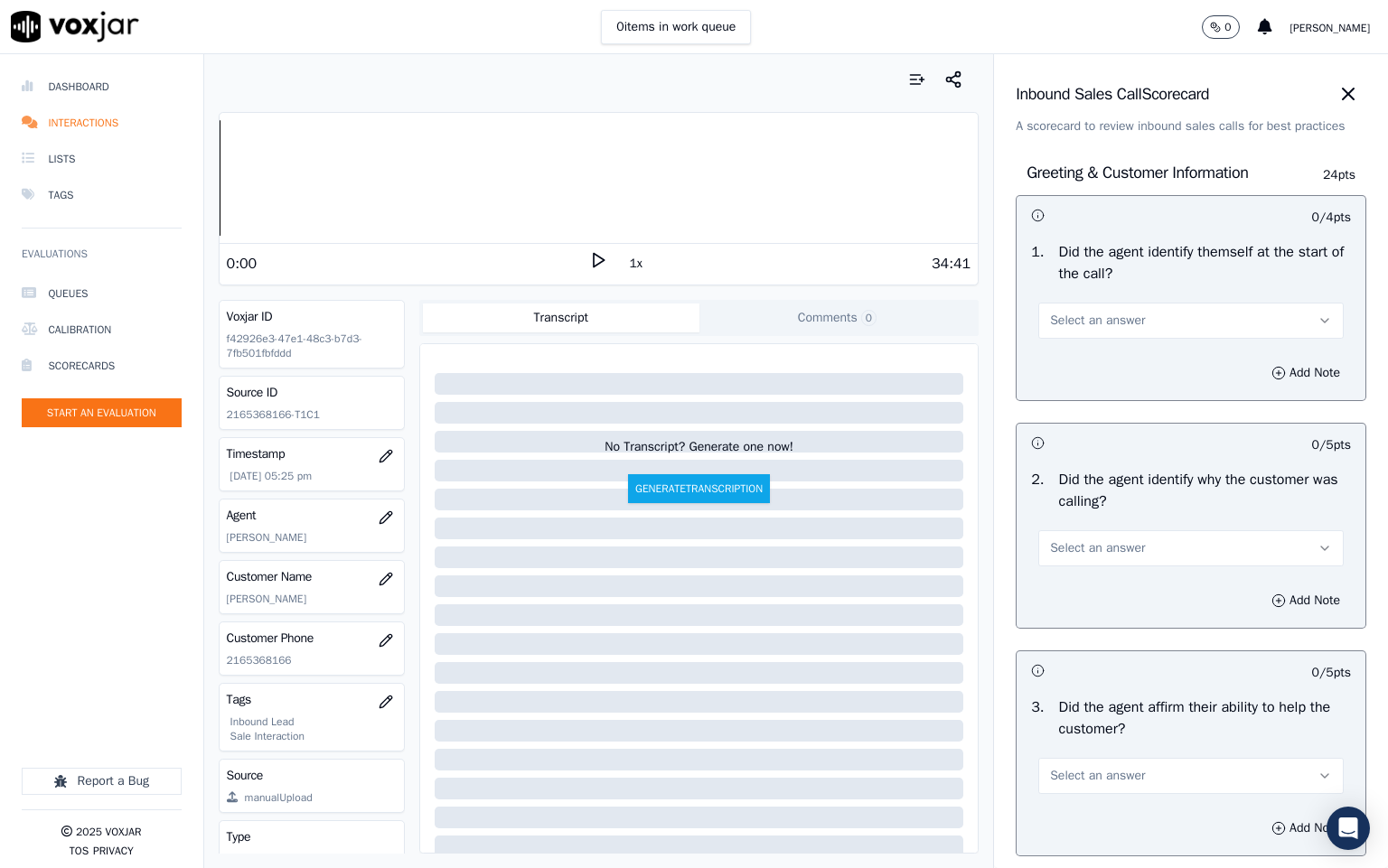 click on "Select an answer" at bounding box center [1191, 321] 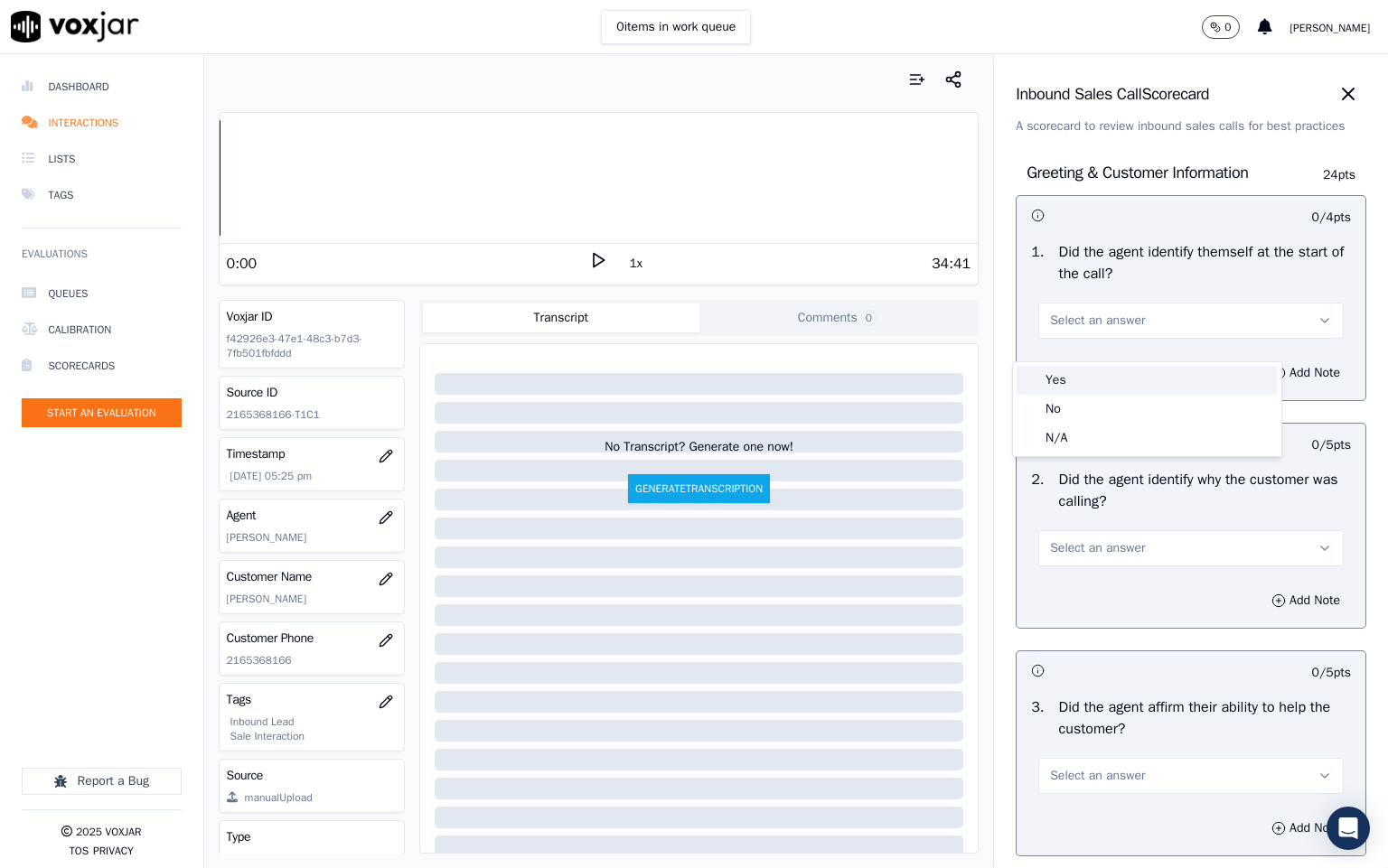 click on "Yes" at bounding box center (1147, 380) 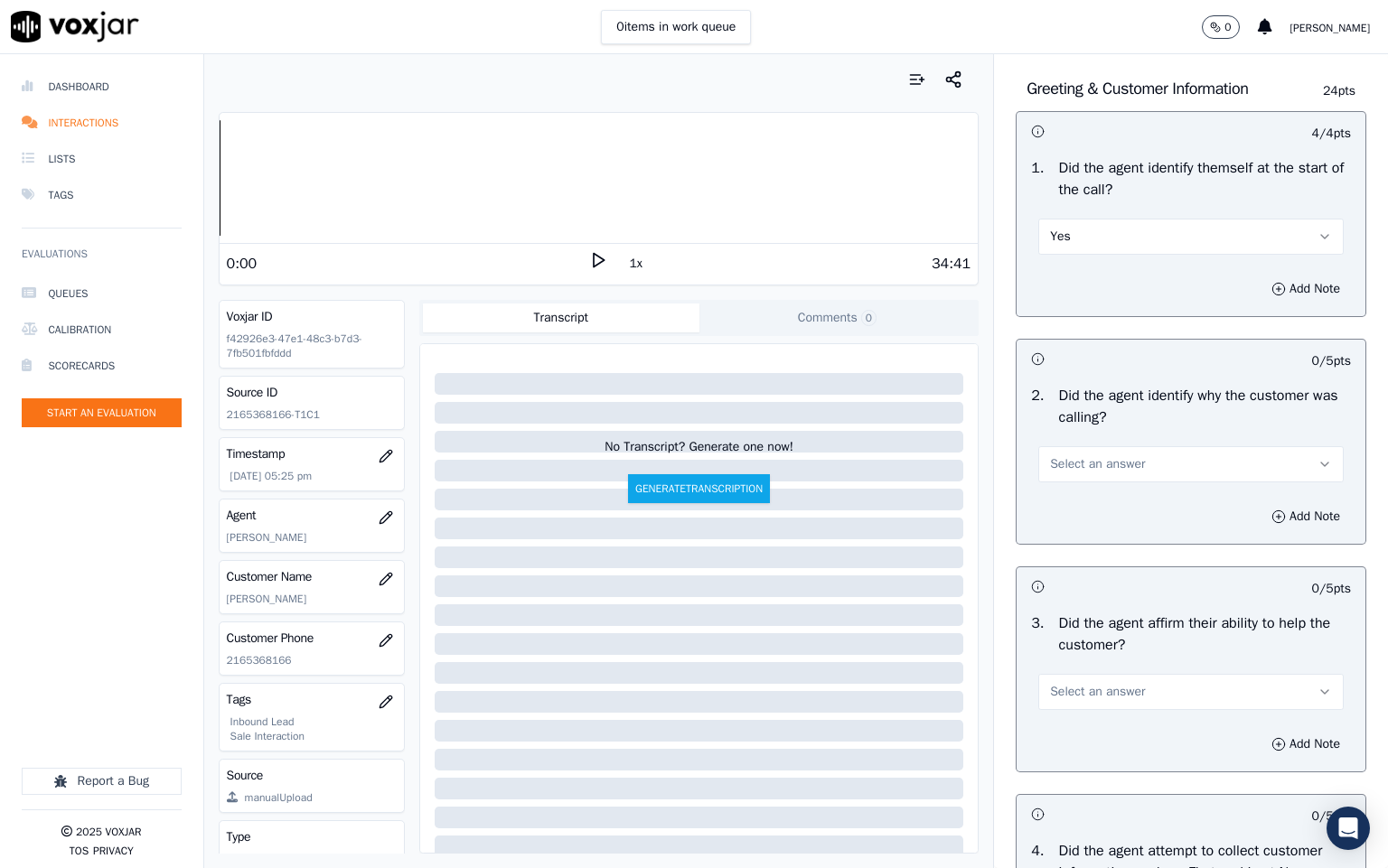 scroll, scrollTop: 135, scrollLeft: 0, axis: vertical 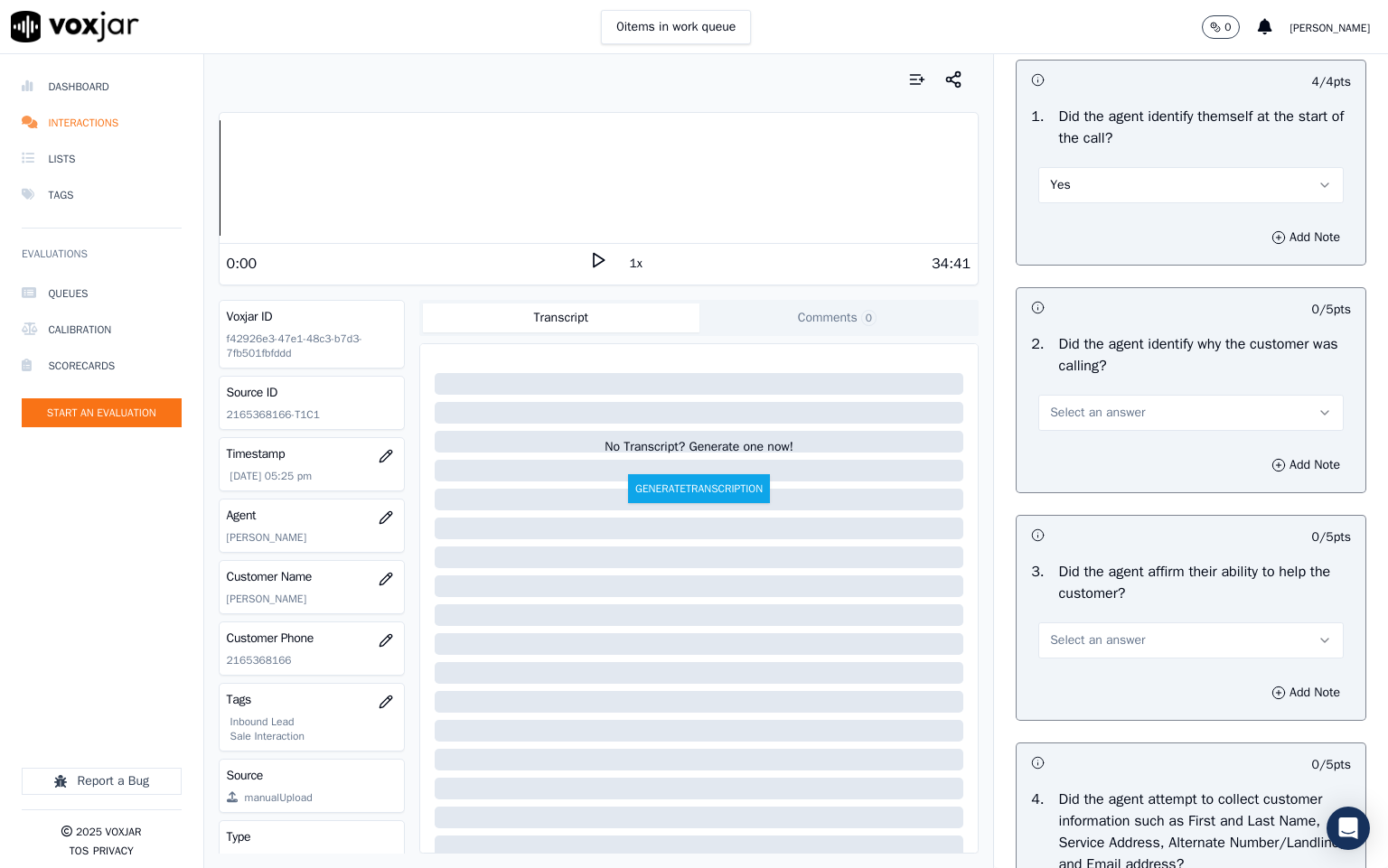 click on "Select an answer" at bounding box center (1097, 413) 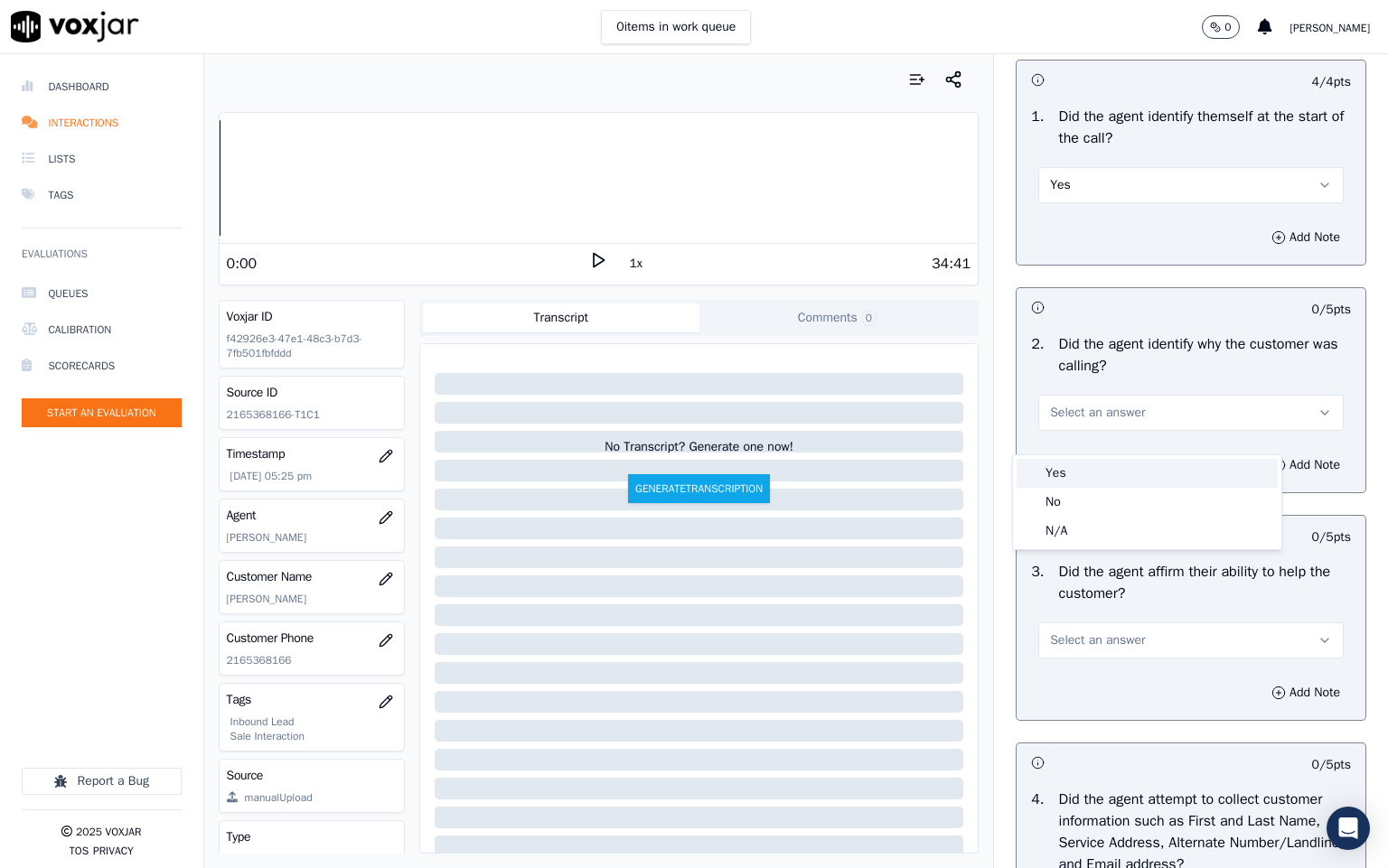click on "Yes" at bounding box center (1147, 473) 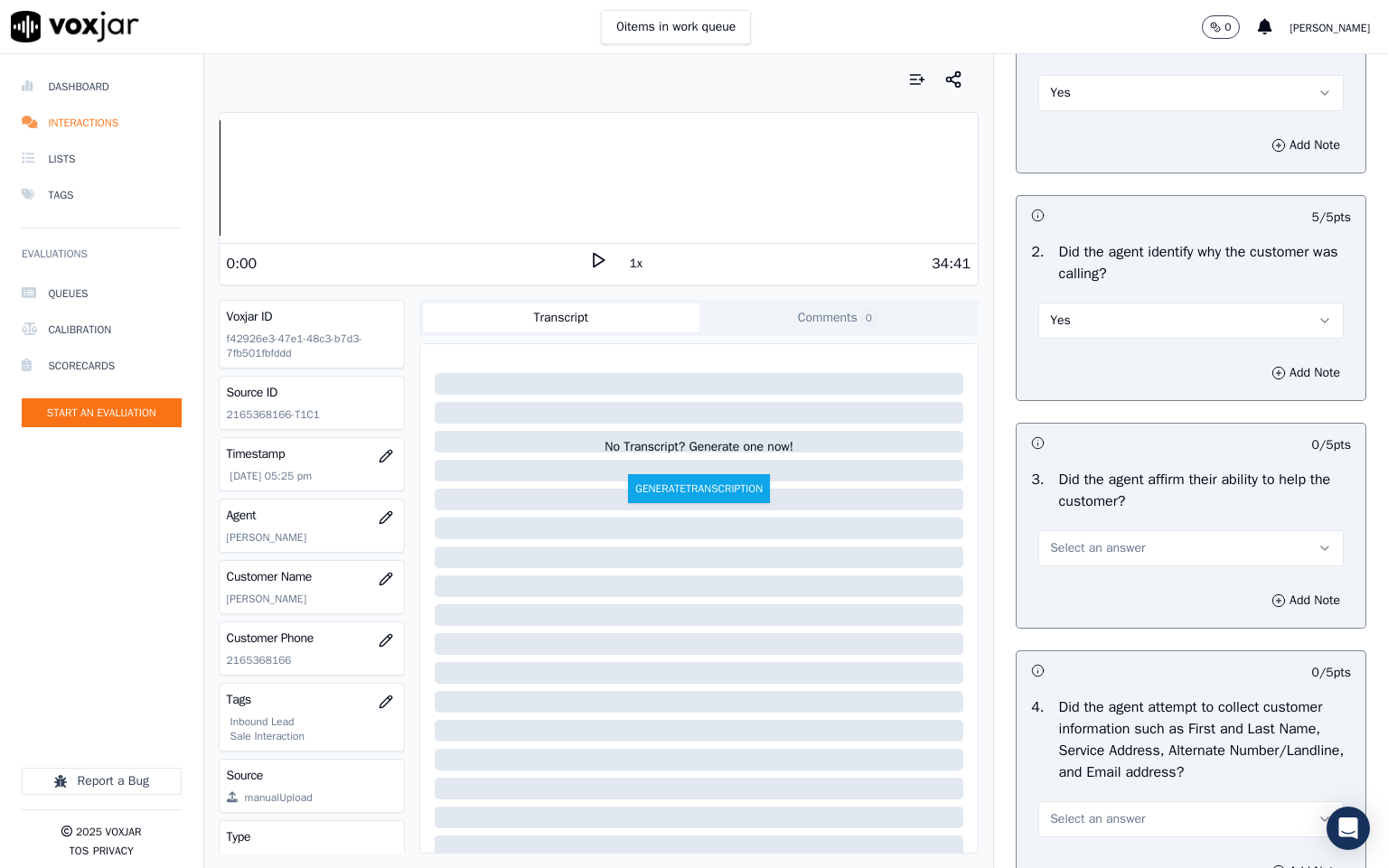 scroll, scrollTop: 406, scrollLeft: 0, axis: vertical 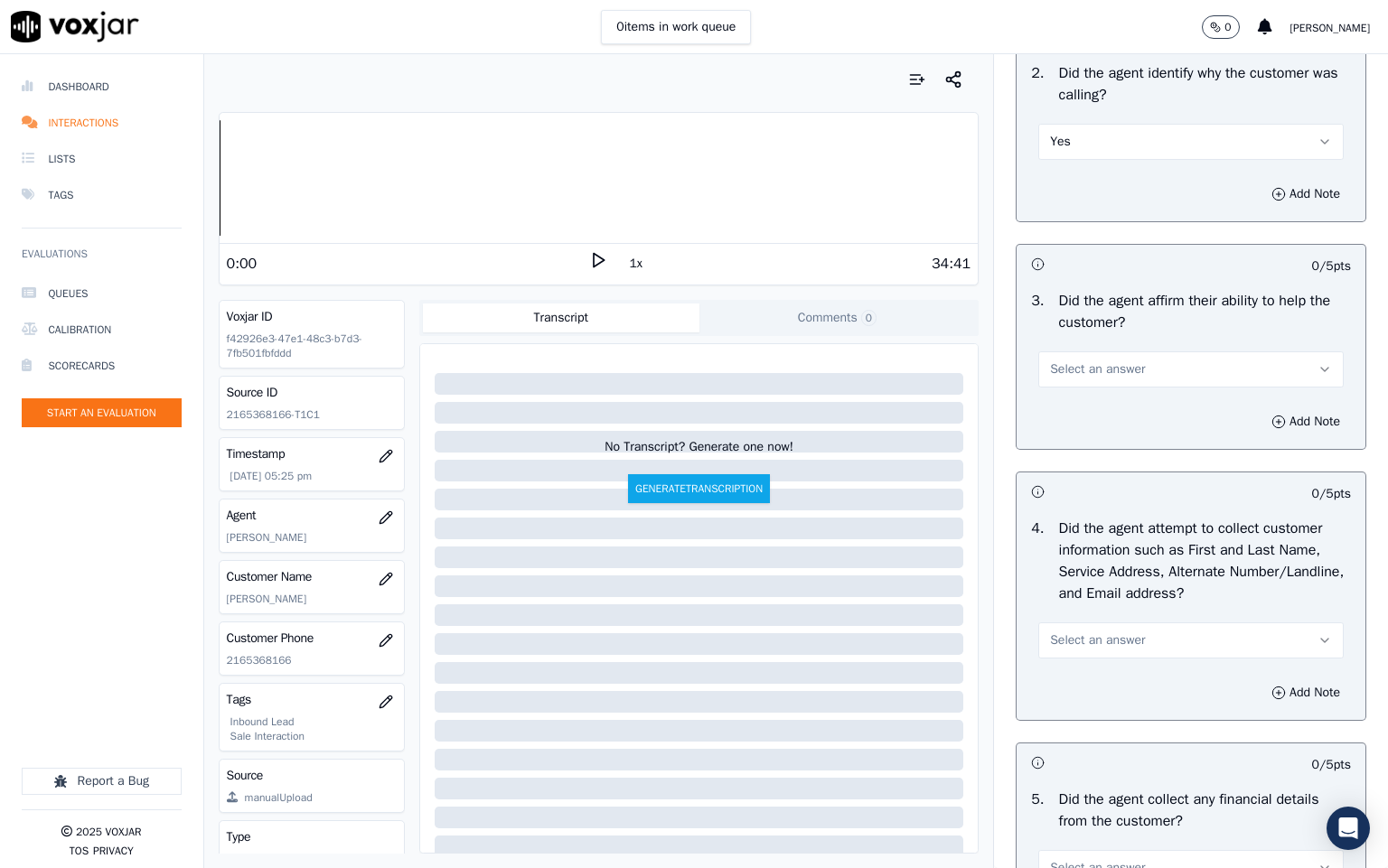 click on "Select an answer" at bounding box center [1191, 369] 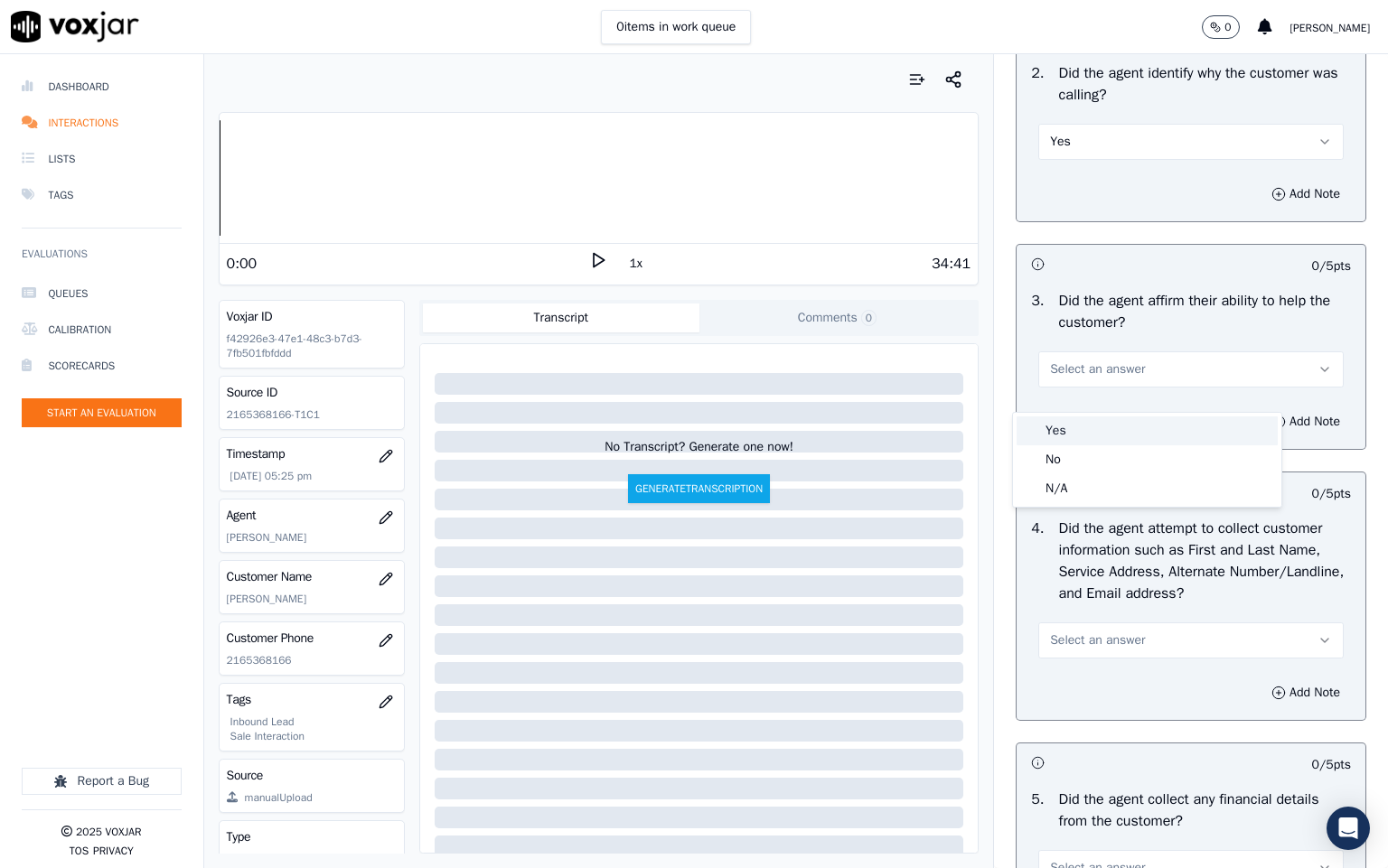 click on "Yes" at bounding box center [1147, 431] 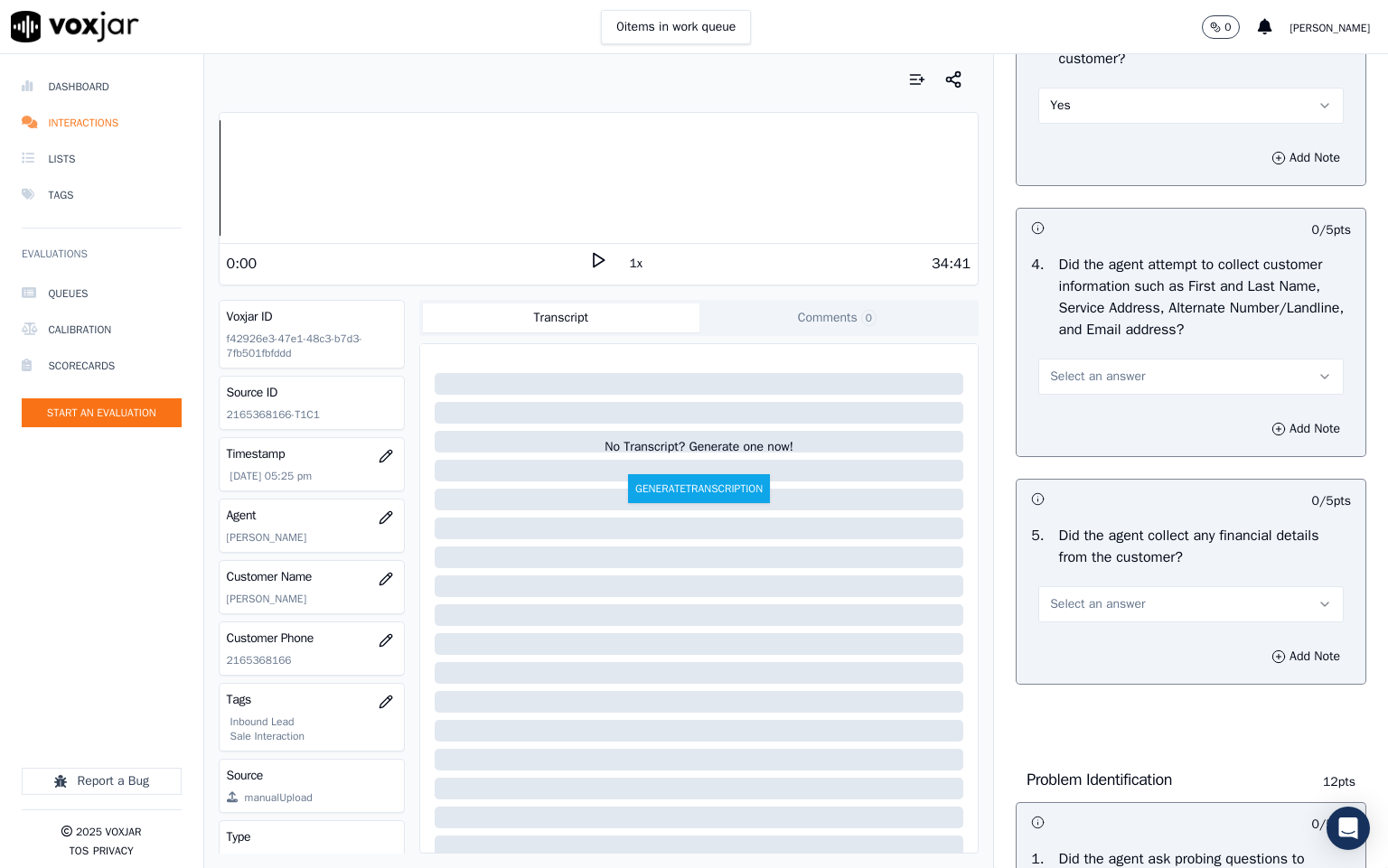 scroll, scrollTop: 677, scrollLeft: 0, axis: vertical 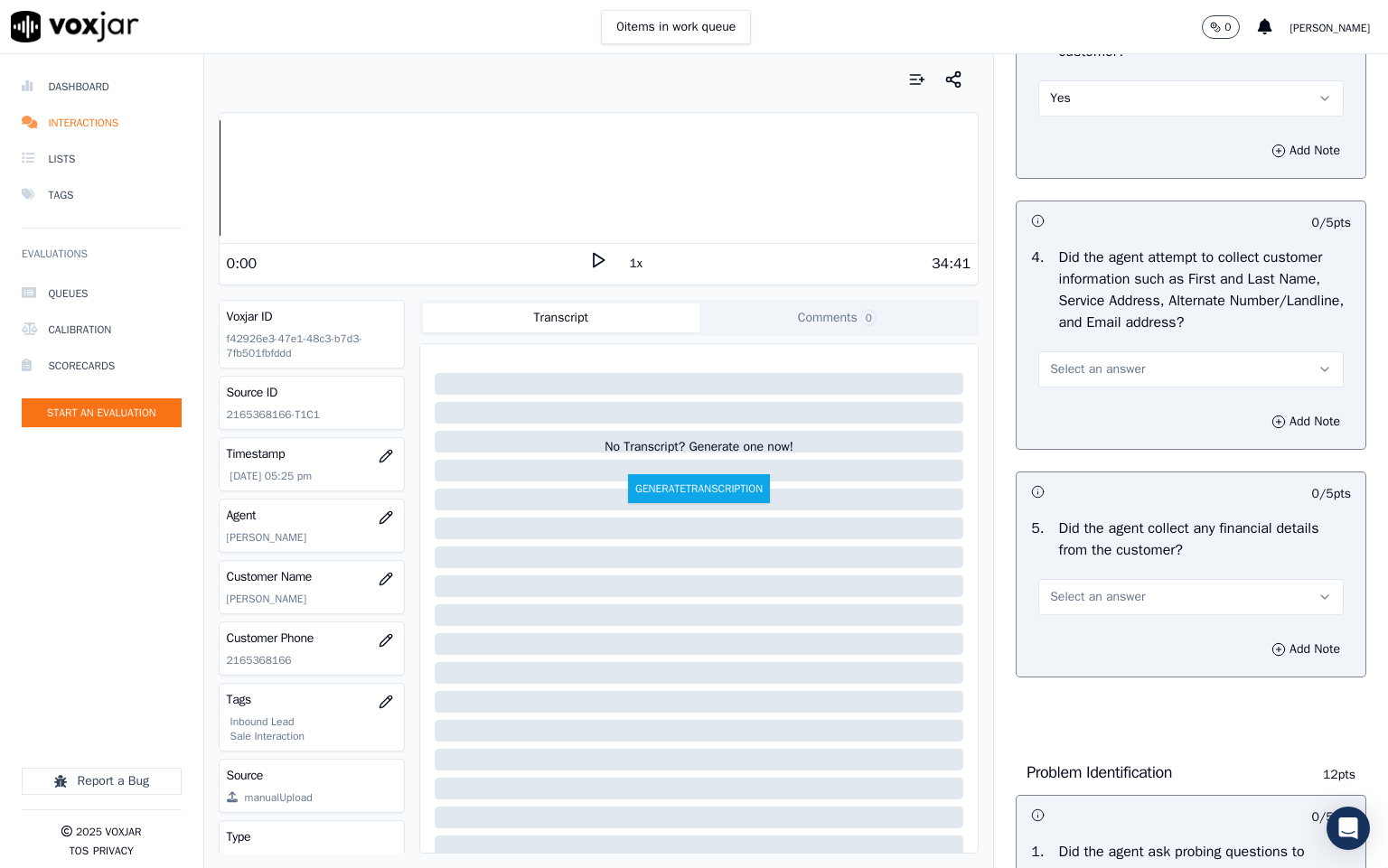 click on "Select an answer" at bounding box center (1097, 369) 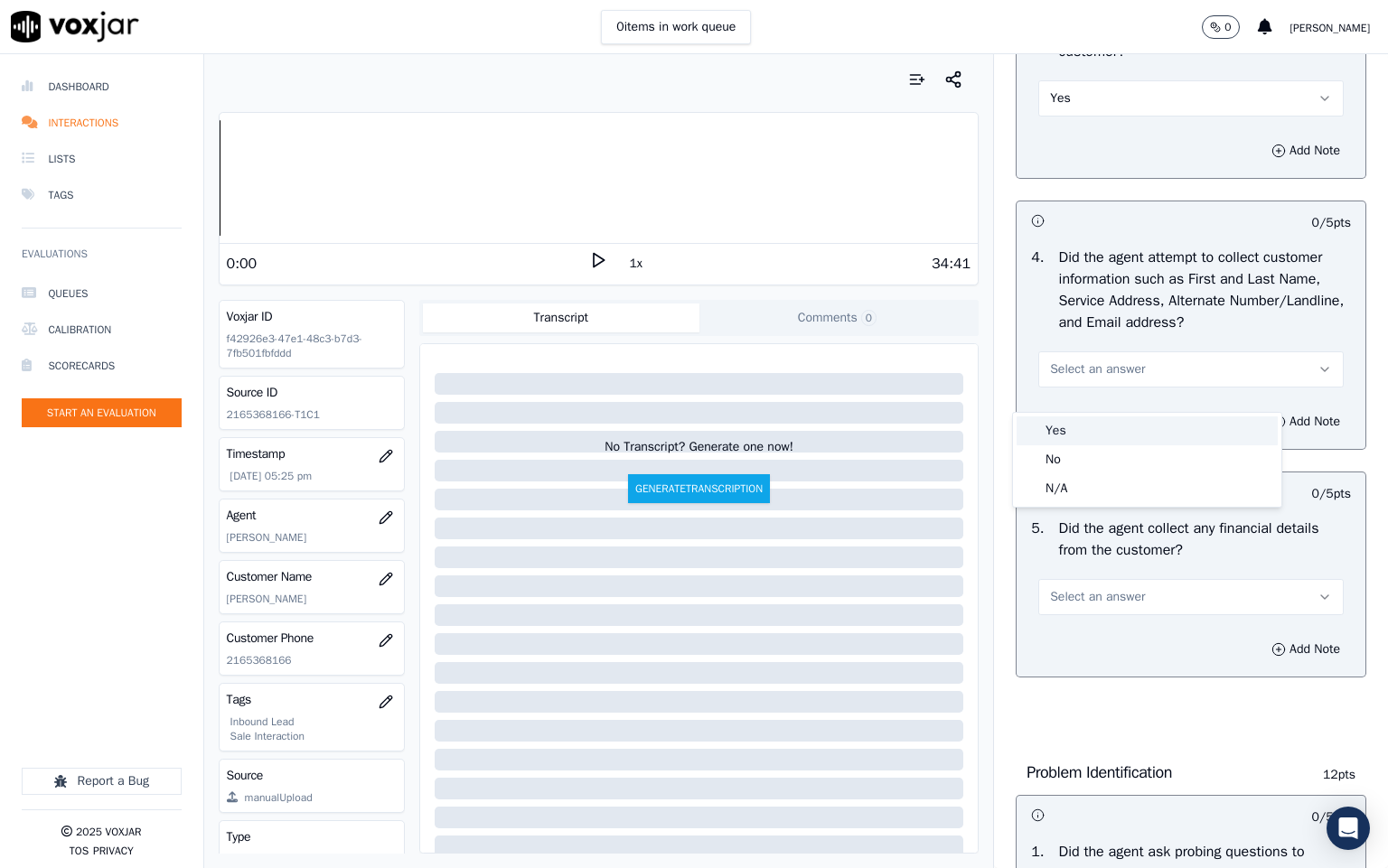 click on "Yes" at bounding box center [1147, 431] 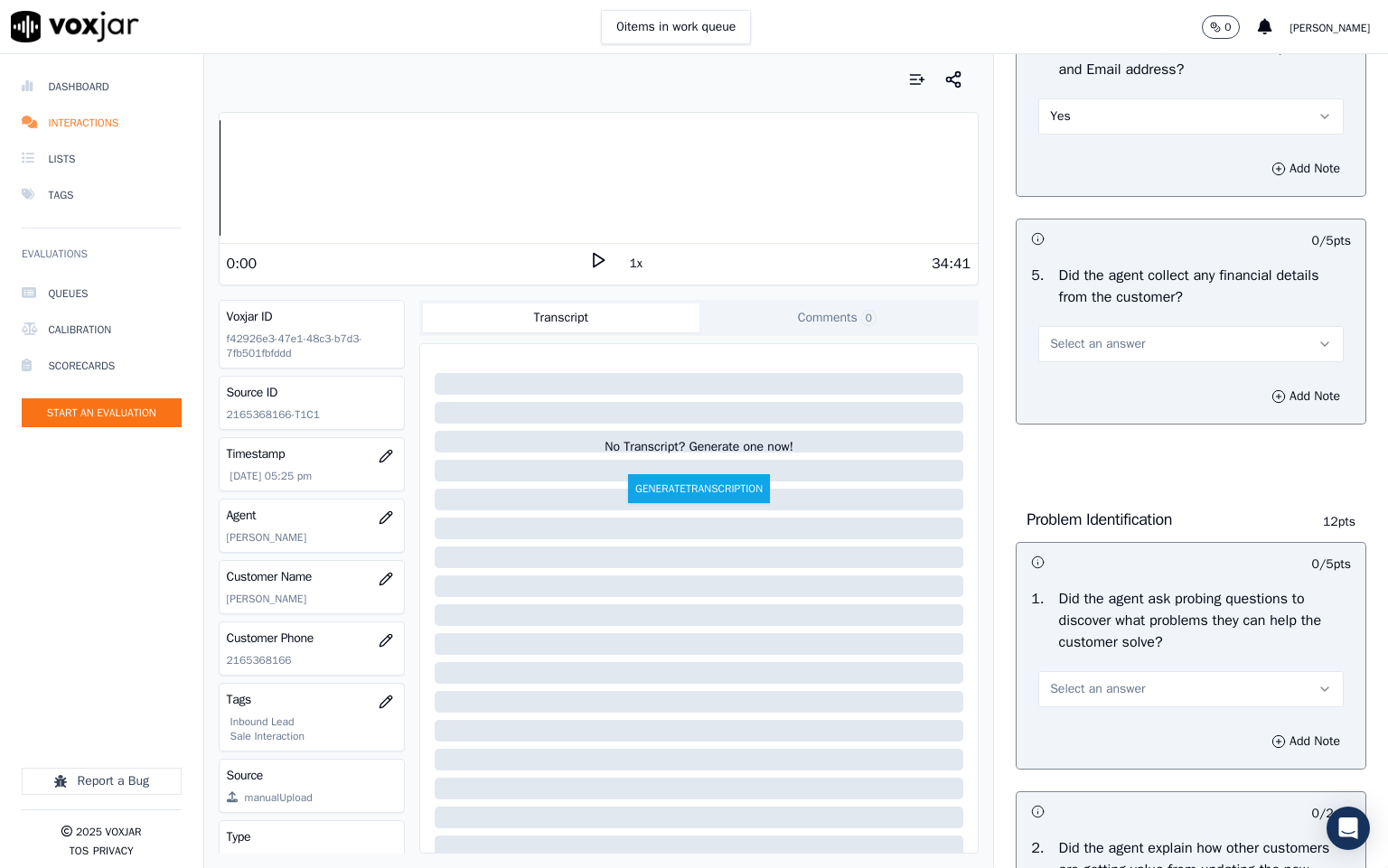 scroll, scrollTop: 948, scrollLeft: 0, axis: vertical 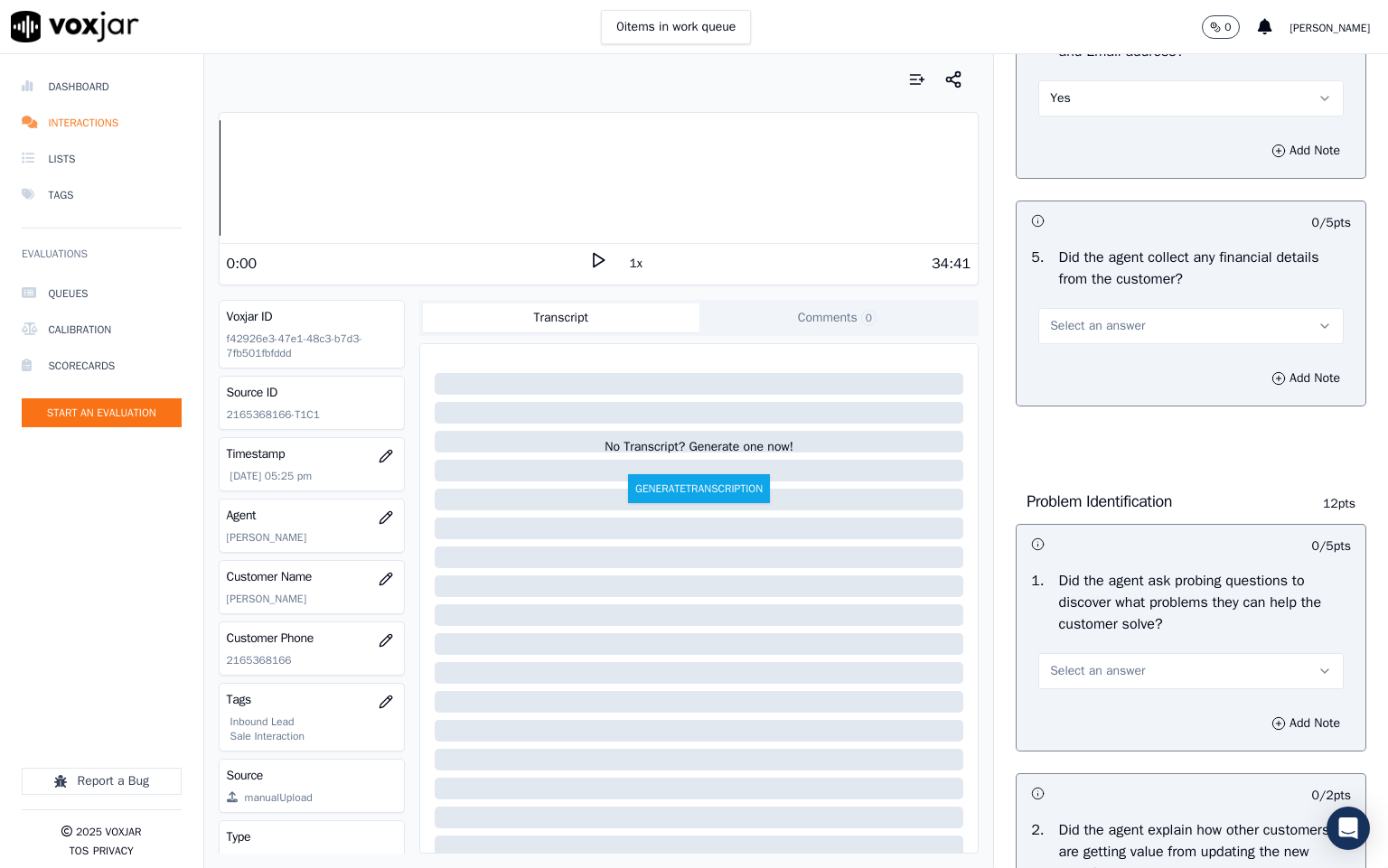click on "Select an answer" at bounding box center [1097, 326] 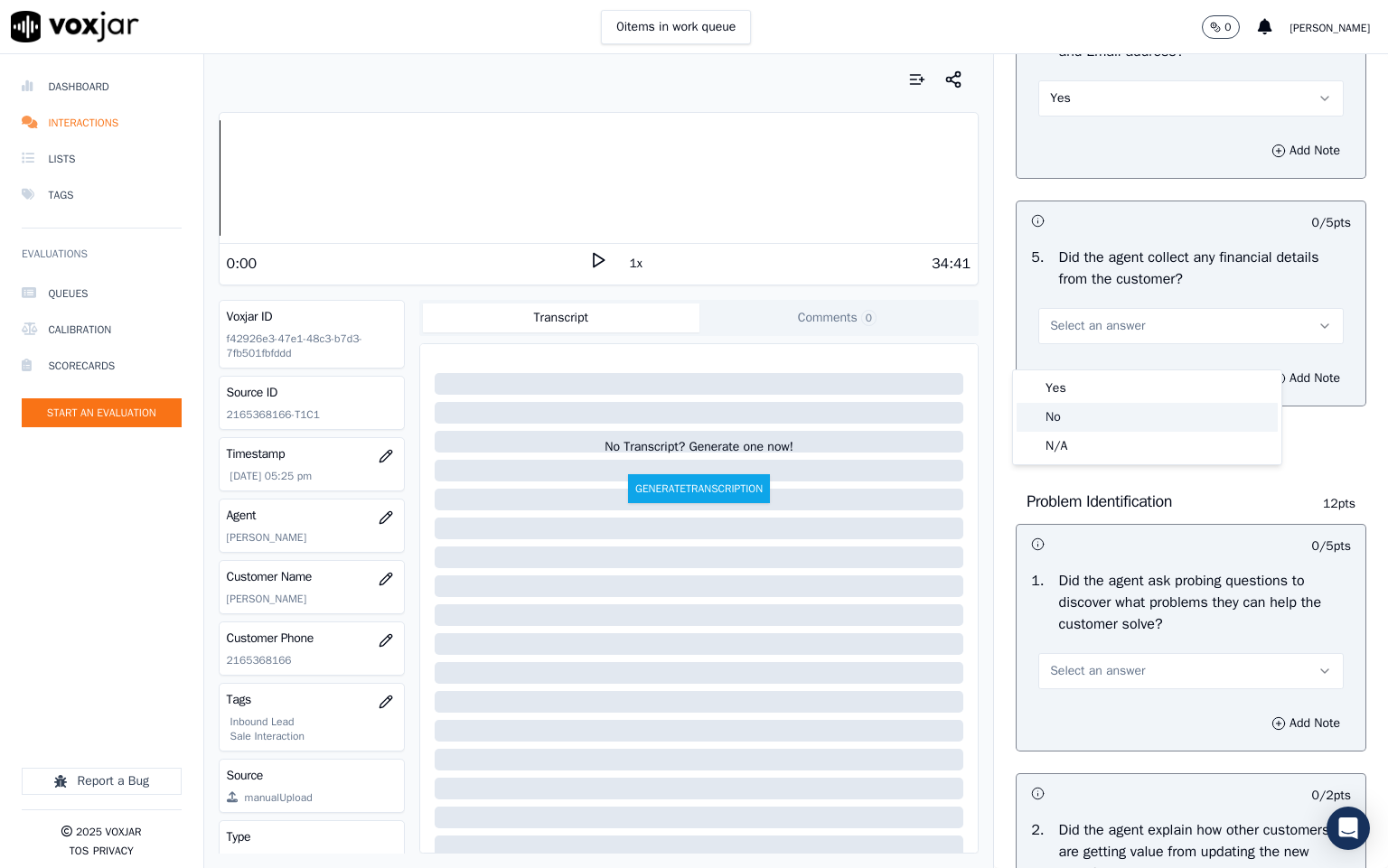 click on "No" 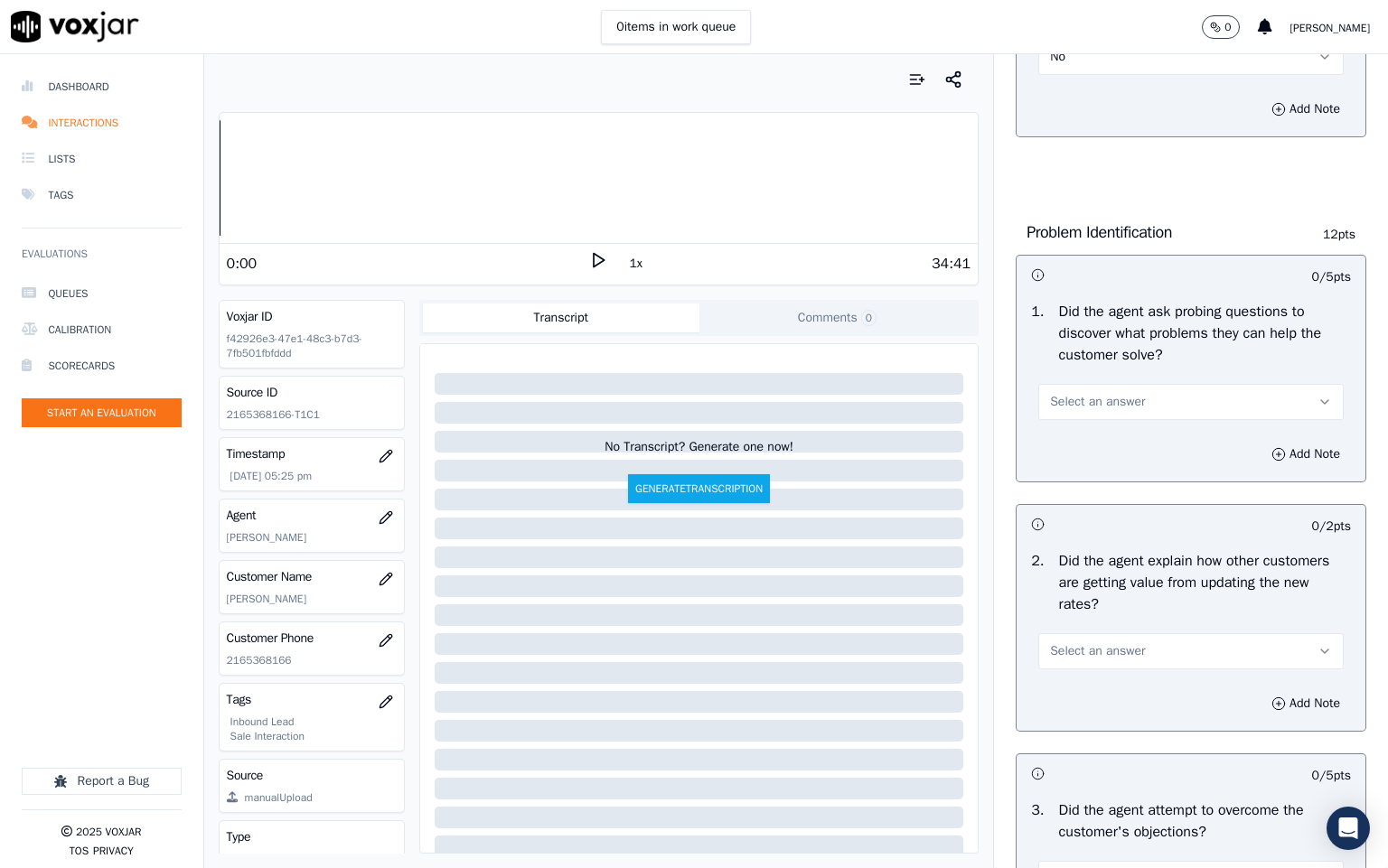 scroll, scrollTop: 1219, scrollLeft: 0, axis: vertical 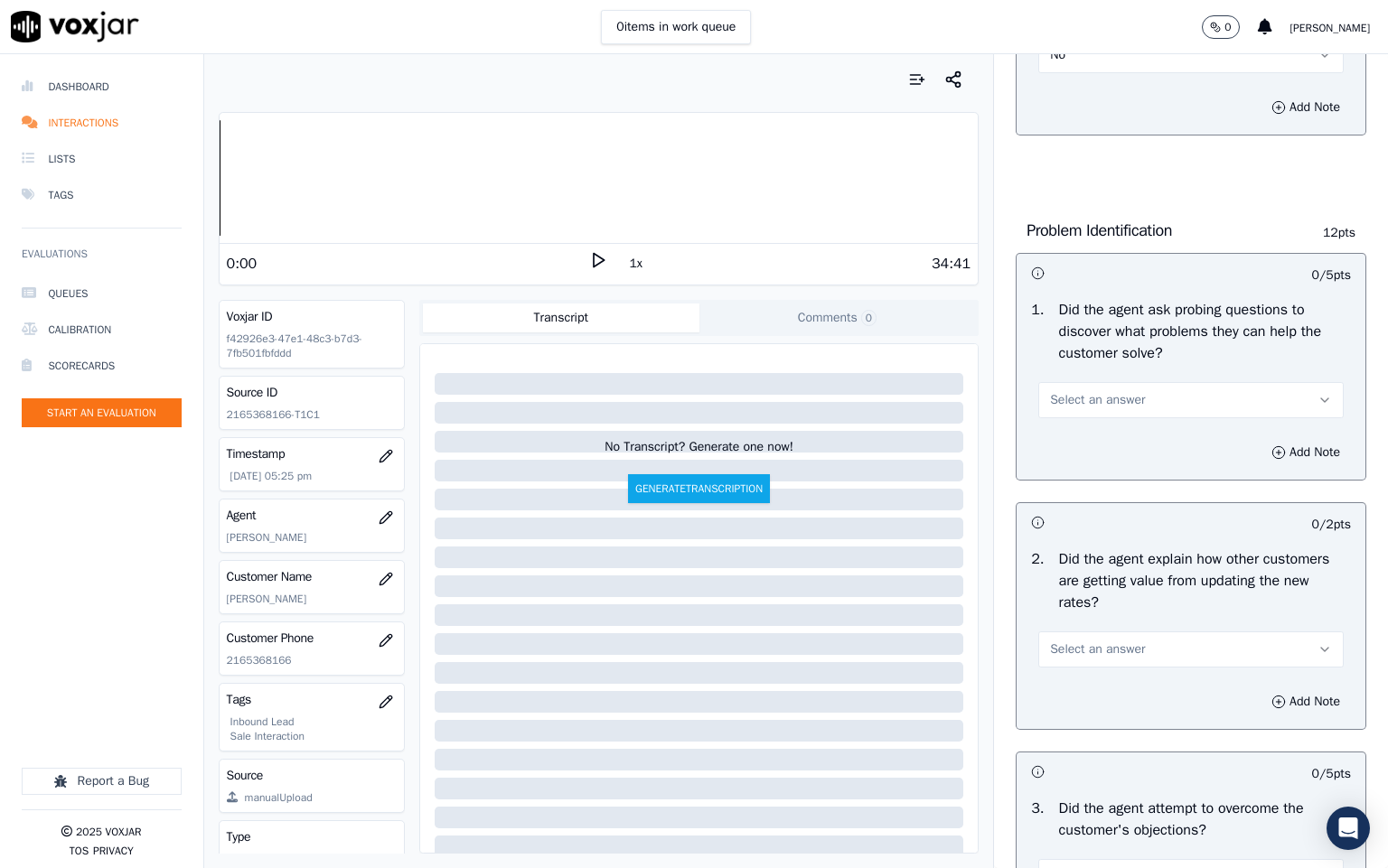 click on "Select an answer" at bounding box center (1097, 400) 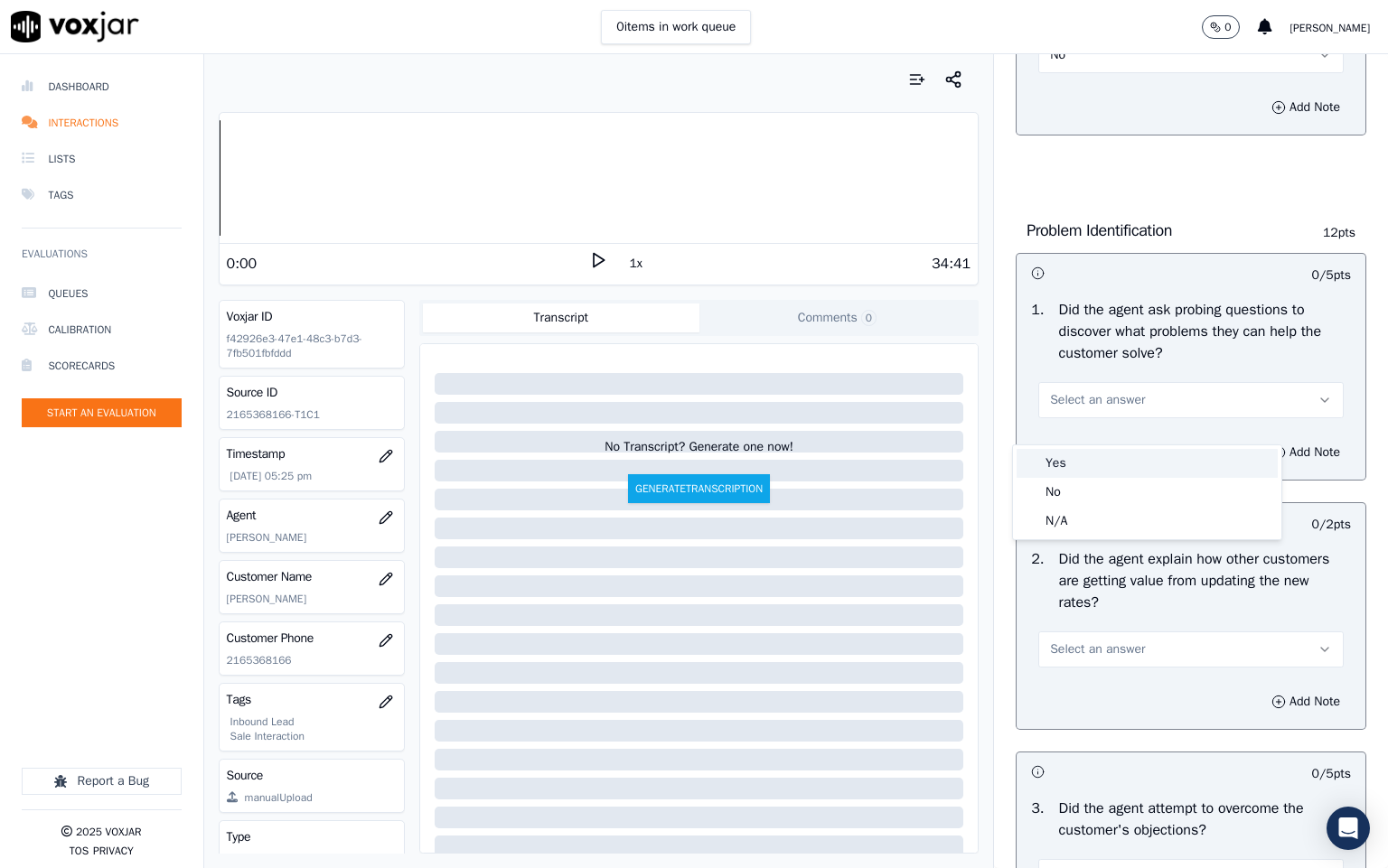 click on "Yes" at bounding box center [1147, 463] 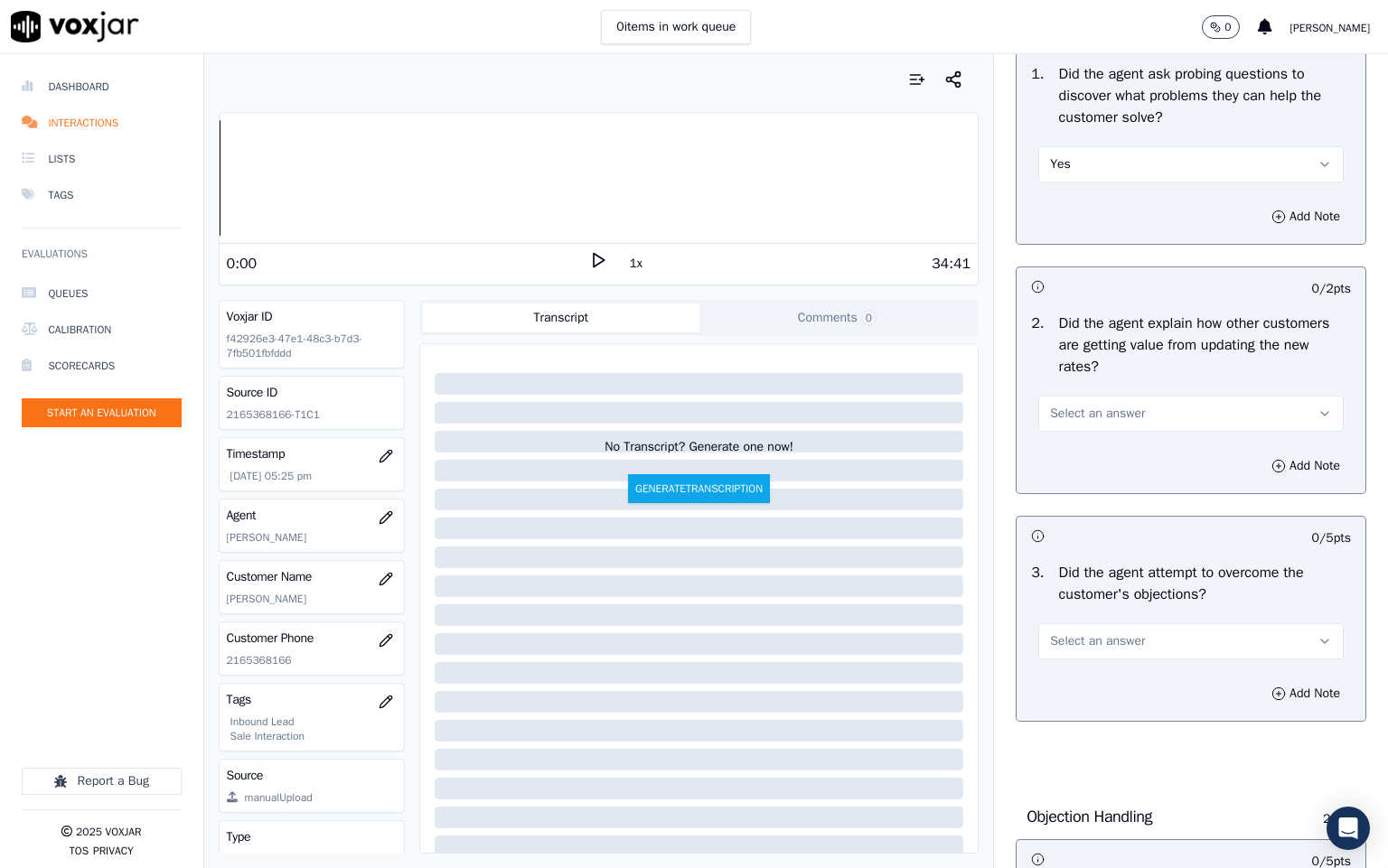 scroll, scrollTop: 1490, scrollLeft: 0, axis: vertical 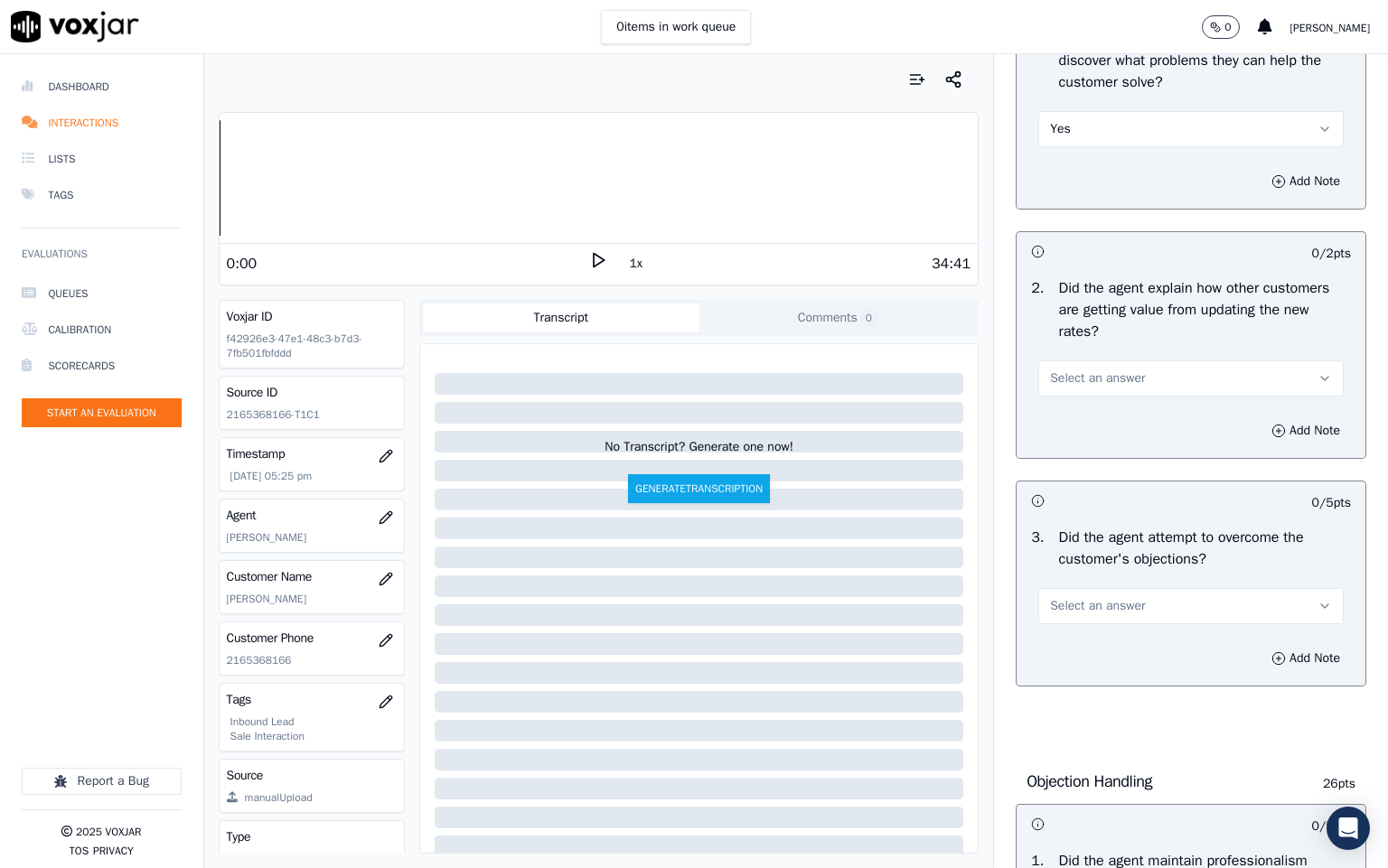 click on "Select an answer" at bounding box center (1097, 378) 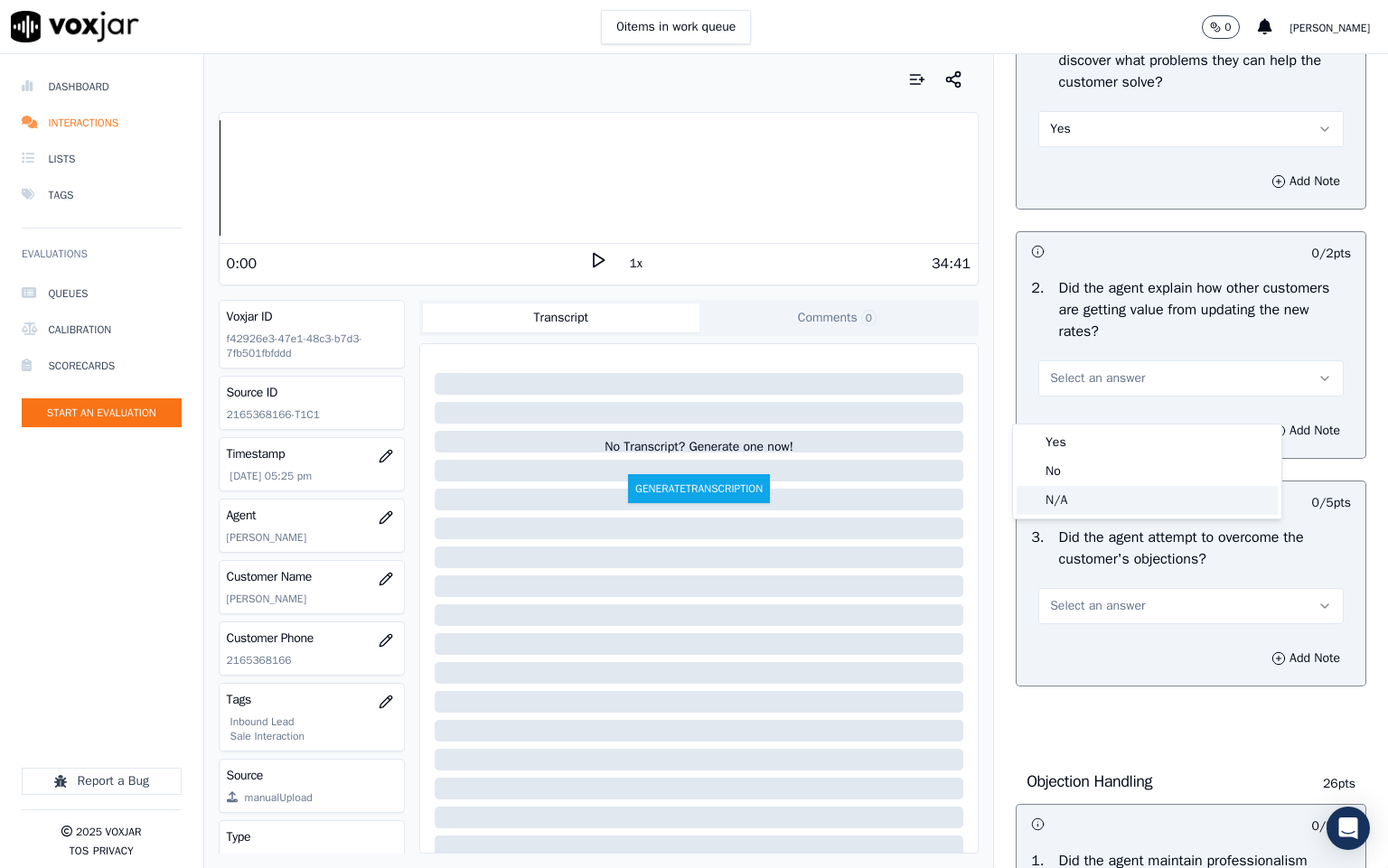 click on "N/A" 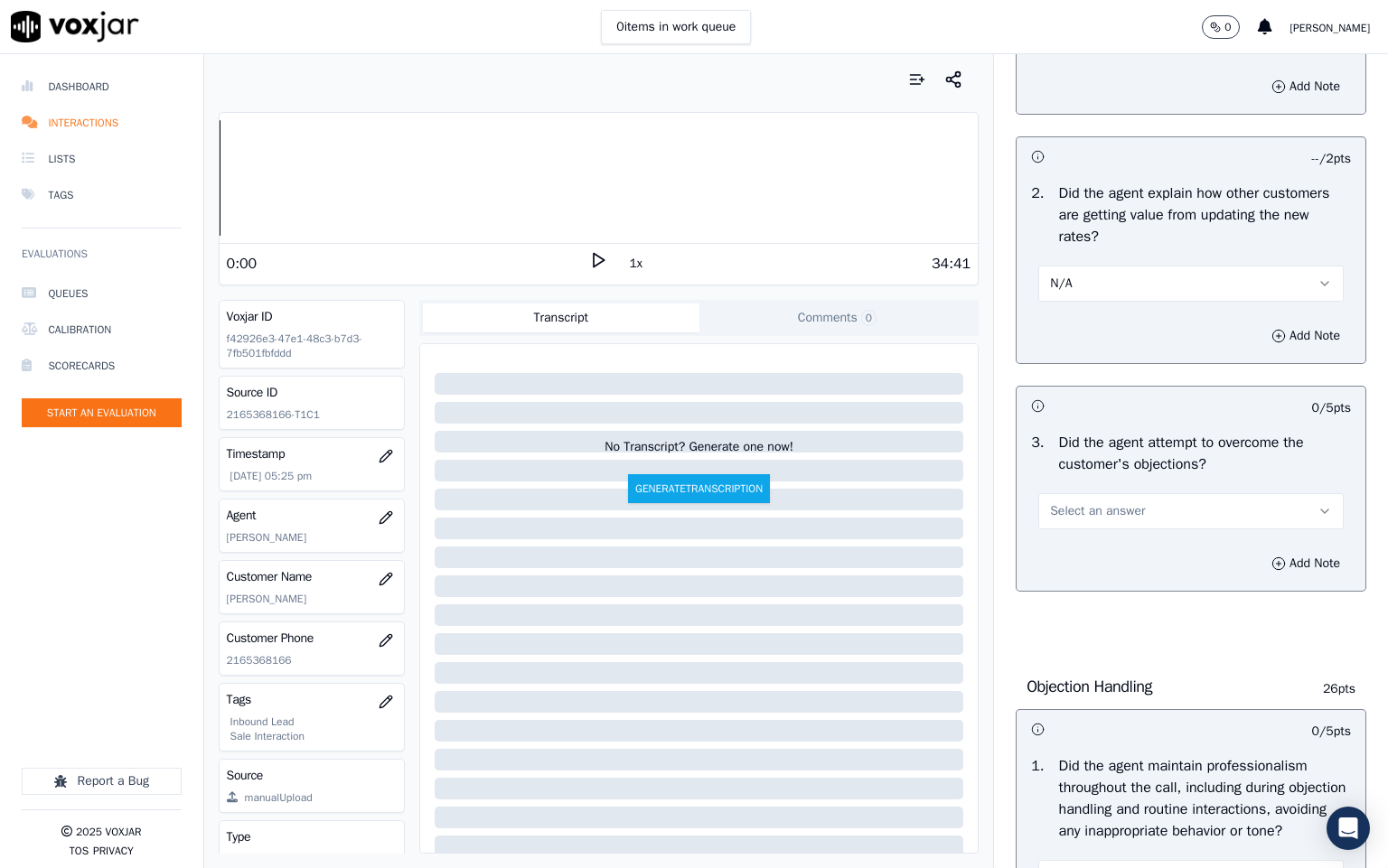 scroll, scrollTop: 1761, scrollLeft: 0, axis: vertical 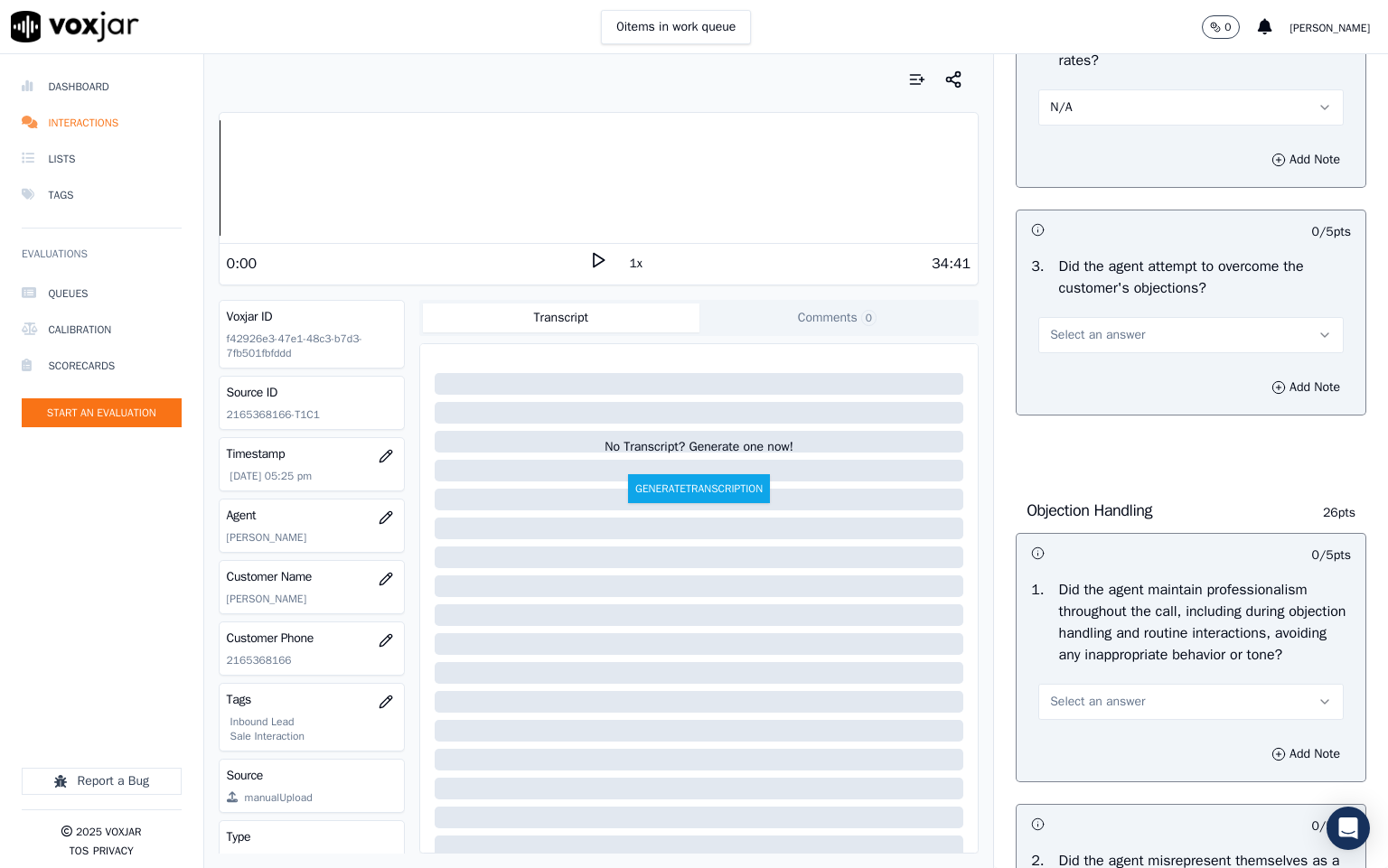 click on "Select an answer" at bounding box center (1191, 326) 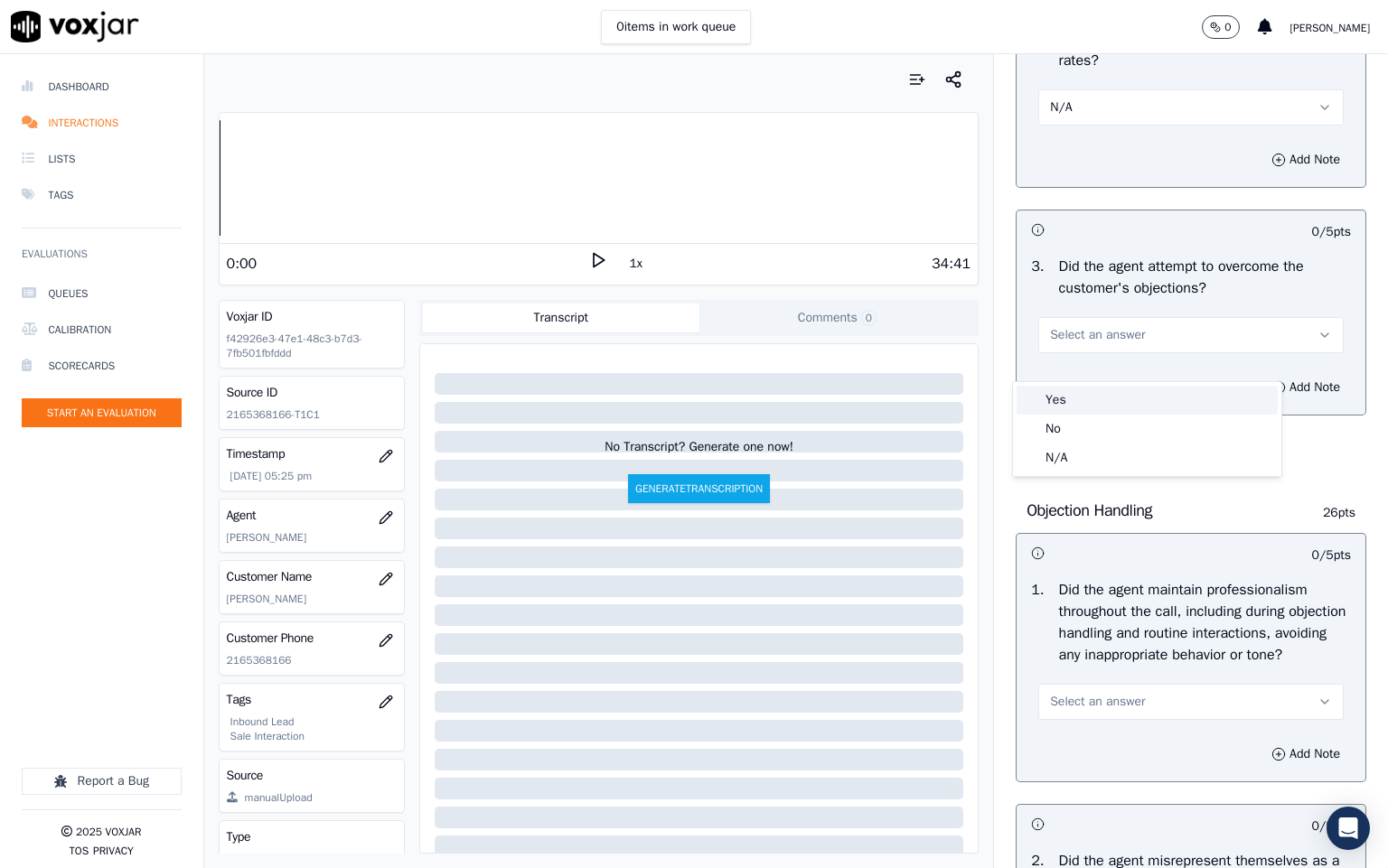 click on "Yes" at bounding box center [1147, 400] 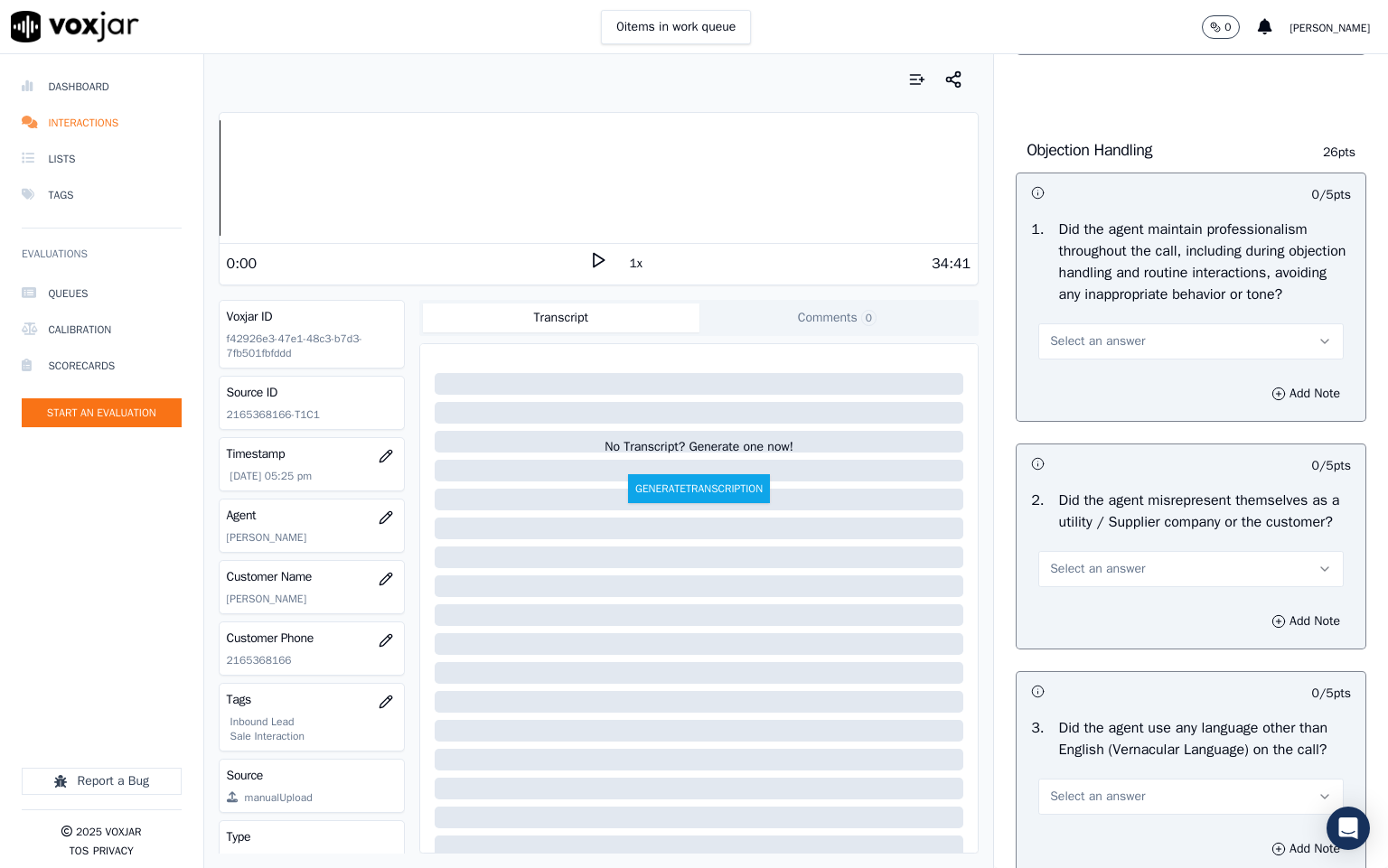 scroll, scrollTop: 2168, scrollLeft: 0, axis: vertical 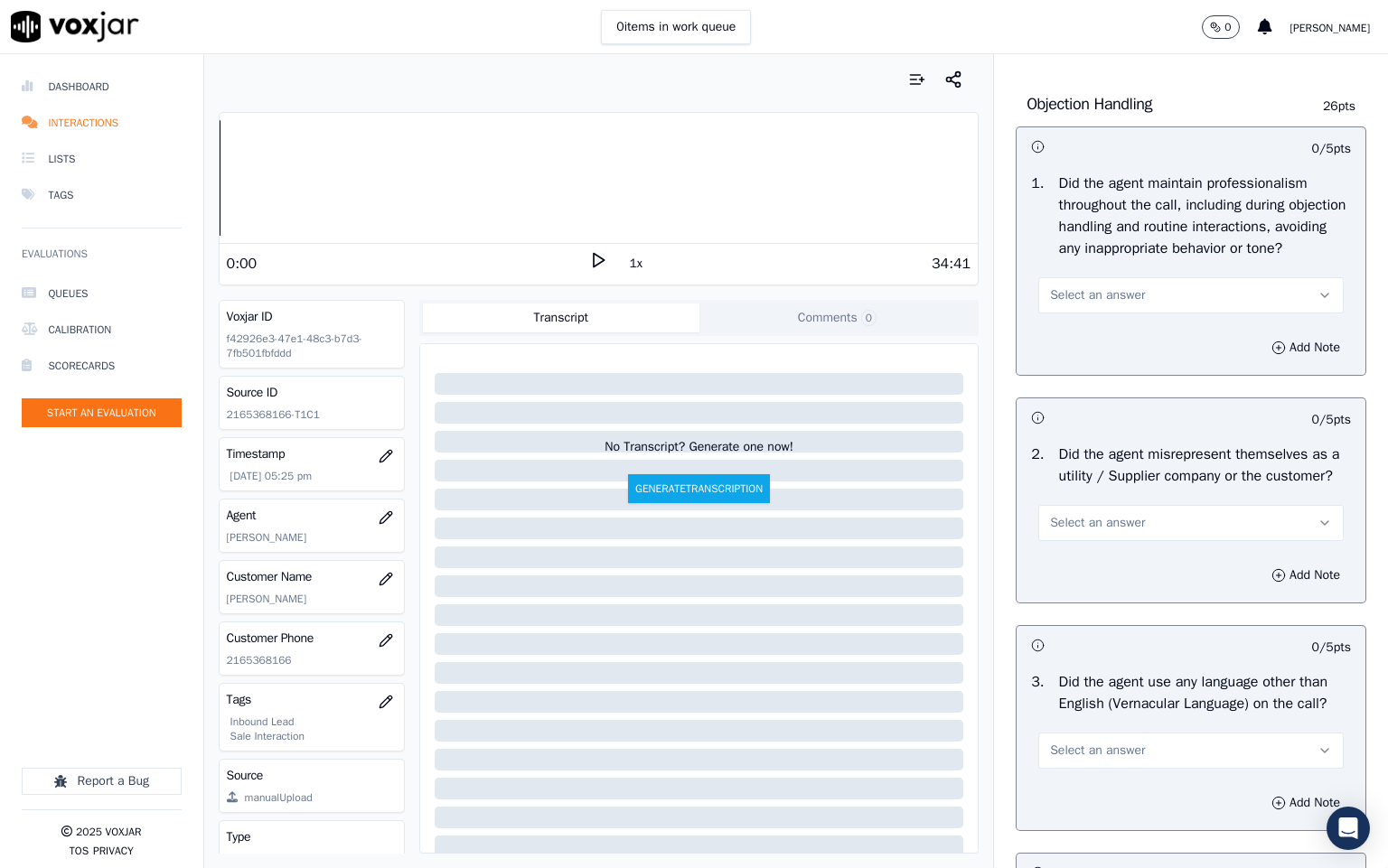 click on "Select an answer" at bounding box center [1097, 295] 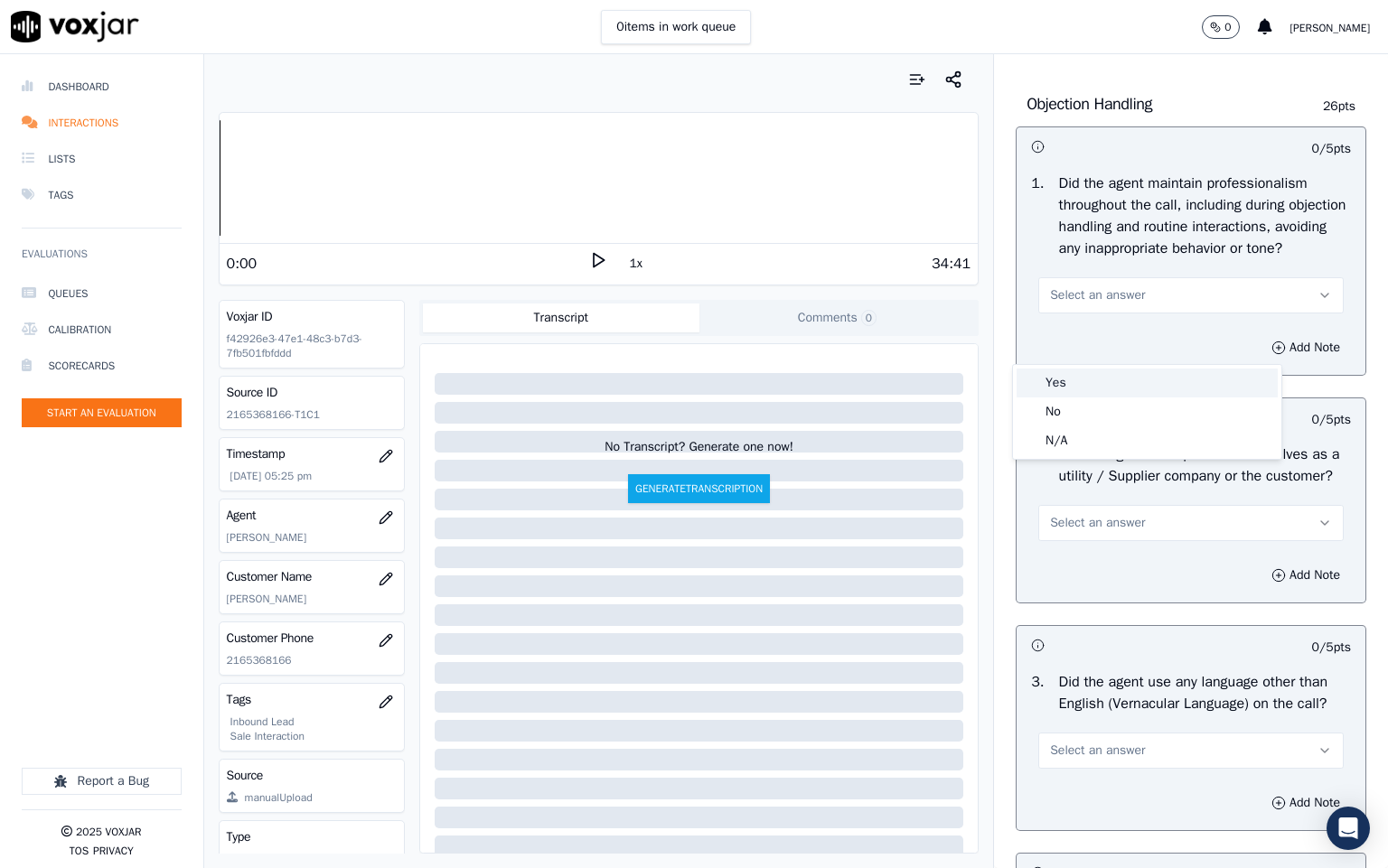 click on "Yes" at bounding box center [1147, 383] 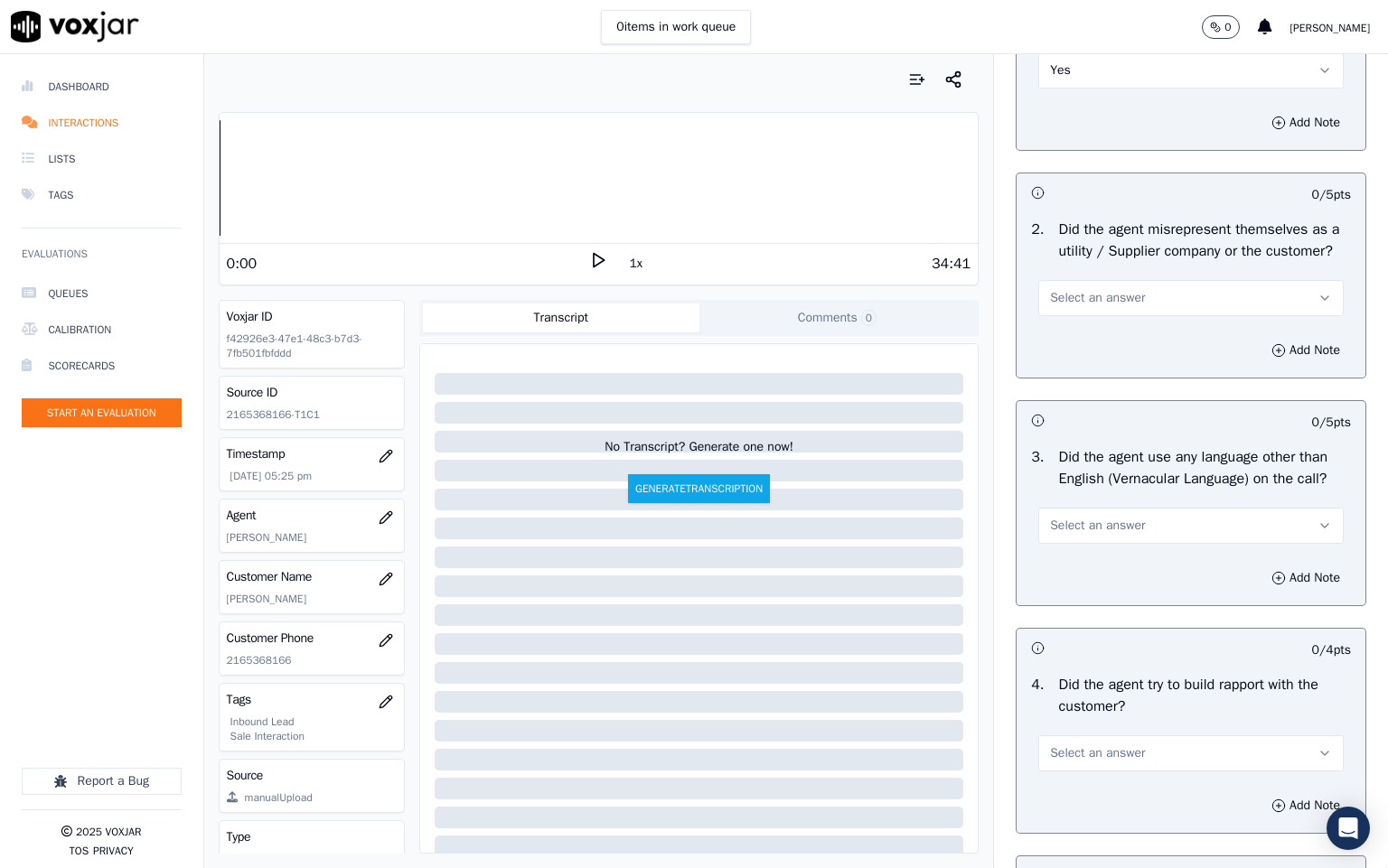 scroll, scrollTop: 2439, scrollLeft: 0, axis: vertical 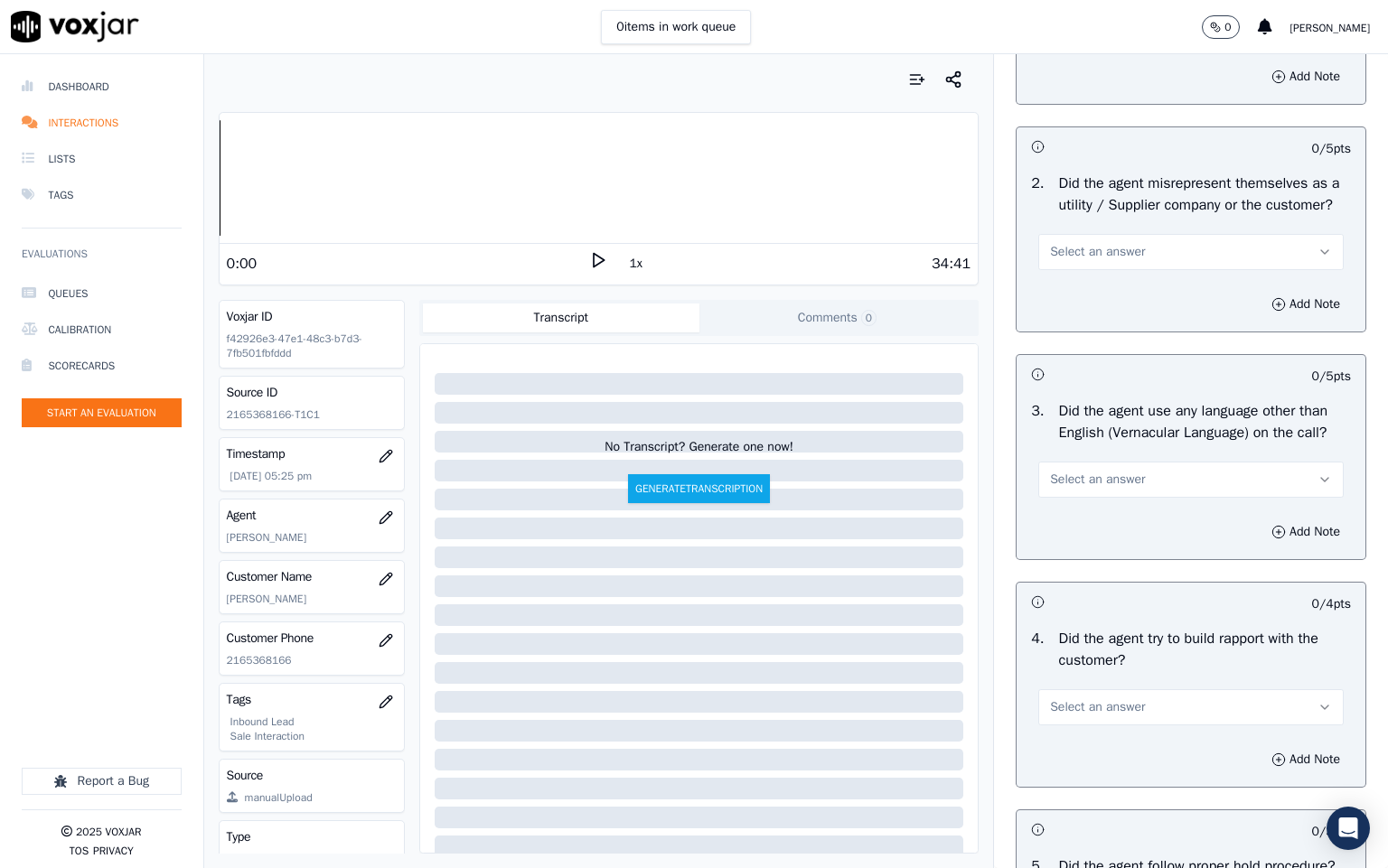 click on "Select an answer" at bounding box center (1097, 252) 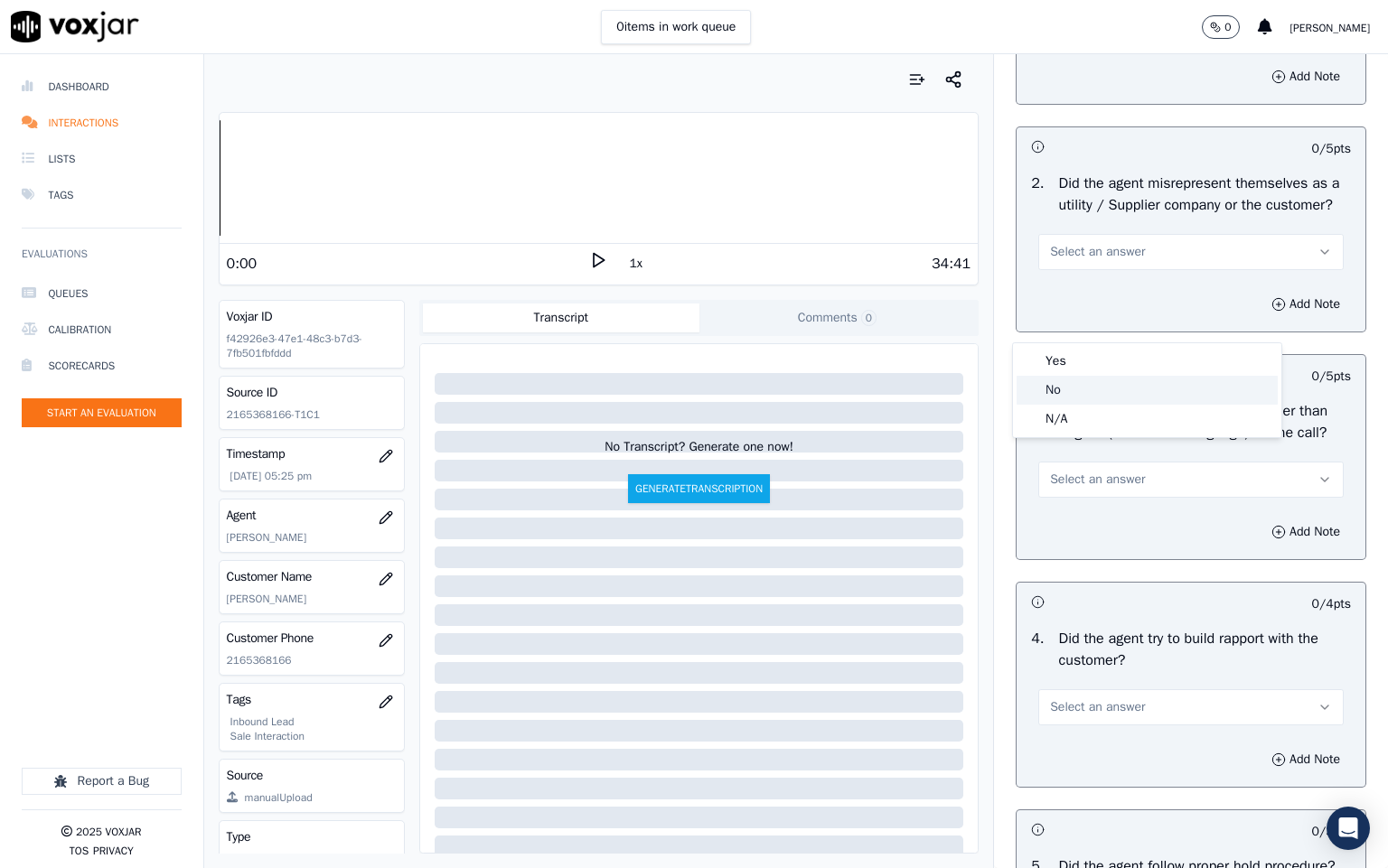 click on "No" 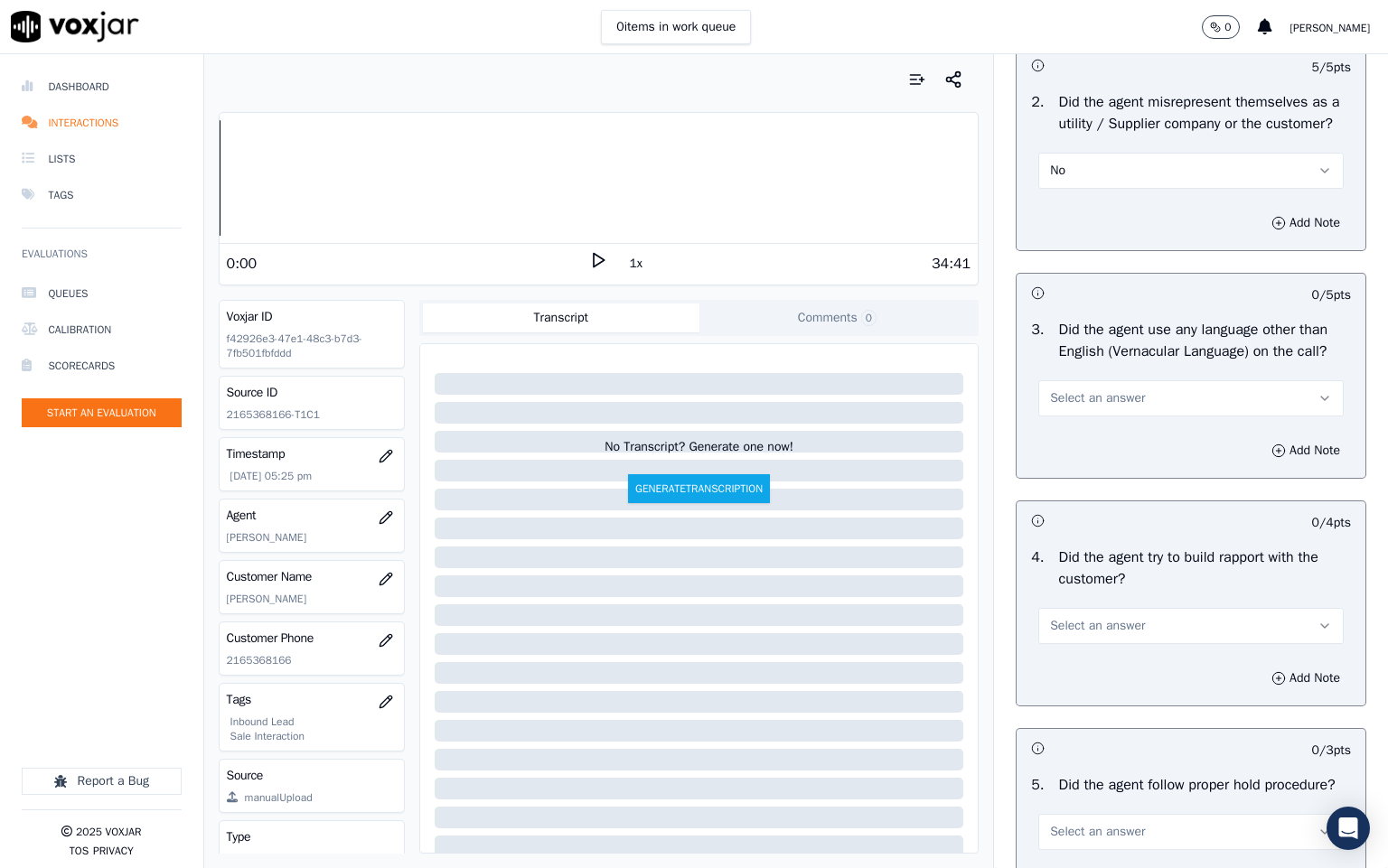scroll, scrollTop: 2574, scrollLeft: 0, axis: vertical 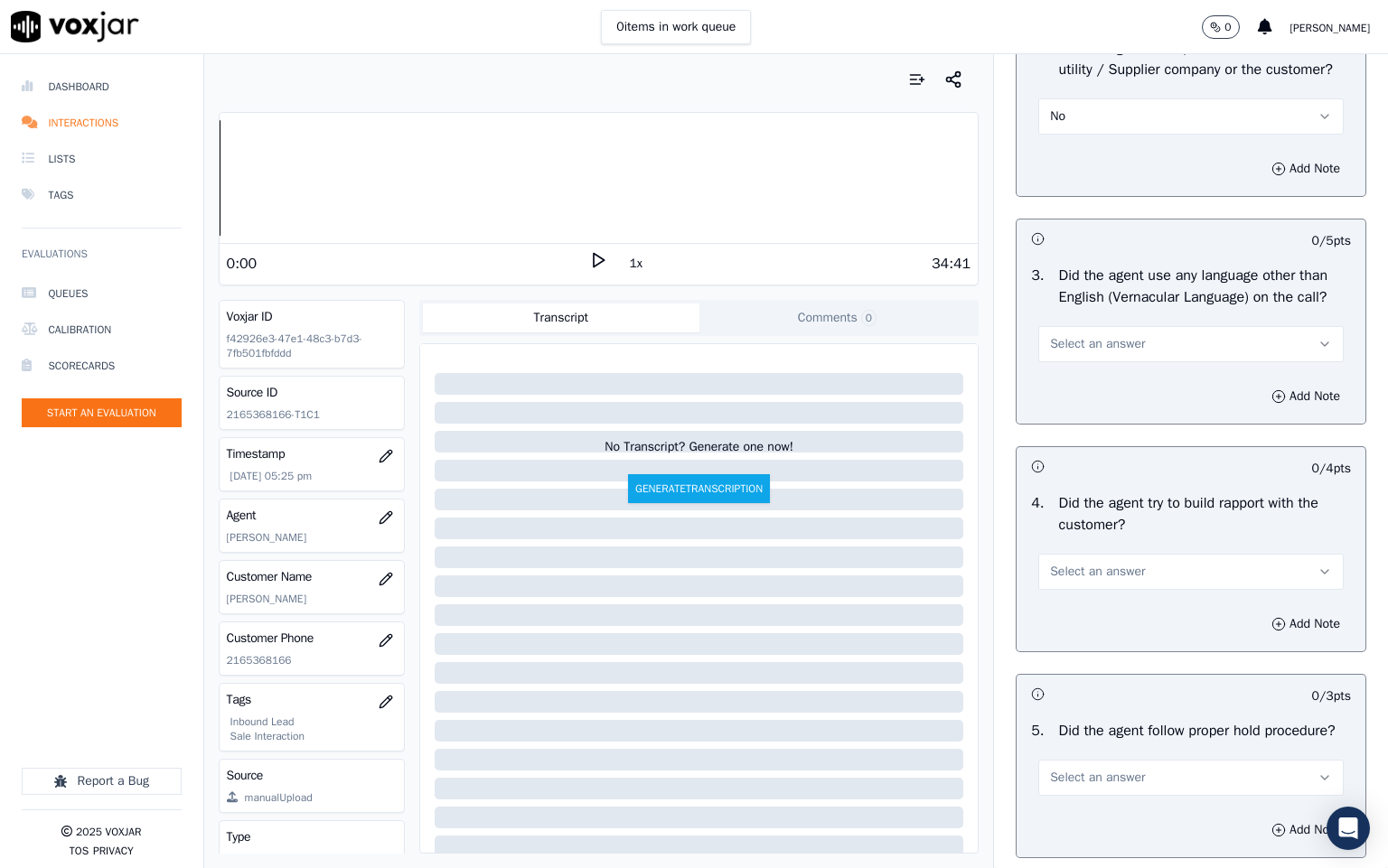 click on "Select an answer" at bounding box center (1191, 344) 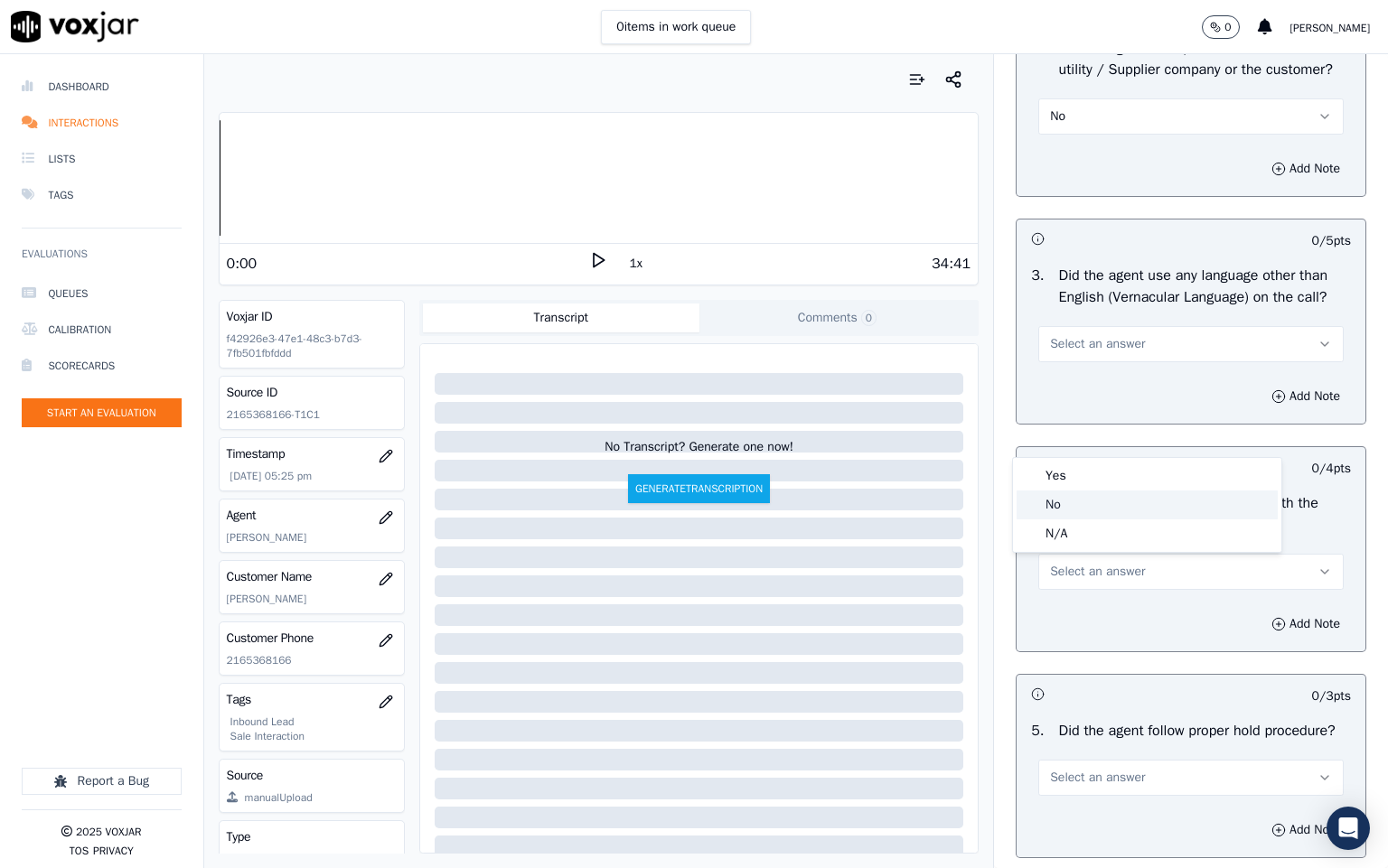 click on "No" 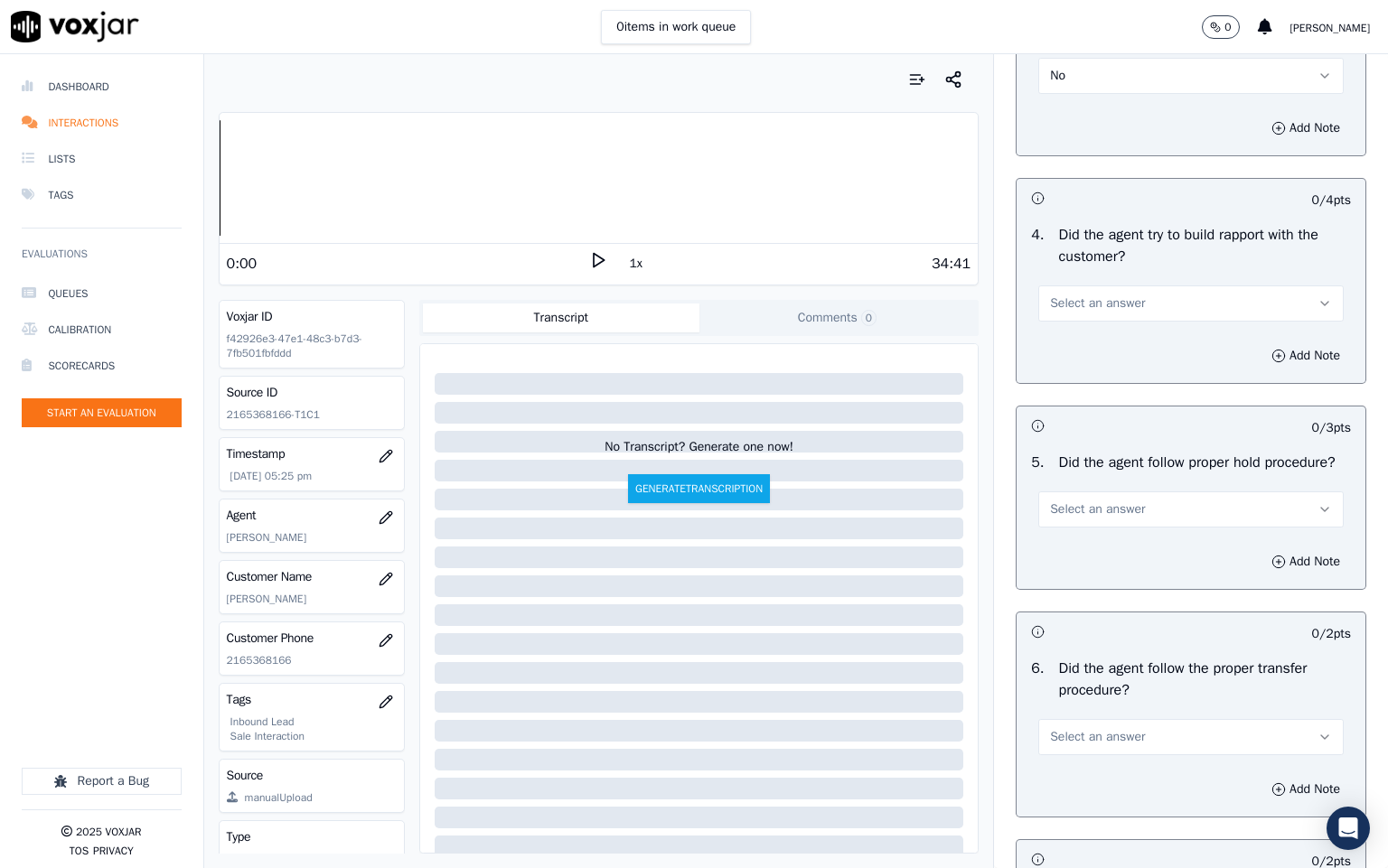 scroll, scrollTop: 2845, scrollLeft: 0, axis: vertical 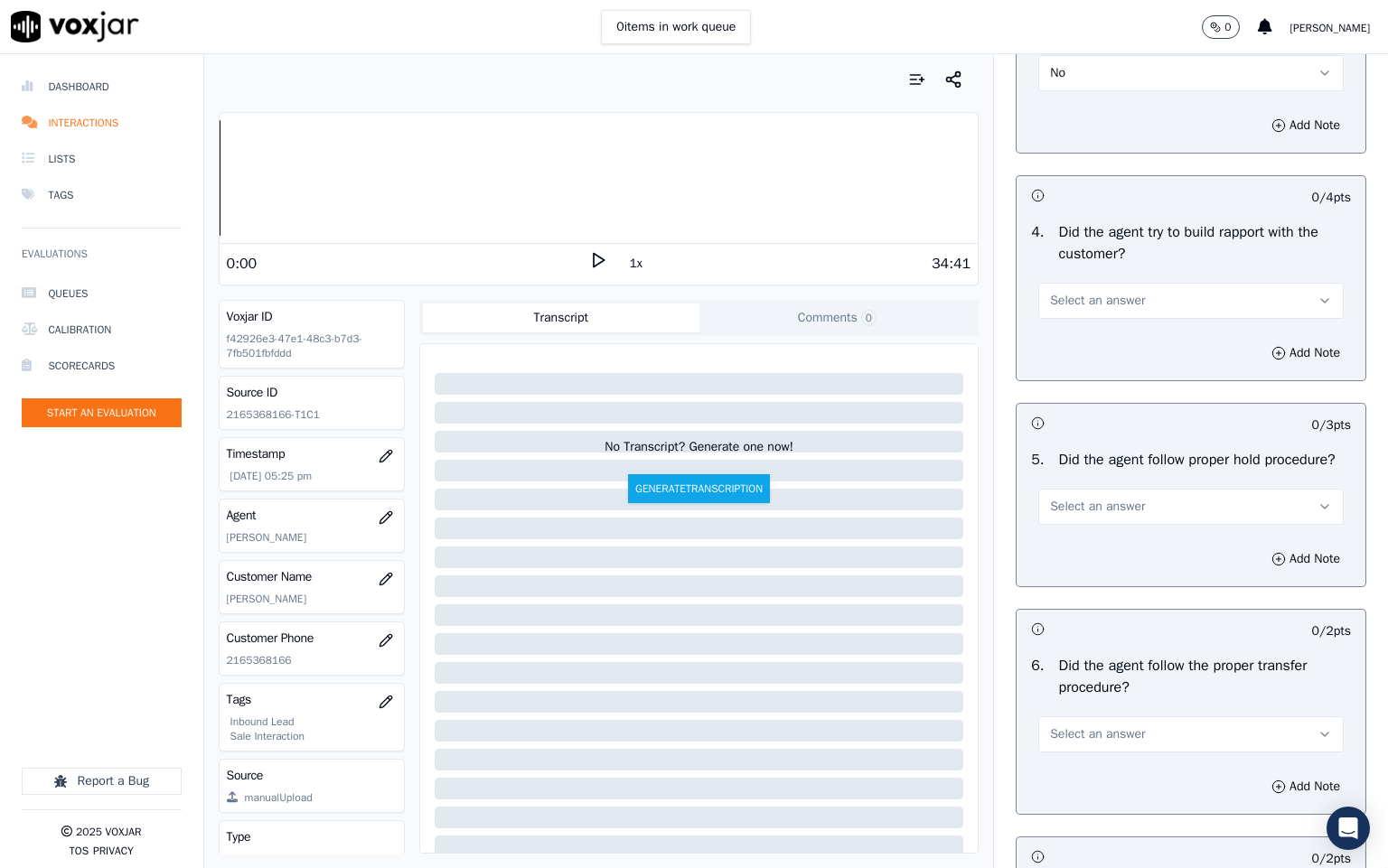 click on "Select an answer" at bounding box center [1097, 301] 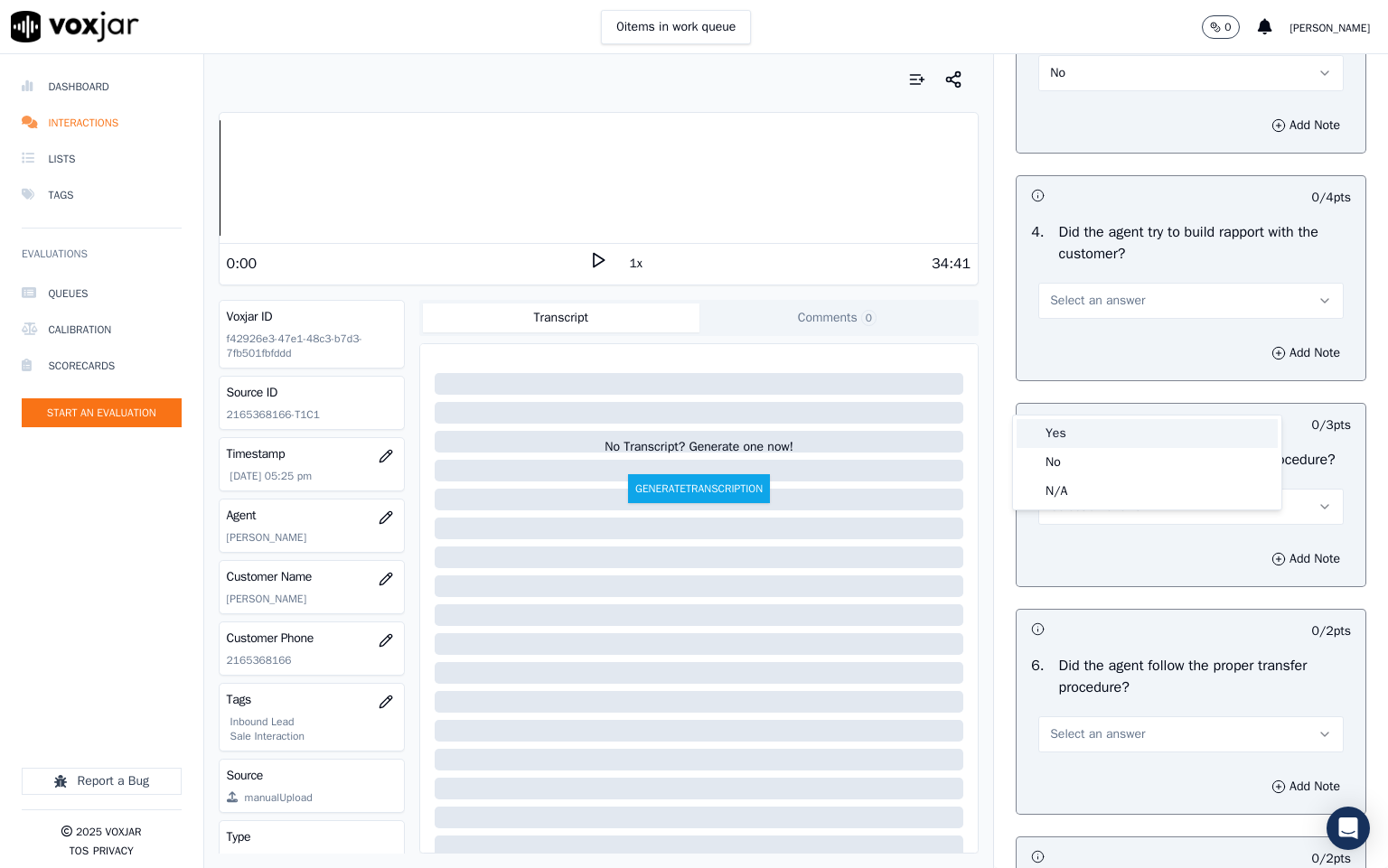 click on "Yes" at bounding box center (1147, 434) 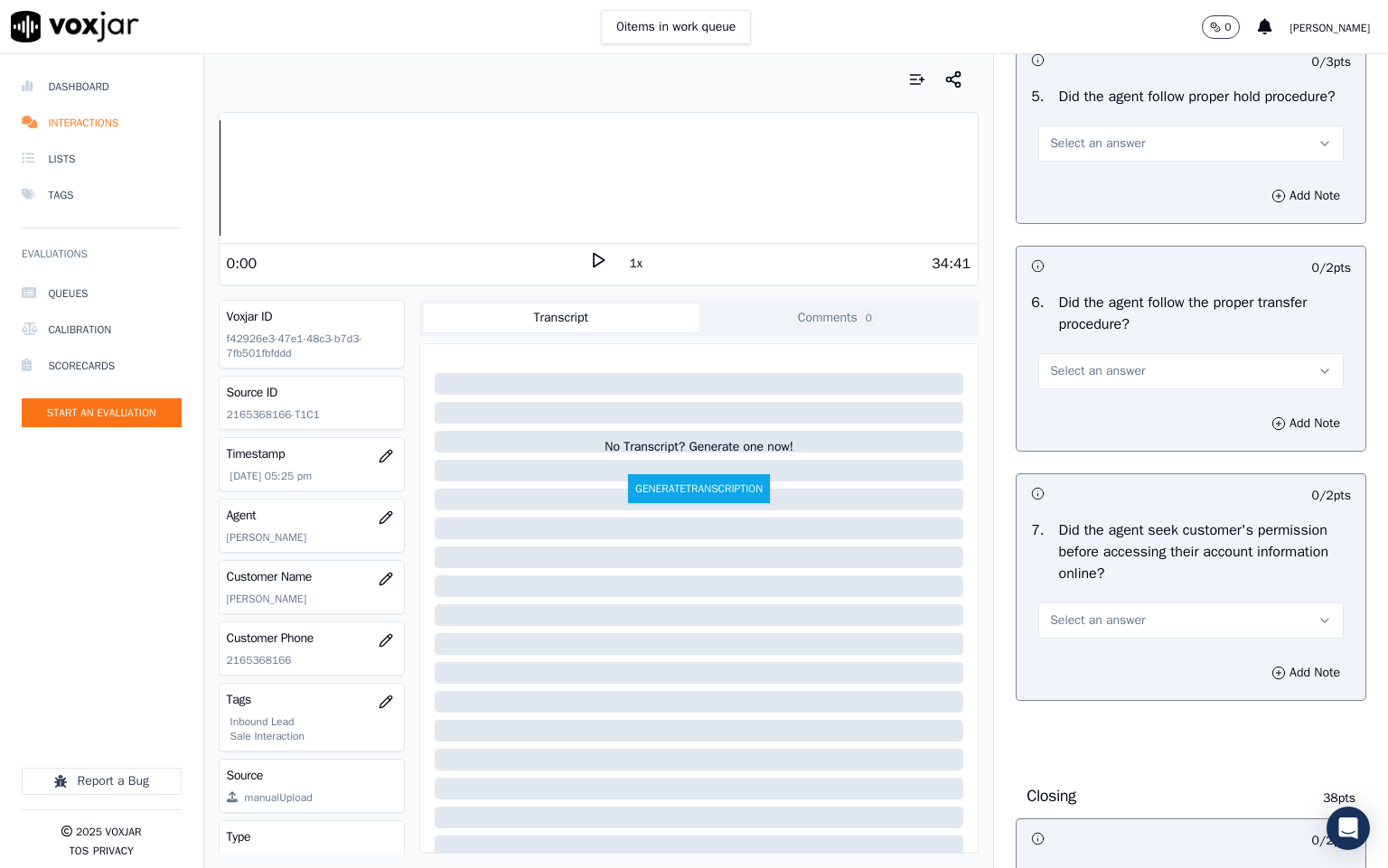 scroll, scrollTop: 3252, scrollLeft: 0, axis: vertical 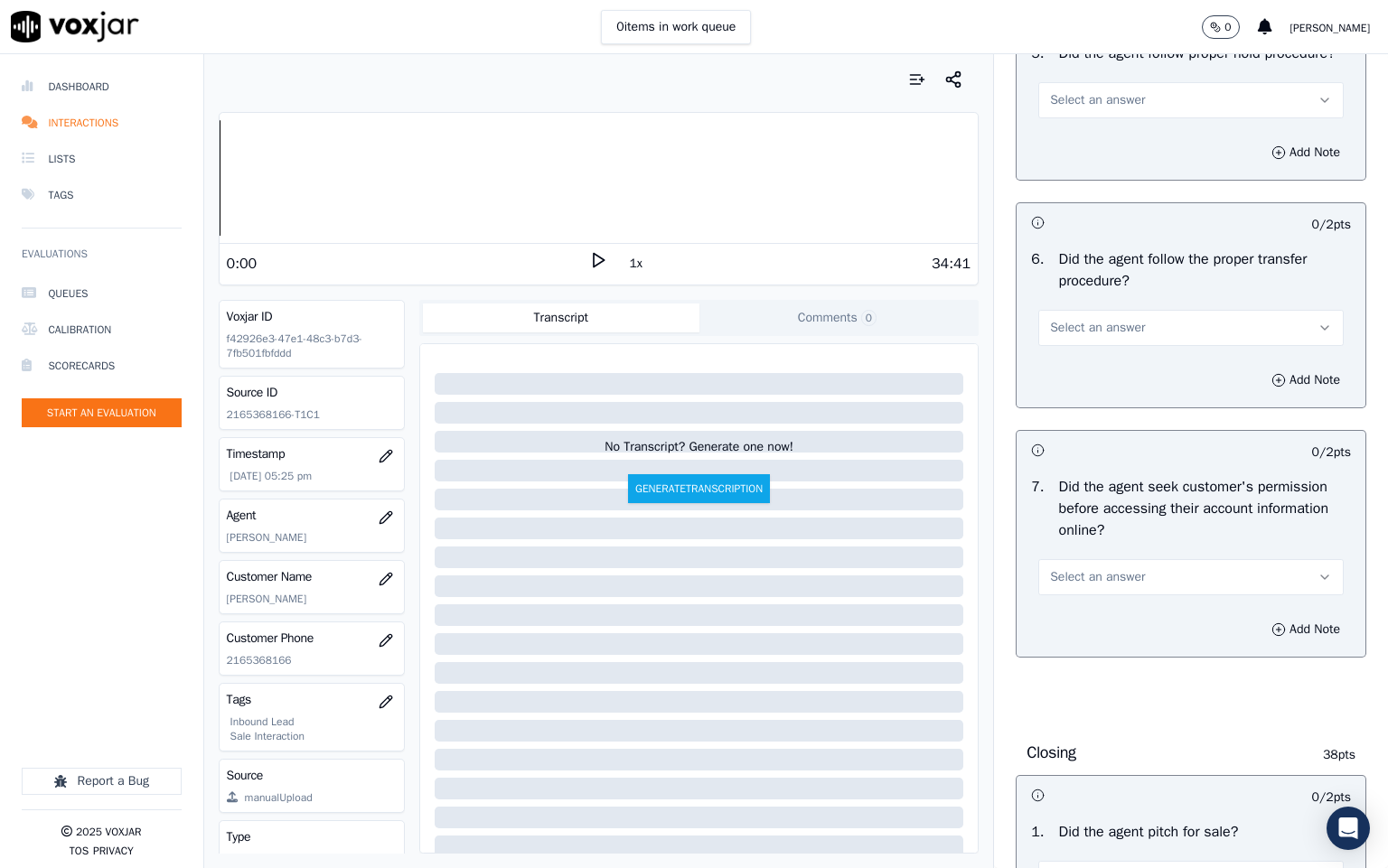 click on "Select an answer" at bounding box center (1191, 100) 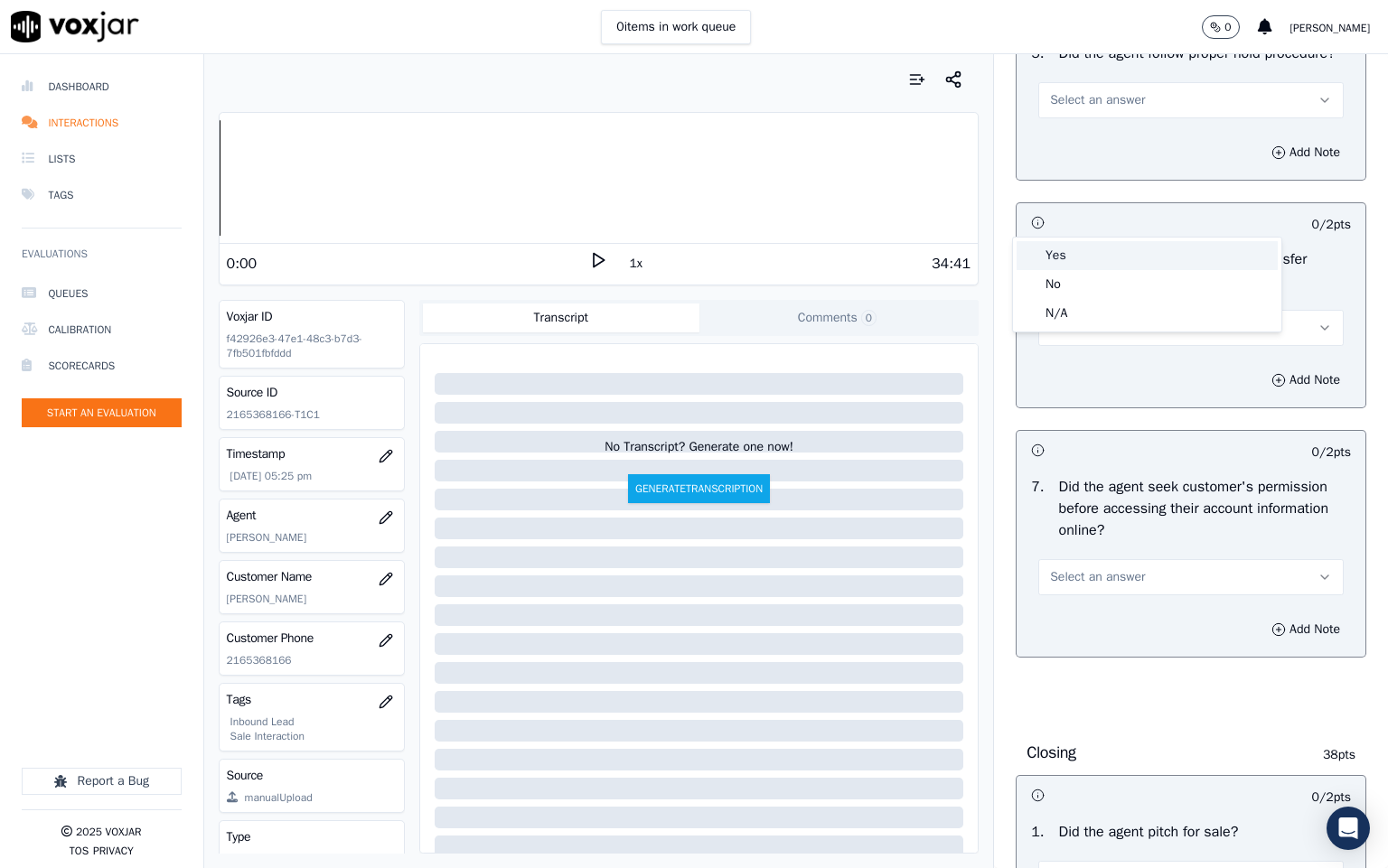 click on "Yes" at bounding box center [1147, 256] 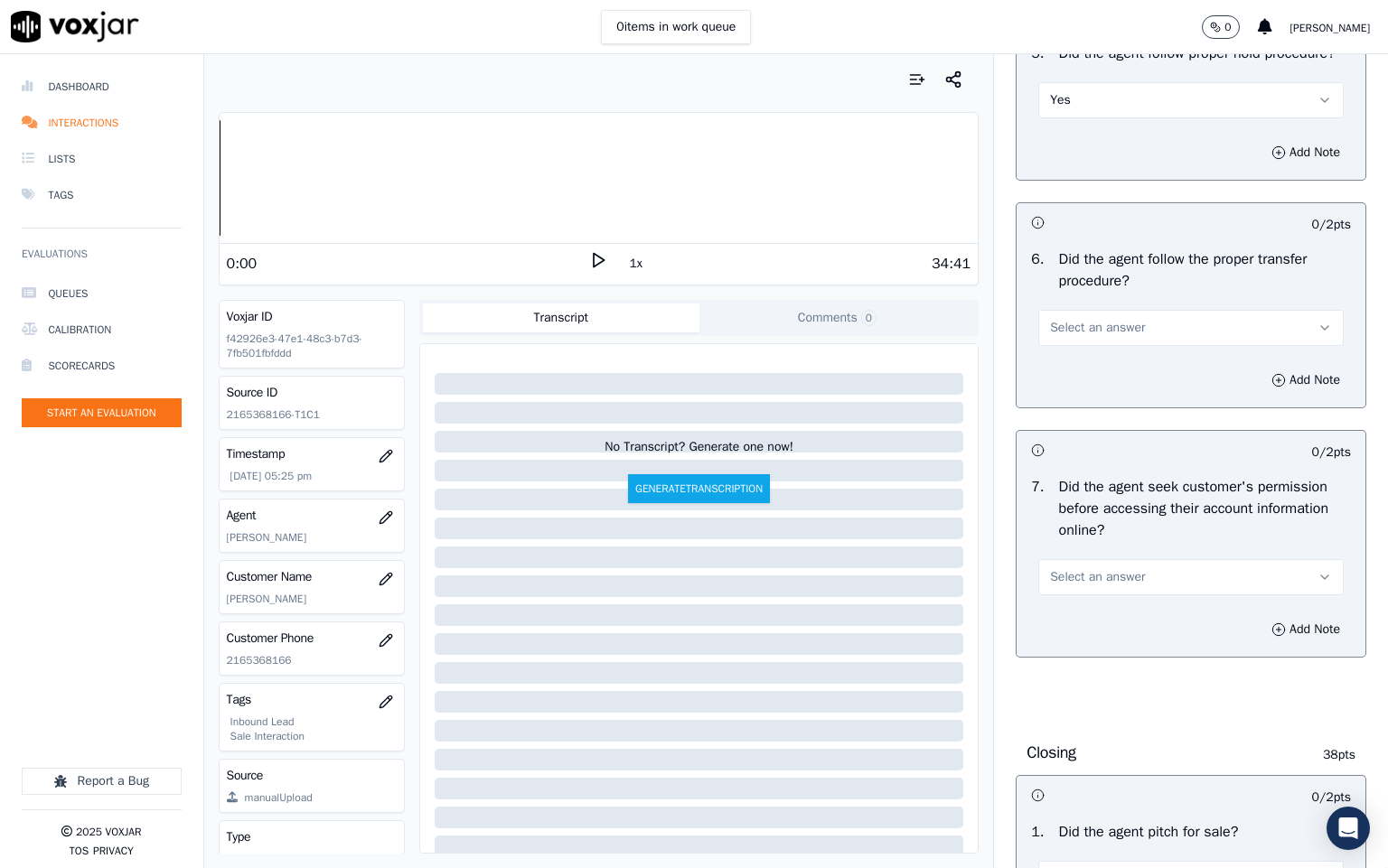 click on "Select an answer" at bounding box center (1097, 328) 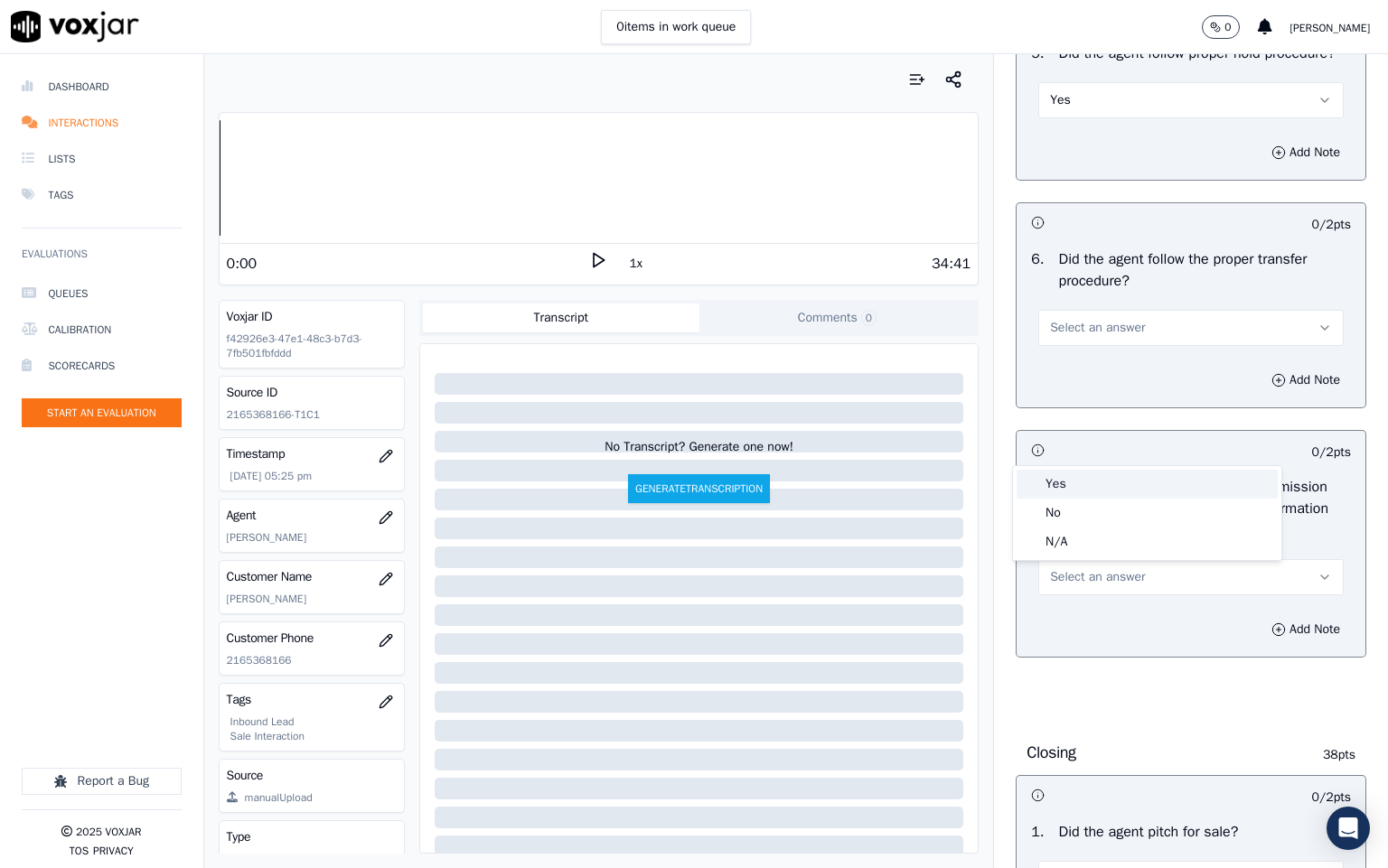 click on "Yes" at bounding box center (1147, 484) 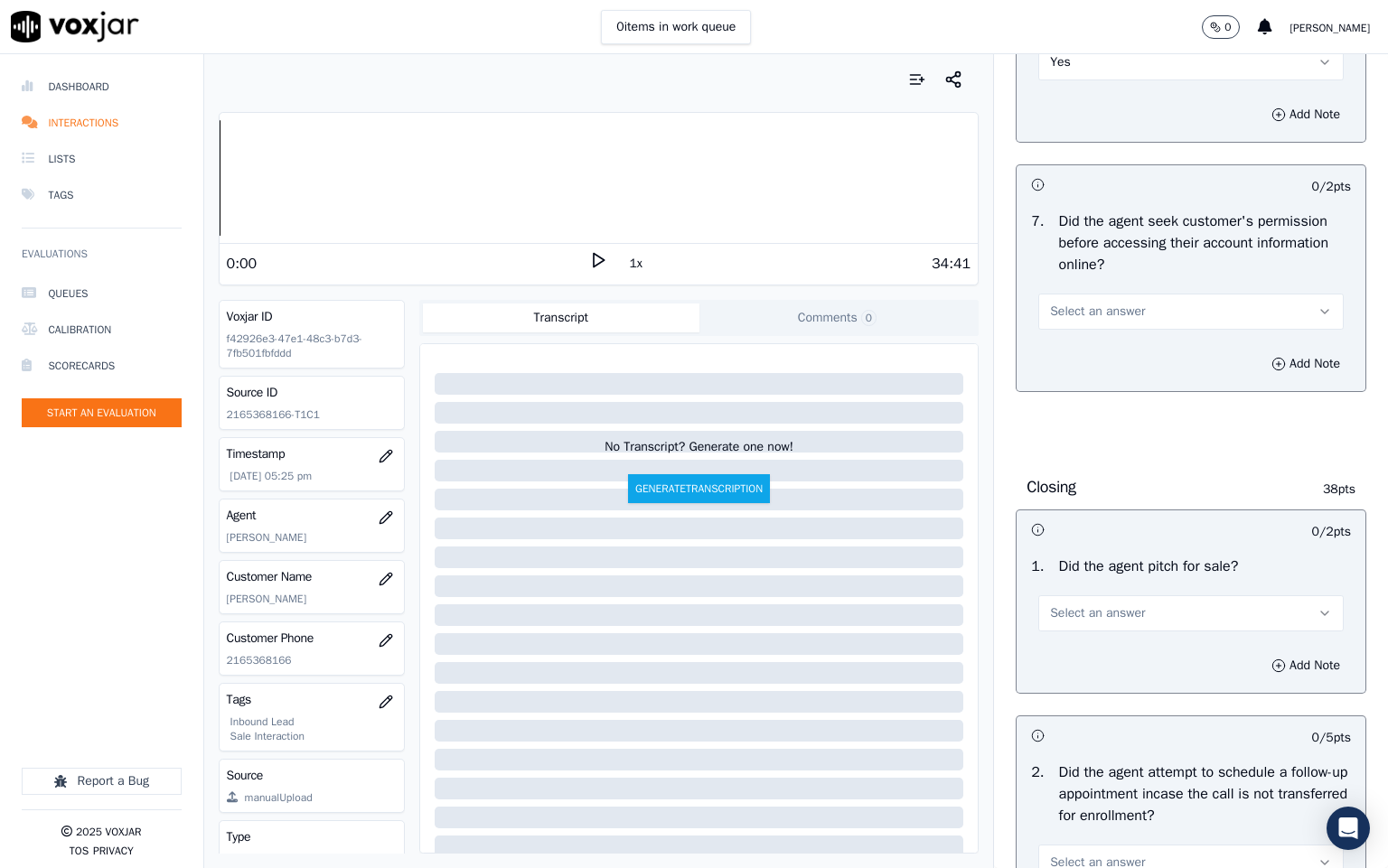 scroll, scrollTop: 3523, scrollLeft: 0, axis: vertical 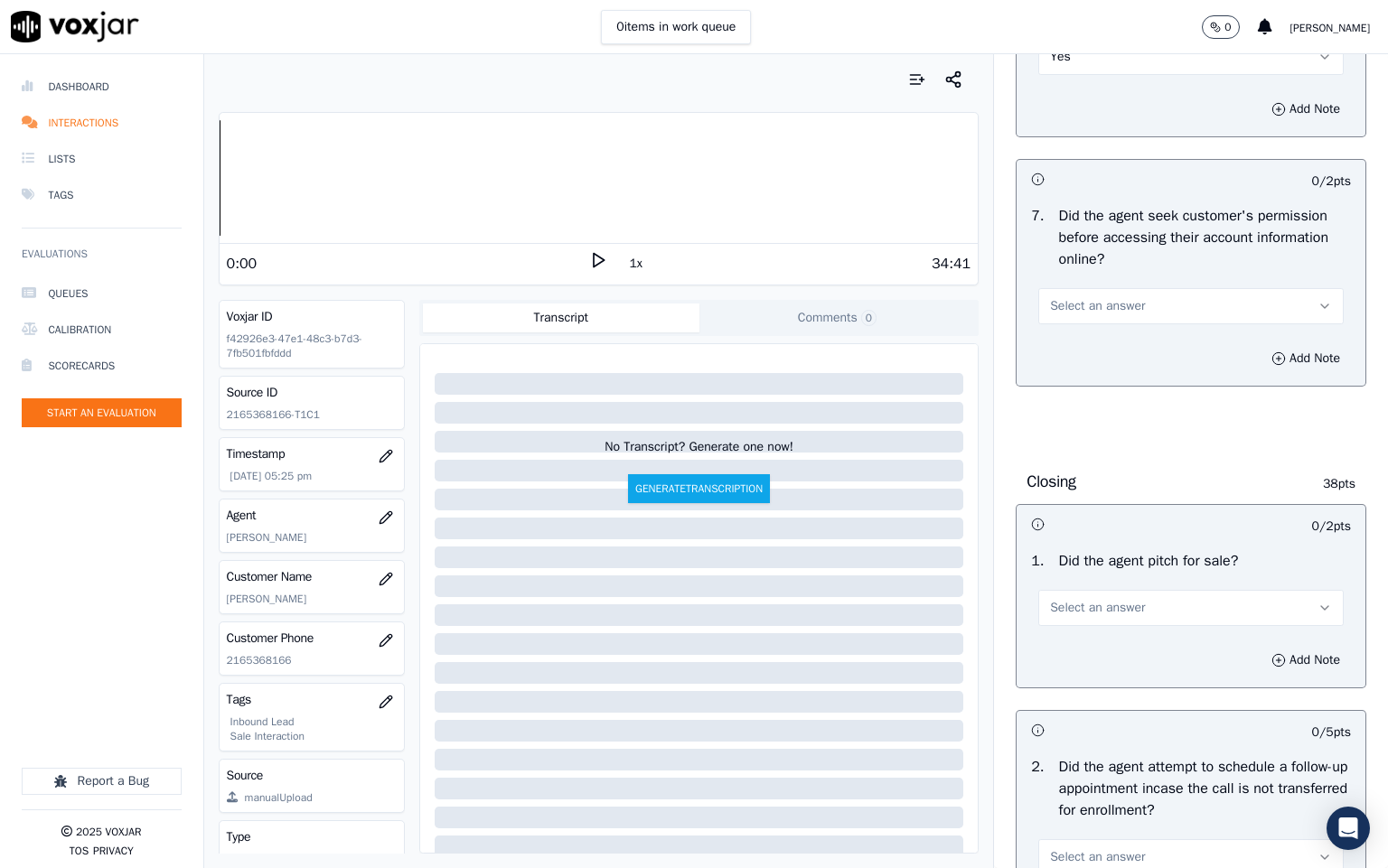 click on "Select an answer" at bounding box center (1097, 306) 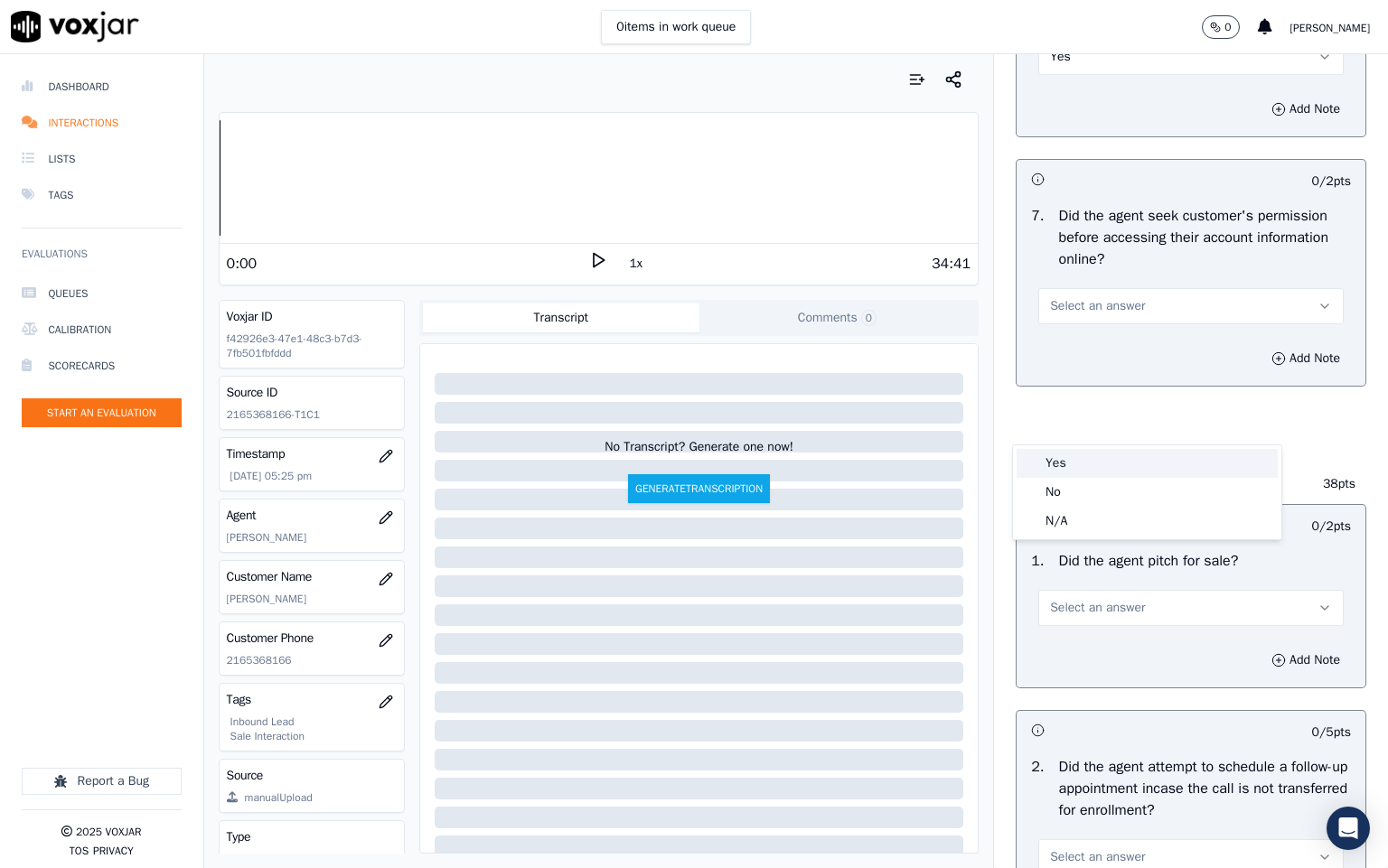 drag, startPoint x: 1061, startPoint y: 455, endPoint x: 1066, endPoint y: 444, distance: 12.083046 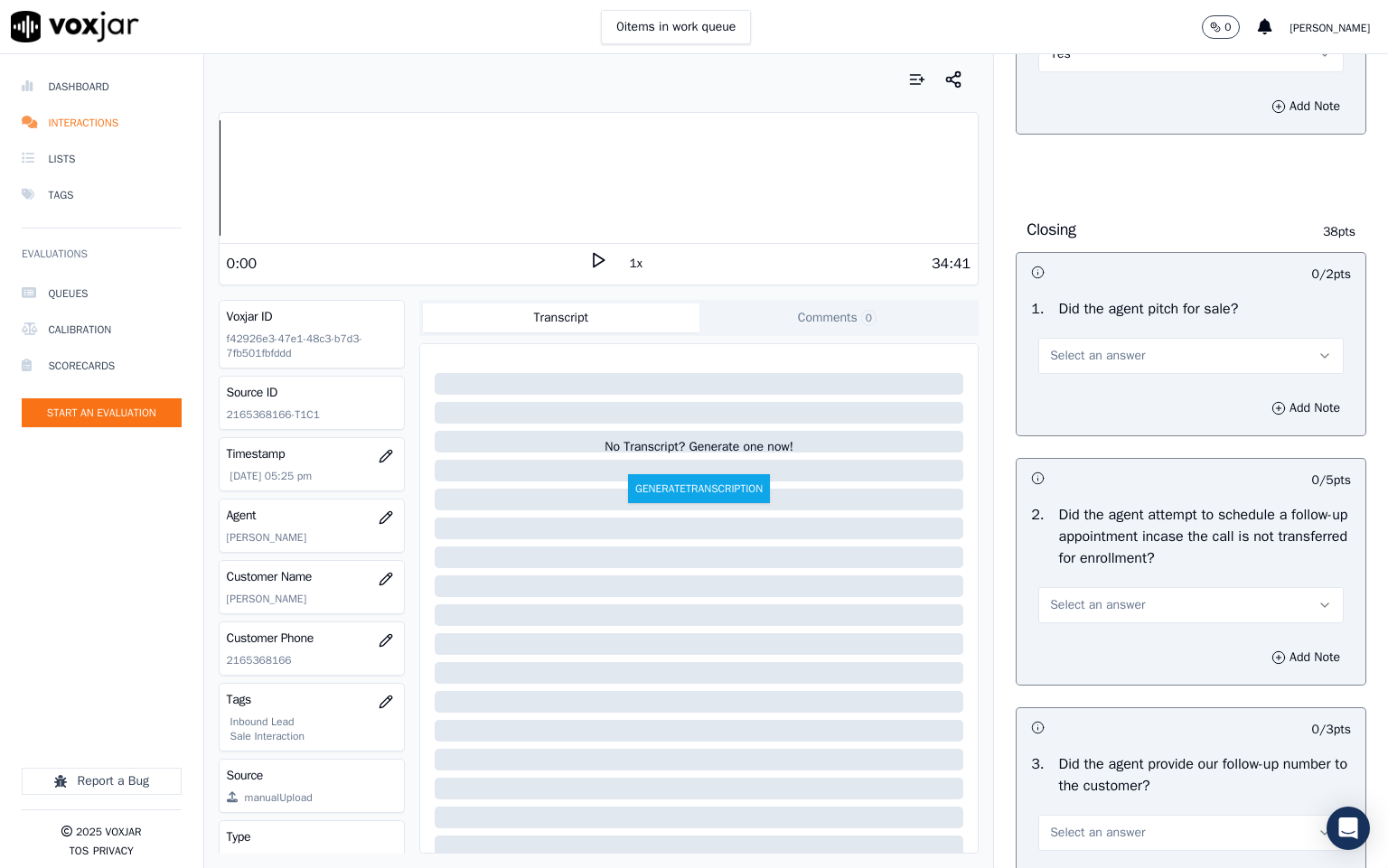scroll, scrollTop: 3794, scrollLeft: 0, axis: vertical 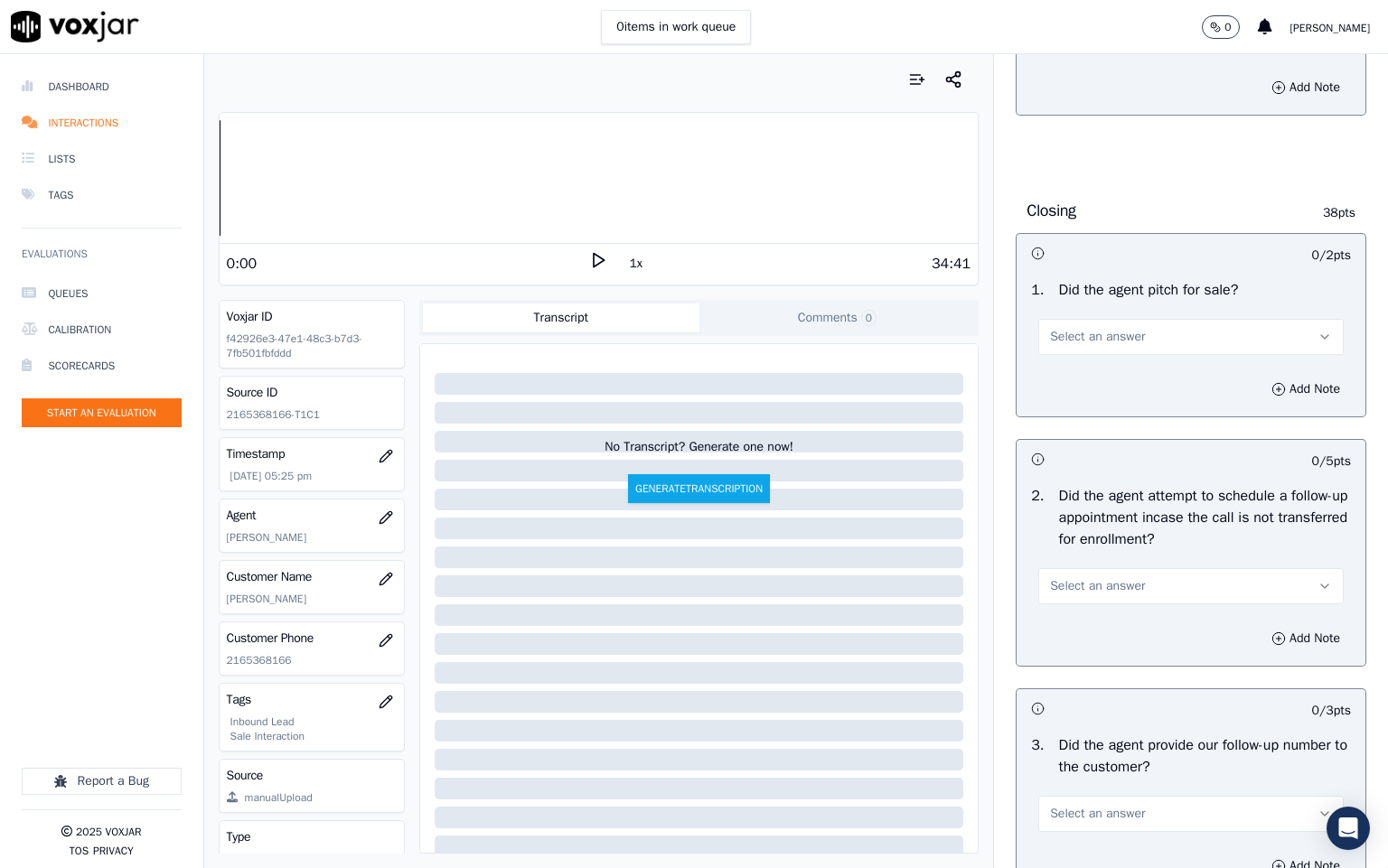 click on "Select an answer" at bounding box center (1097, 337) 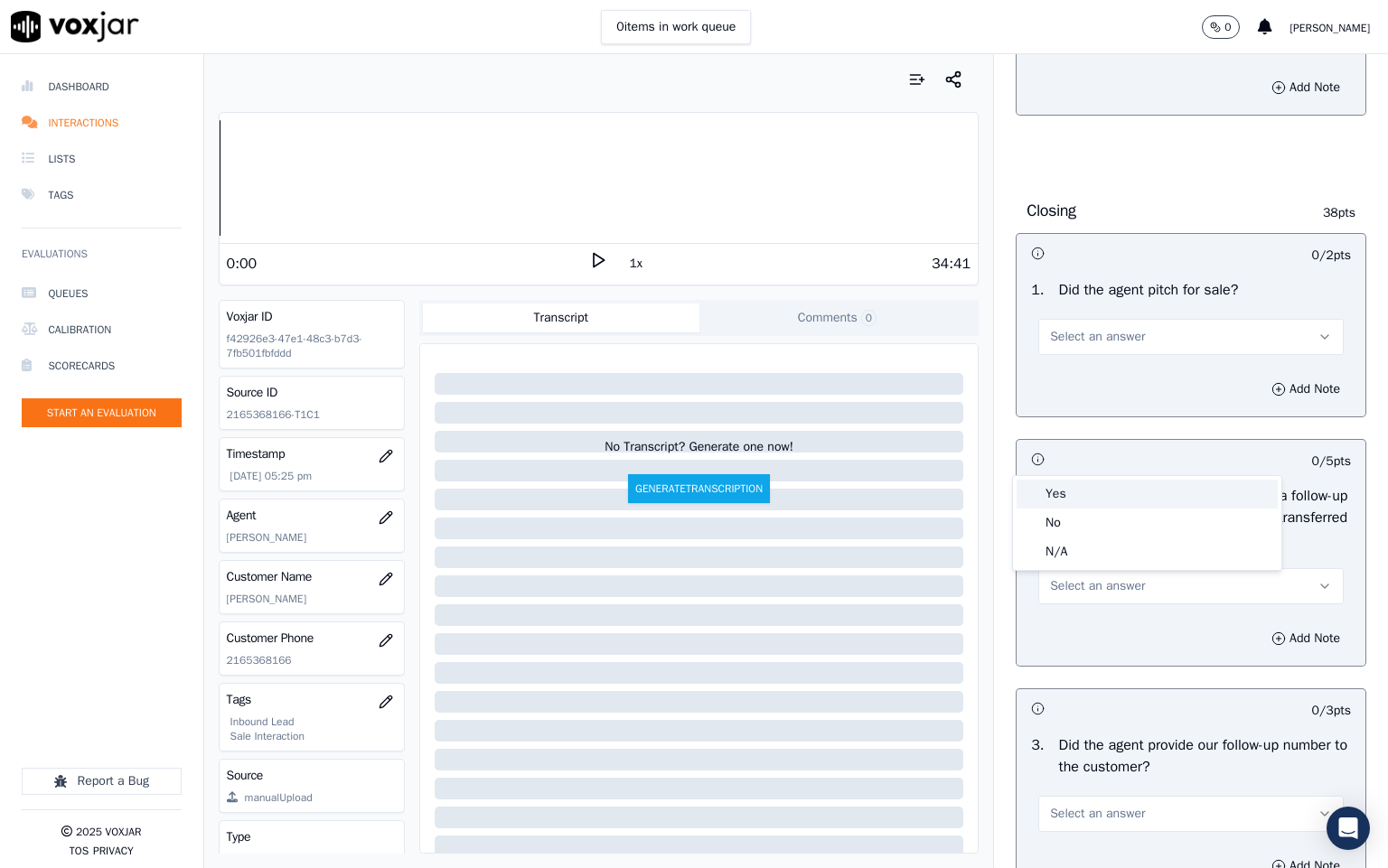 click on "Yes" at bounding box center [1147, 494] 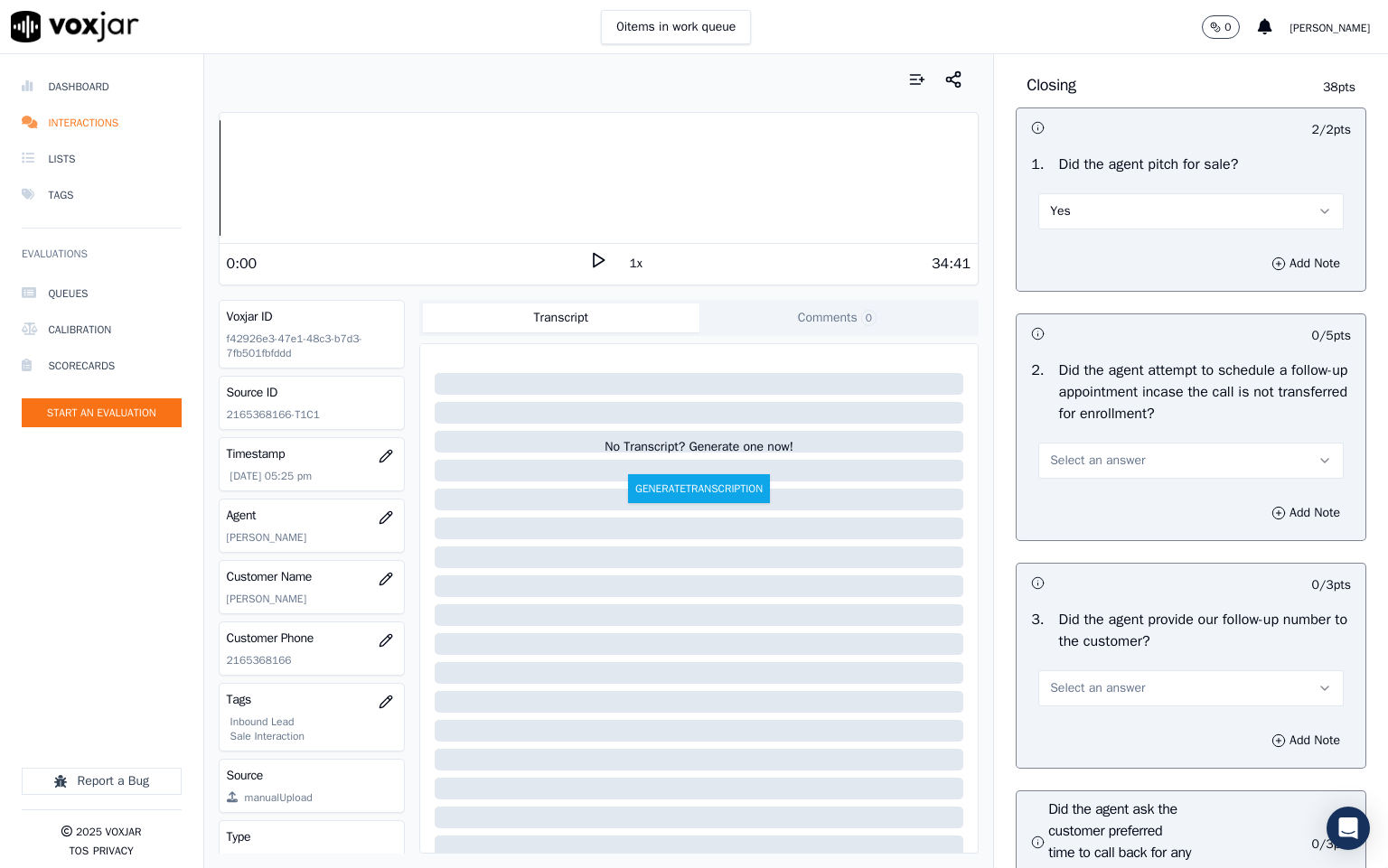 scroll, scrollTop: 4065, scrollLeft: 0, axis: vertical 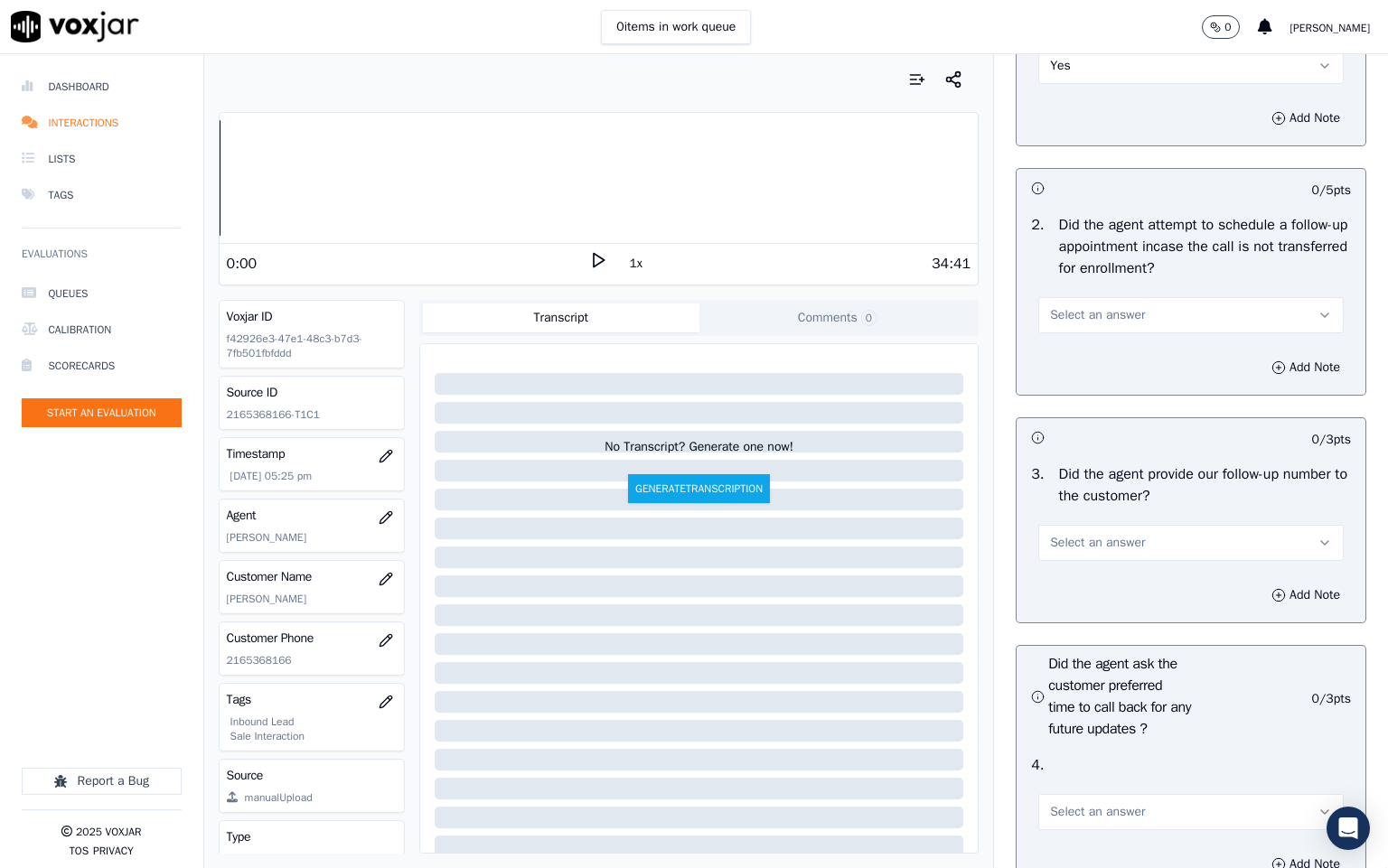 click on "Select an answer" at bounding box center (1097, 315) 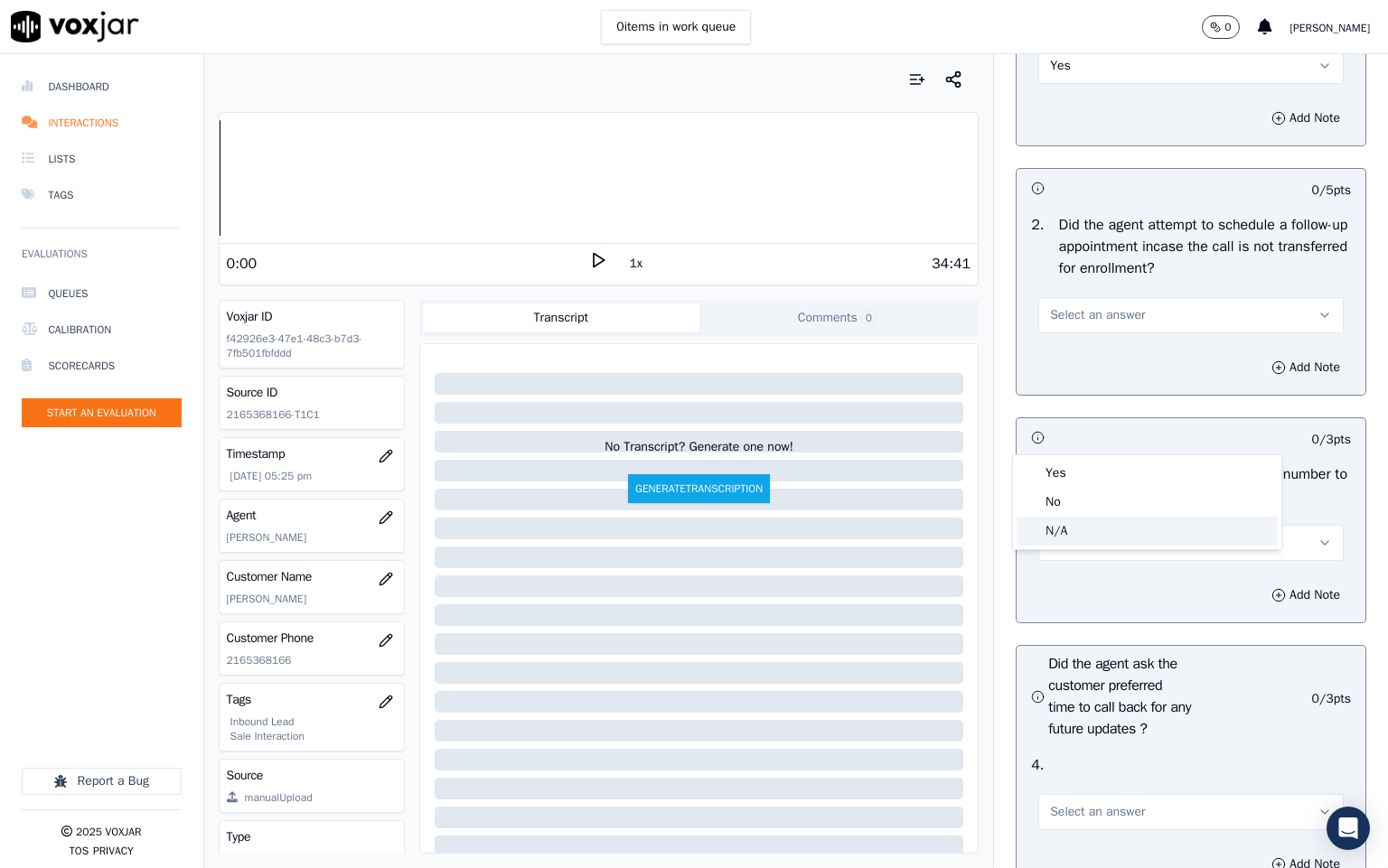 click on "N/A" 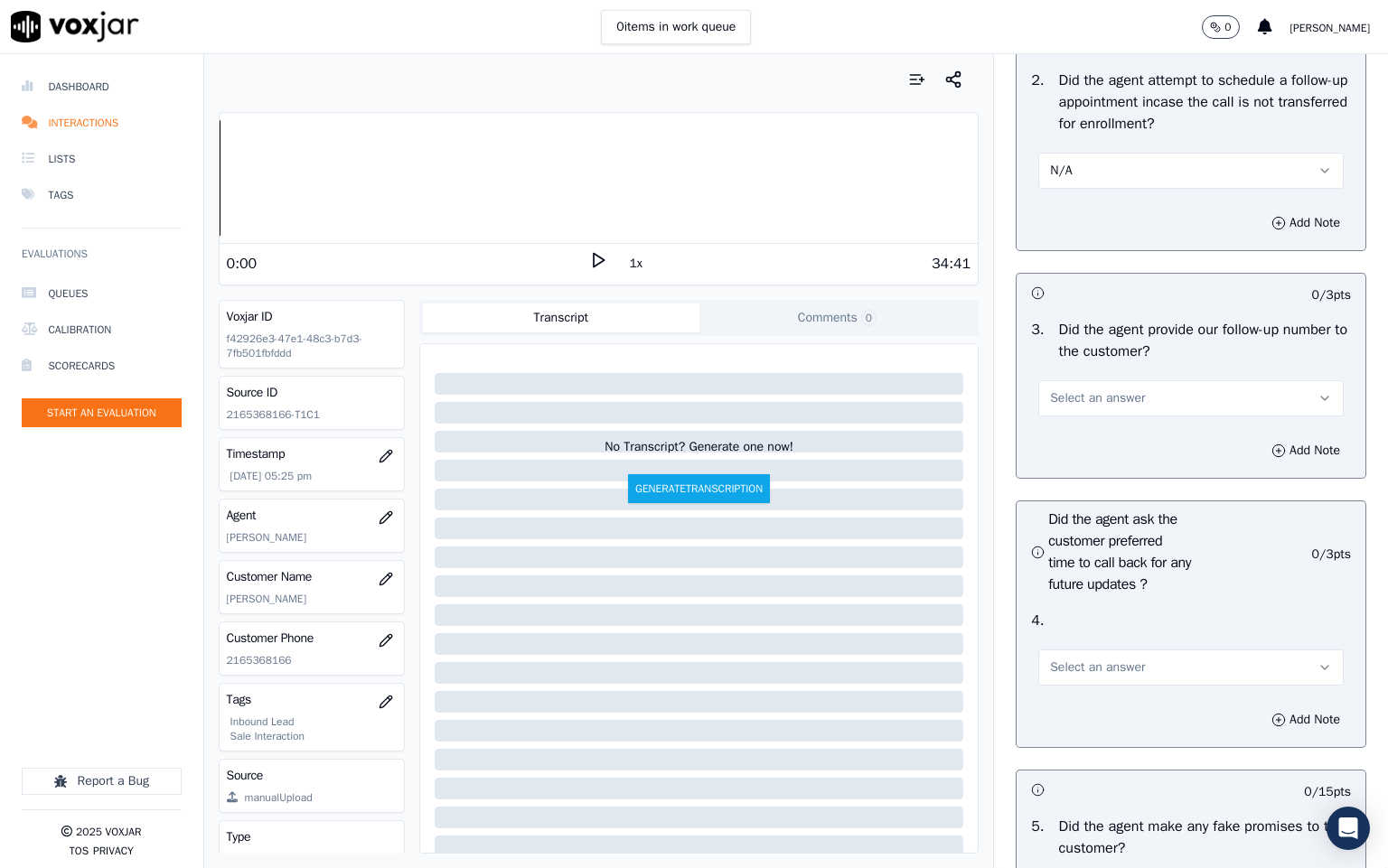 scroll, scrollTop: 4471, scrollLeft: 0, axis: vertical 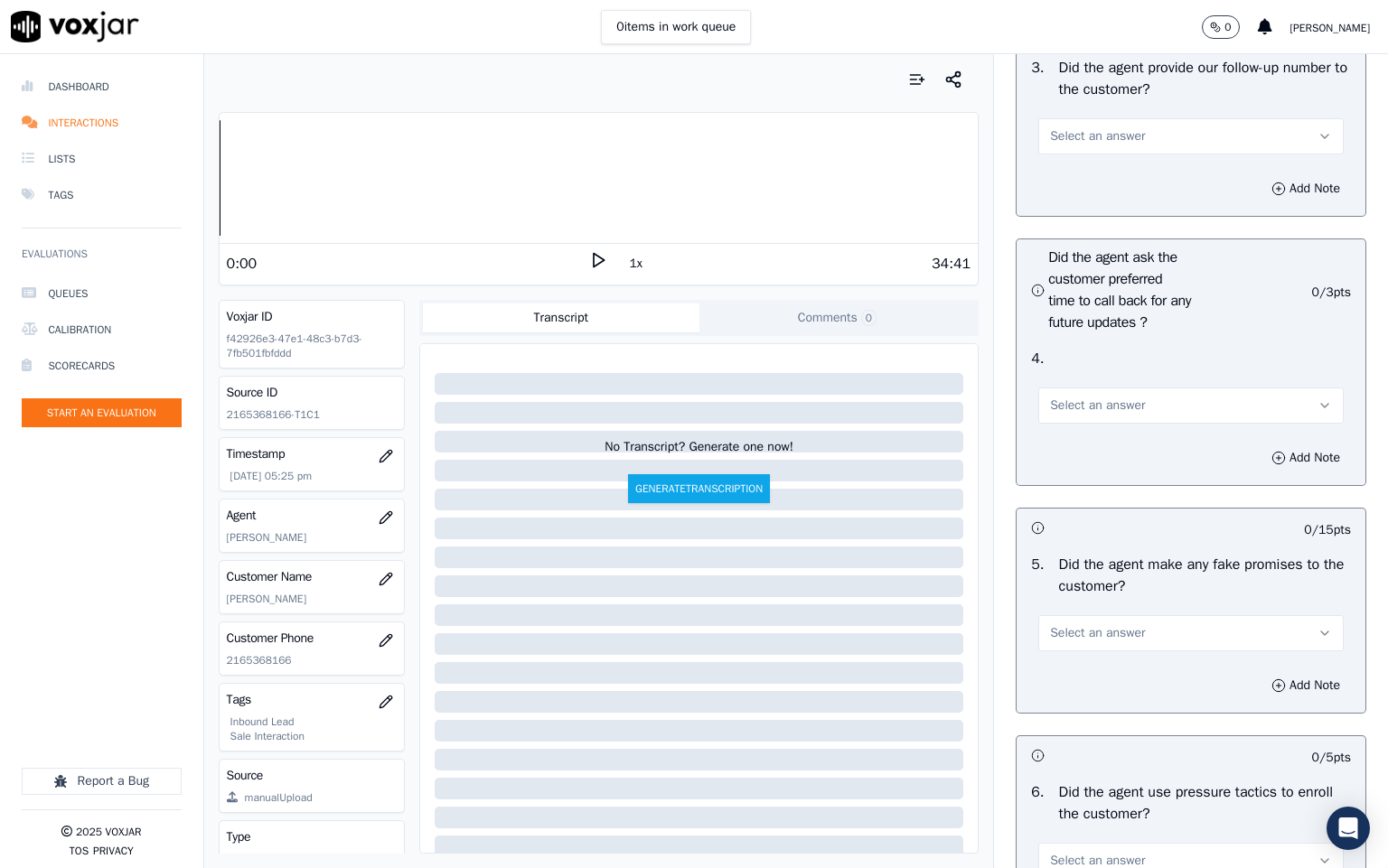 click on "Select an answer" at bounding box center [1097, 136] 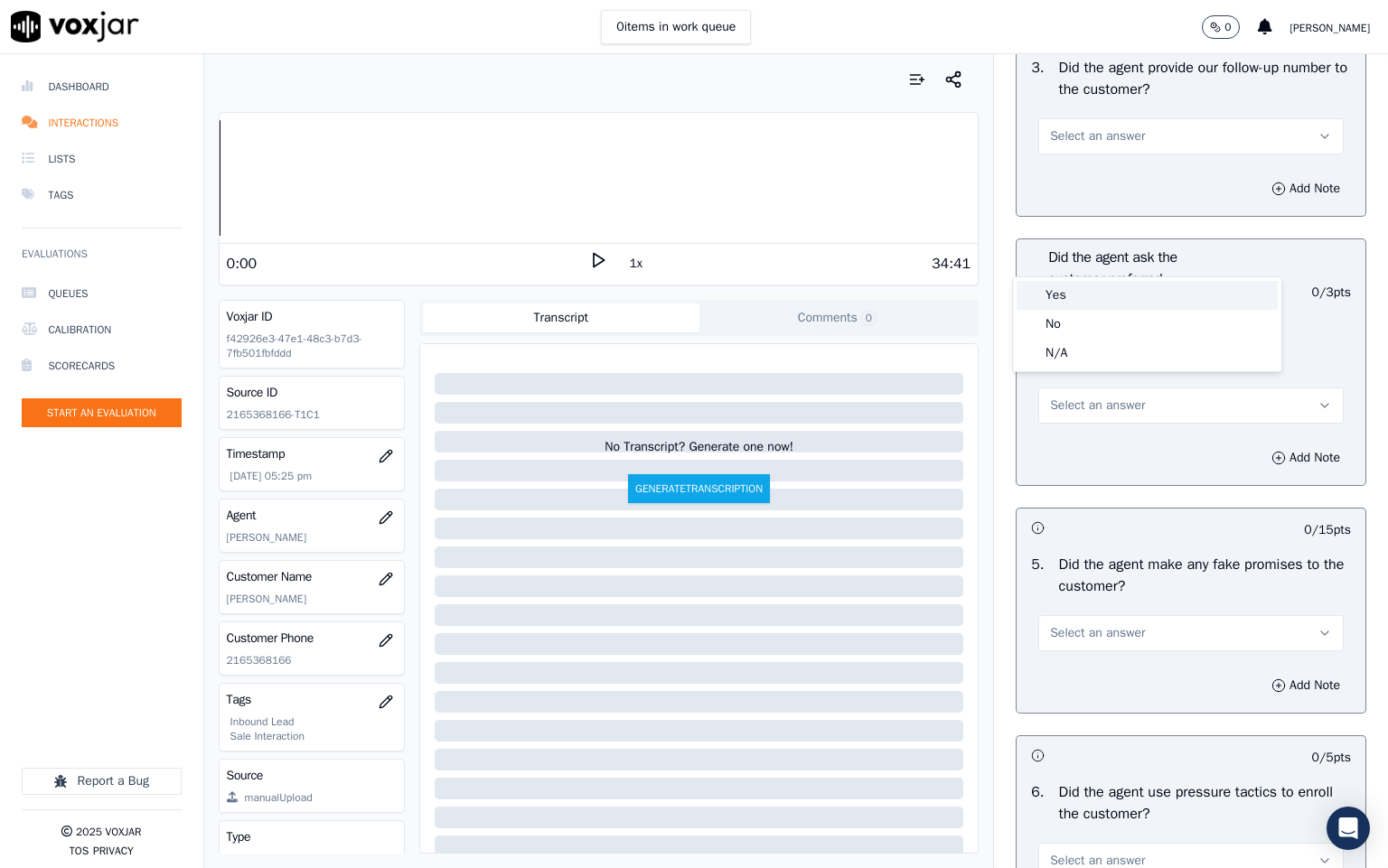 click on "Yes" at bounding box center (1147, 295) 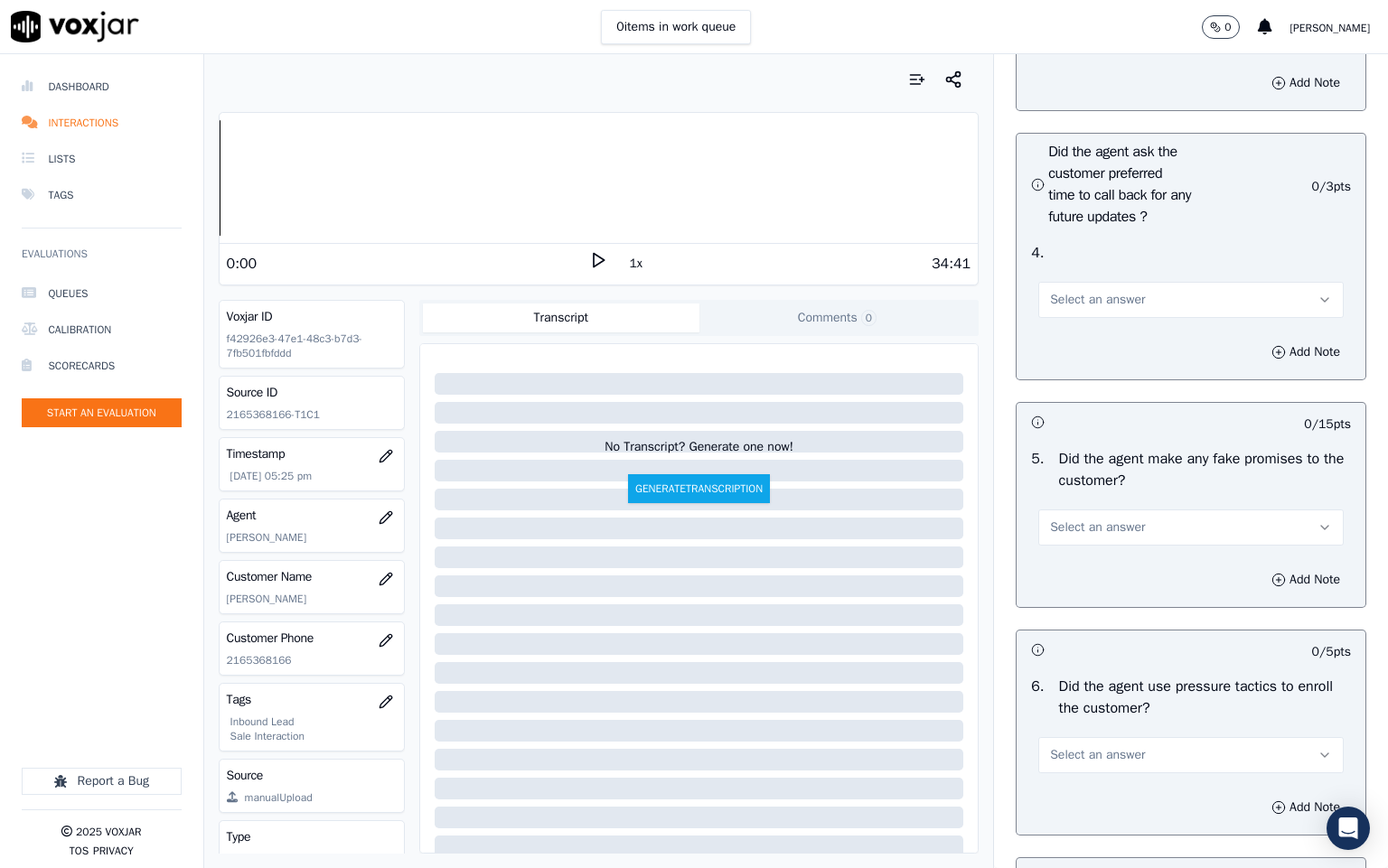 scroll, scrollTop: 4742, scrollLeft: 0, axis: vertical 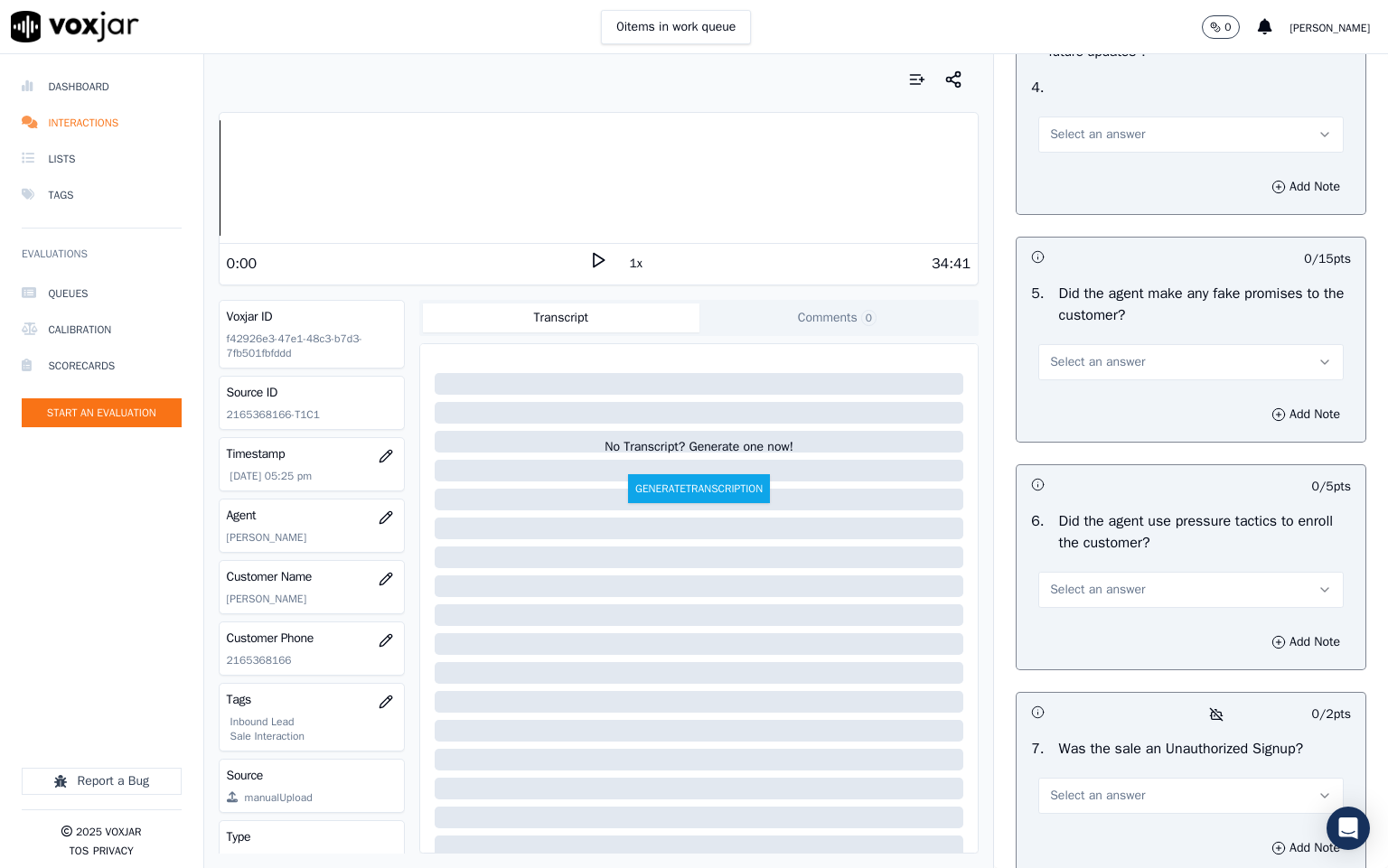click on "Select an answer" at bounding box center (1191, 135) 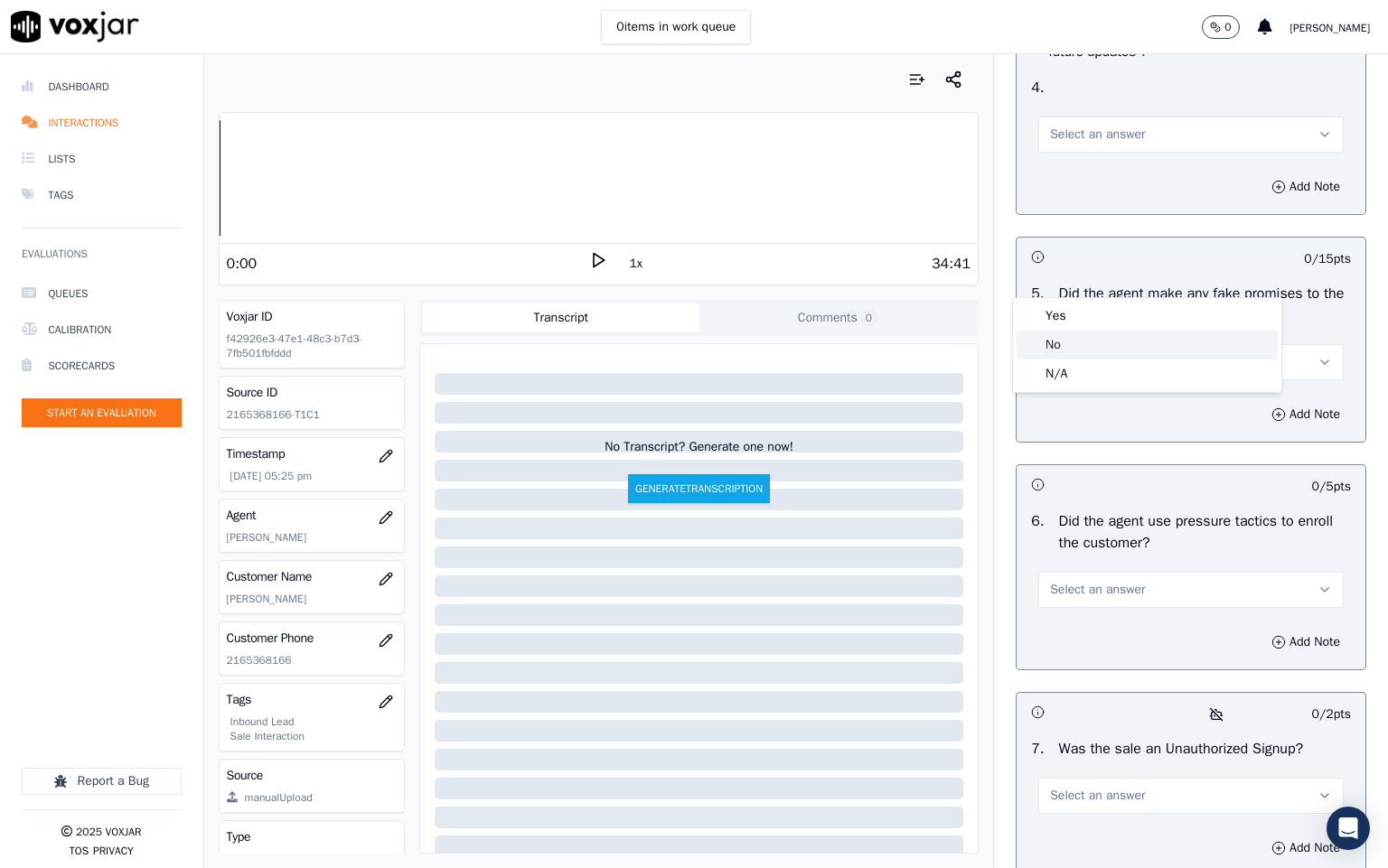 click on "No" 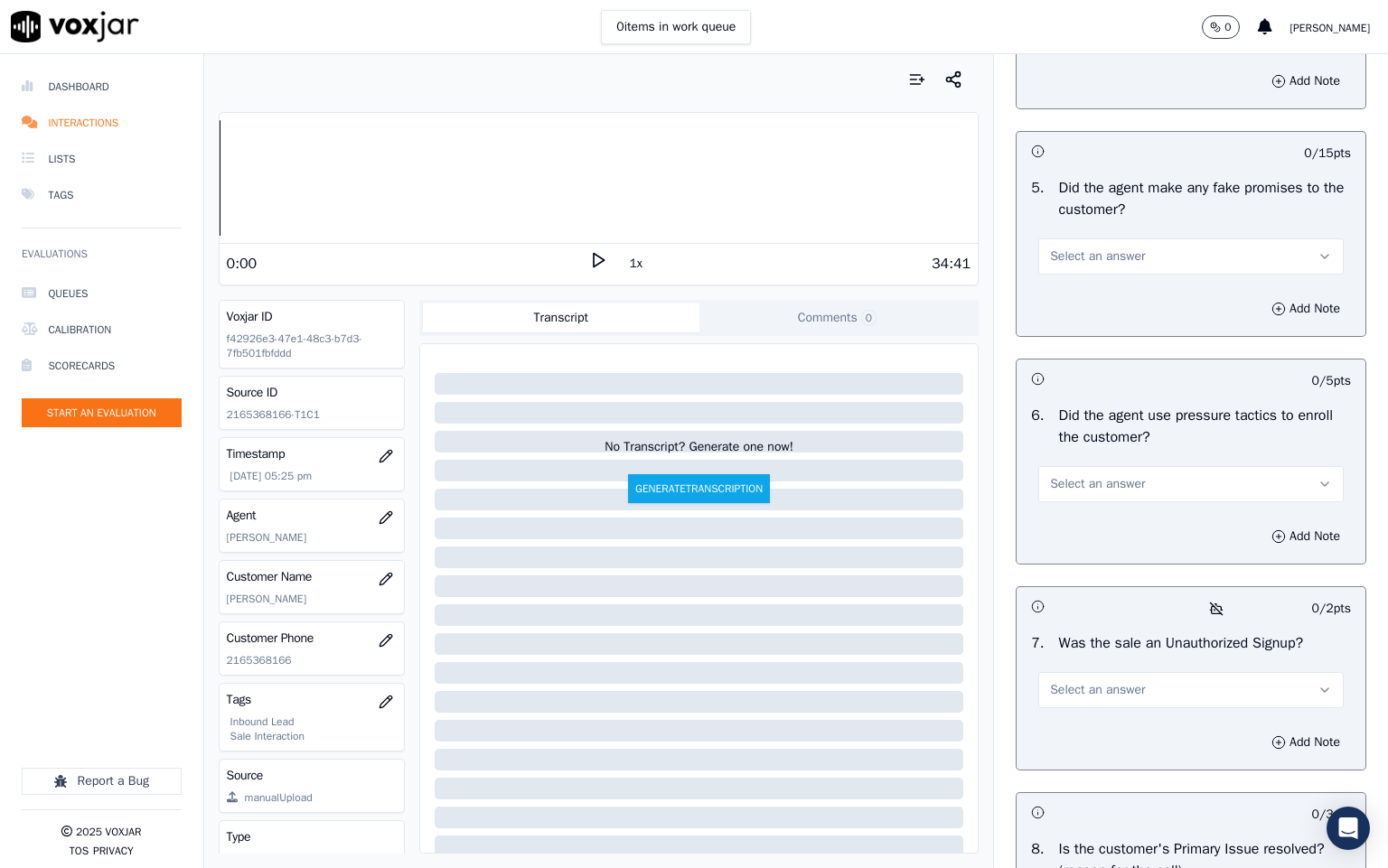 scroll, scrollTop: 5013, scrollLeft: 0, axis: vertical 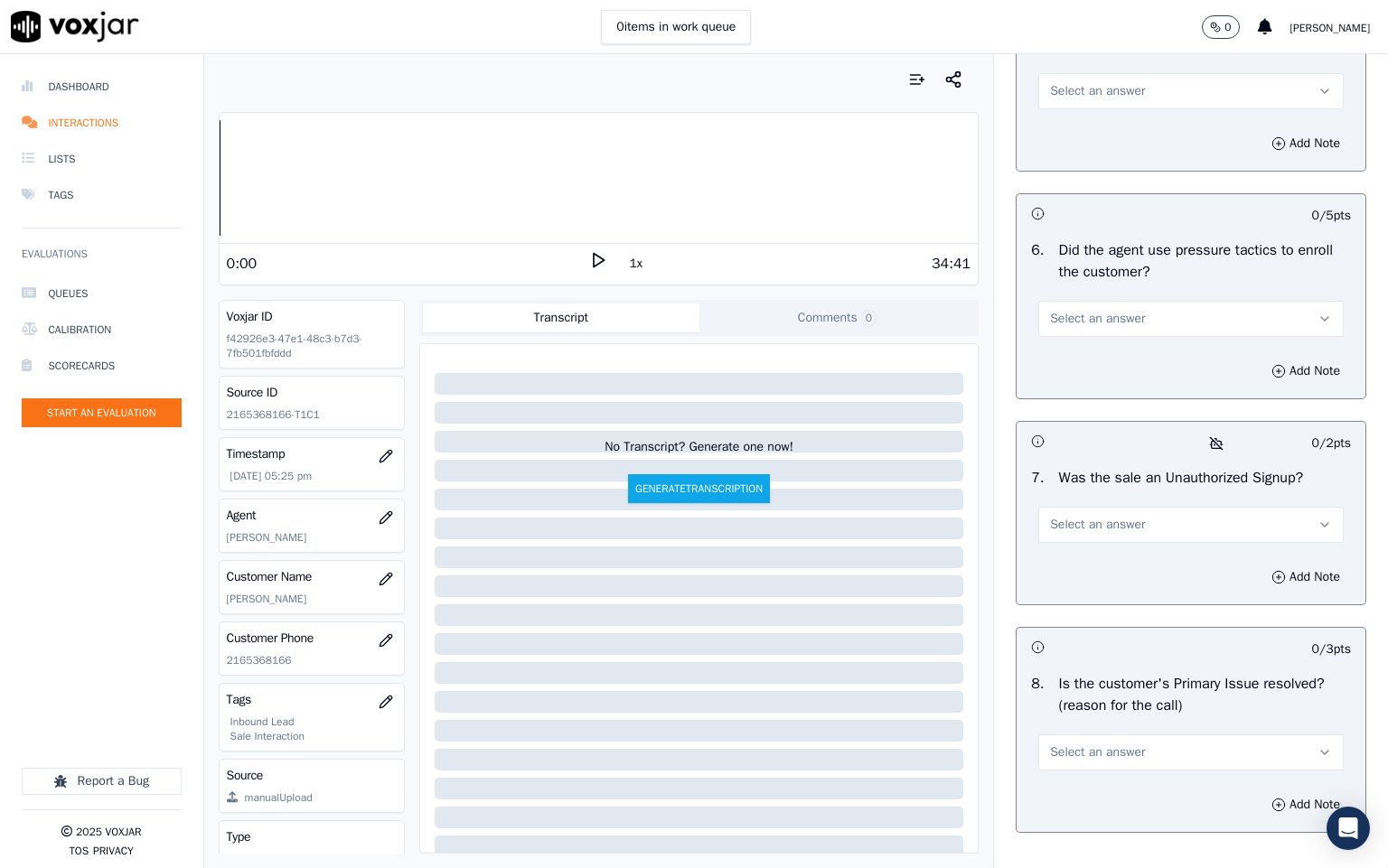 click on "Select an answer" at bounding box center (1097, 91) 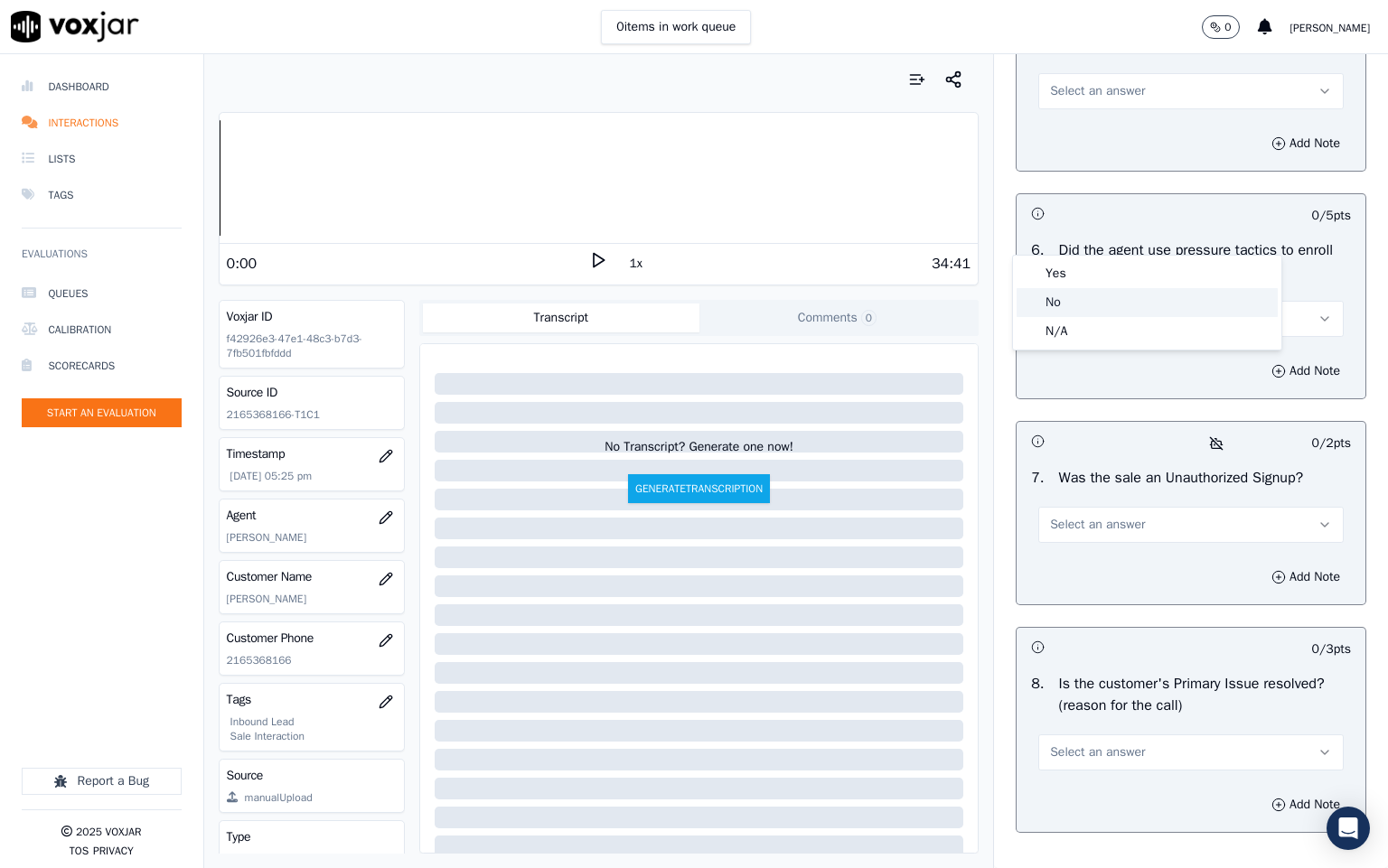 click on "No" 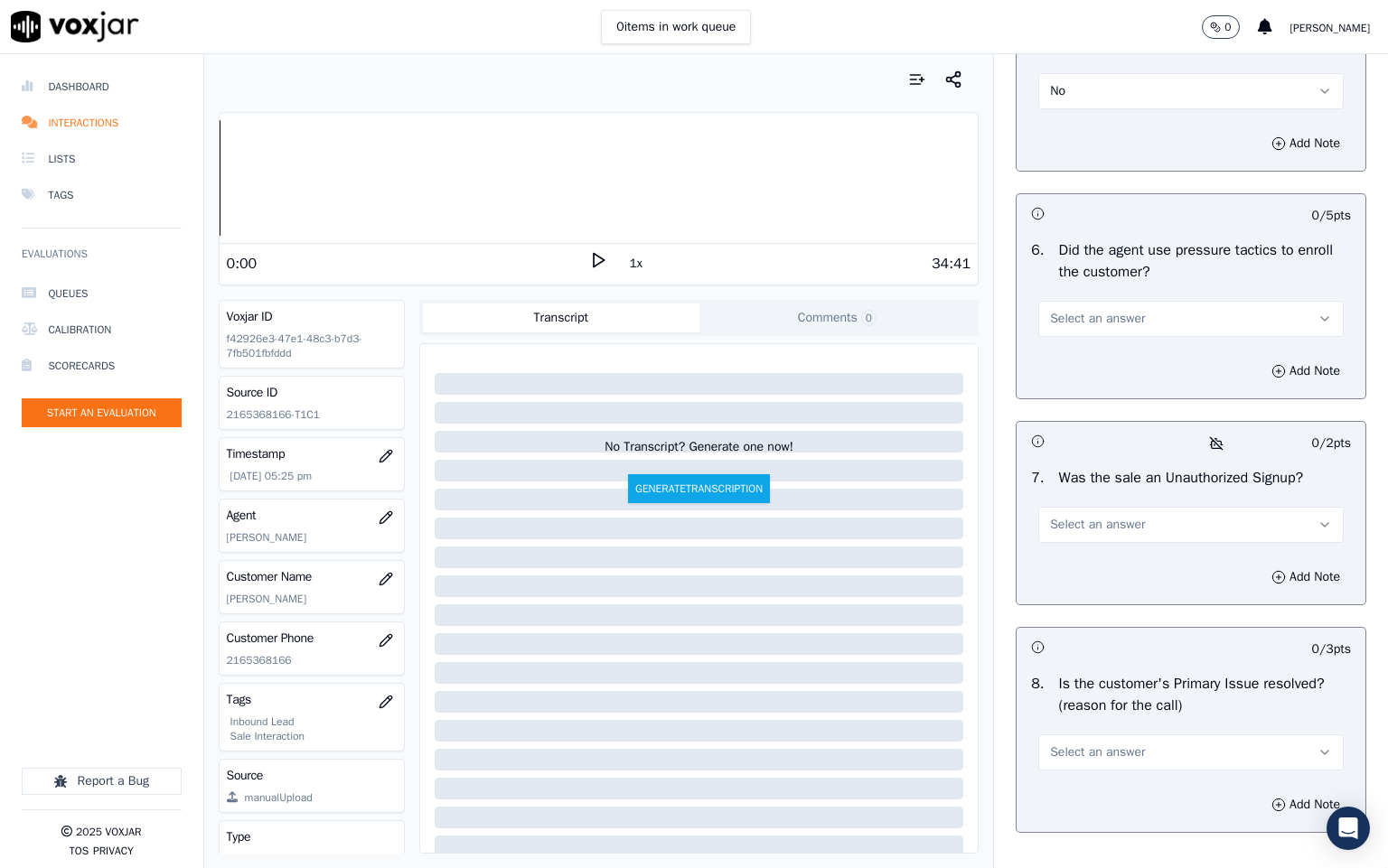 click on "Select an answer" at bounding box center [1097, 319] 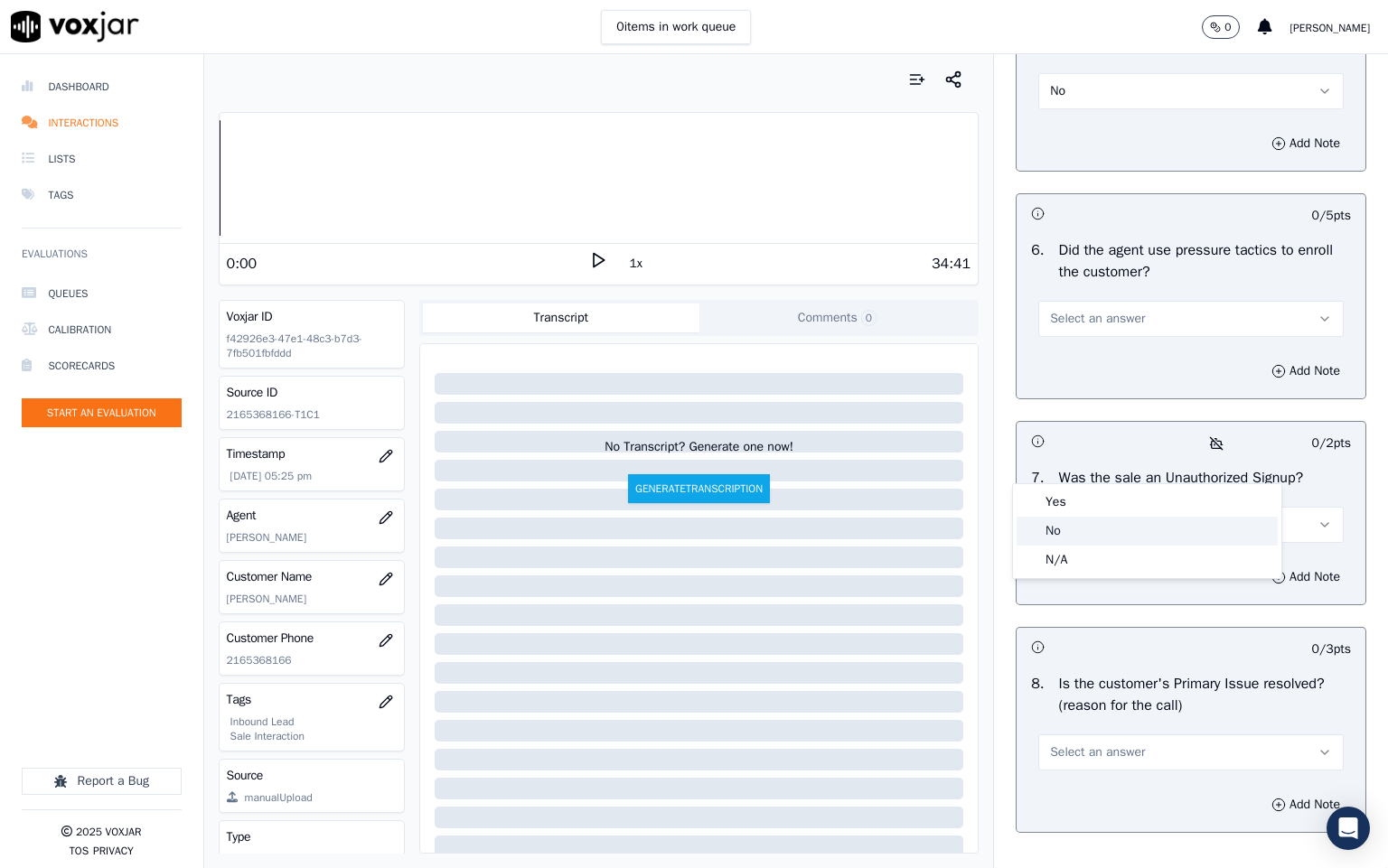 click on "No" 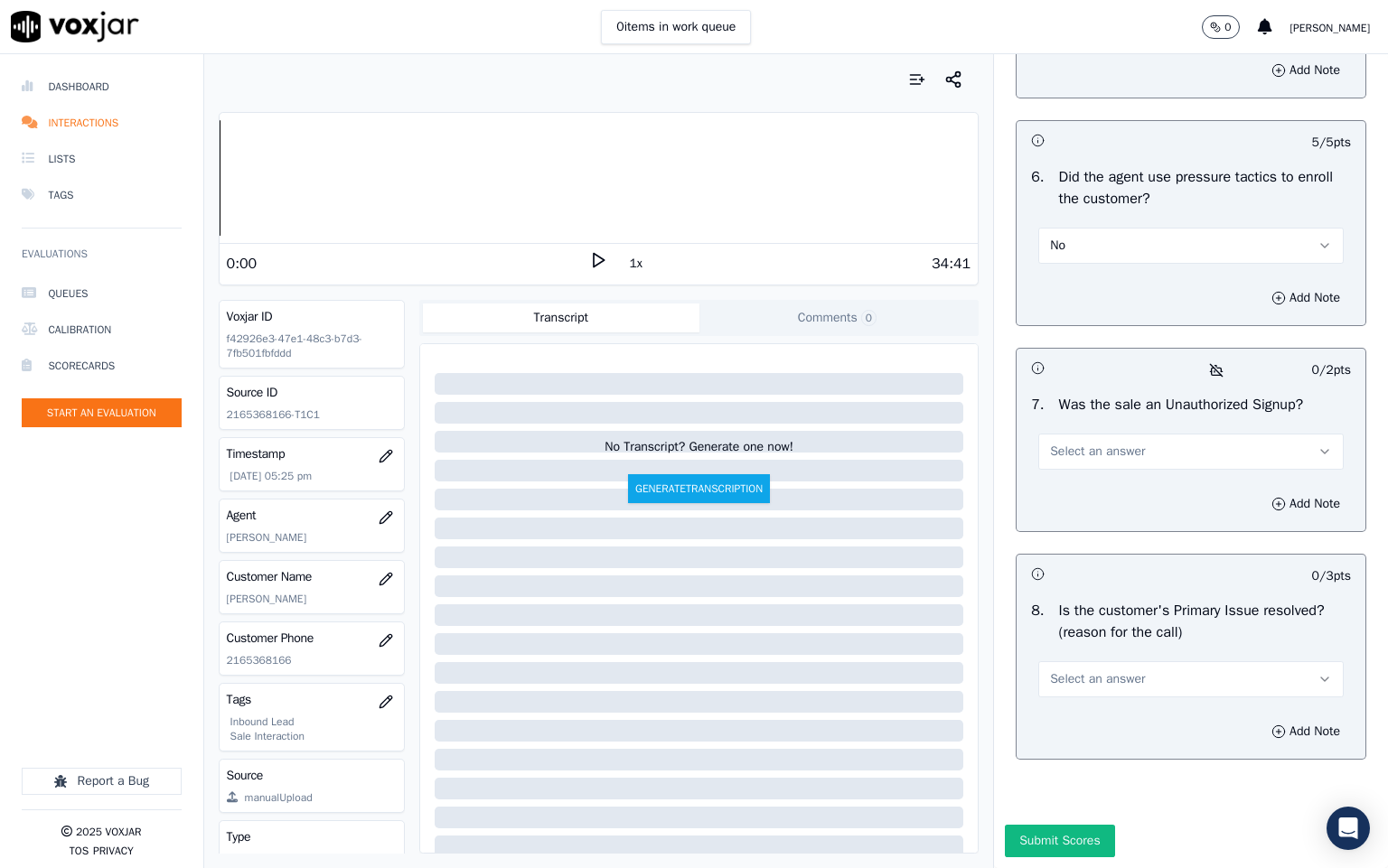 scroll, scrollTop: 5284, scrollLeft: 0, axis: vertical 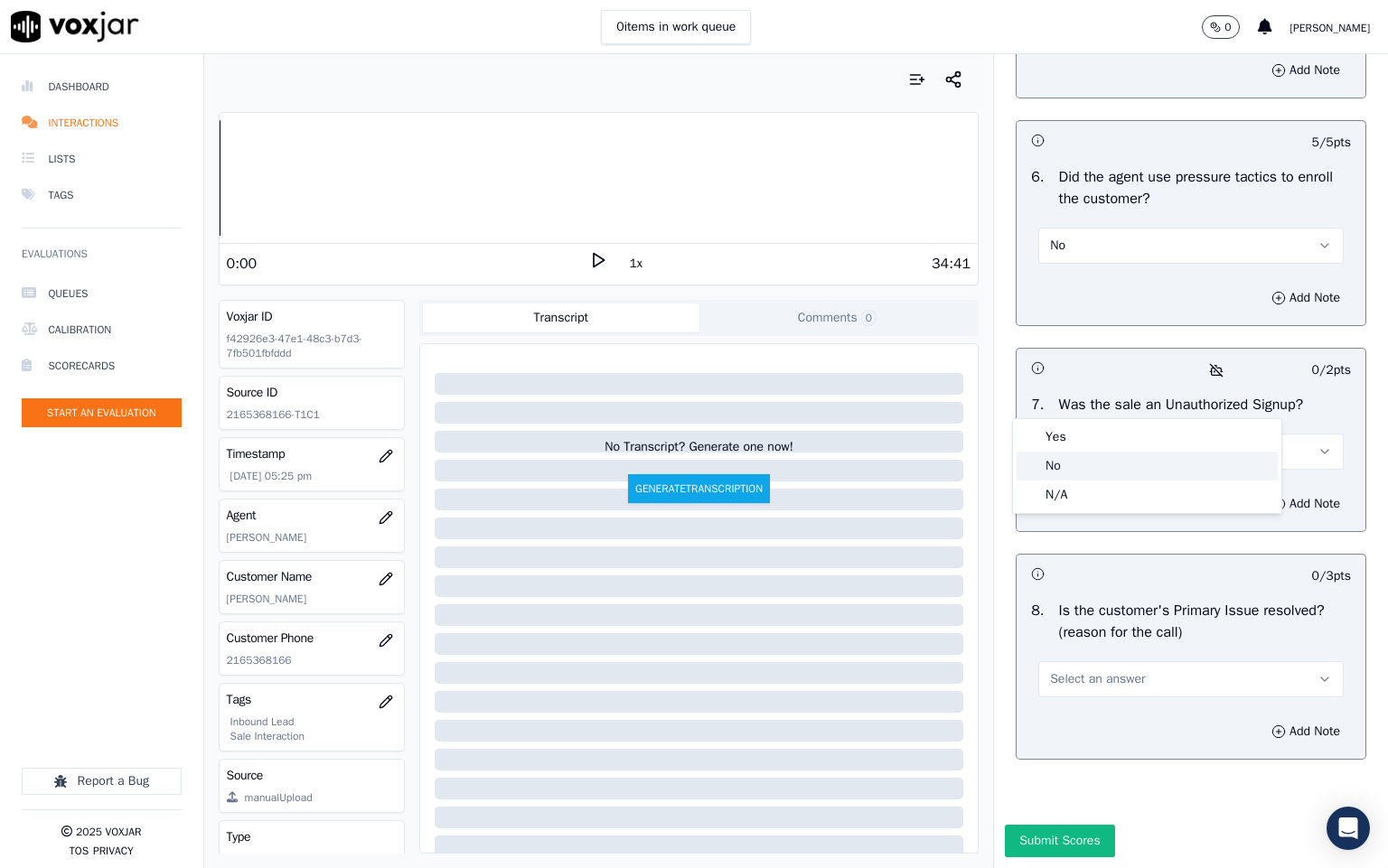 click on "No" 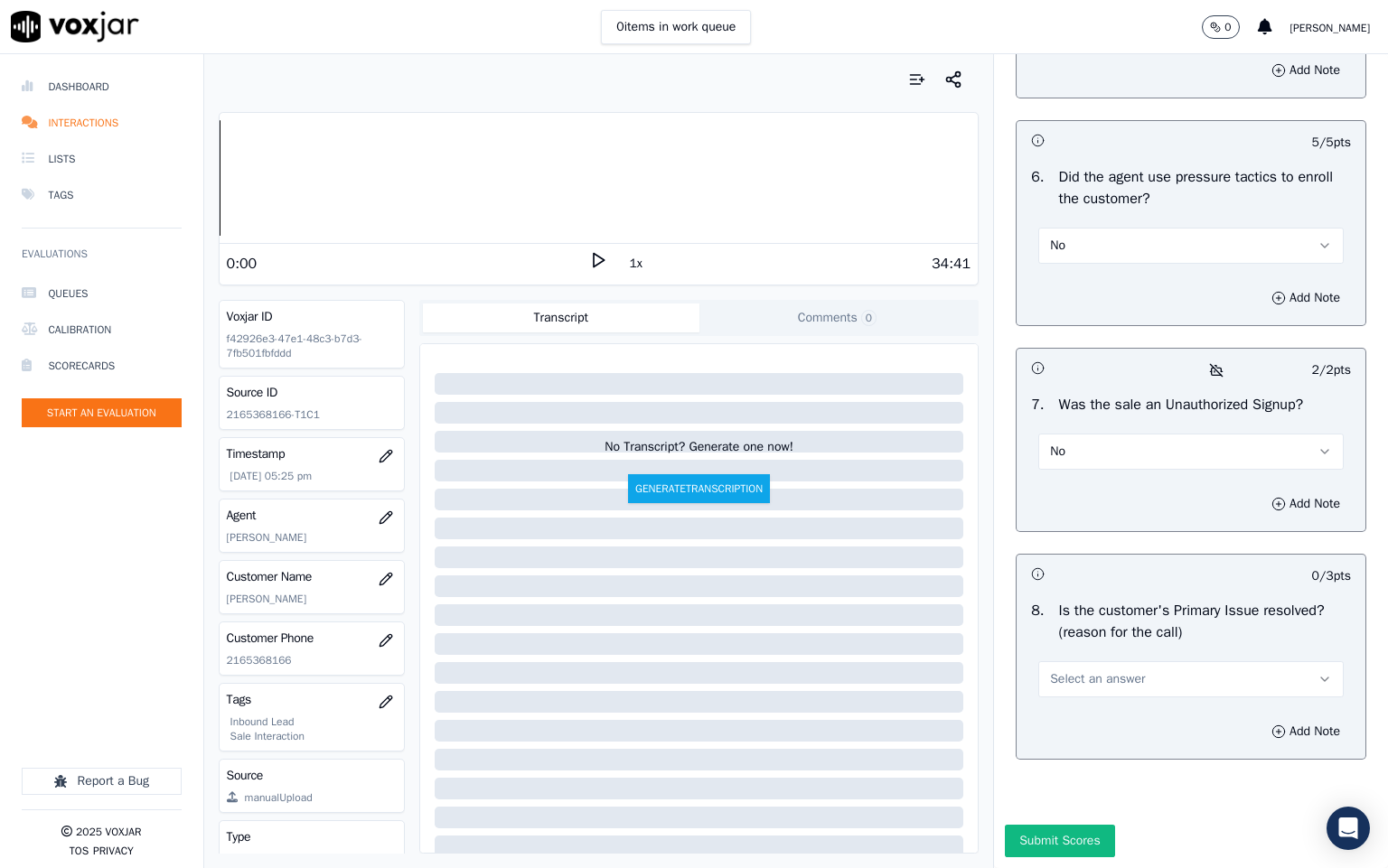scroll, scrollTop: 5290, scrollLeft: 0, axis: vertical 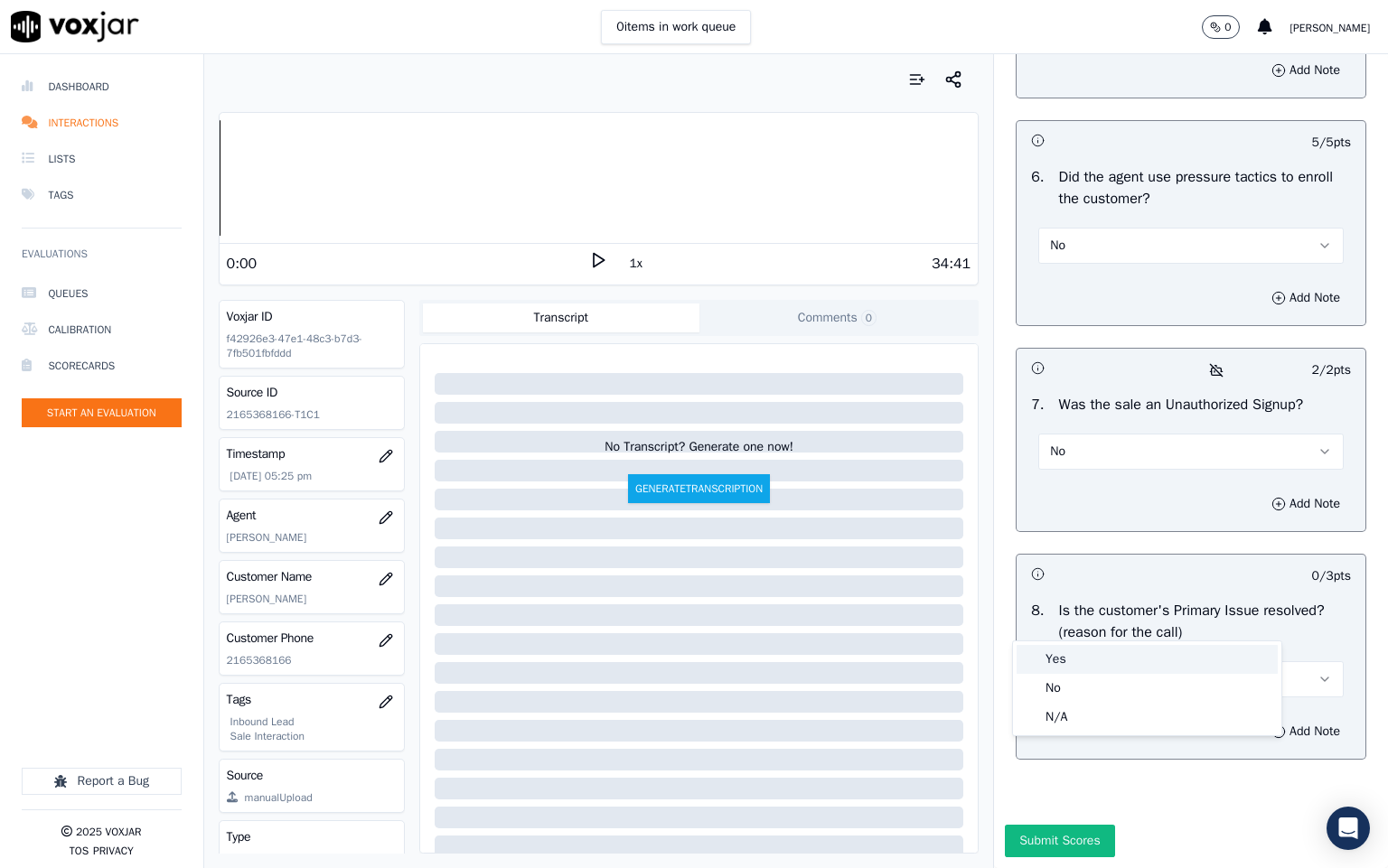 drag, startPoint x: 1063, startPoint y: 646, endPoint x: 1058, endPoint y: 638, distance: 9.43398 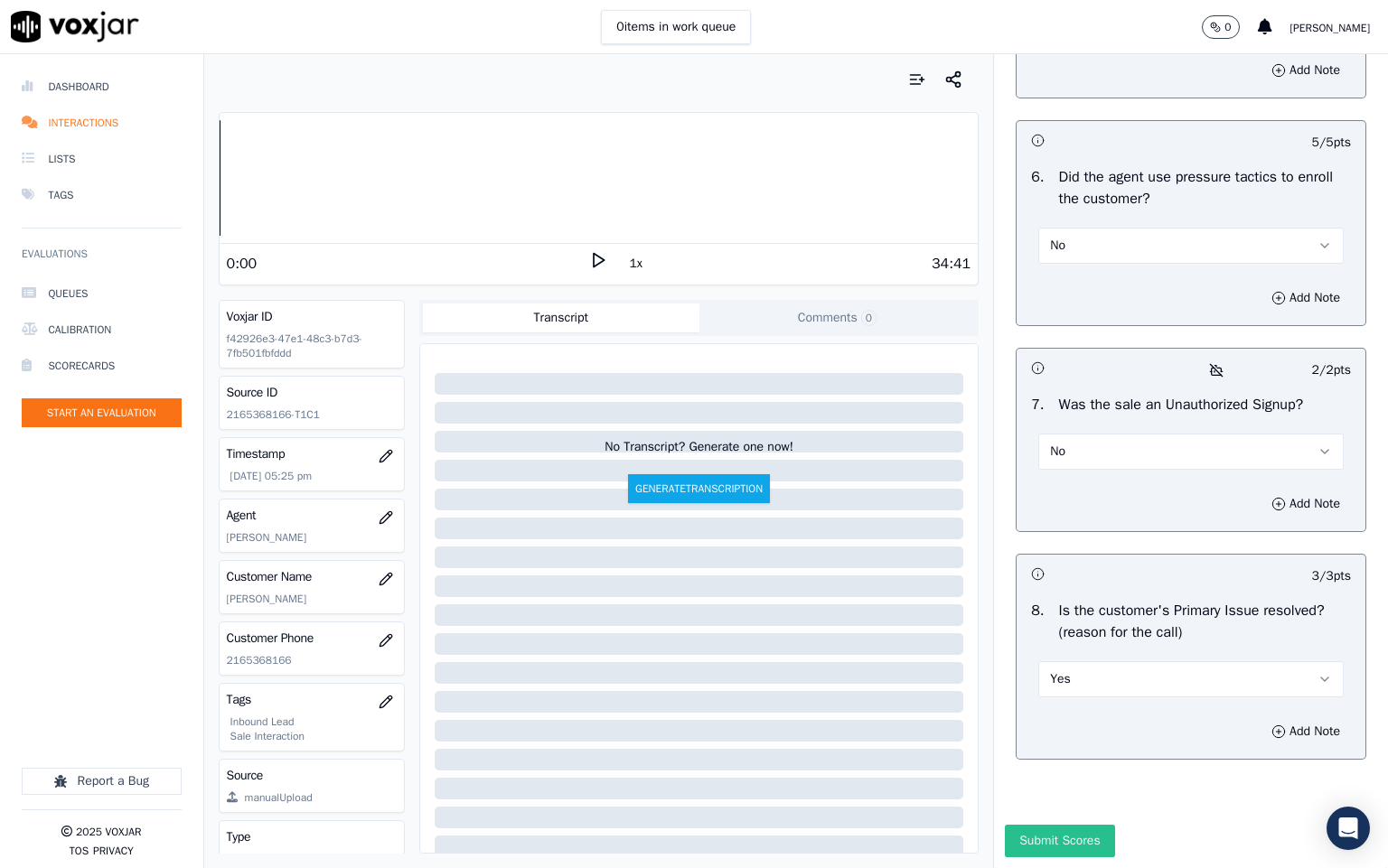 click on "Submit Scores" at bounding box center [1059, 841] 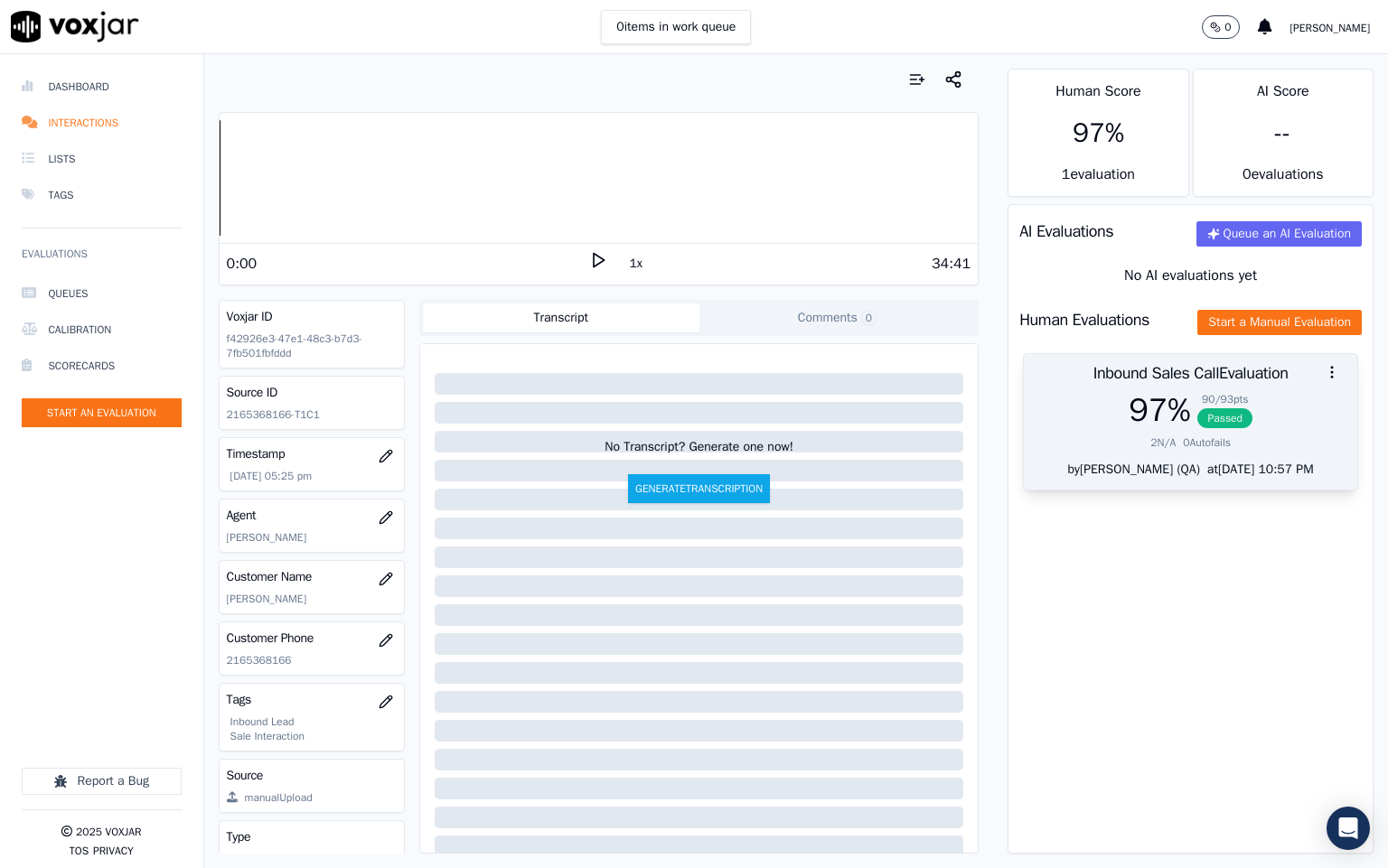click on "97 %   90 / 93  pts   Passed   2  N/A   0  Autofails" at bounding box center (1190, 426) 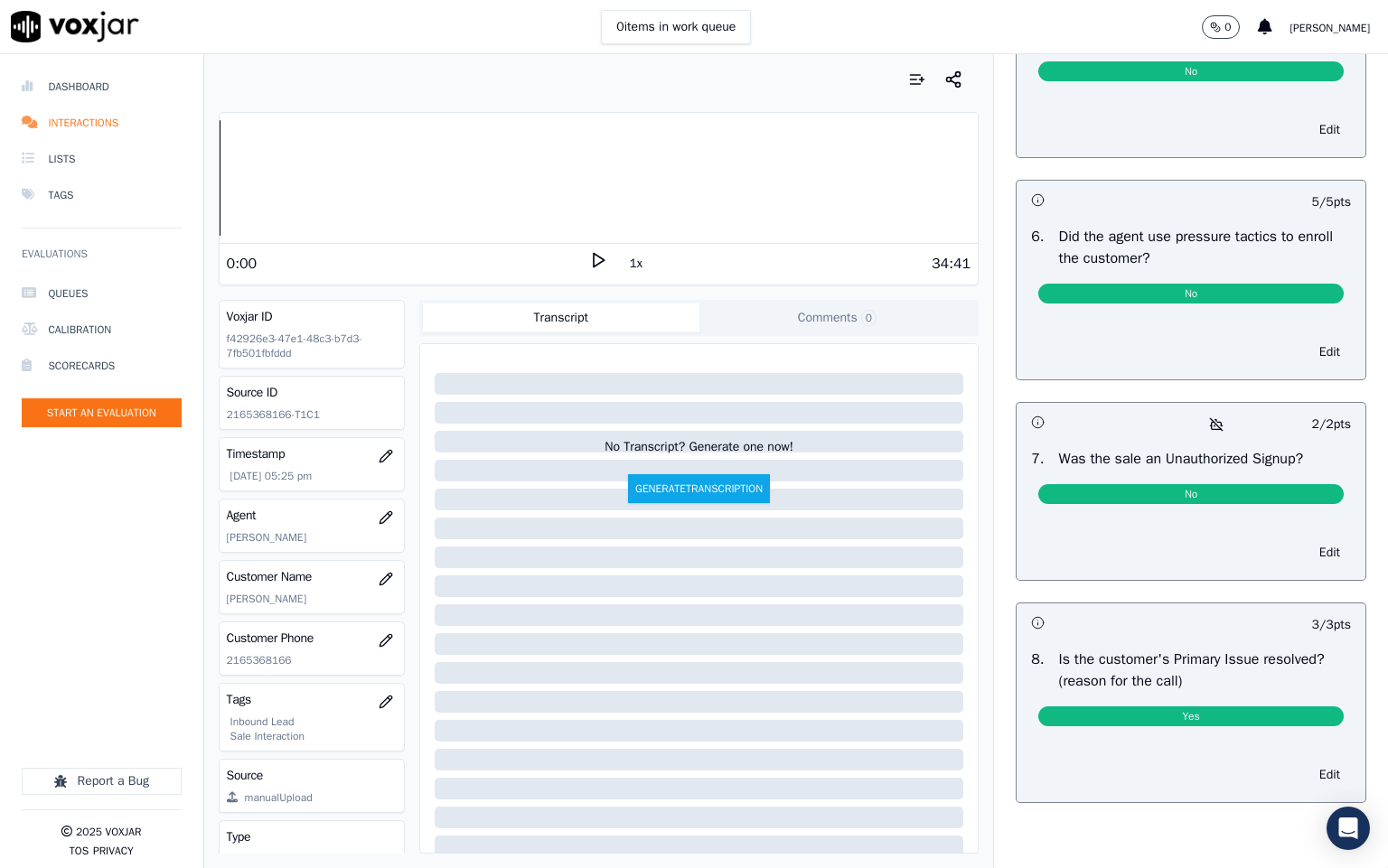 scroll, scrollTop: 0, scrollLeft: 0, axis: both 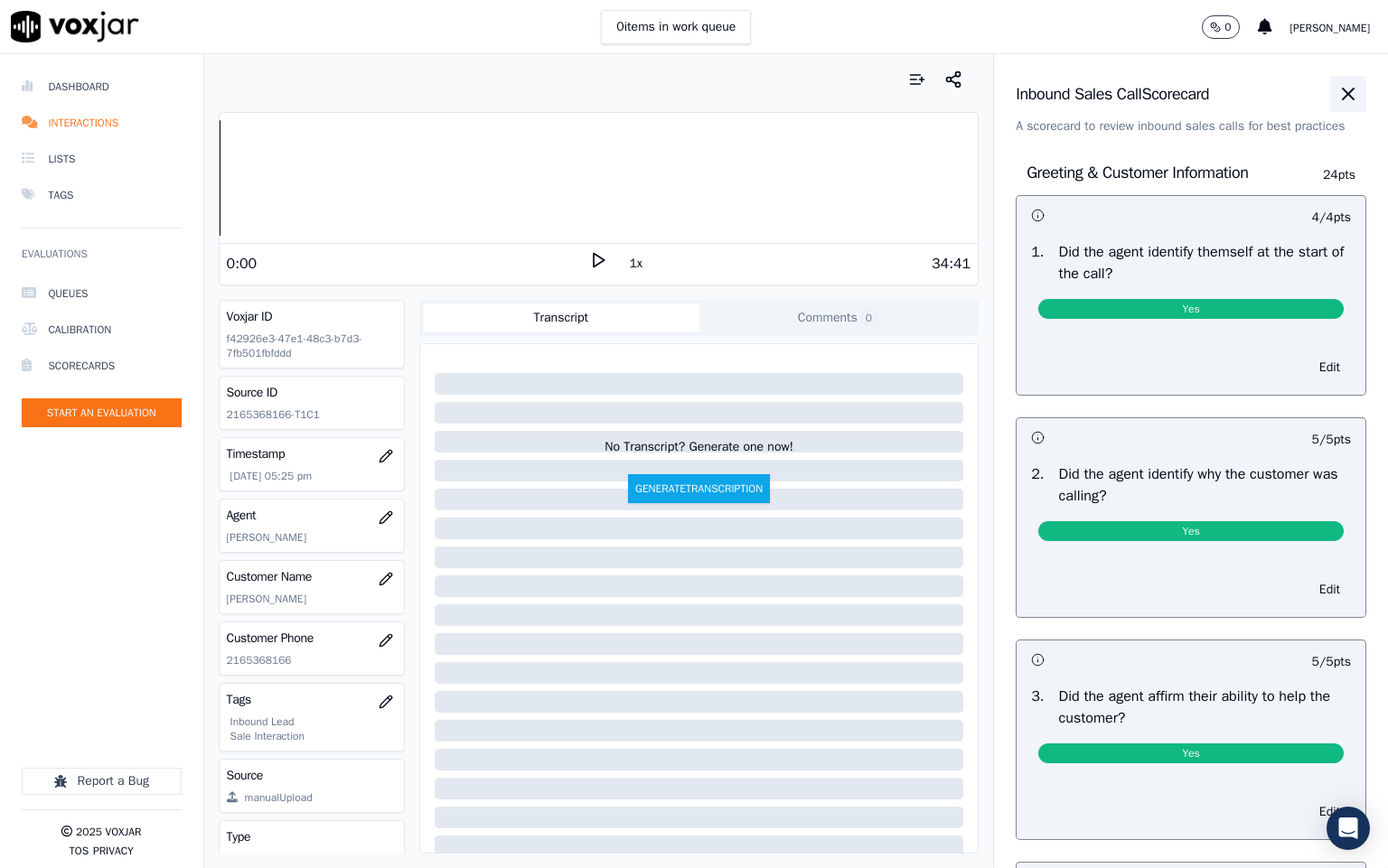 click 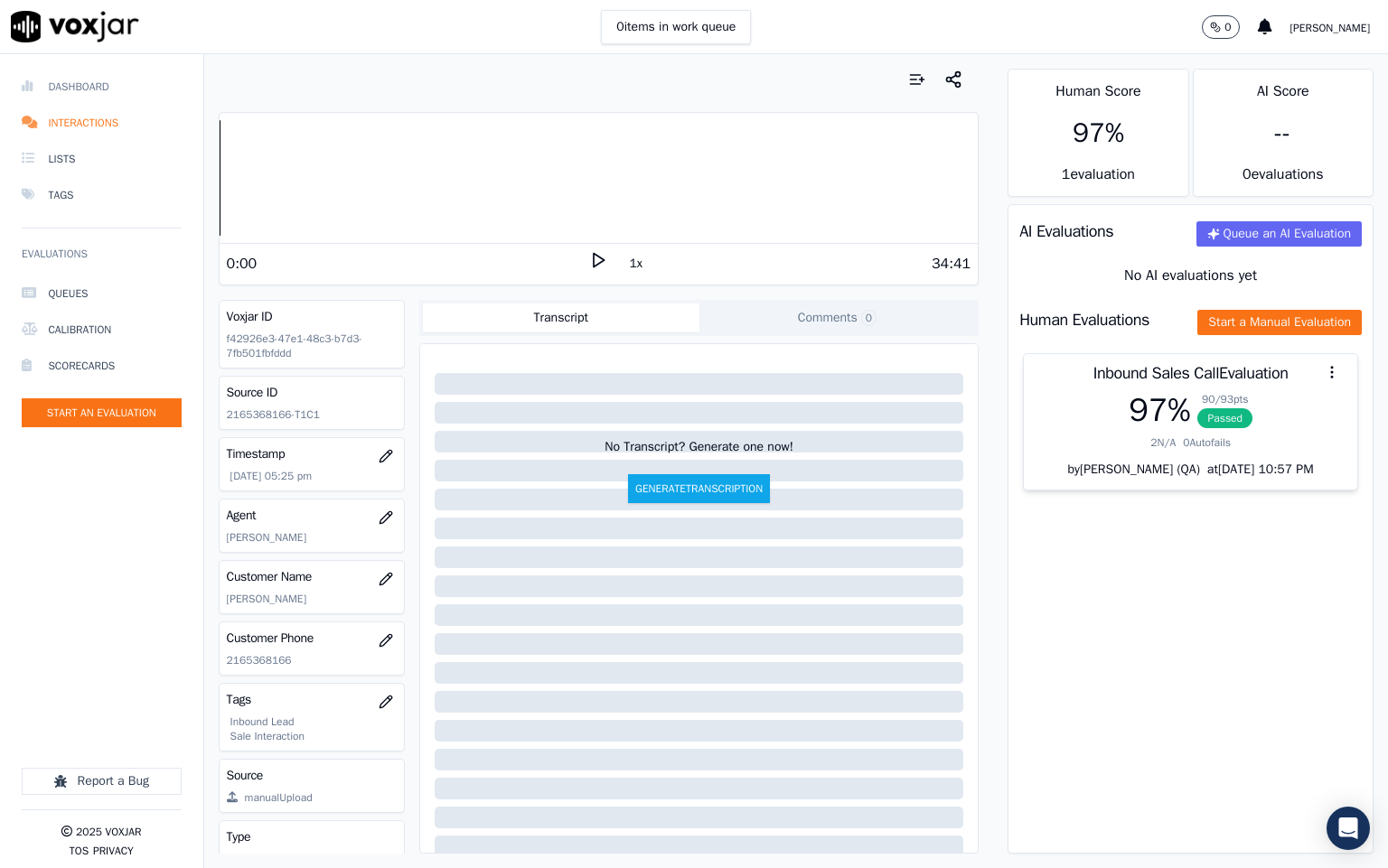 click on "Dashboard" at bounding box center [101, 87] 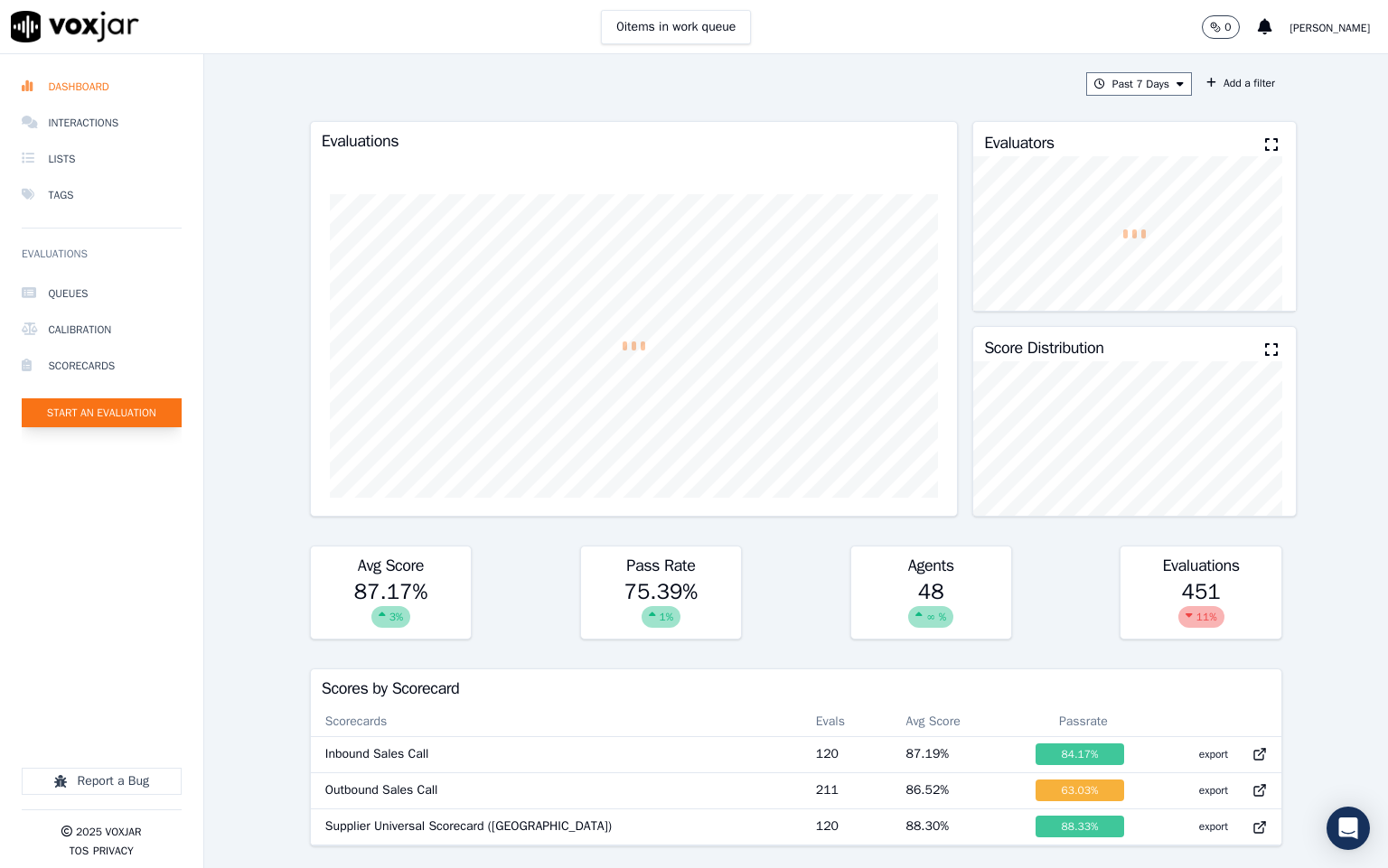 click on "Queues   Calibration   Scorecards   Start an Evaluation" 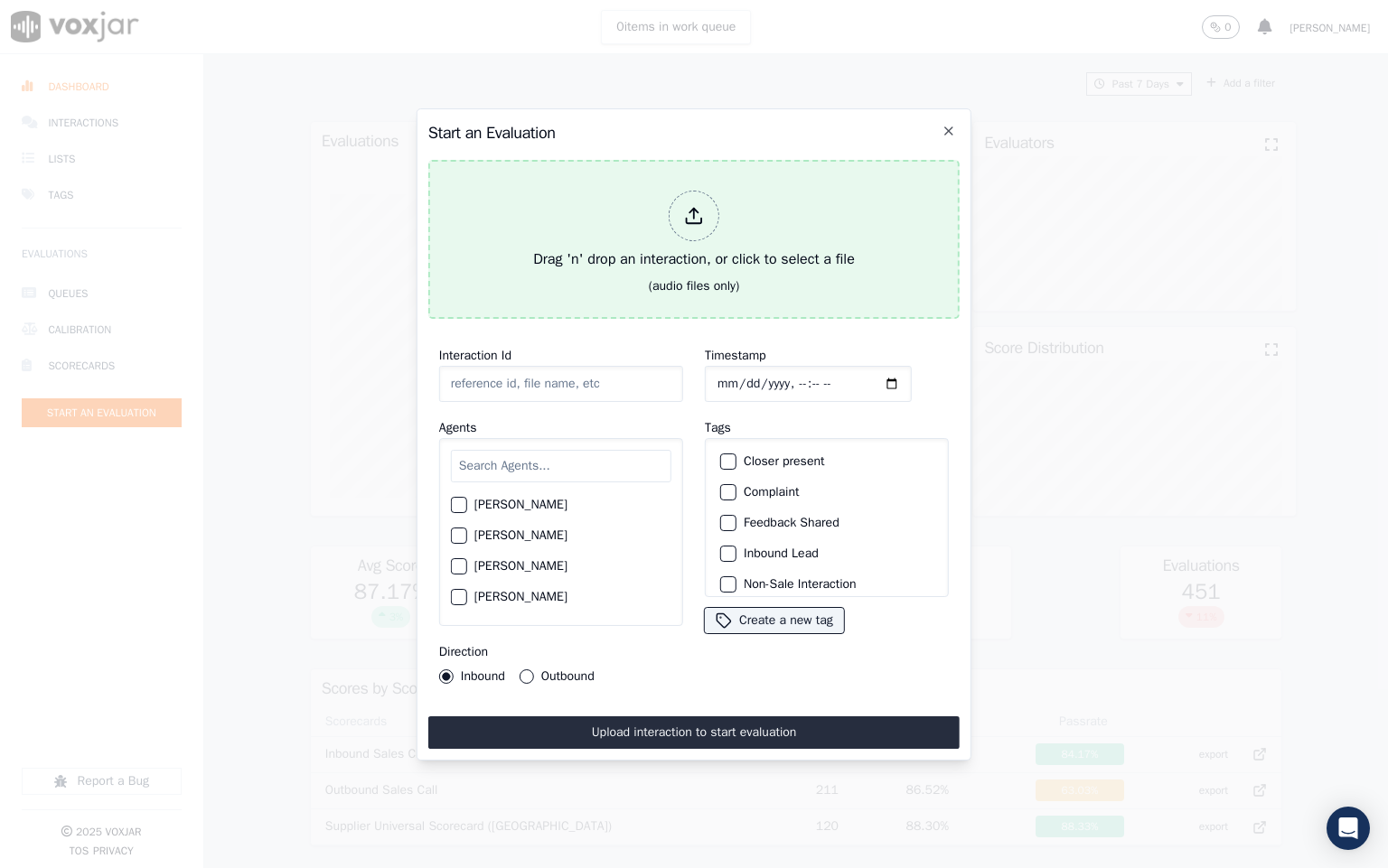 click 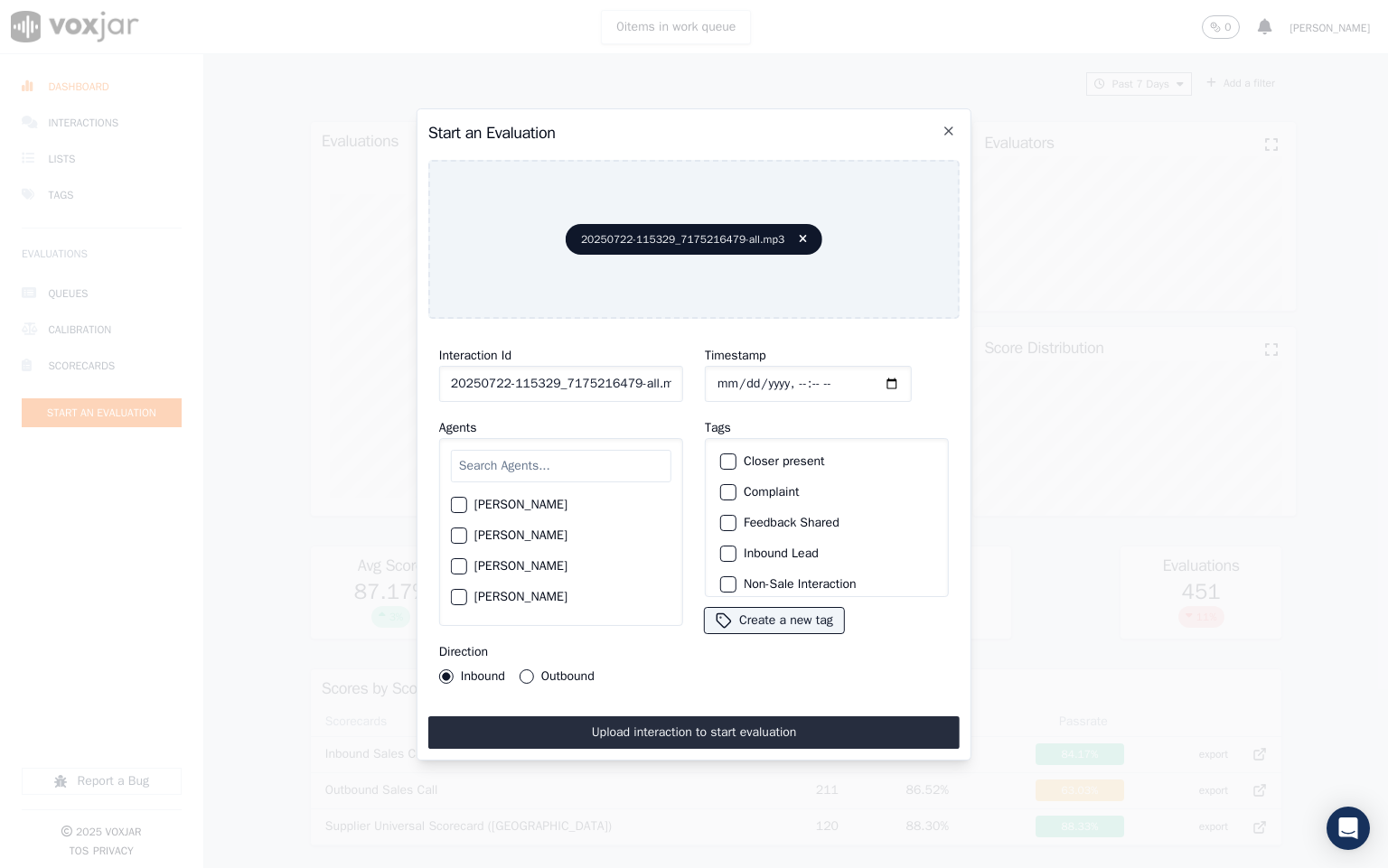 scroll, scrollTop: 0, scrollLeft: 11, axis: horizontal 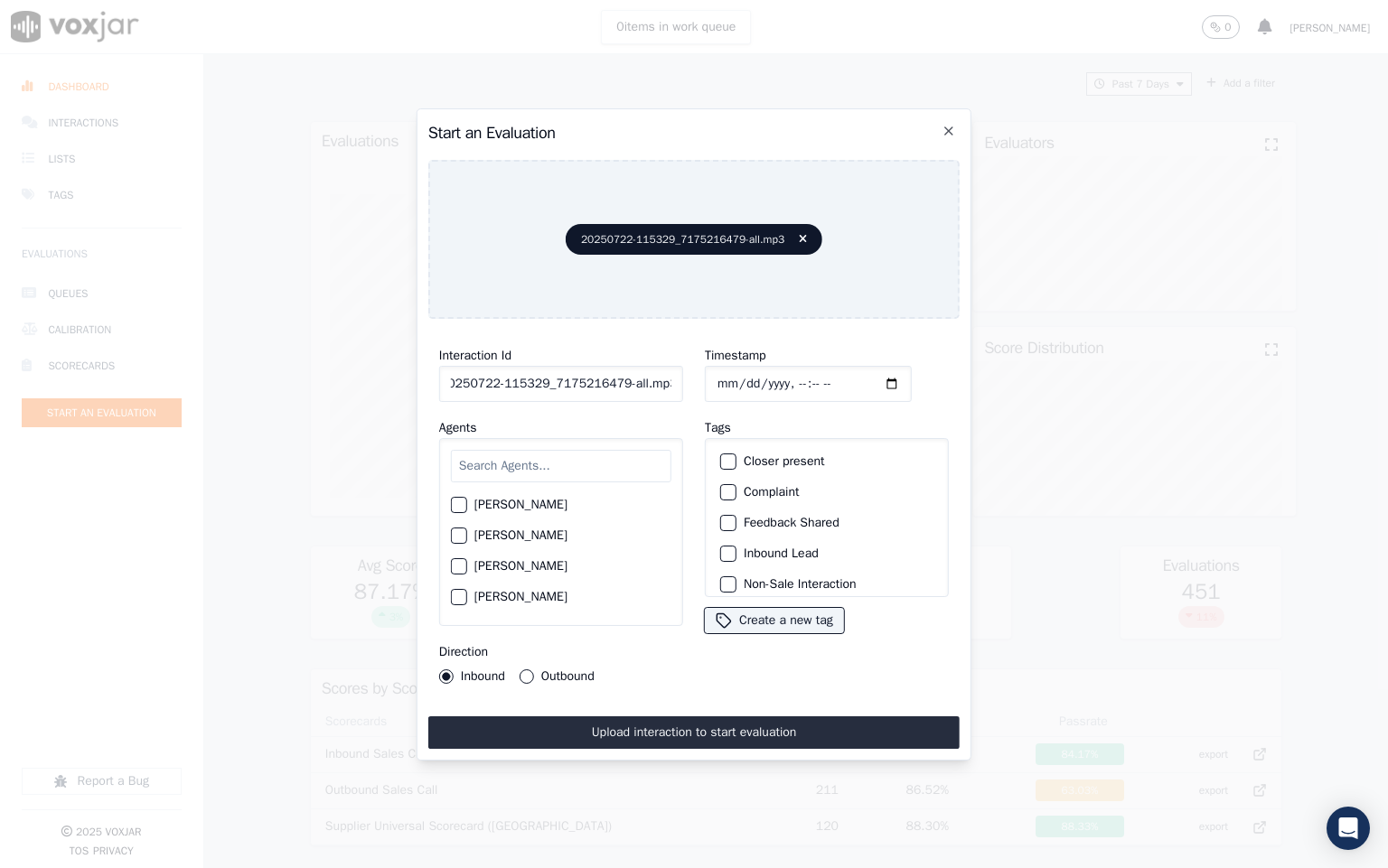drag, startPoint x: 626, startPoint y: 378, endPoint x: 714, endPoint y: 378, distance: 88 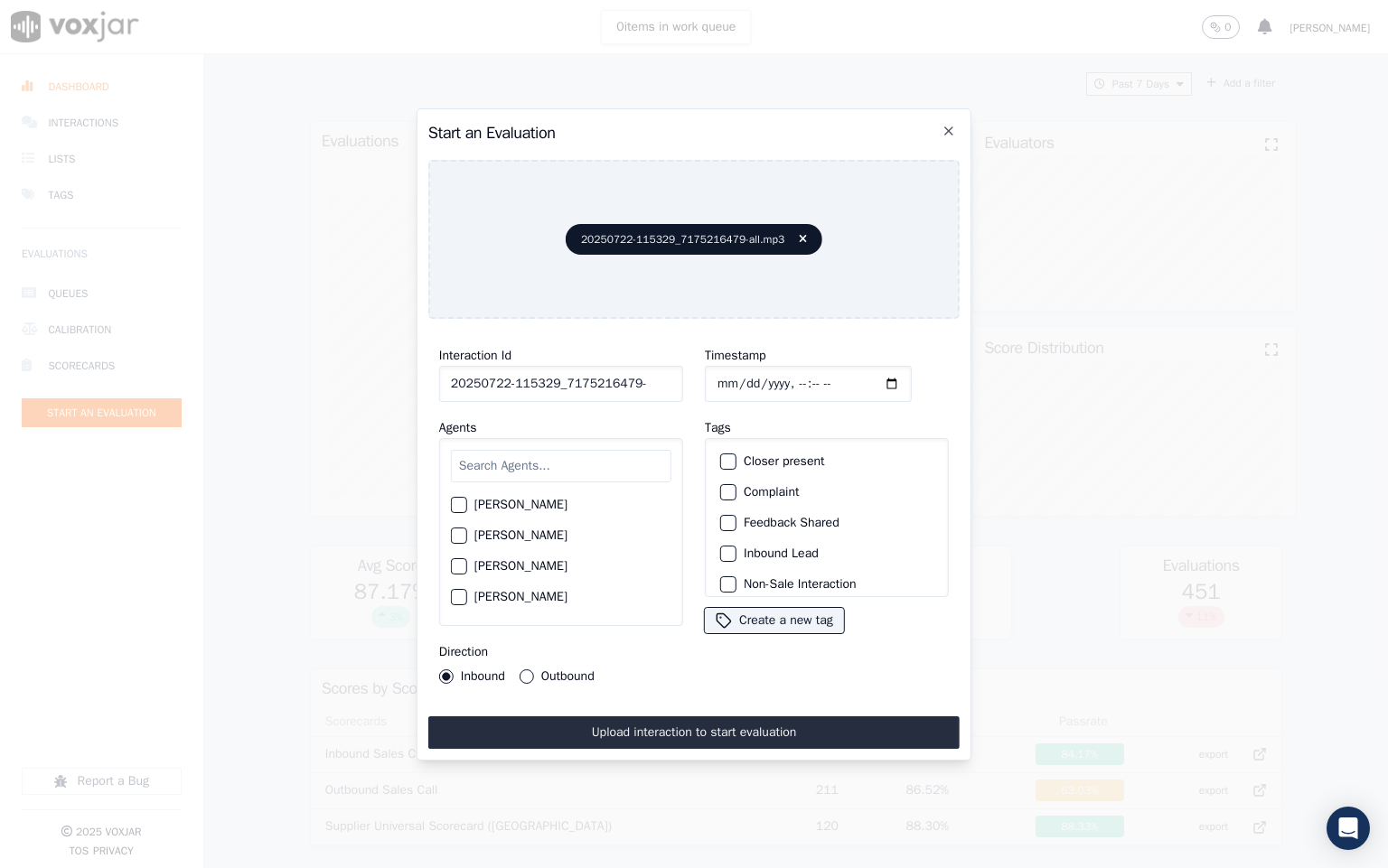 scroll, scrollTop: 0, scrollLeft: 0, axis: both 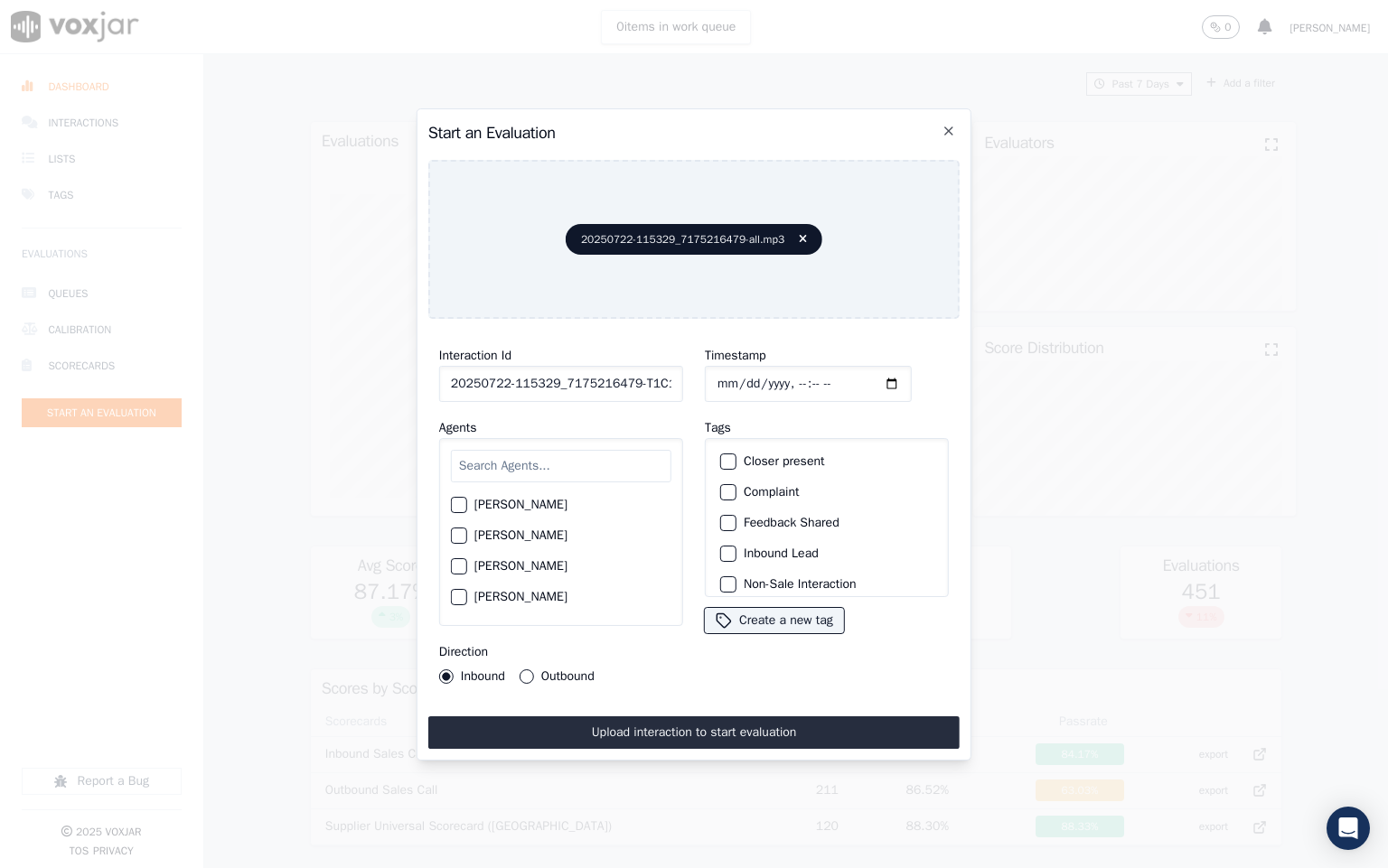 type on "20250722-115329_7175216479-T1C1" 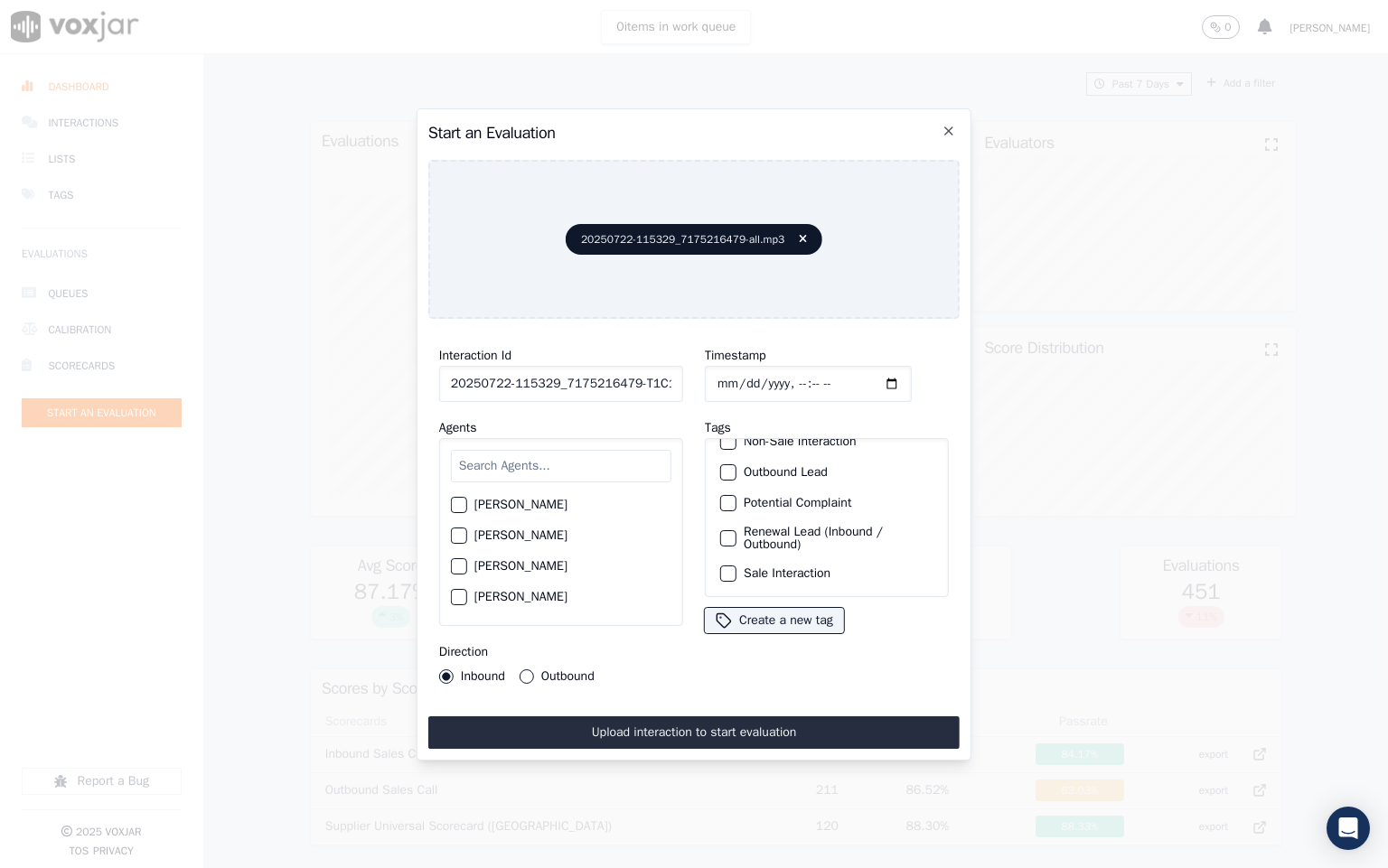 scroll, scrollTop: 171, scrollLeft: 0, axis: vertical 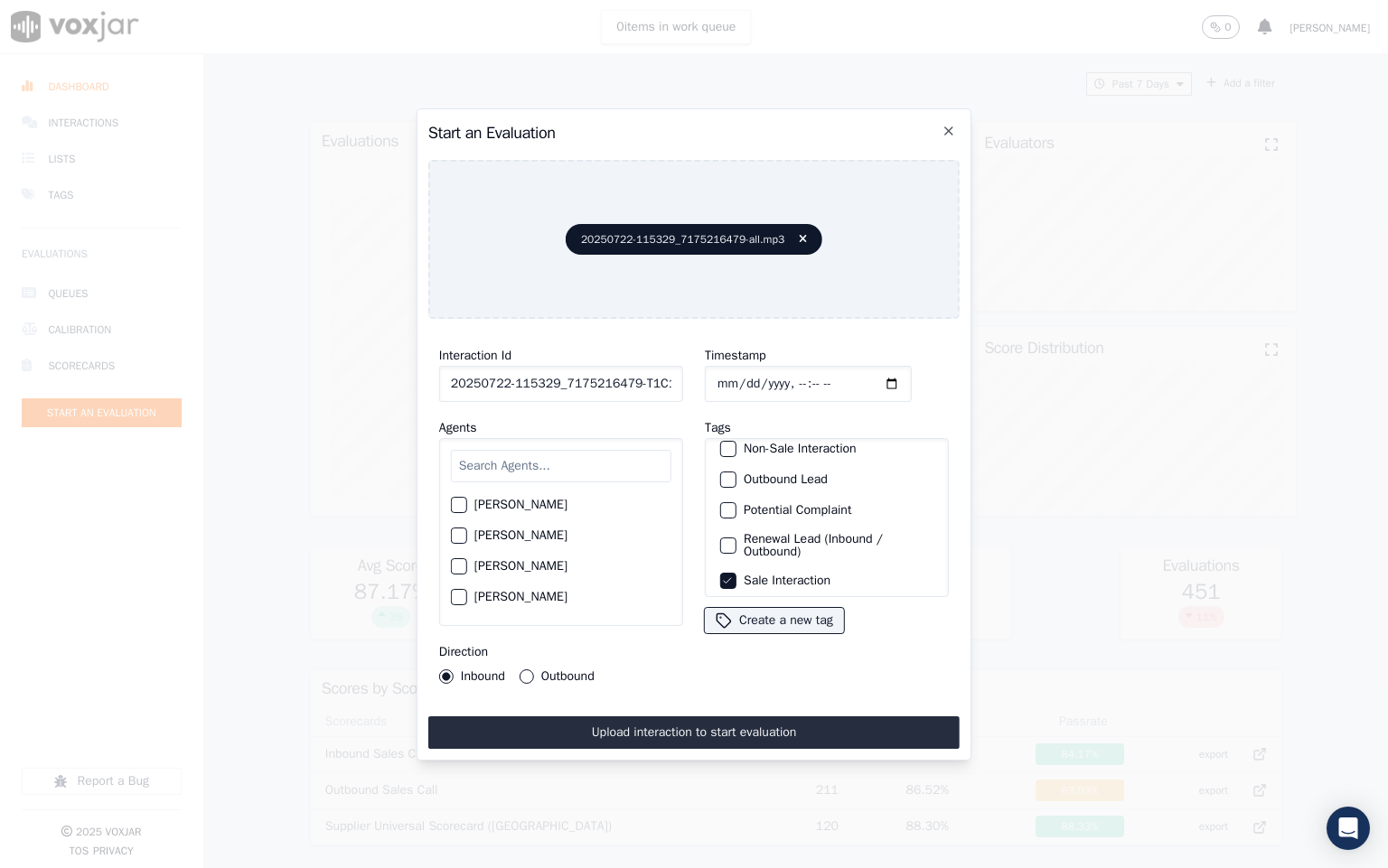 click at bounding box center [561, 466] 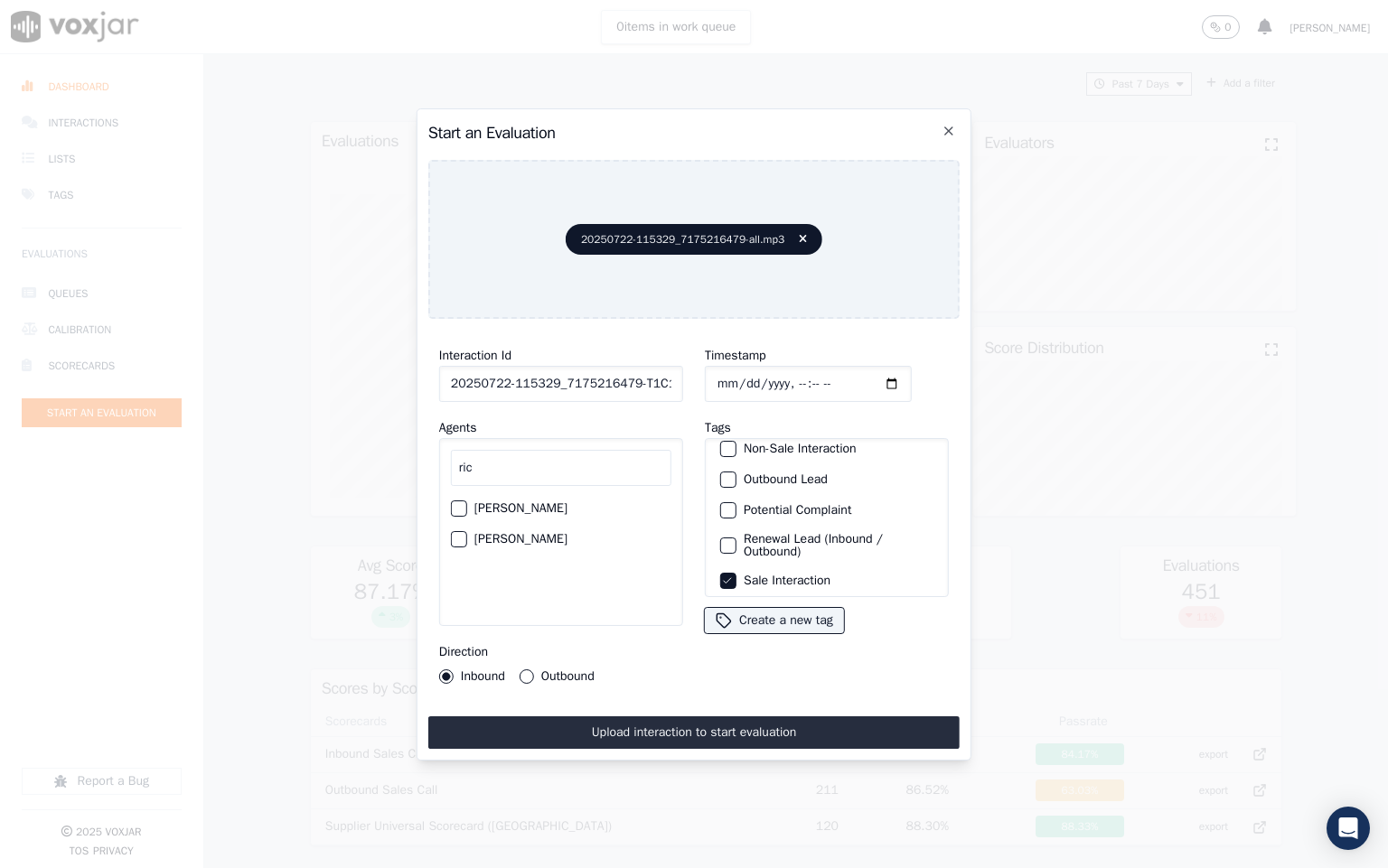 type on "ric" 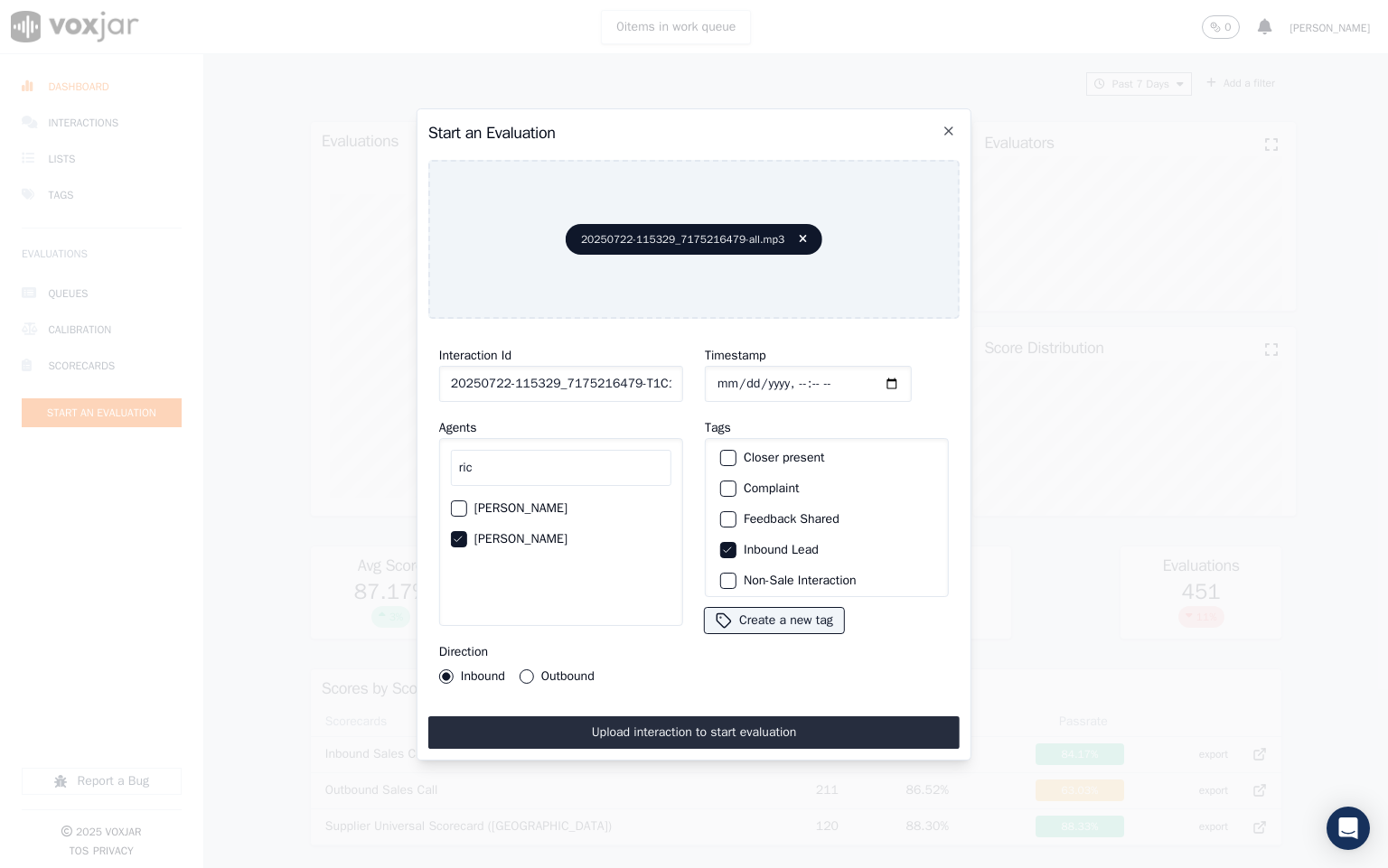 scroll, scrollTop: 0, scrollLeft: 0, axis: both 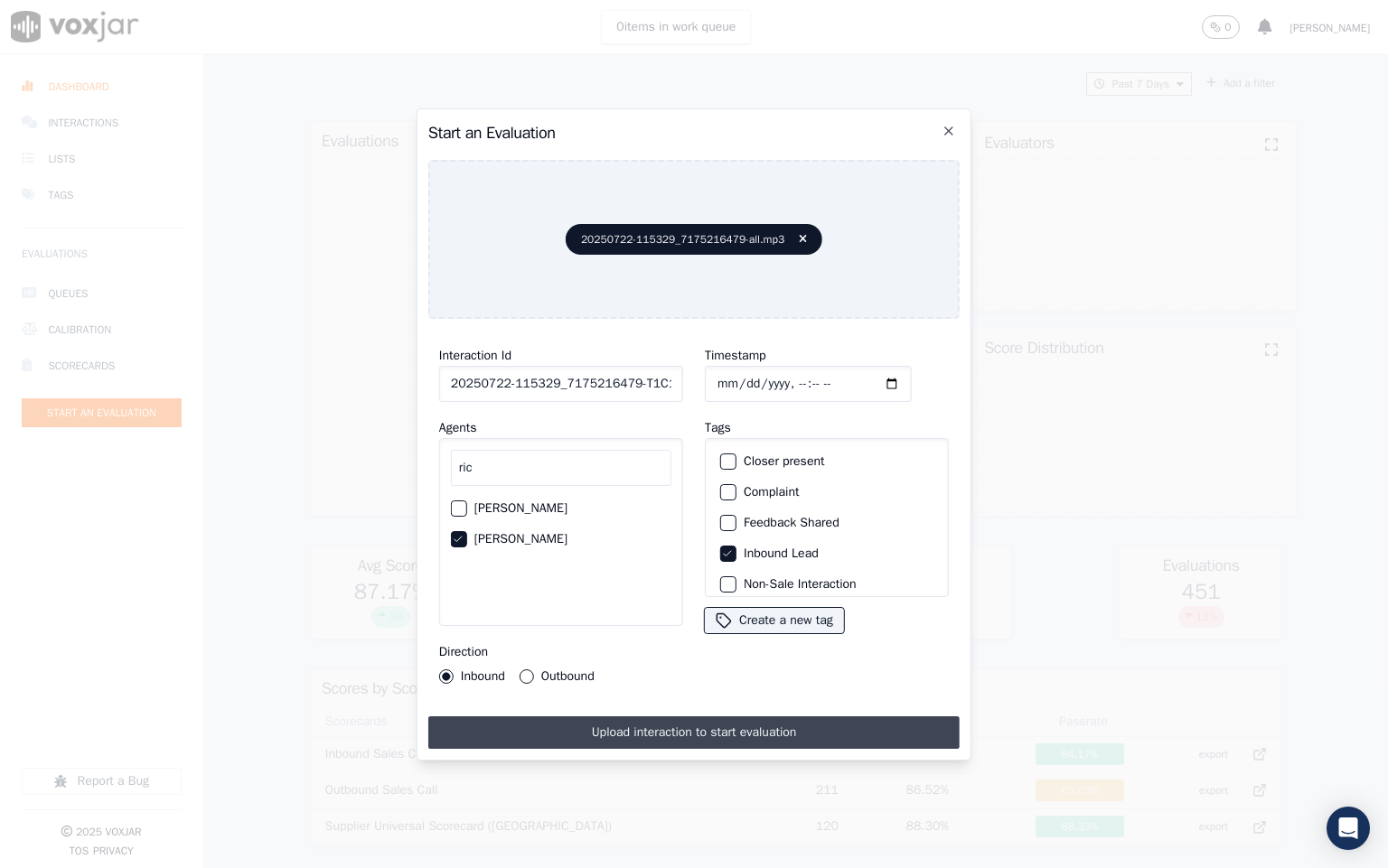 click on "Upload interaction to start evaluation" at bounding box center [694, 733] 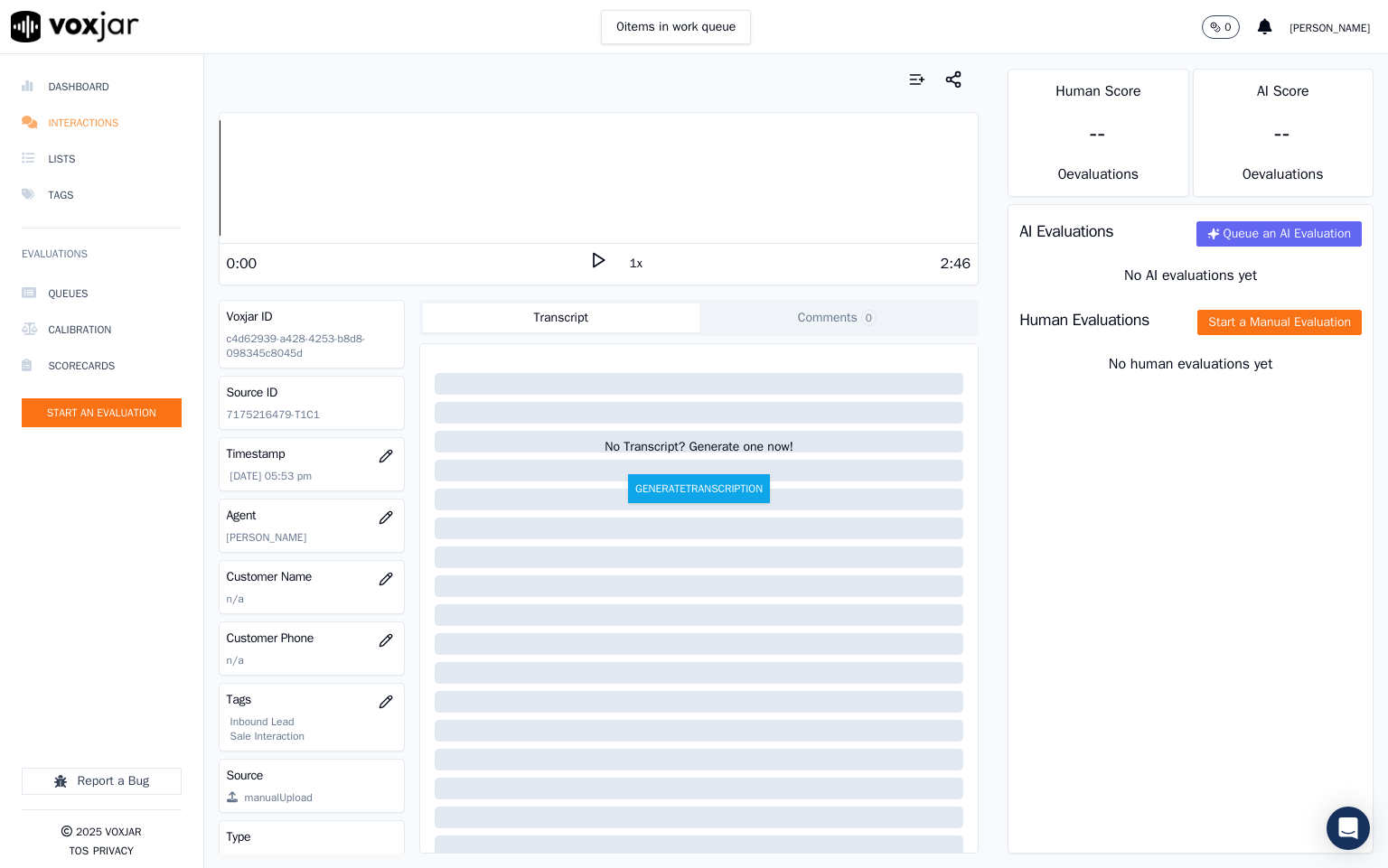 click on "Interactions" at bounding box center (101, 123) 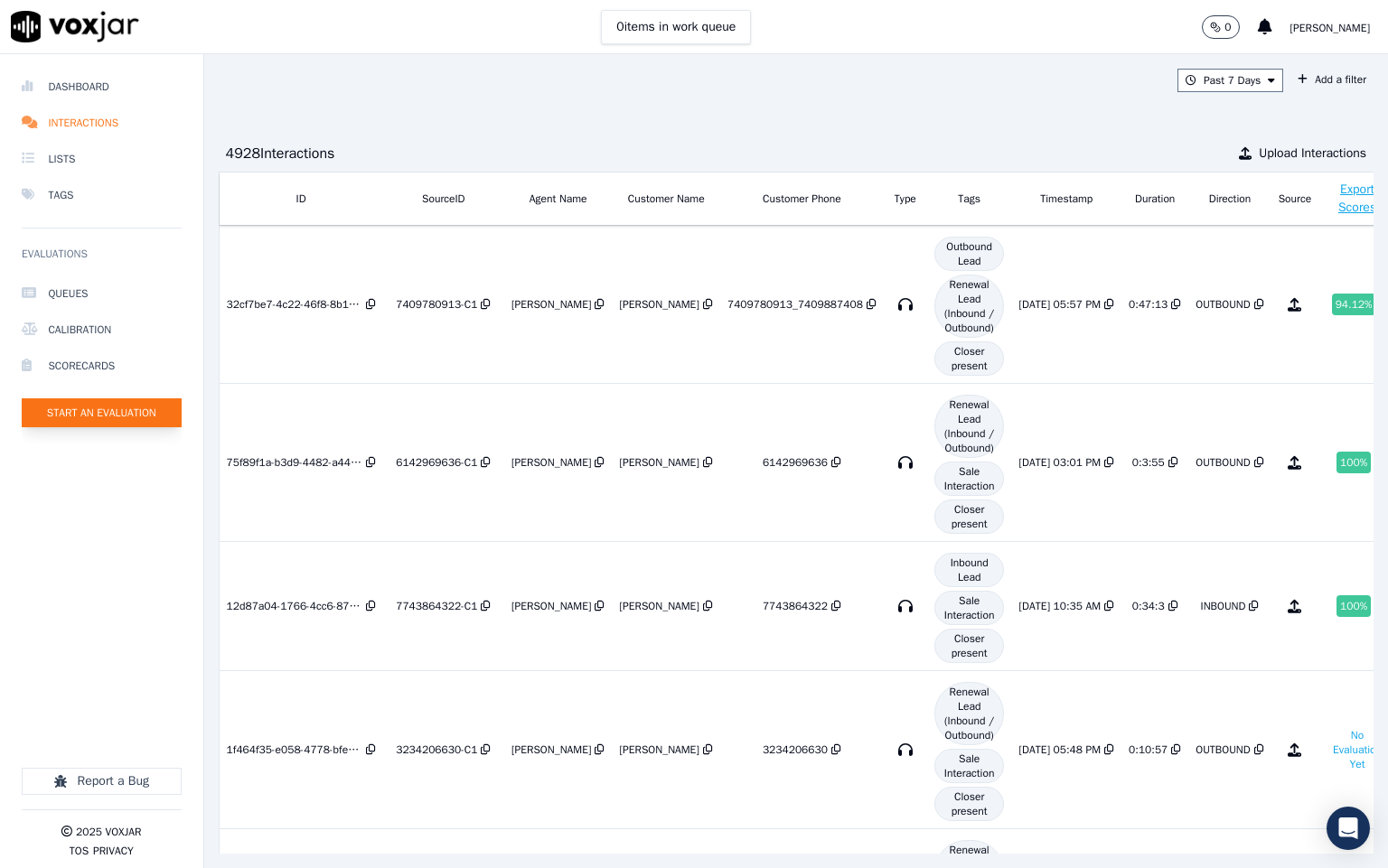 click on "Start an Evaluation" 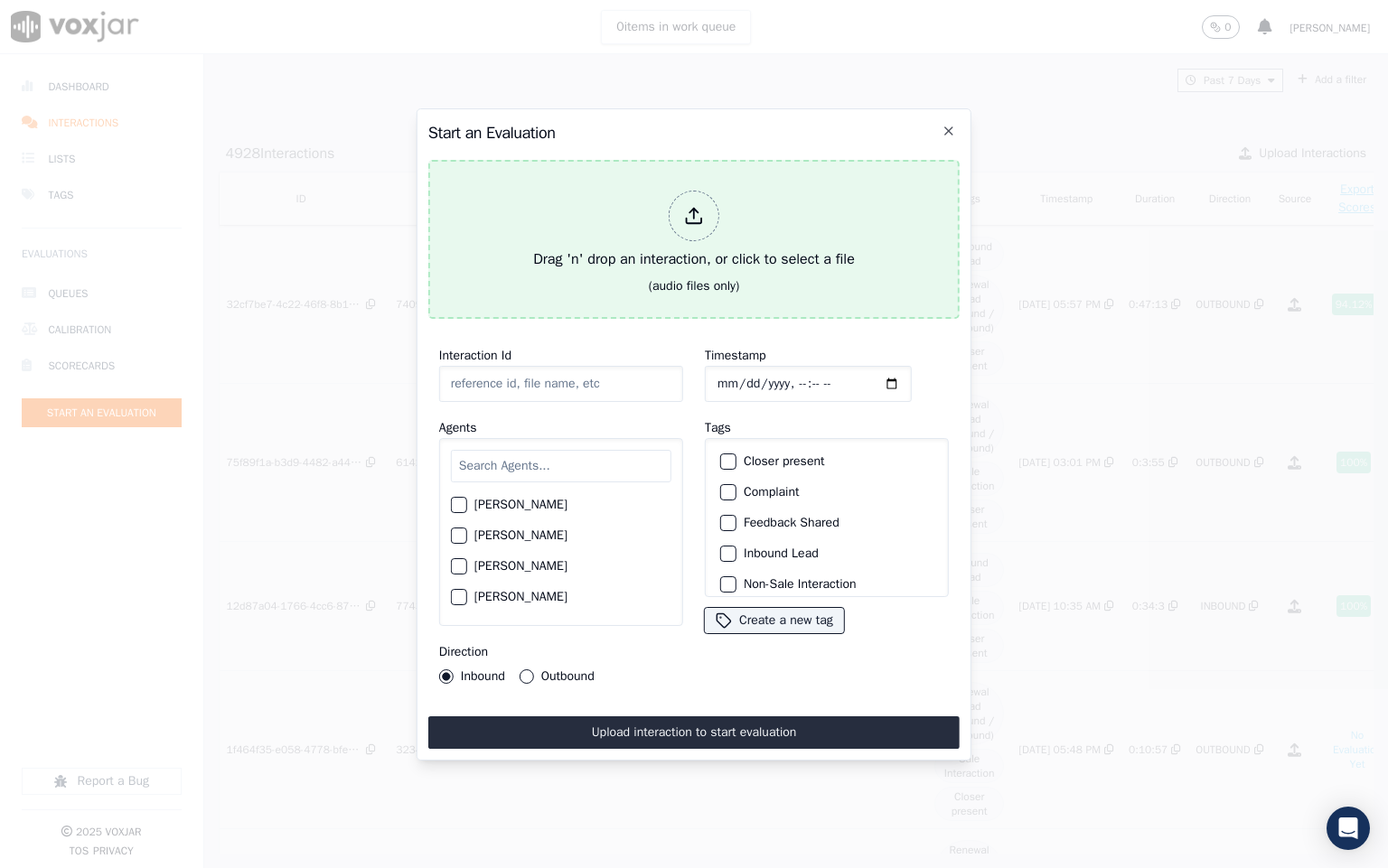 click on "Drag 'n' drop an interaction, or click to select a file" at bounding box center [694, 230] 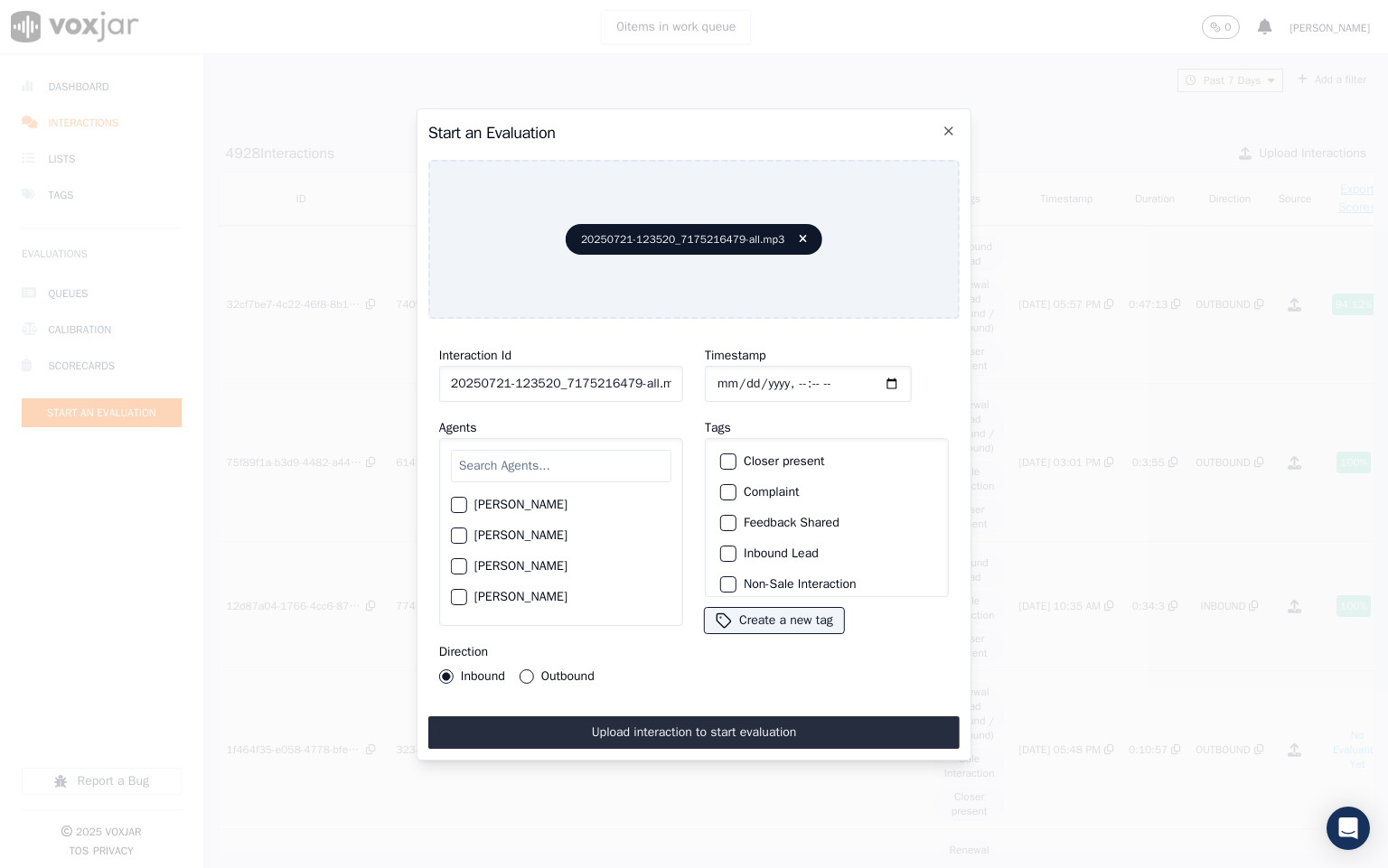 scroll, scrollTop: 0, scrollLeft: 11, axis: horizontal 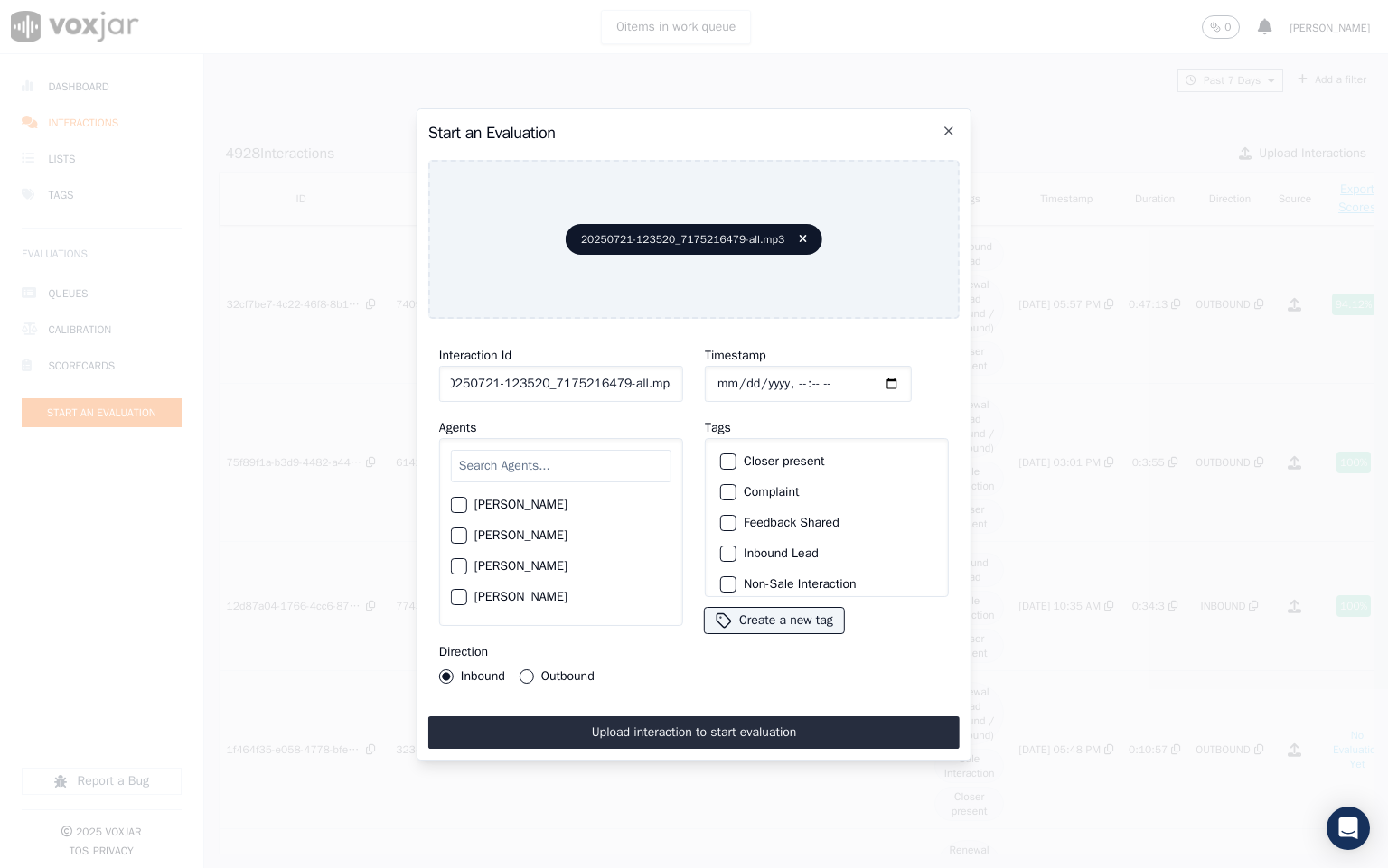 drag, startPoint x: 633, startPoint y: 374, endPoint x: 744, endPoint y: 375, distance: 111.0045 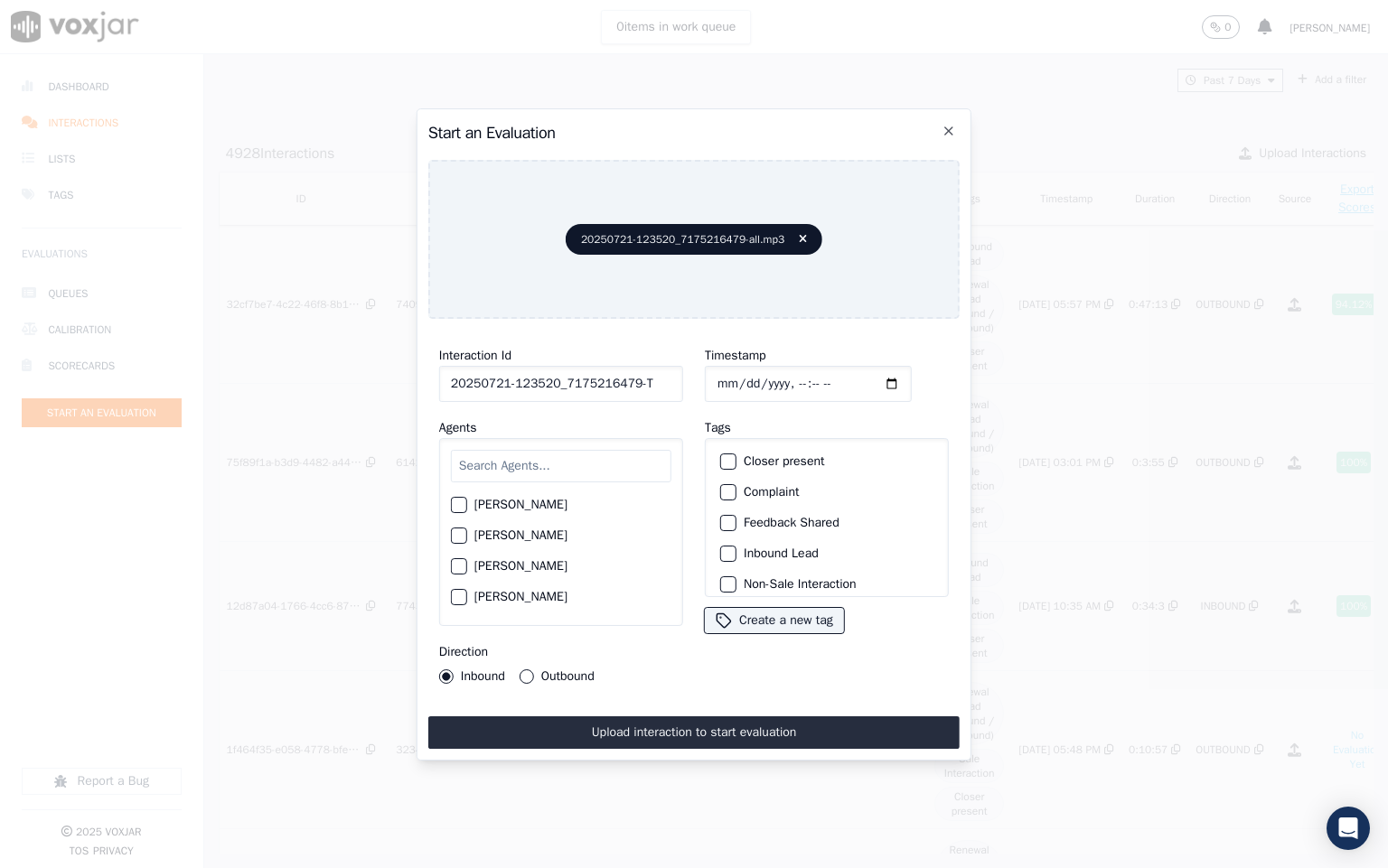 scroll, scrollTop: 0, scrollLeft: 0, axis: both 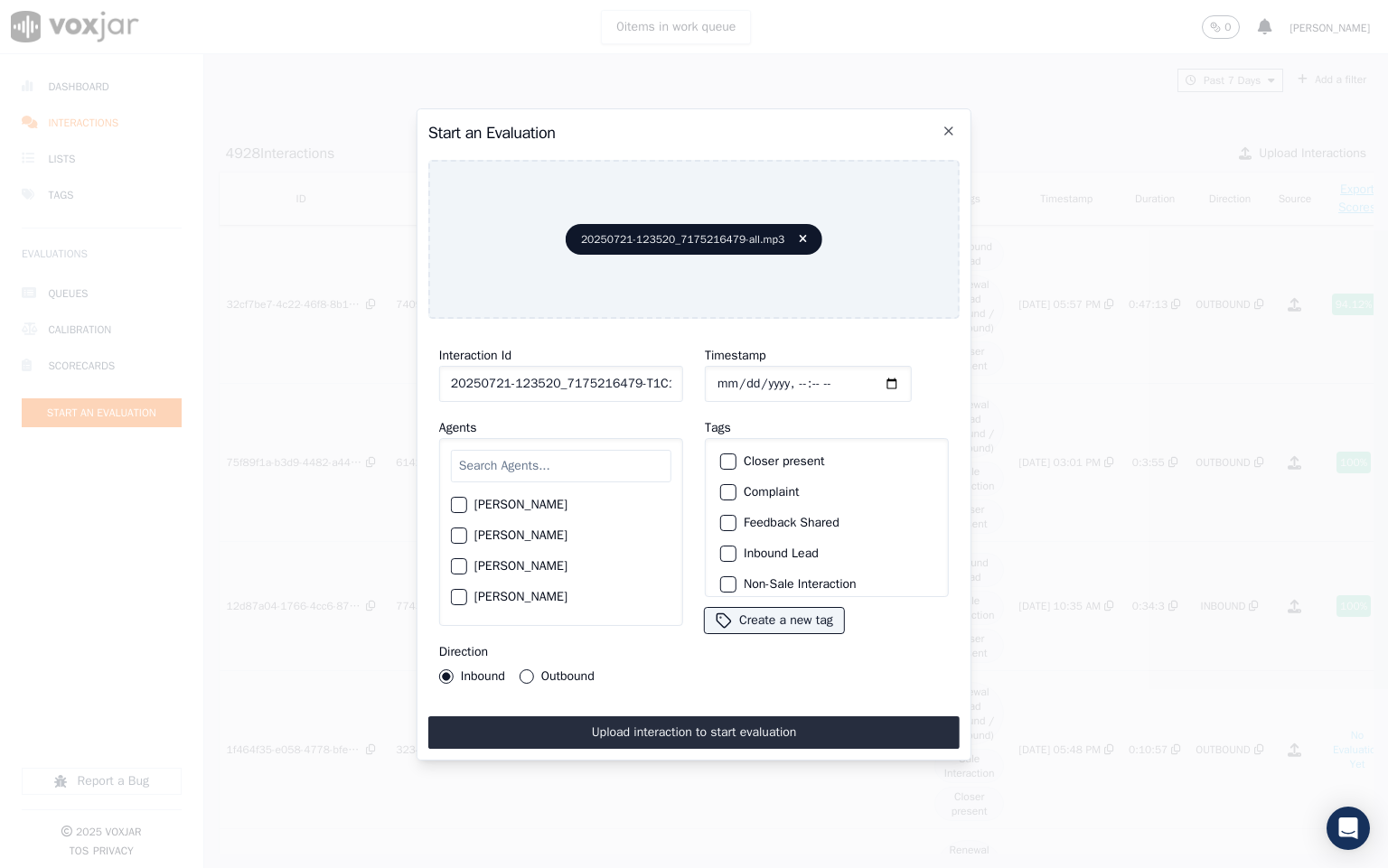 type on "20250721-123520_7175216479-T1C1" 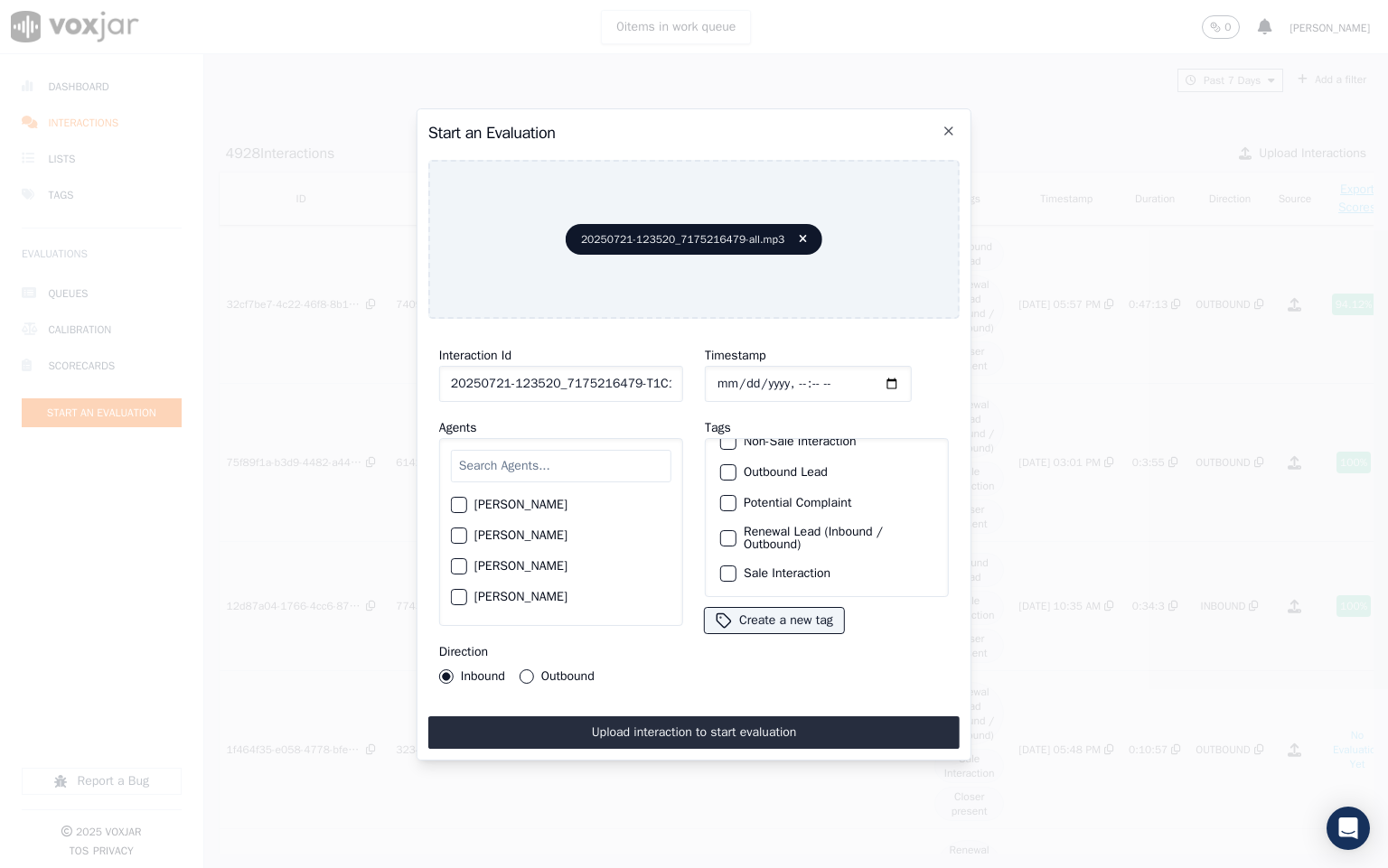 scroll, scrollTop: 171, scrollLeft: 0, axis: vertical 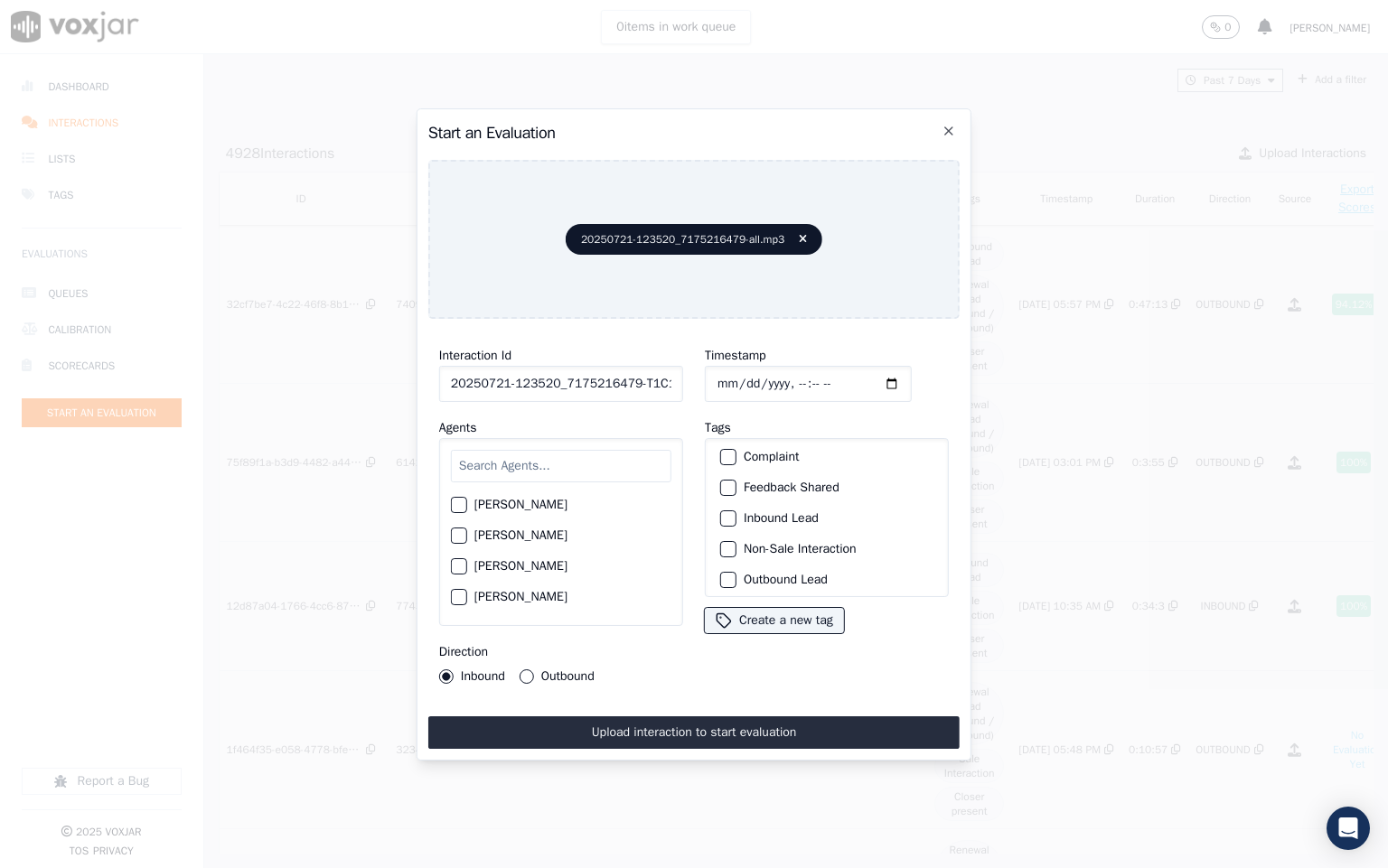 click at bounding box center [727, 518] 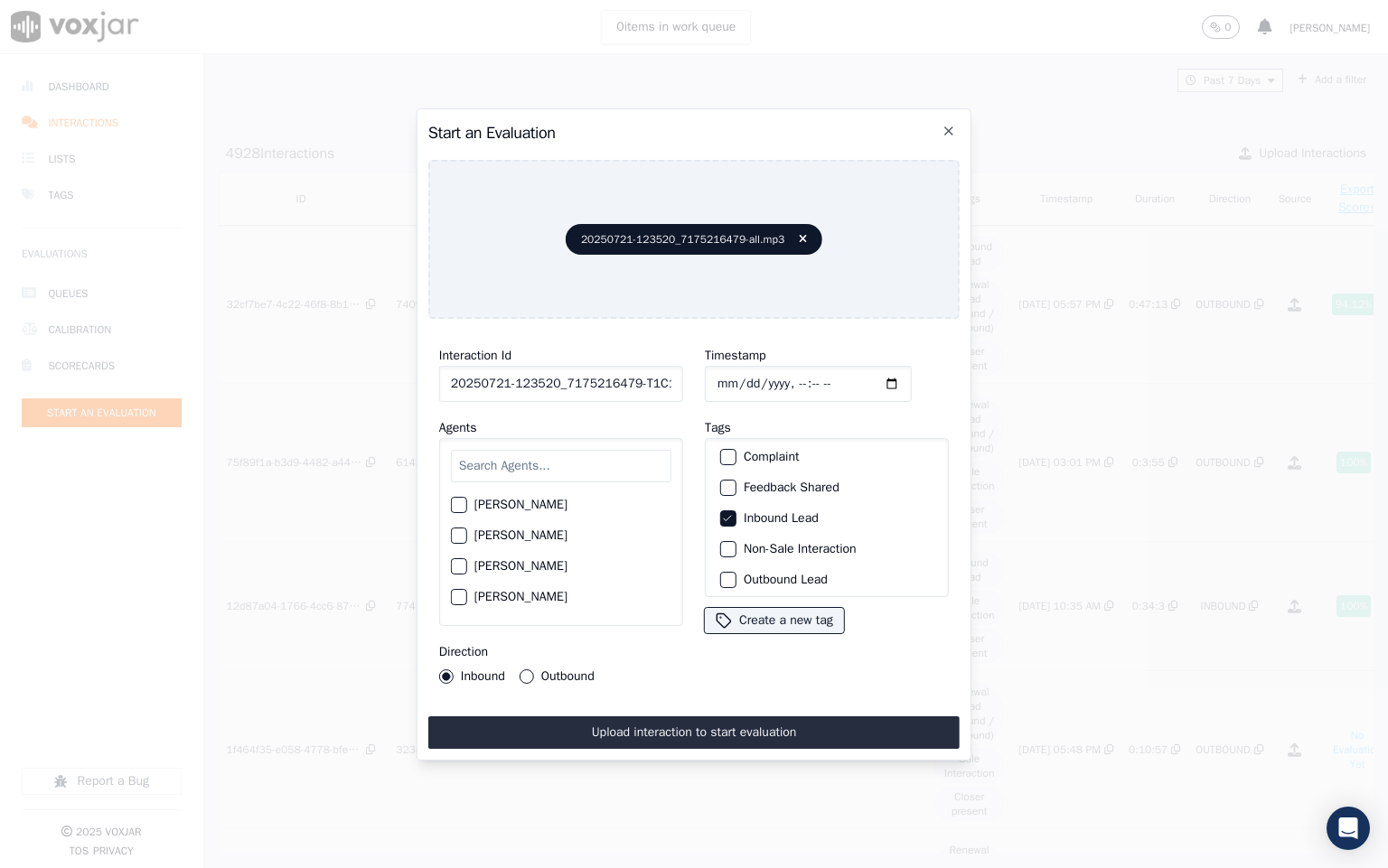 click at bounding box center (561, 466) 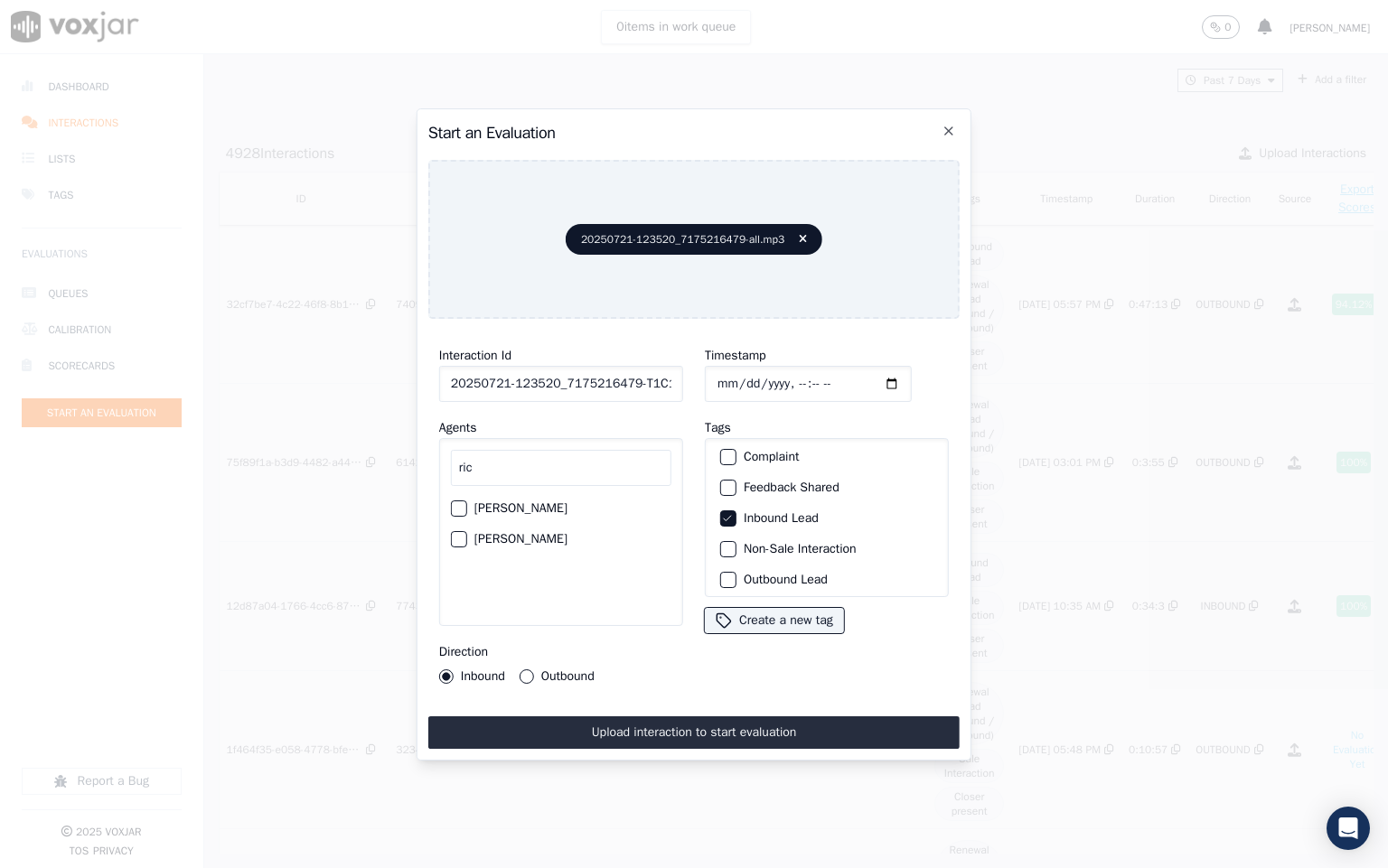 type on "ric" 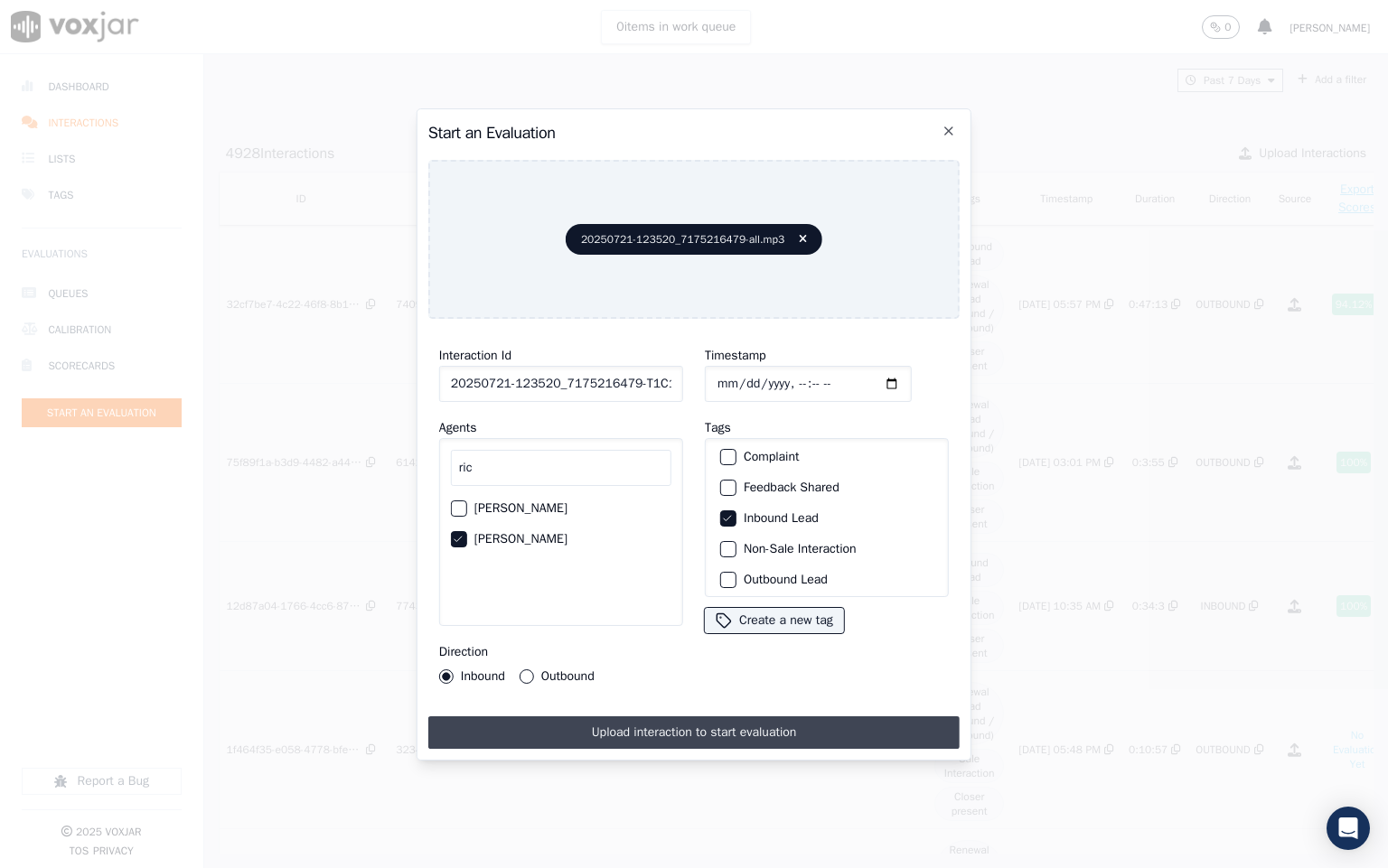click on "Upload interaction to start evaluation" at bounding box center [694, 733] 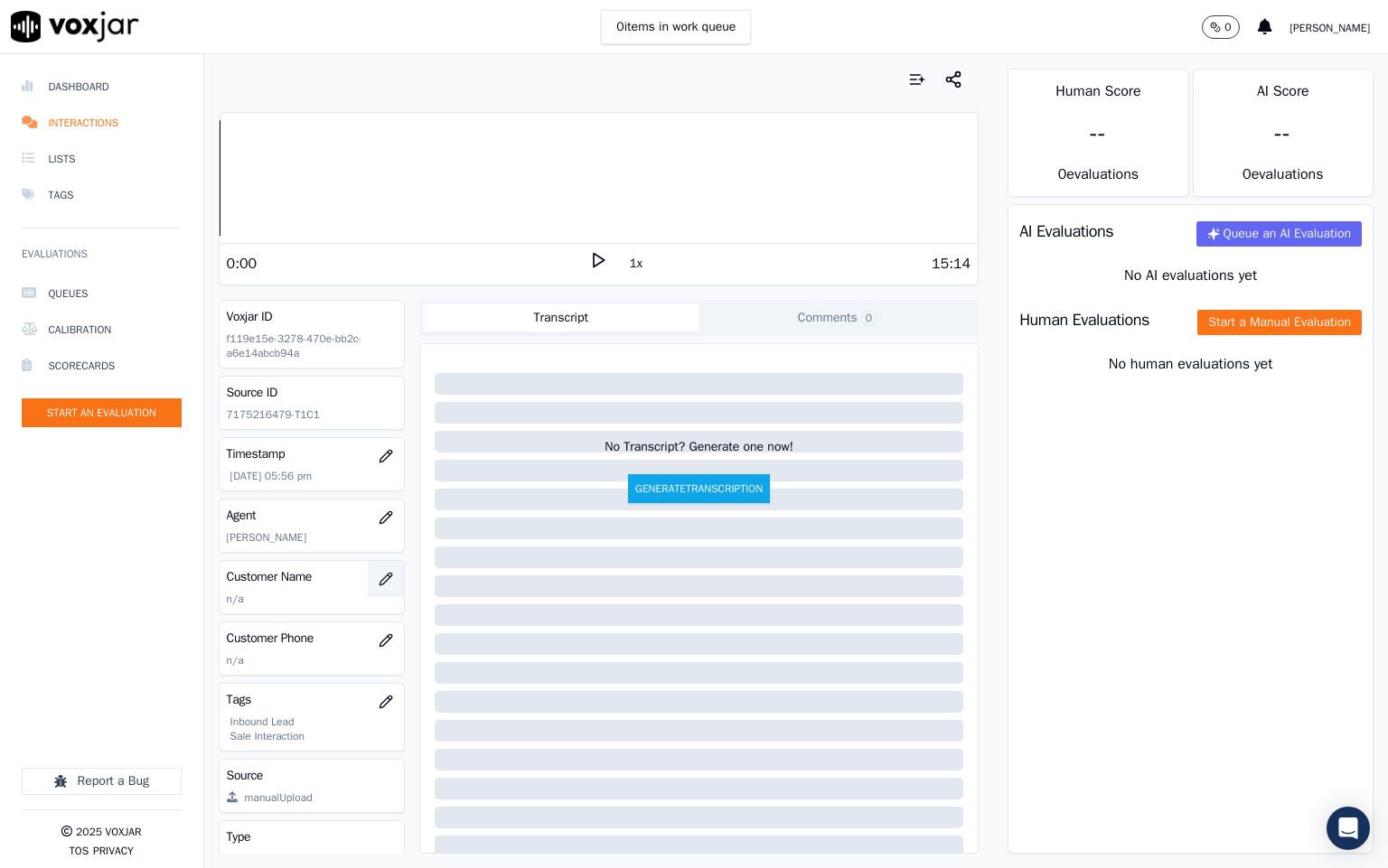 click 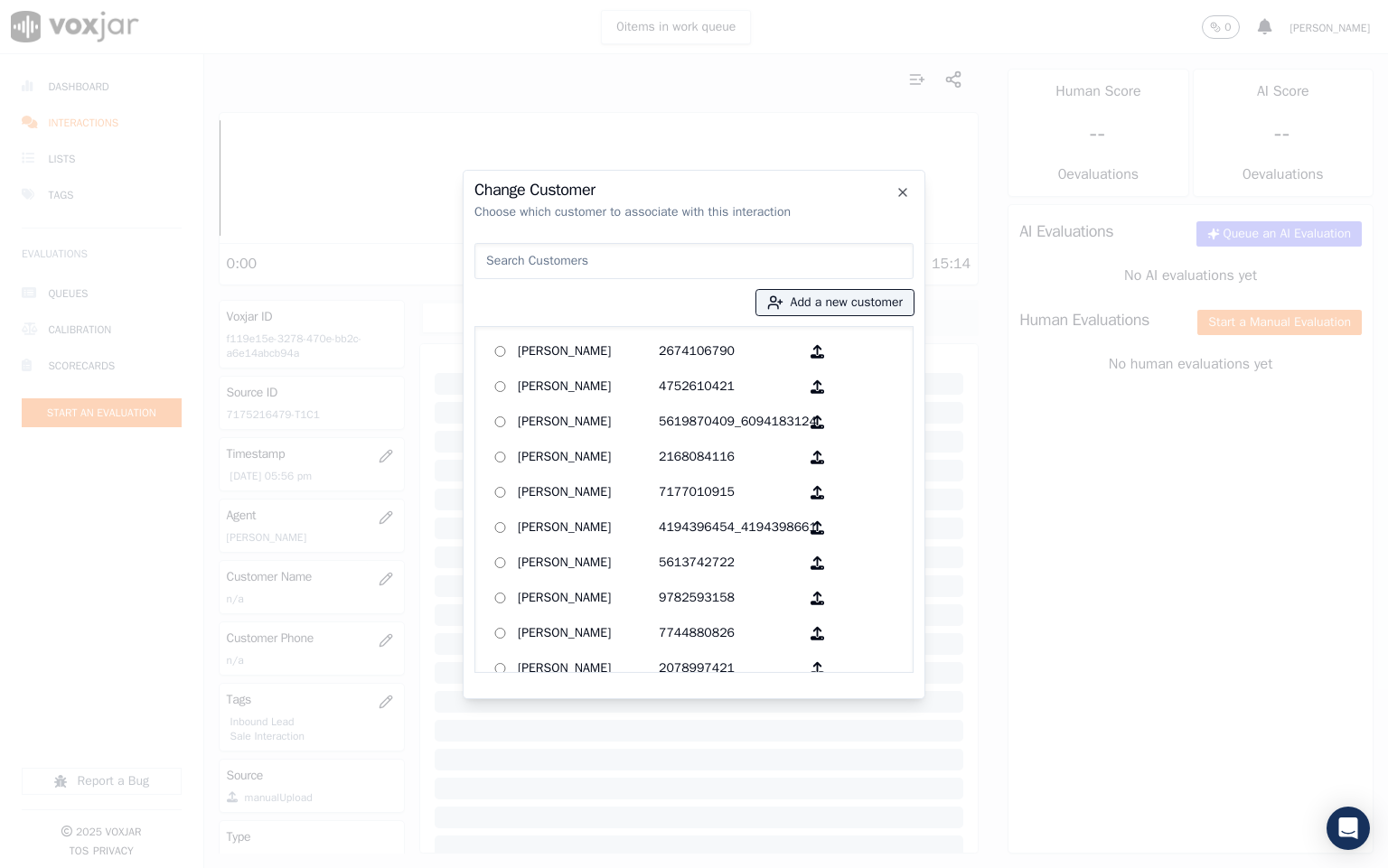type on "[PERSON_NAME]" 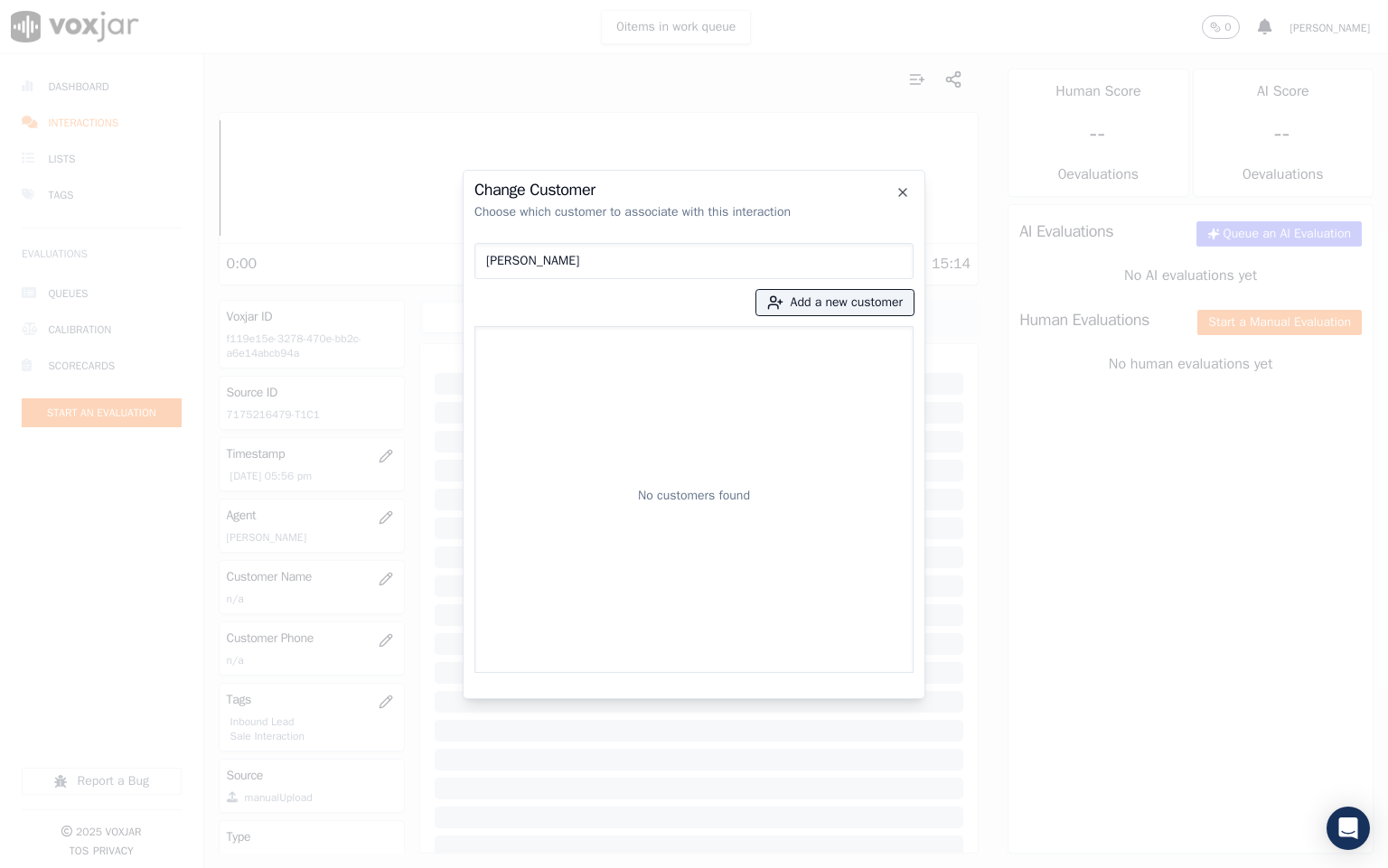 drag, startPoint x: 629, startPoint y: 261, endPoint x: 353, endPoint y: 279, distance: 276.58633 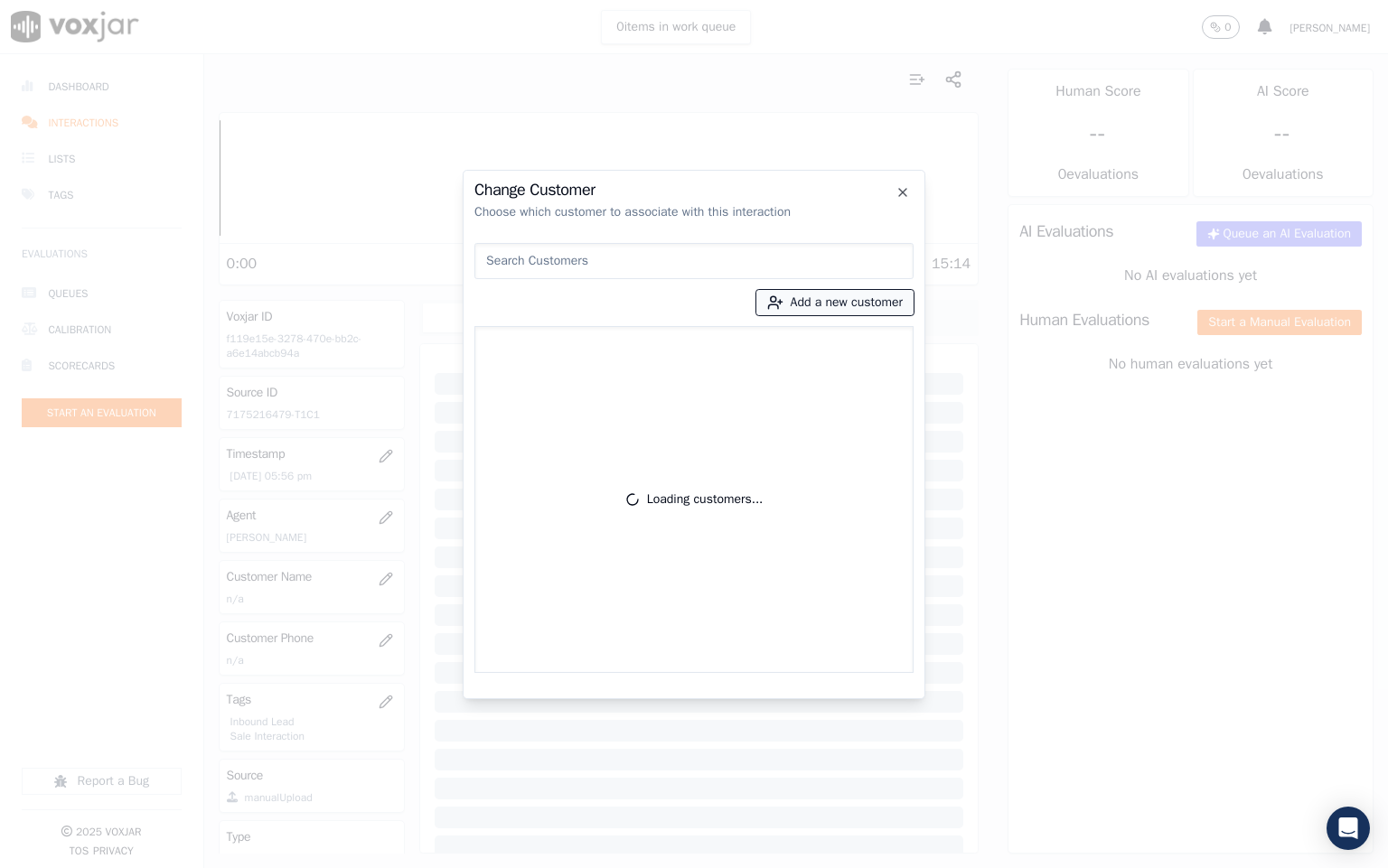 click on "Add a new customer" at bounding box center [835, 303] 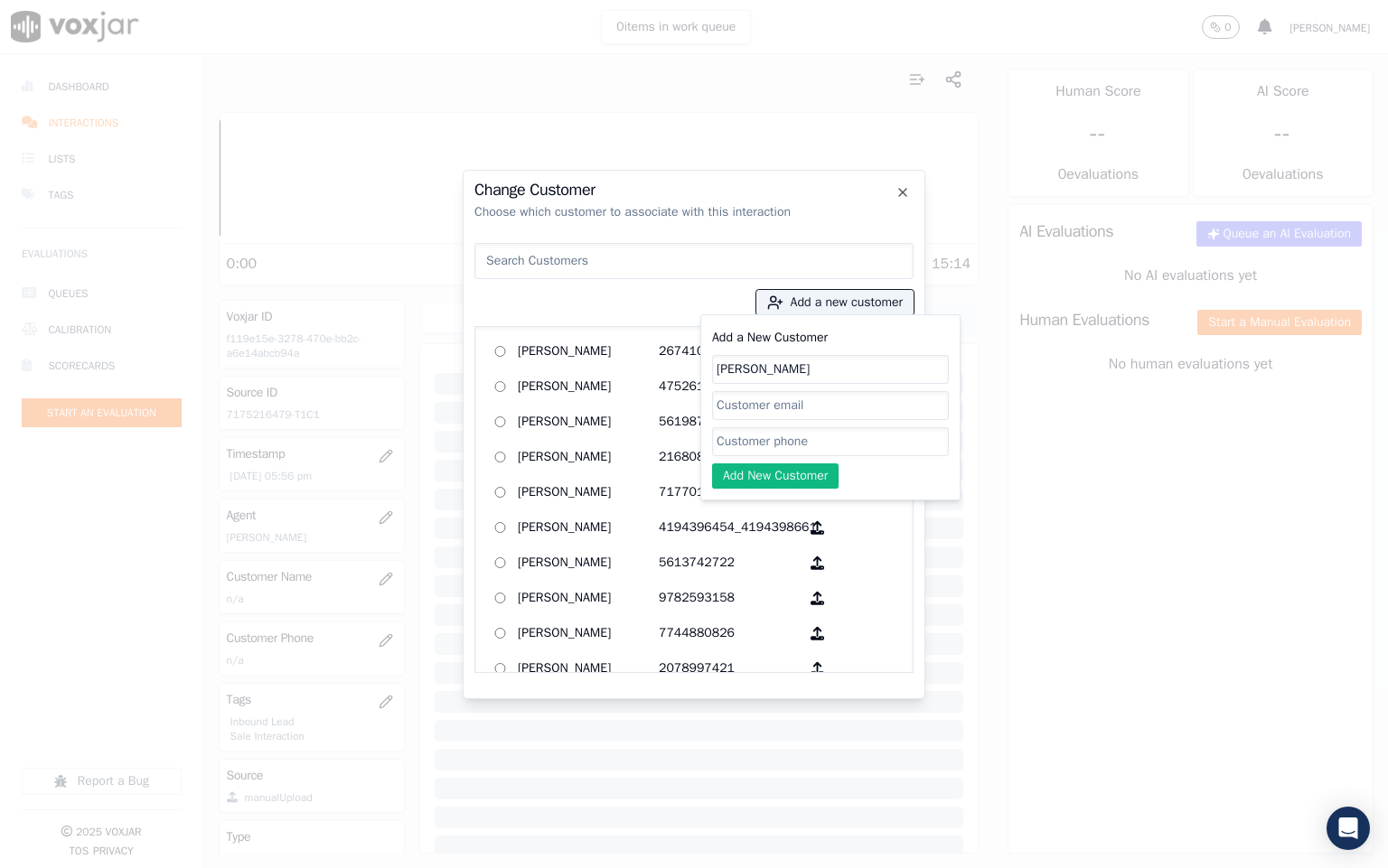 type on "[PERSON_NAME]" 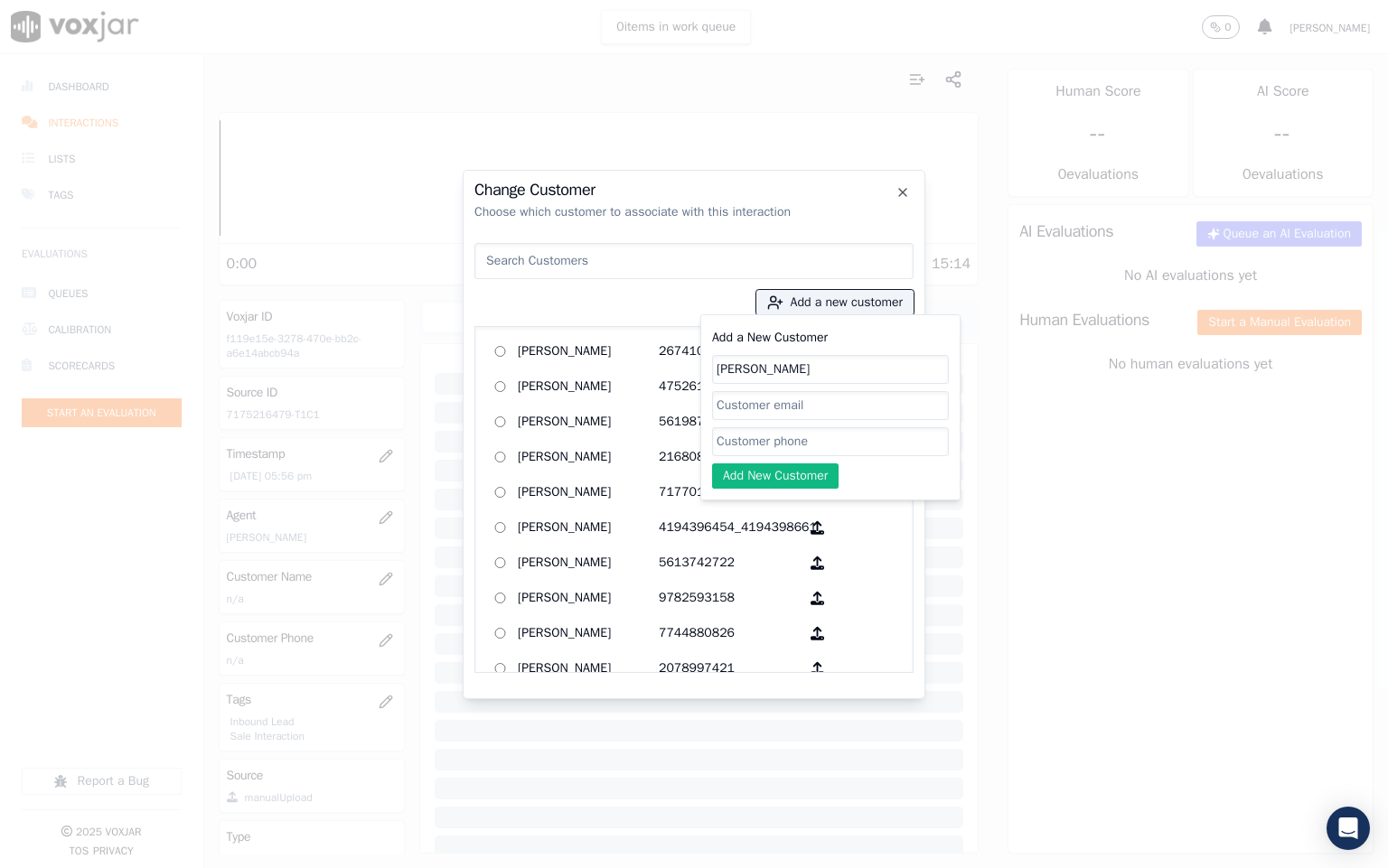 click on "Add a New Customer" 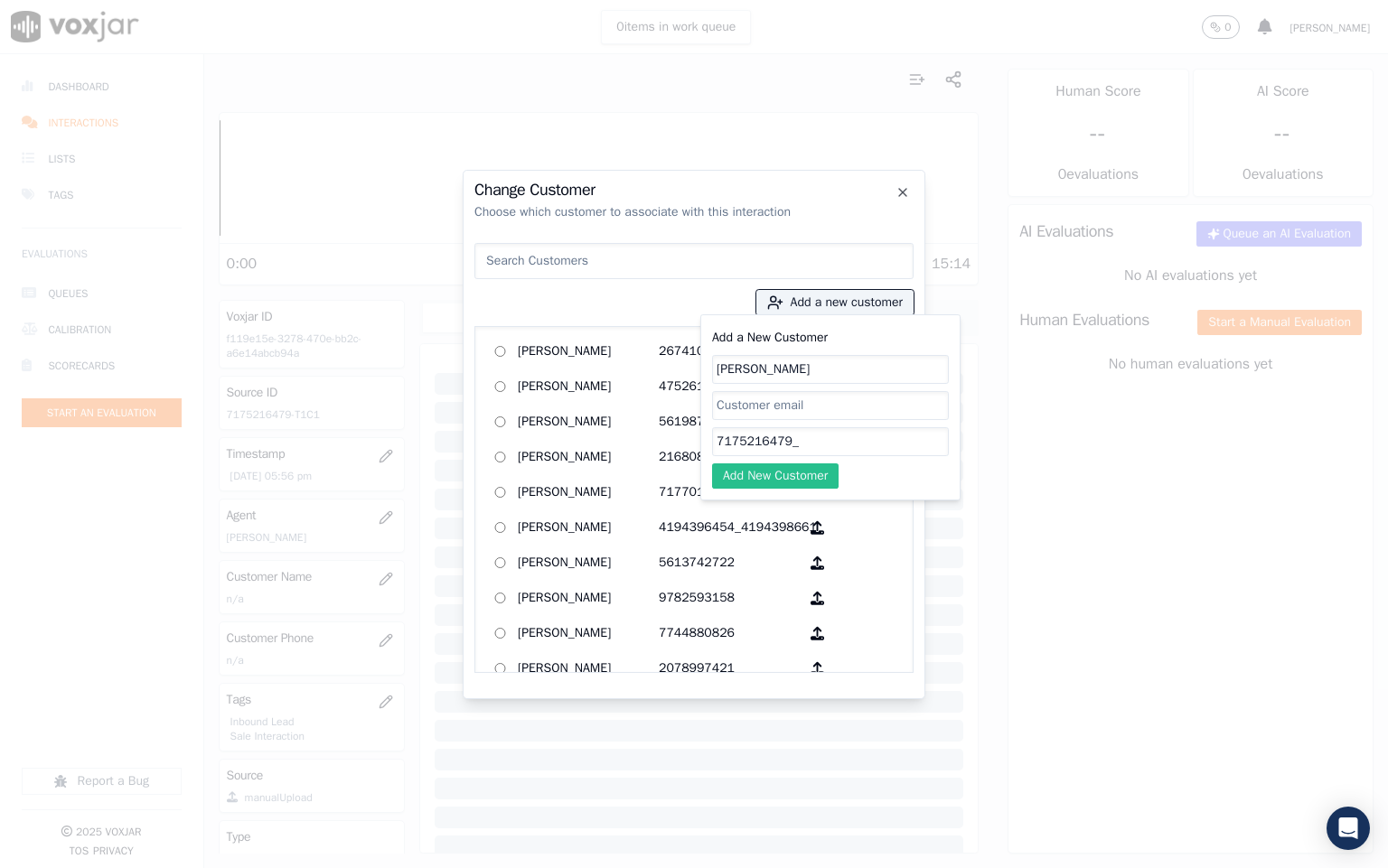 paste on "7174768685" 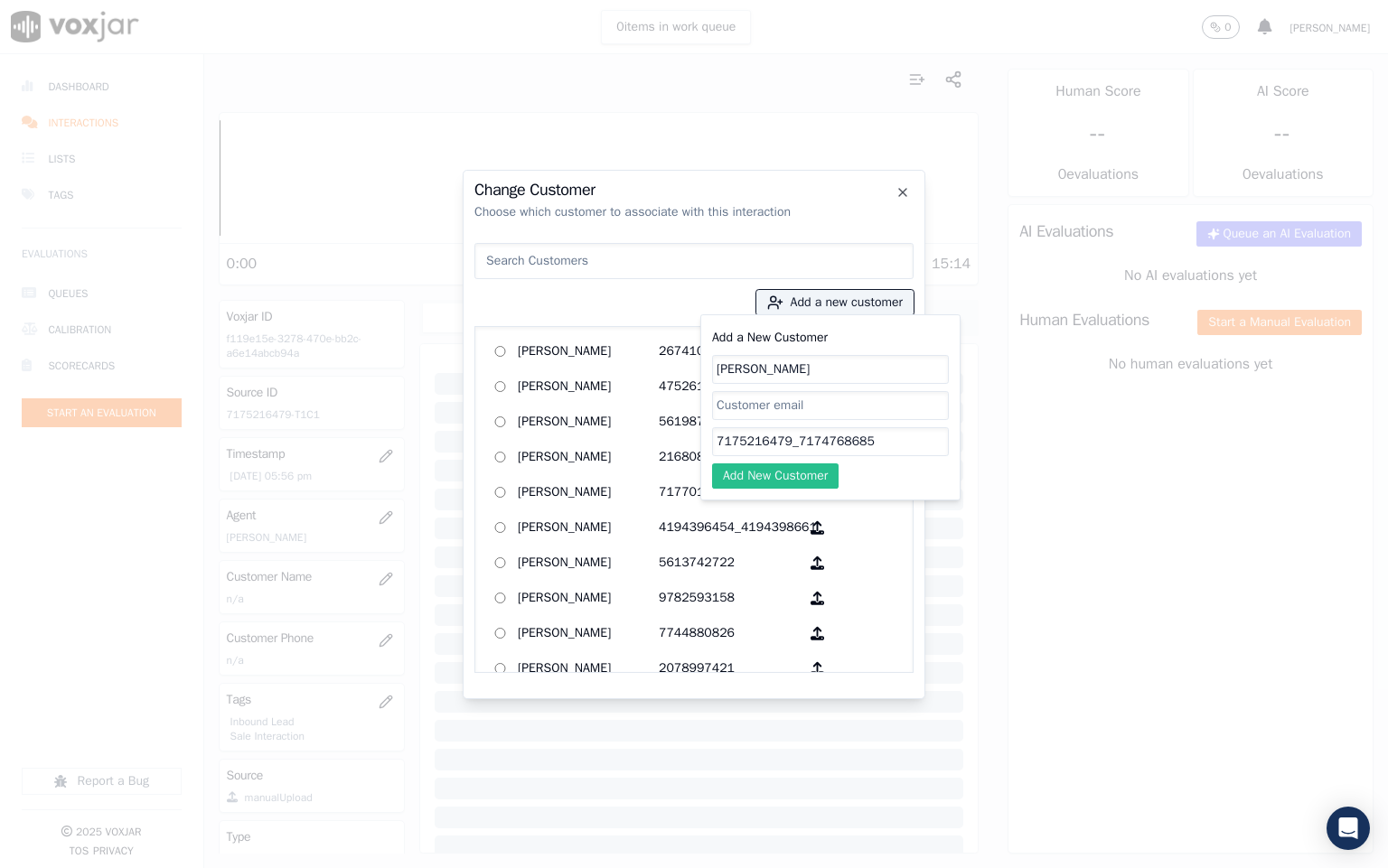 type on "7175216479_7174768685" 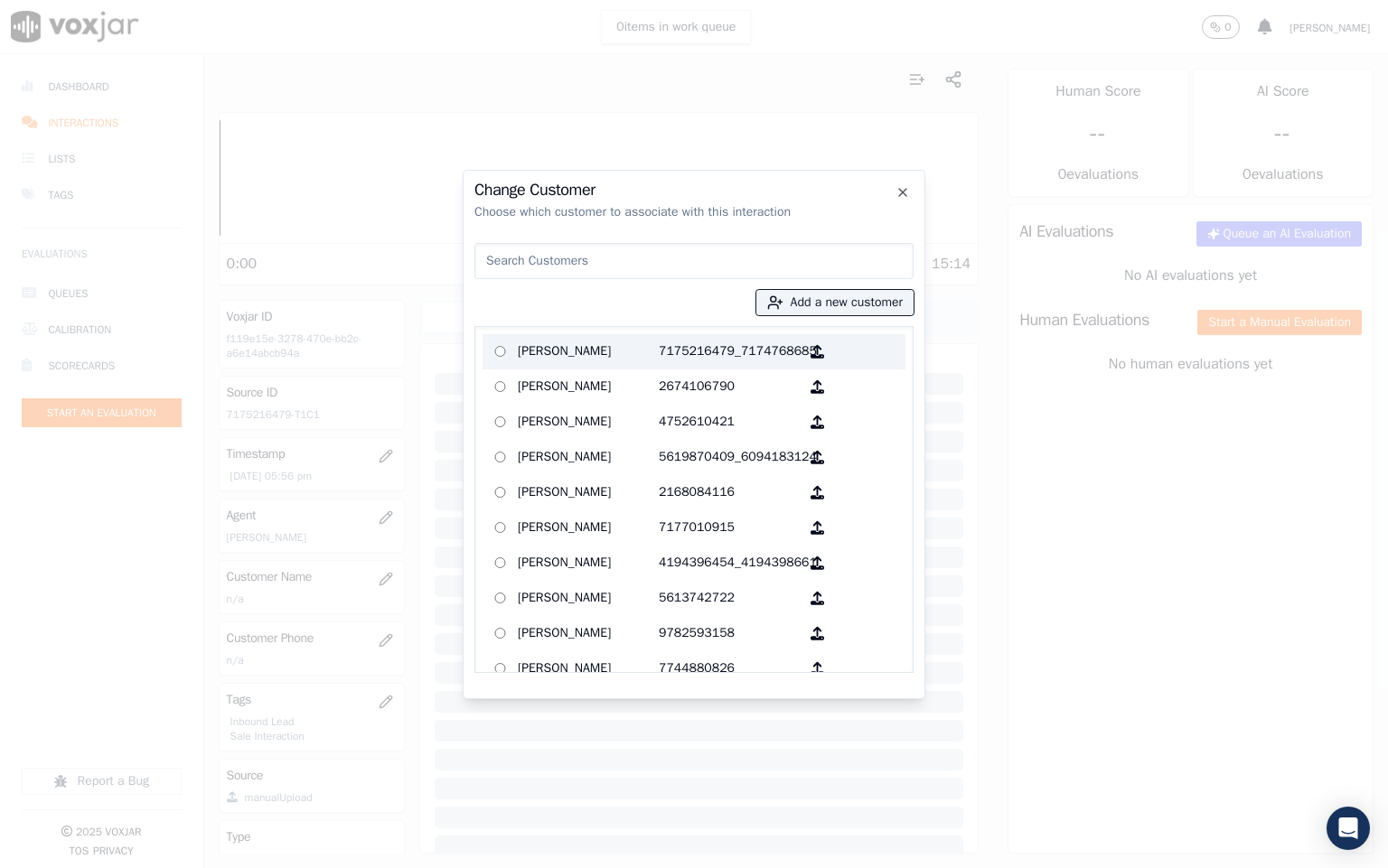 click on "[PERSON_NAME]" at bounding box center (588, 351) 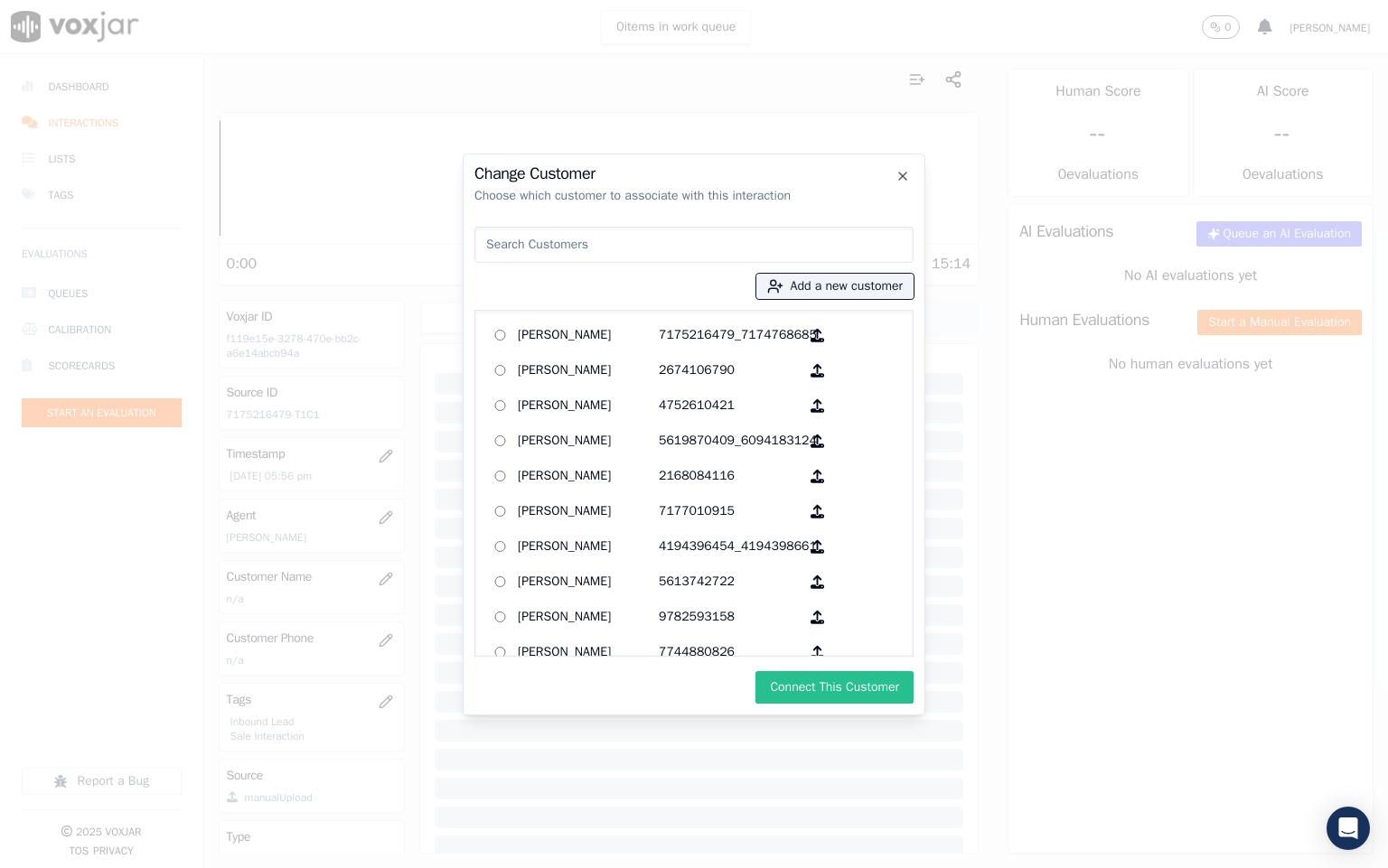 click on "Connect This Customer" at bounding box center (834, 687) 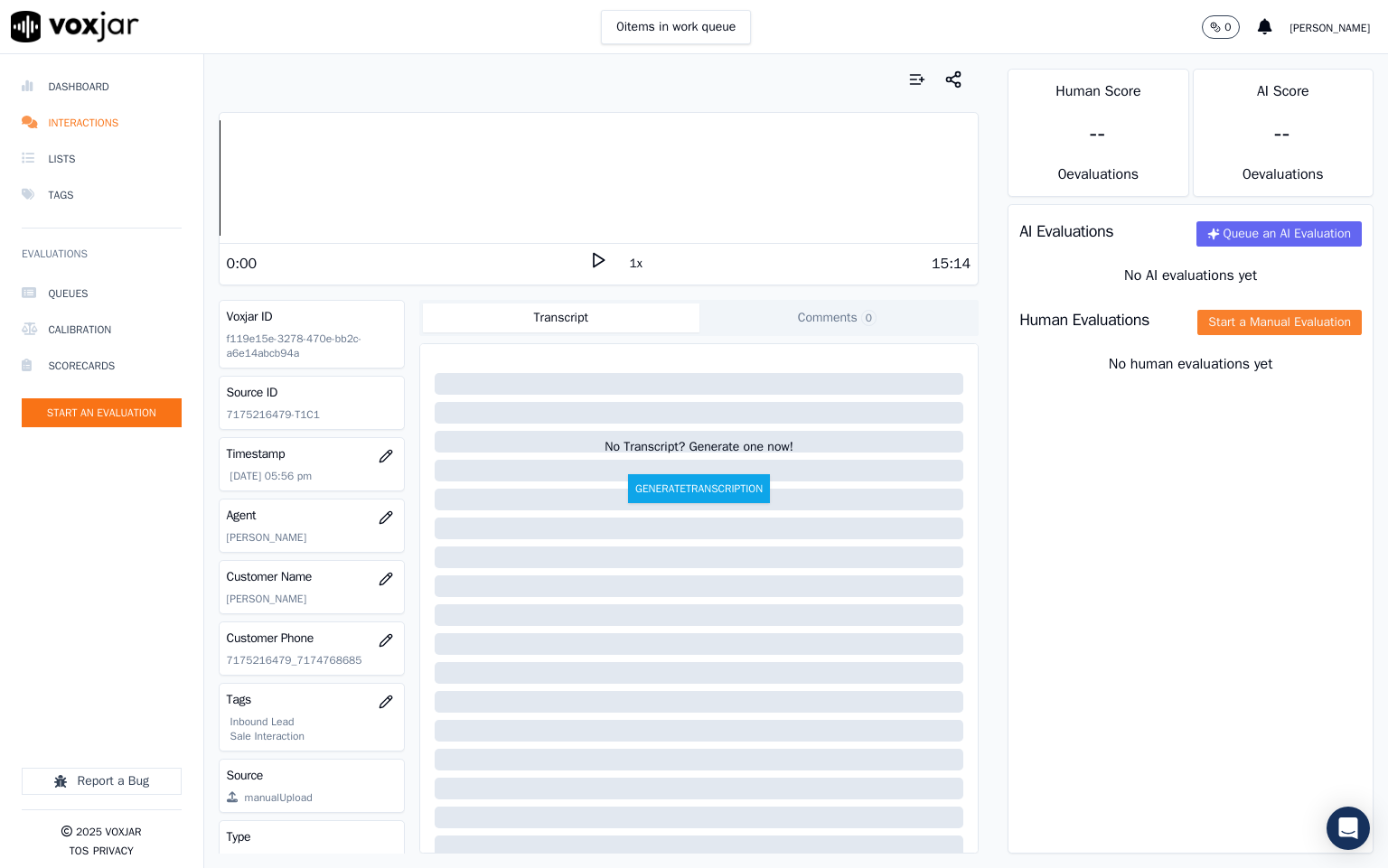 click on "Start a Manual Evaluation" 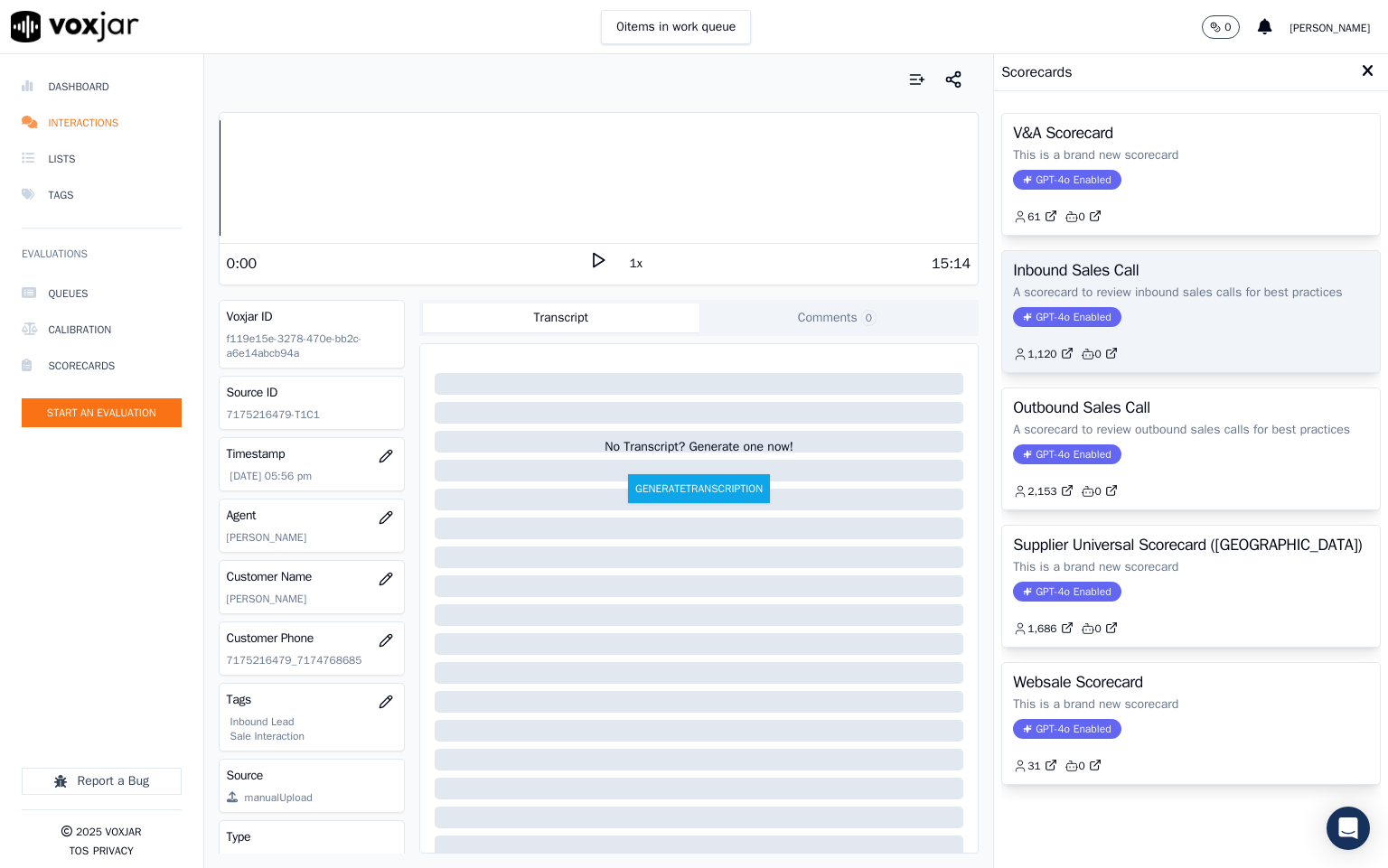 click on "GPT-4o Enabled" at bounding box center [1066, 317] 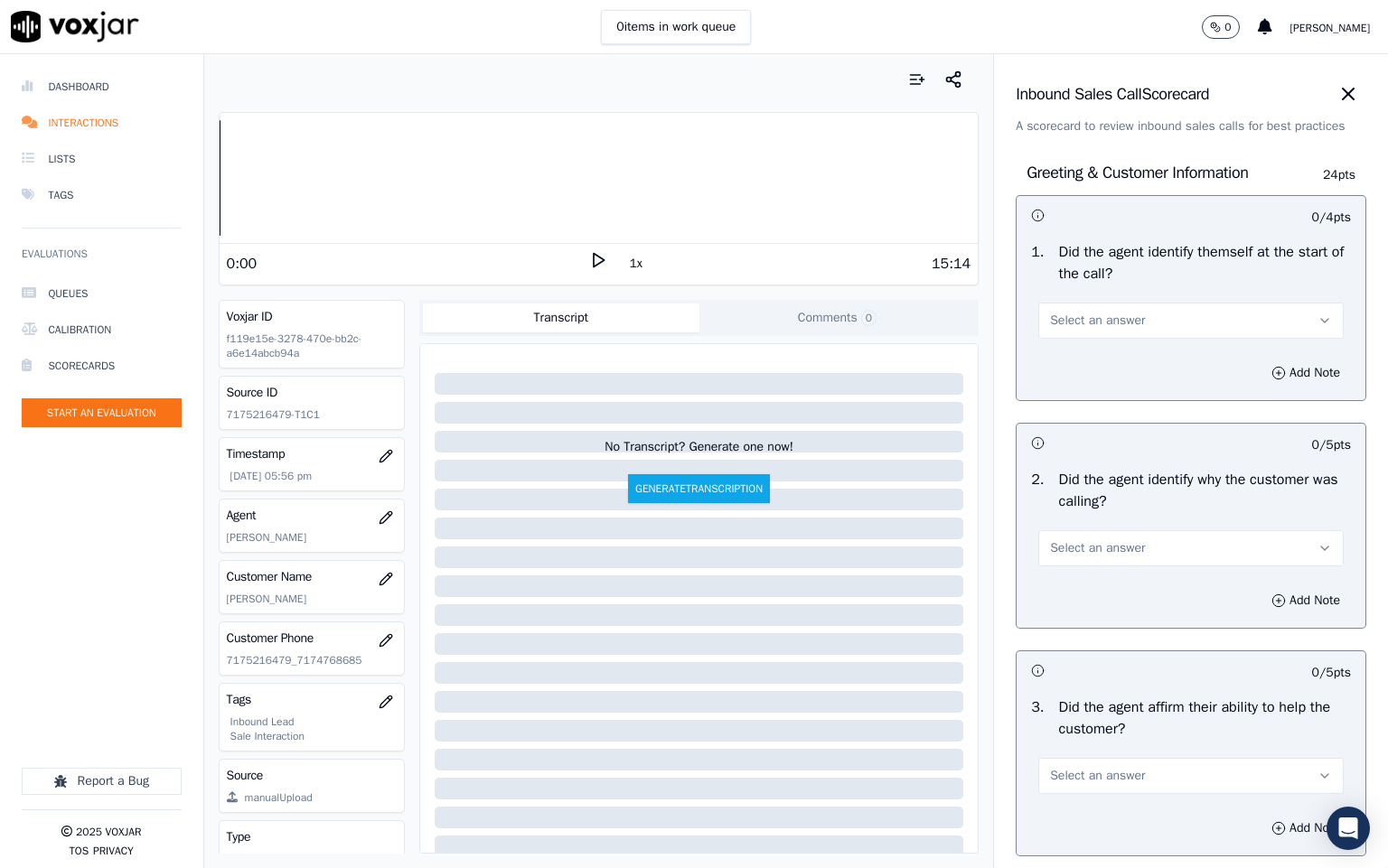 click on "Select an answer" at bounding box center (1097, 321) 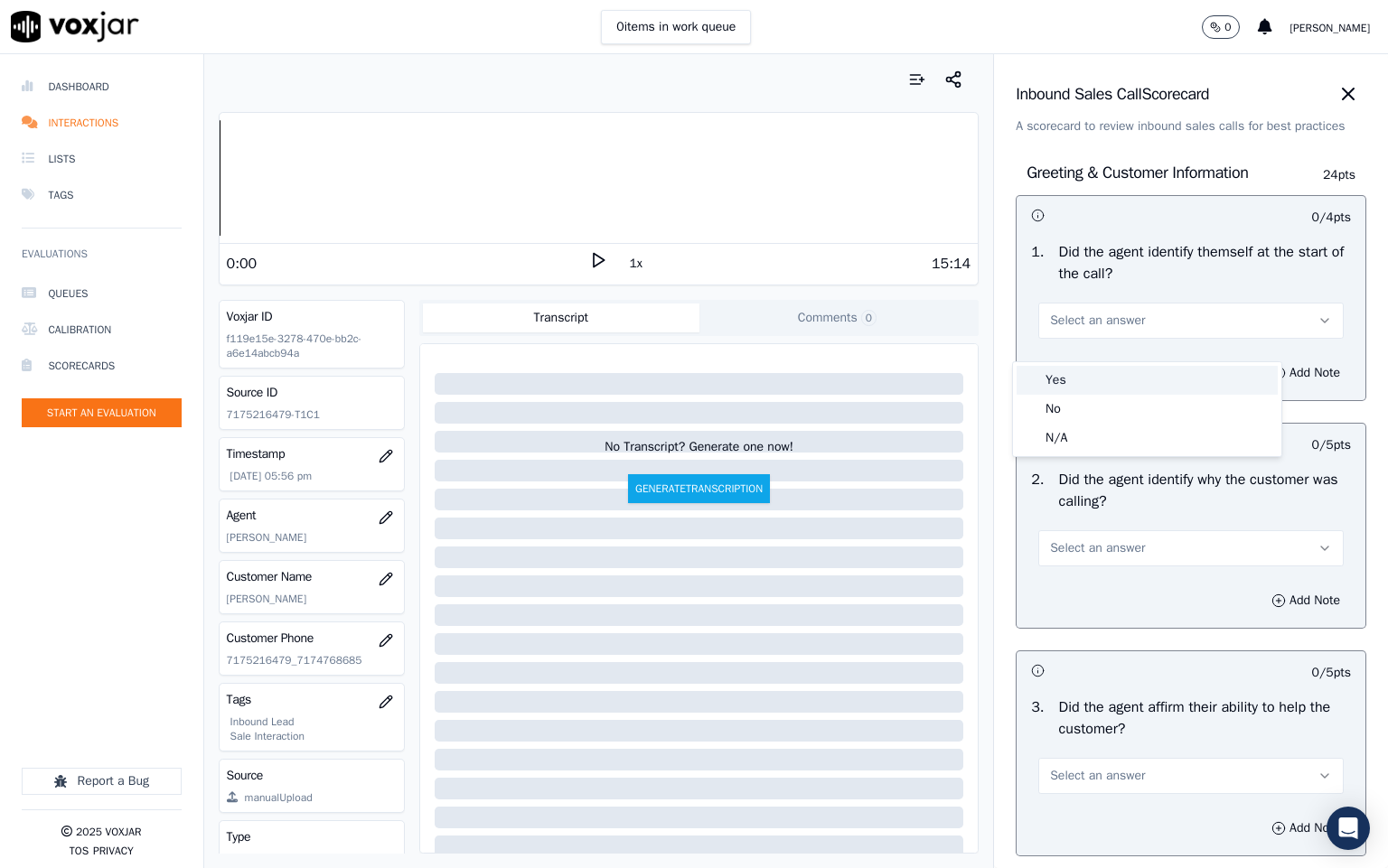 click on "Yes" at bounding box center [1147, 380] 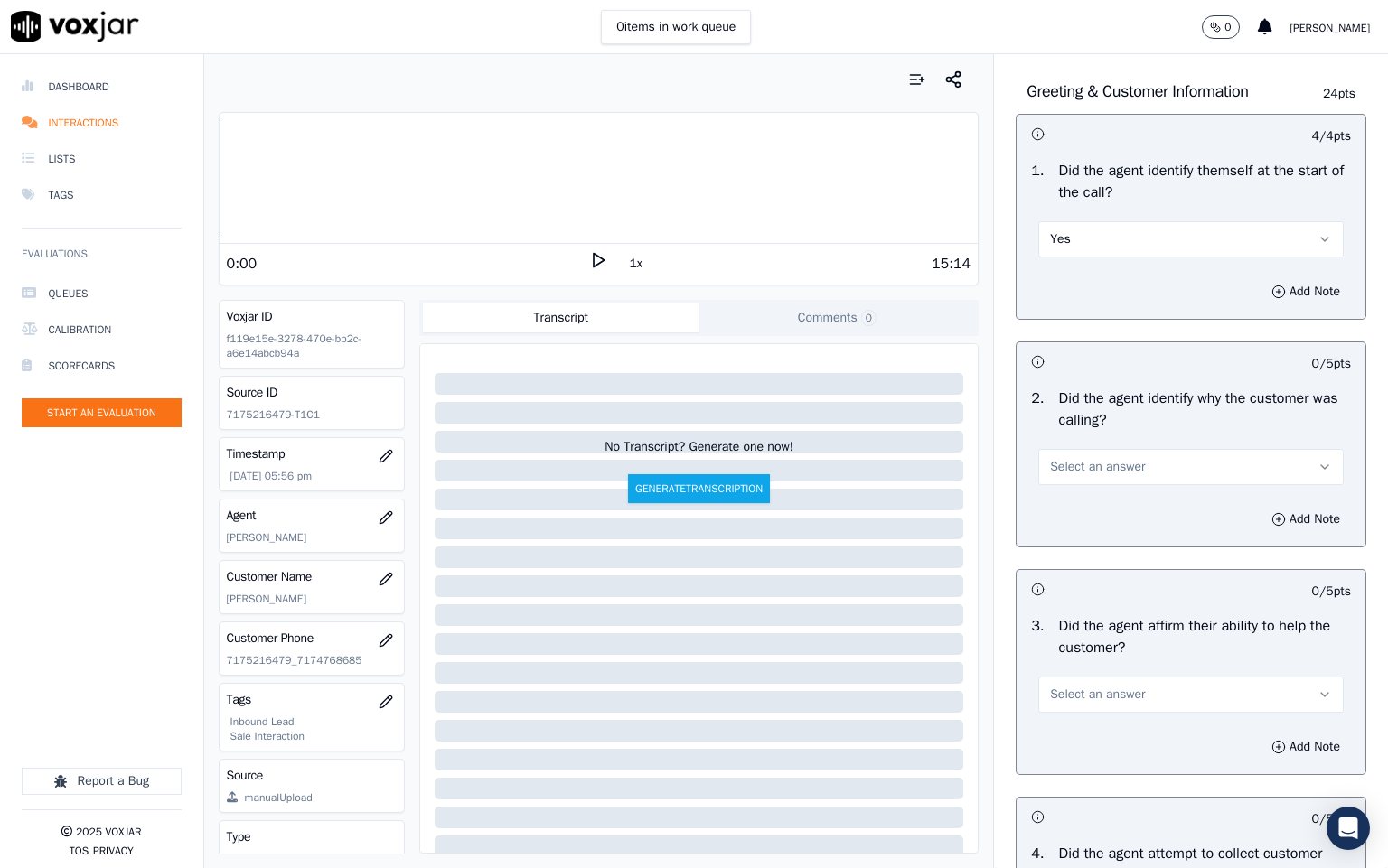 scroll, scrollTop: 135, scrollLeft: 0, axis: vertical 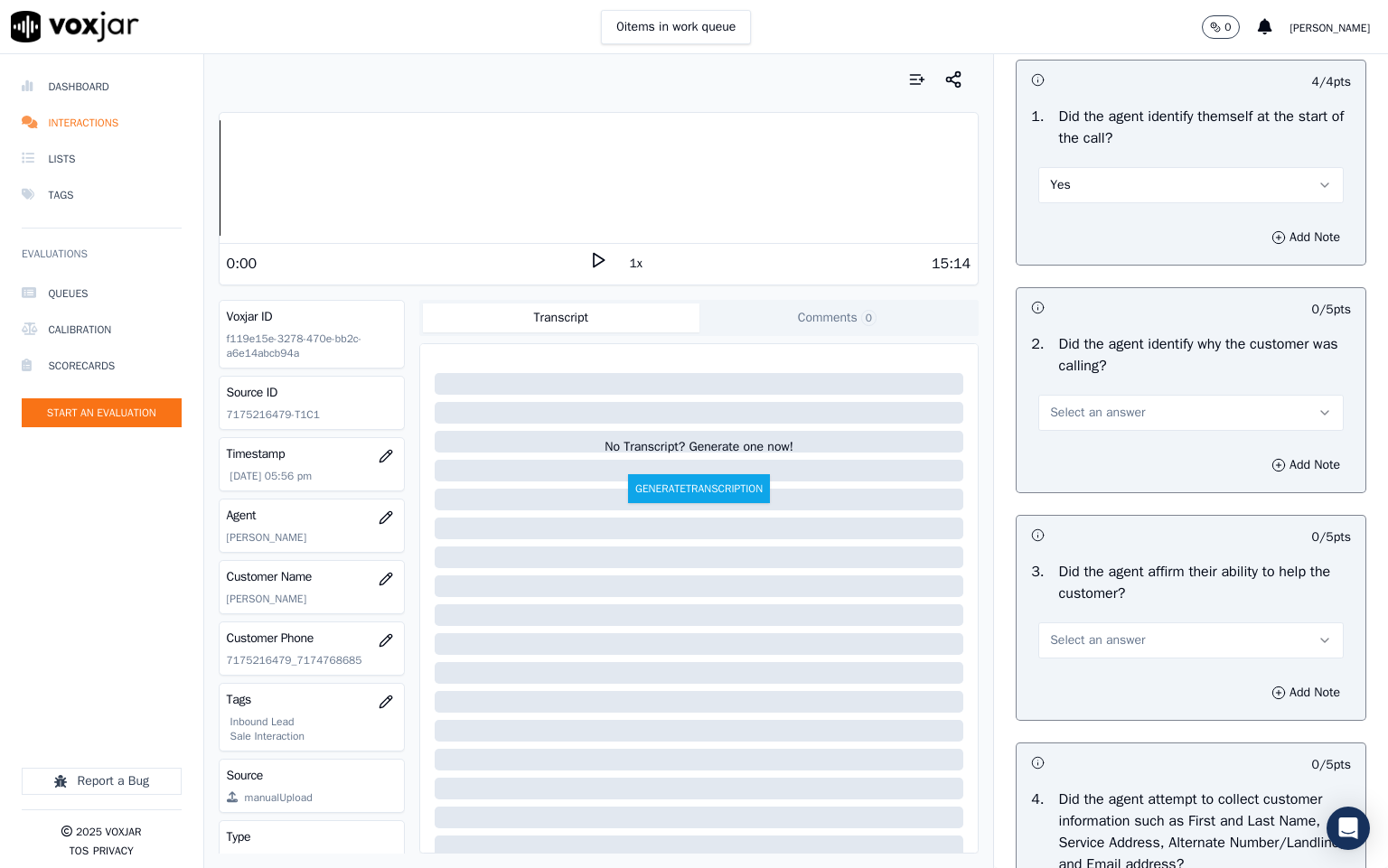 click on "Select an answer" at bounding box center (1097, 413) 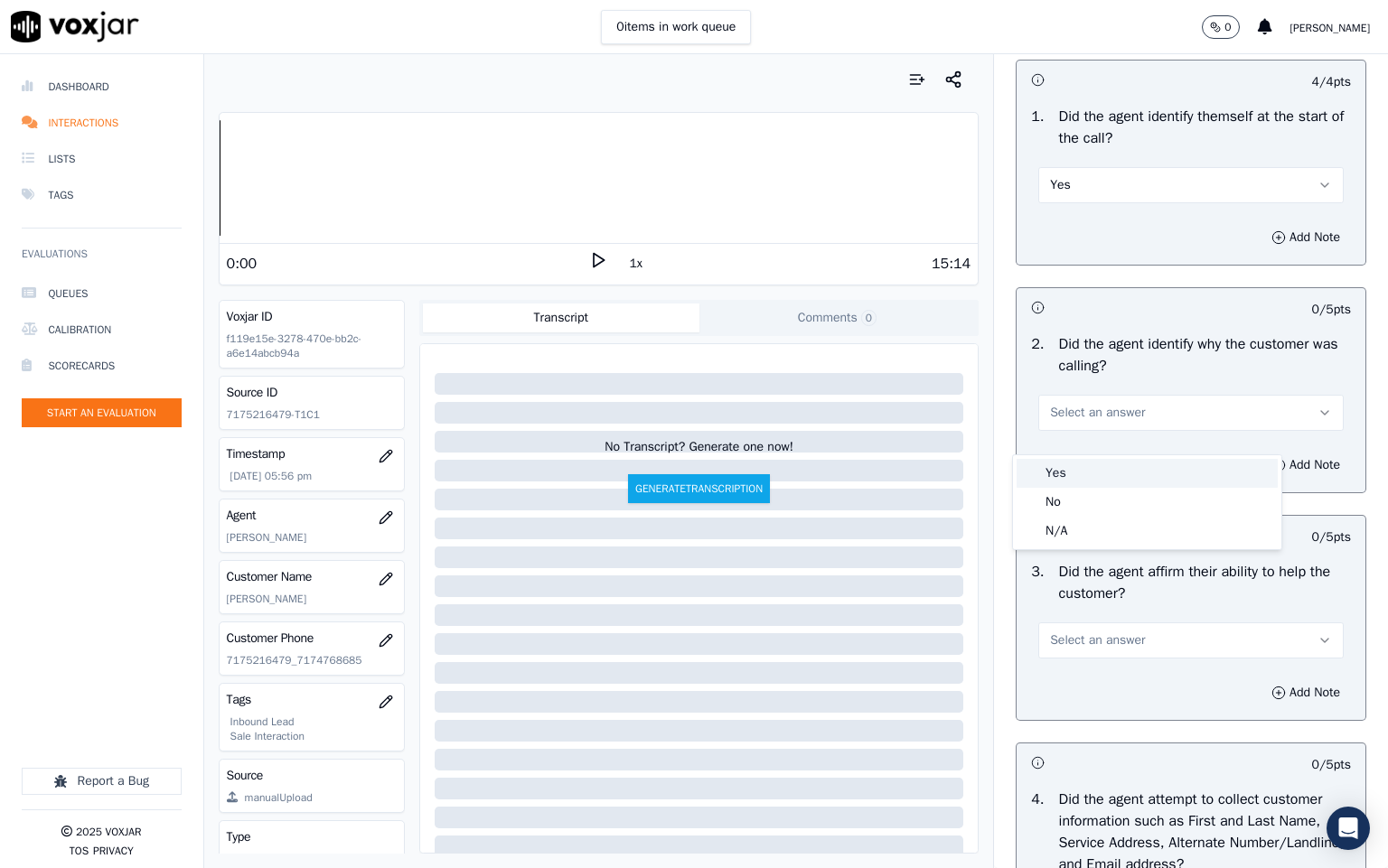 click on "Yes" at bounding box center [1147, 473] 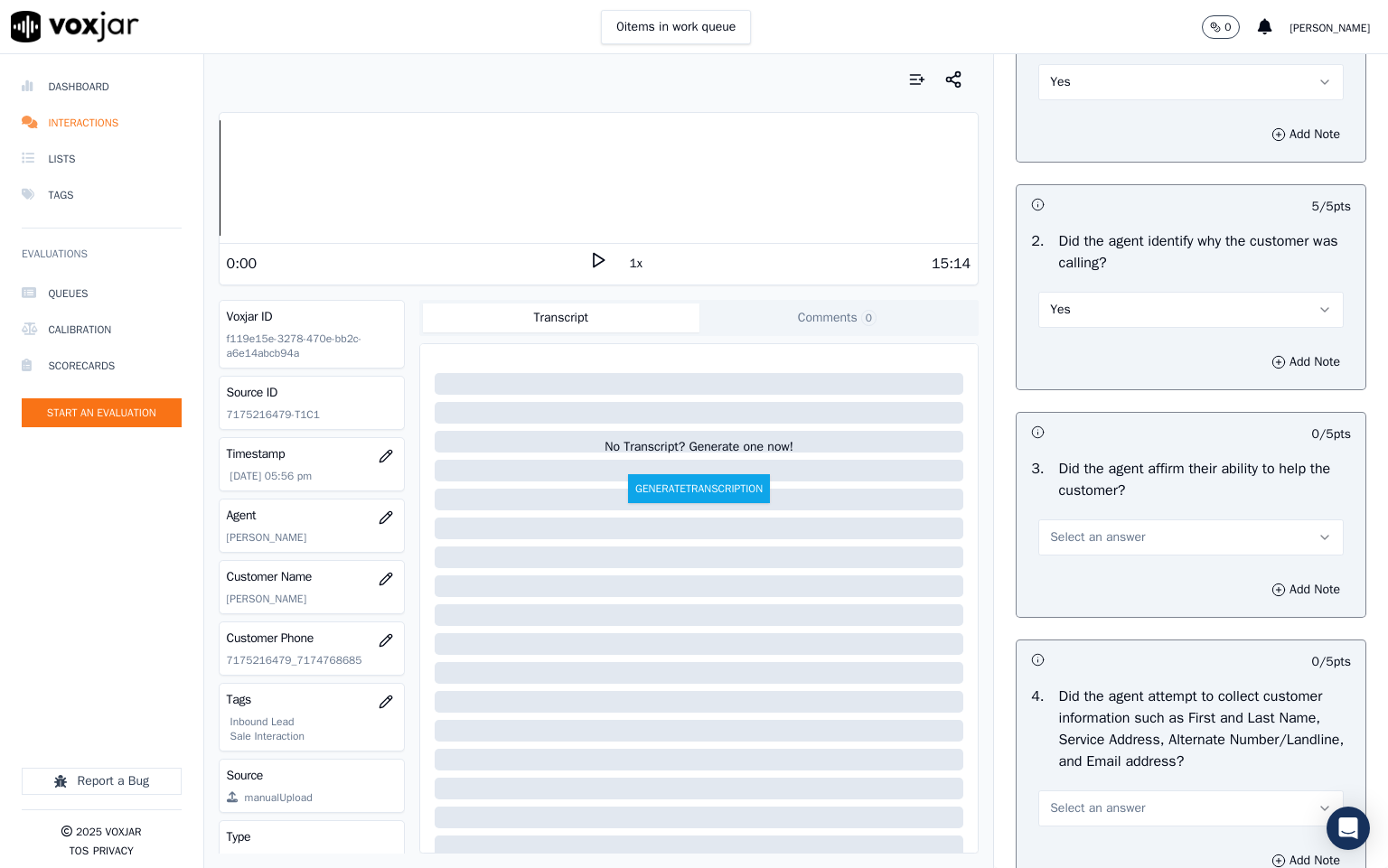 scroll, scrollTop: 406, scrollLeft: 0, axis: vertical 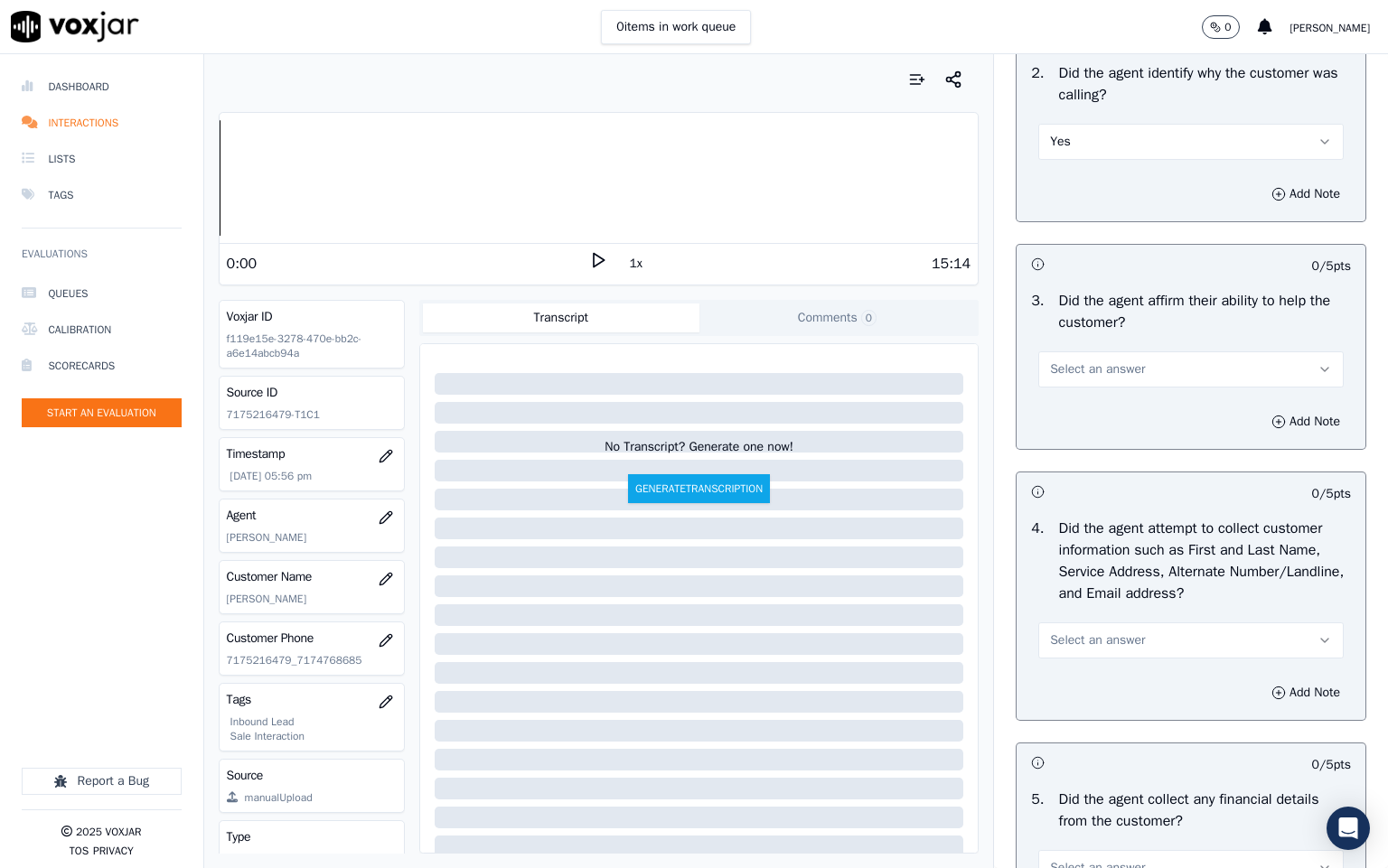 click on "Select an answer" at bounding box center (1097, 369) 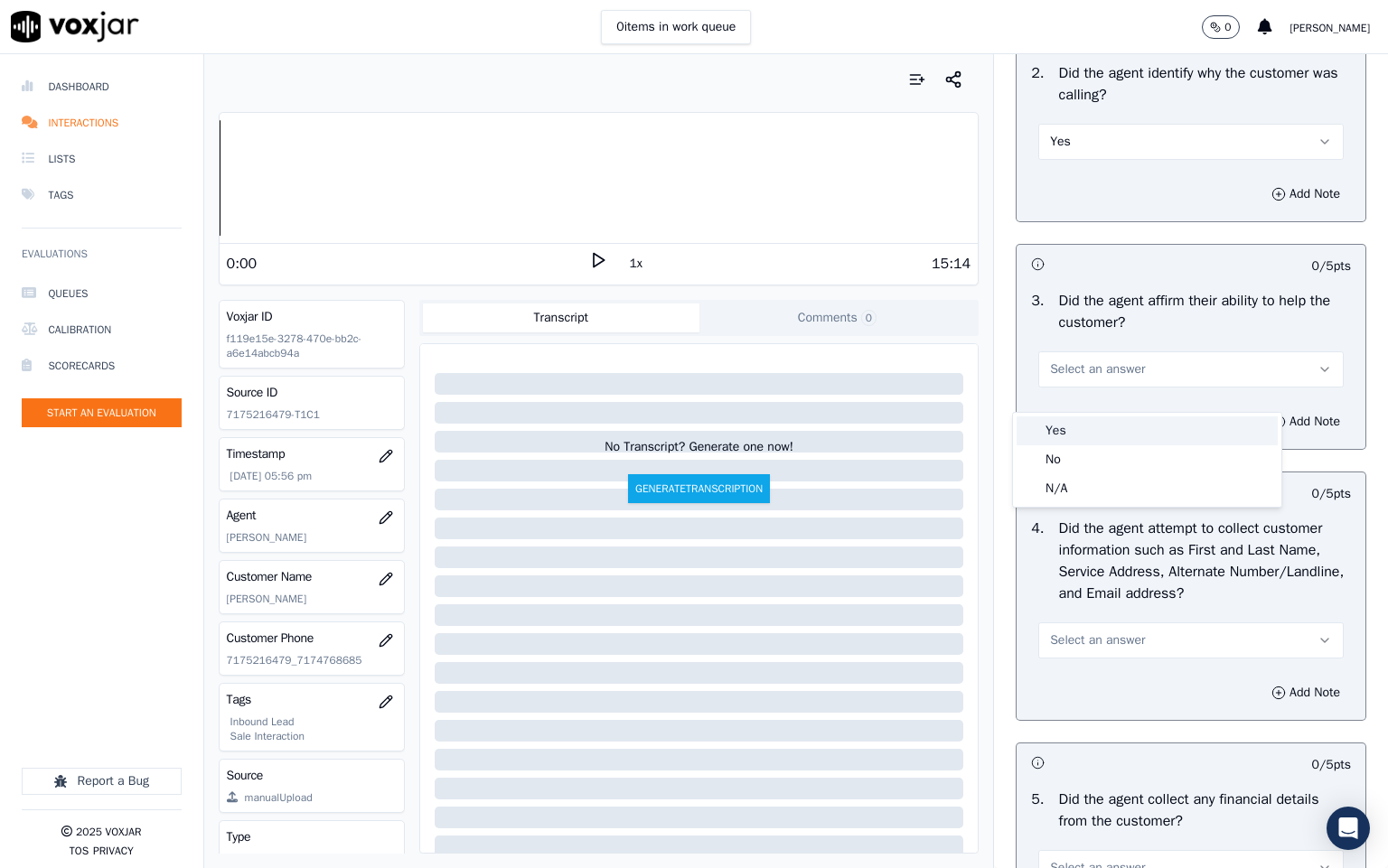 click on "Yes" at bounding box center [1147, 431] 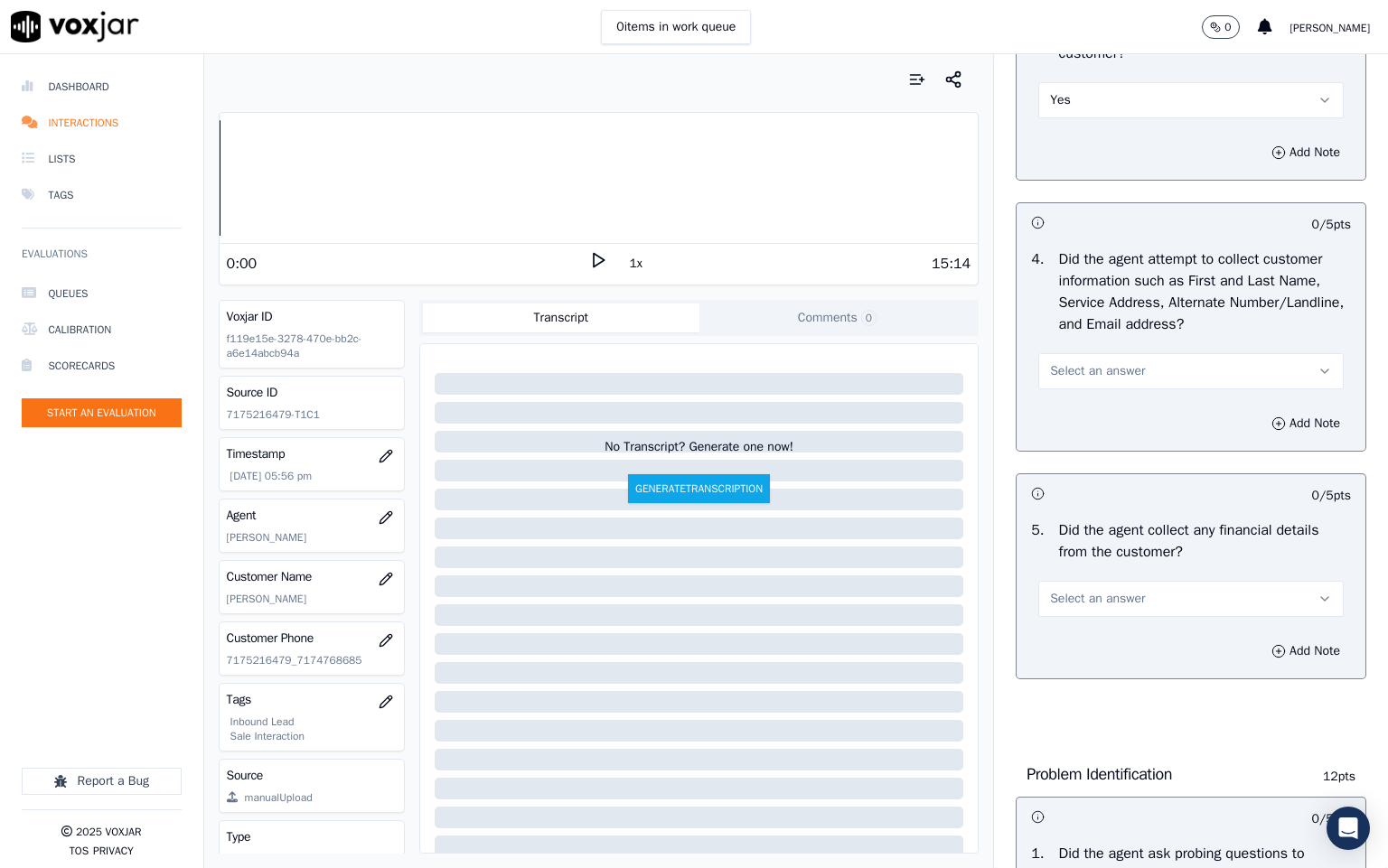 scroll, scrollTop: 677, scrollLeft: 0, axis: vertical 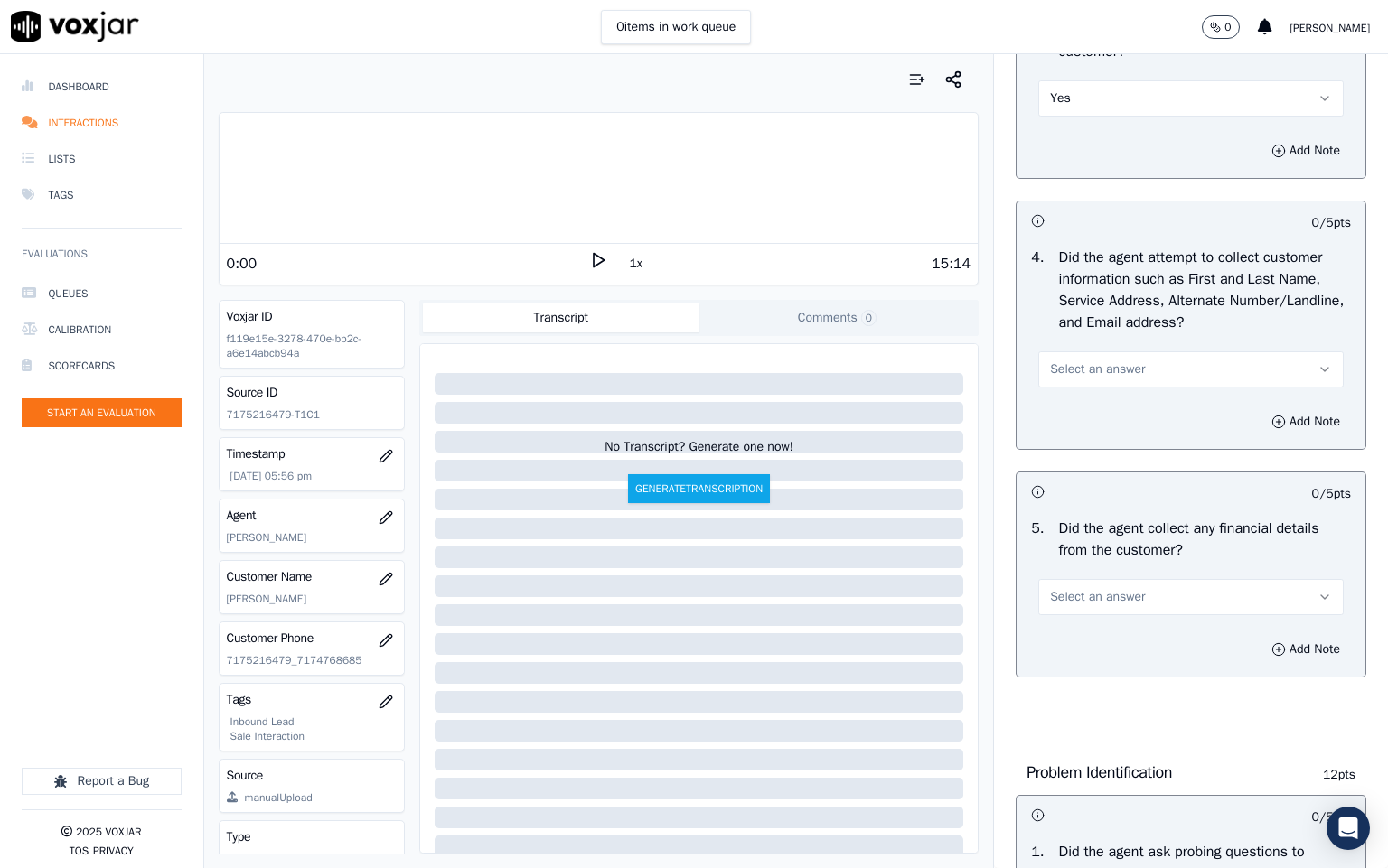 click on "Select an answer" at bounding box center [1097, 369] 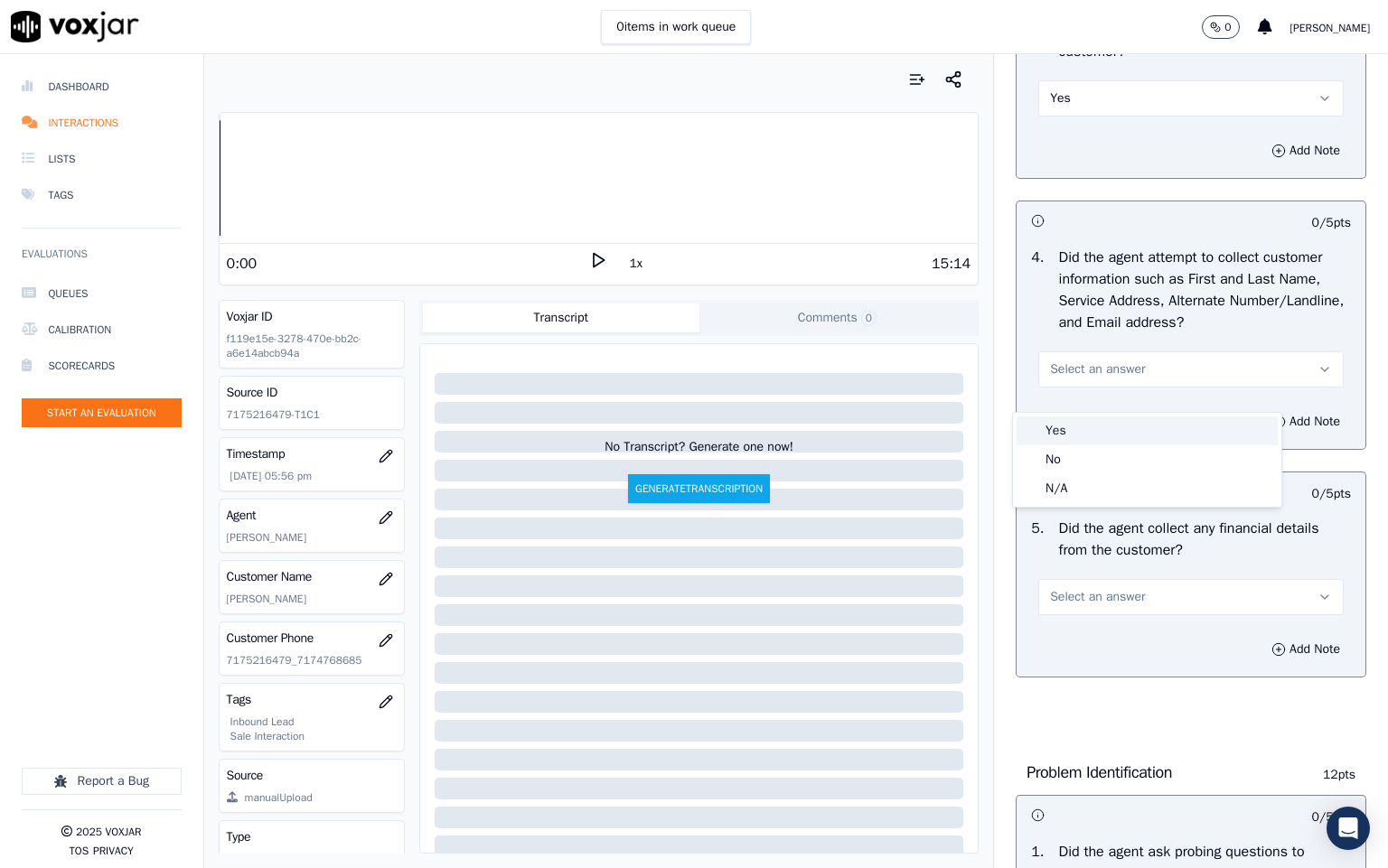 click on "Yes" at bounding box center (1147, 431) 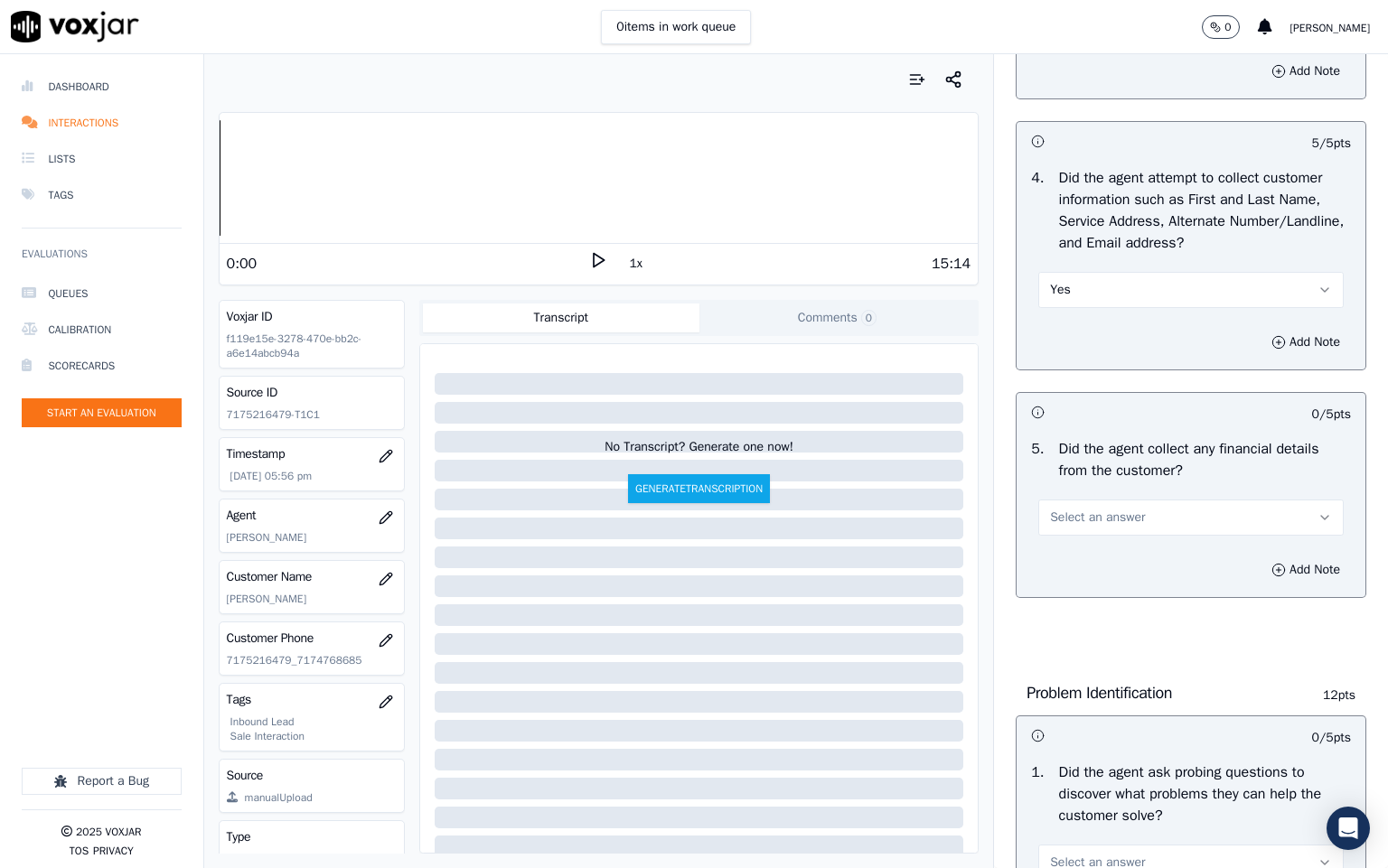 scroll, scrollTop: 813, scrollLeft: 0, axis: vertical 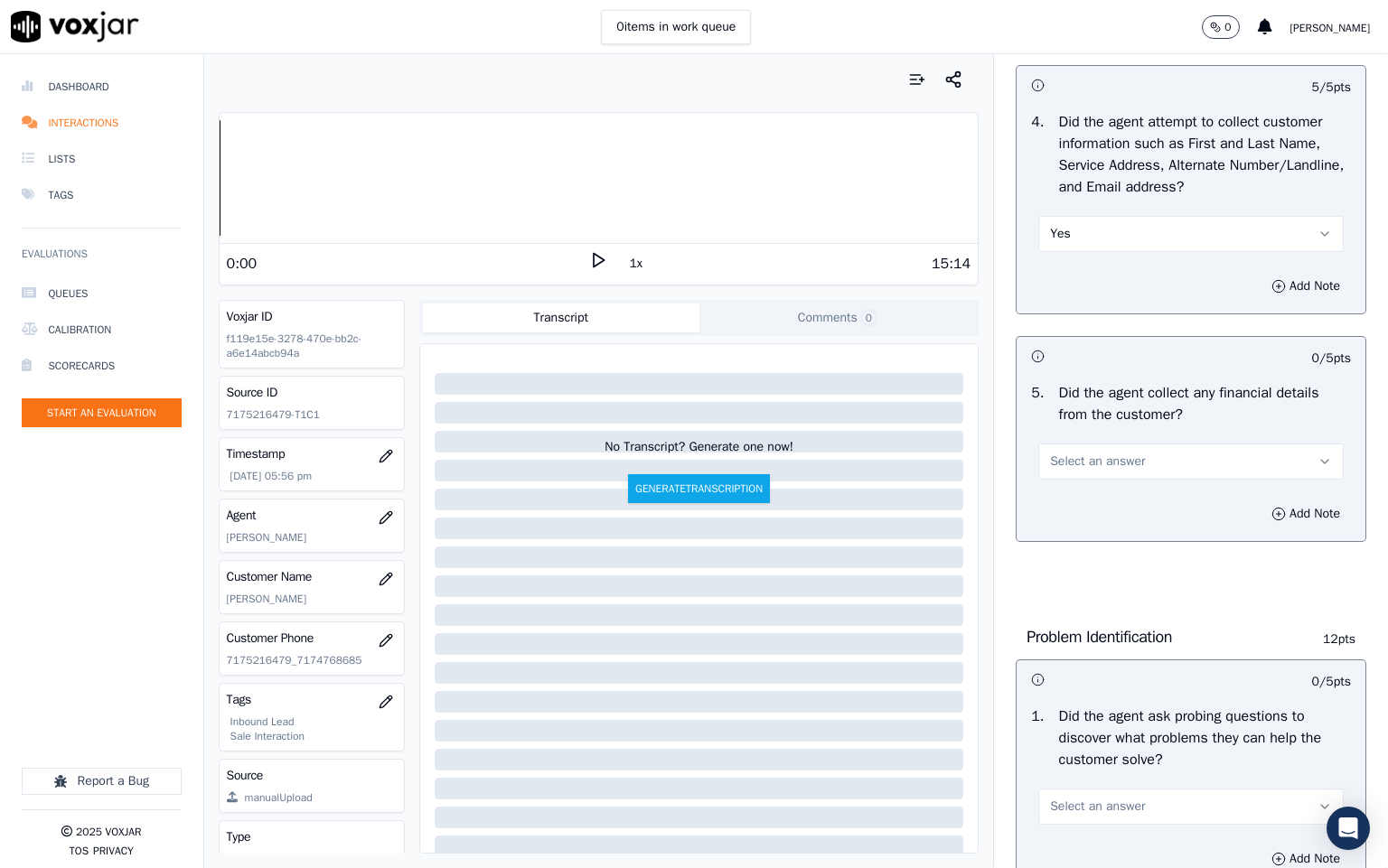 click on "Select an answer" at bounding box center (1191, 462) 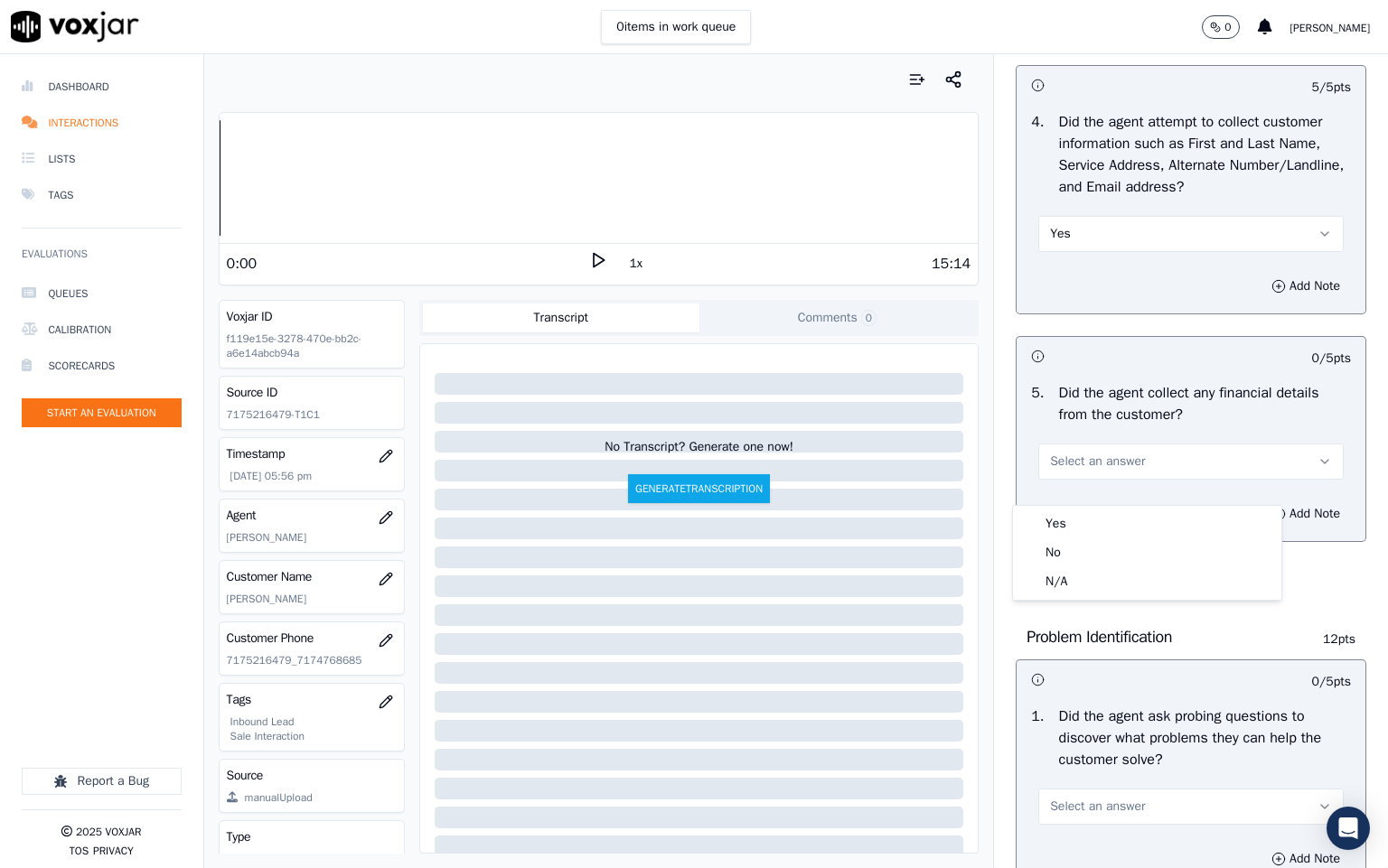 click on "Yes" at bounding box center (1147, 524) 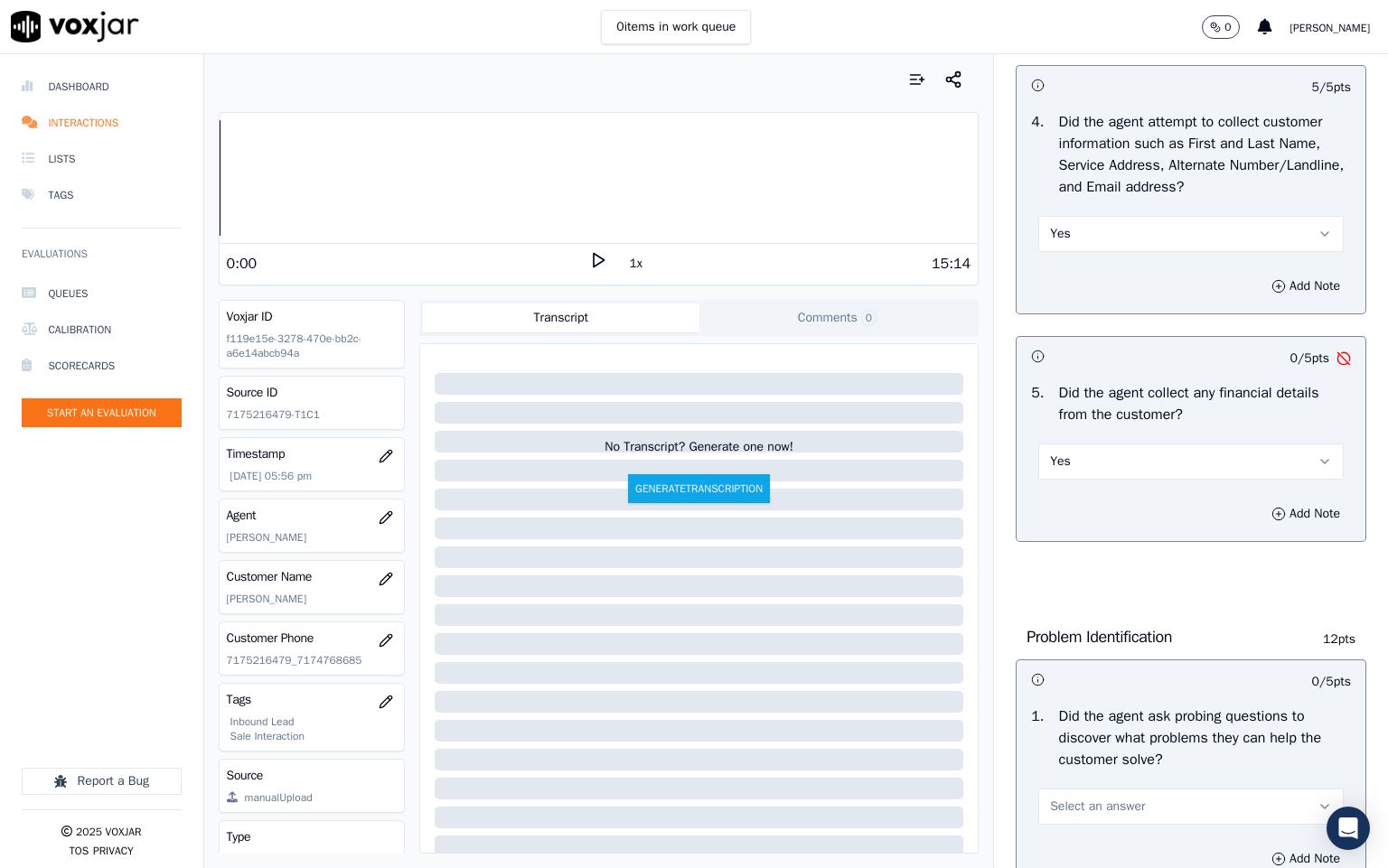 drag, startPoint x: 1093, startPoint y: 466, endPoint x: 1093, endPoint y: 501, distance: 35 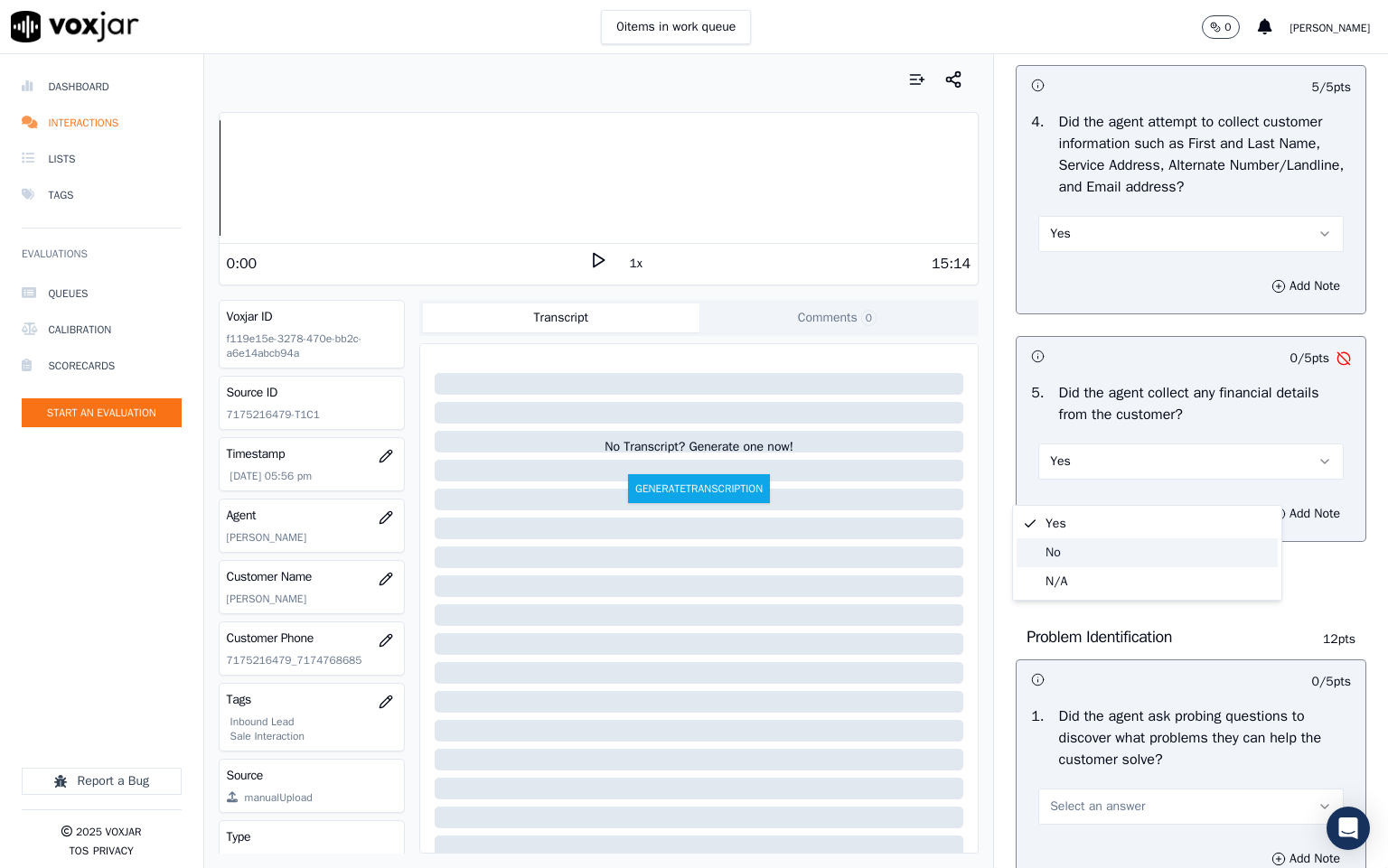 drag, startPoint x: 1077, startPoint y: 550, endPoint x: 1085, endPoint y: 539, distance: 14 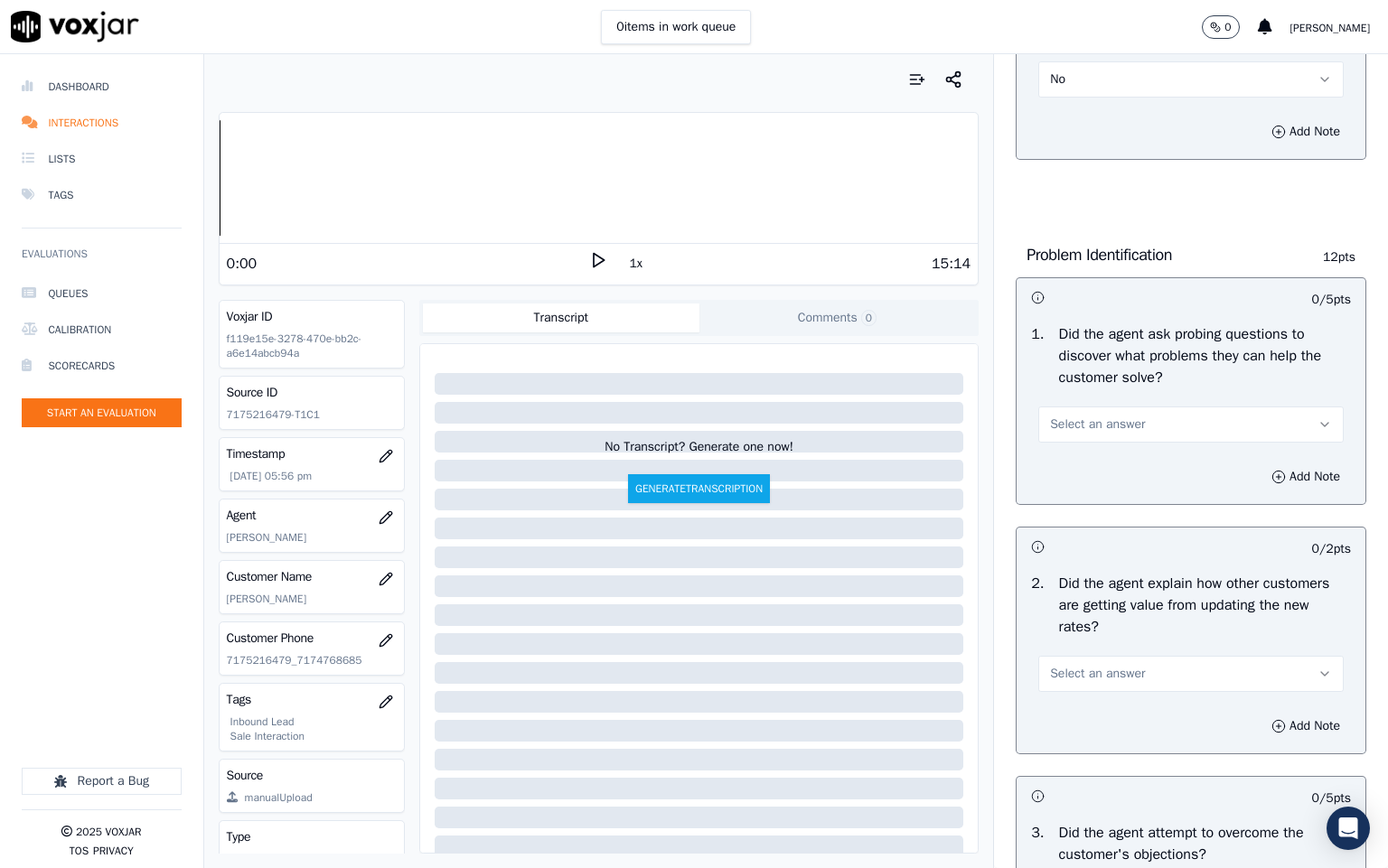 scroll, scrollTop: 1219, scrollLeft: 0, axis: vertical 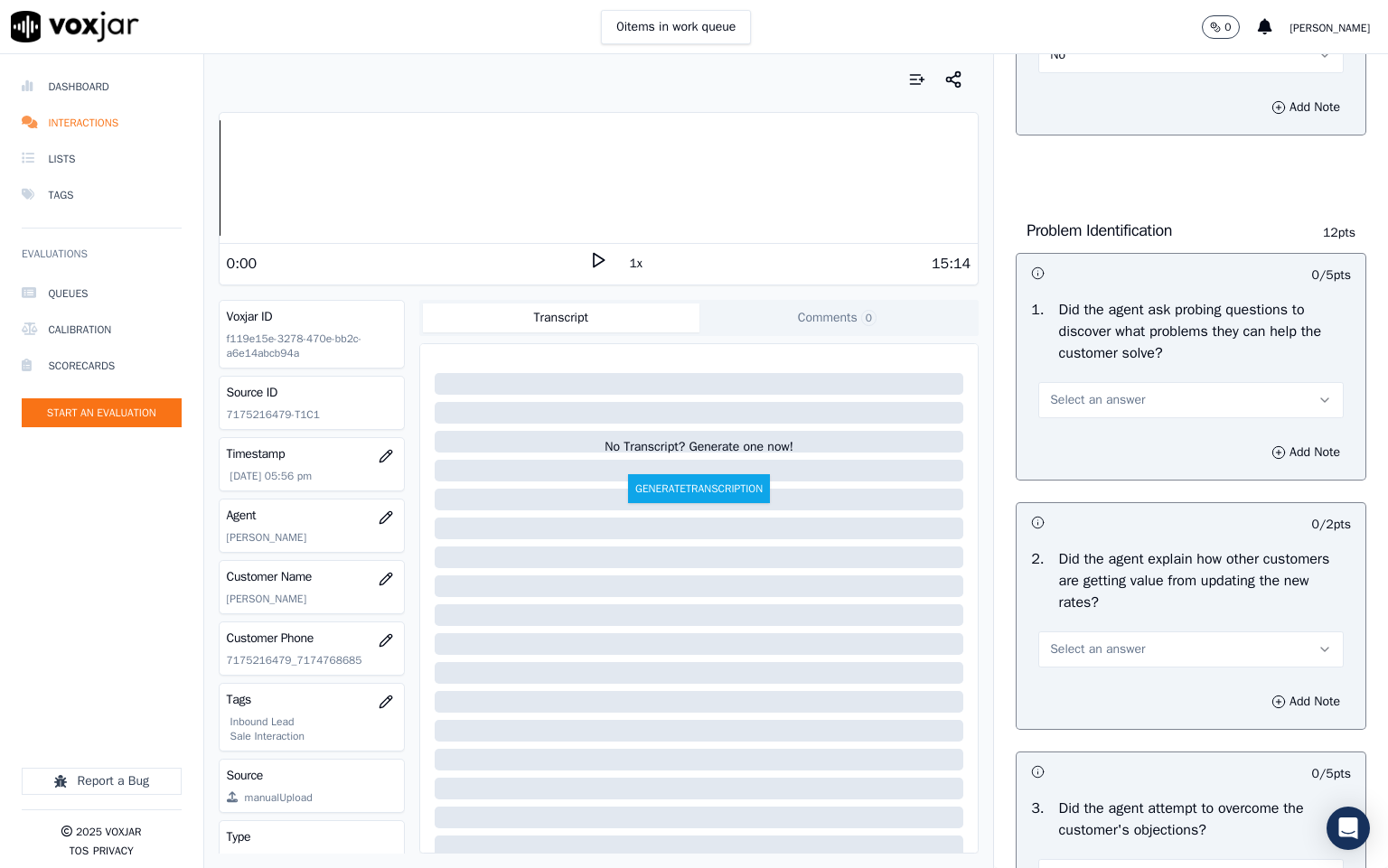 click on "Select an answer" at bounding box center [1191, 400] 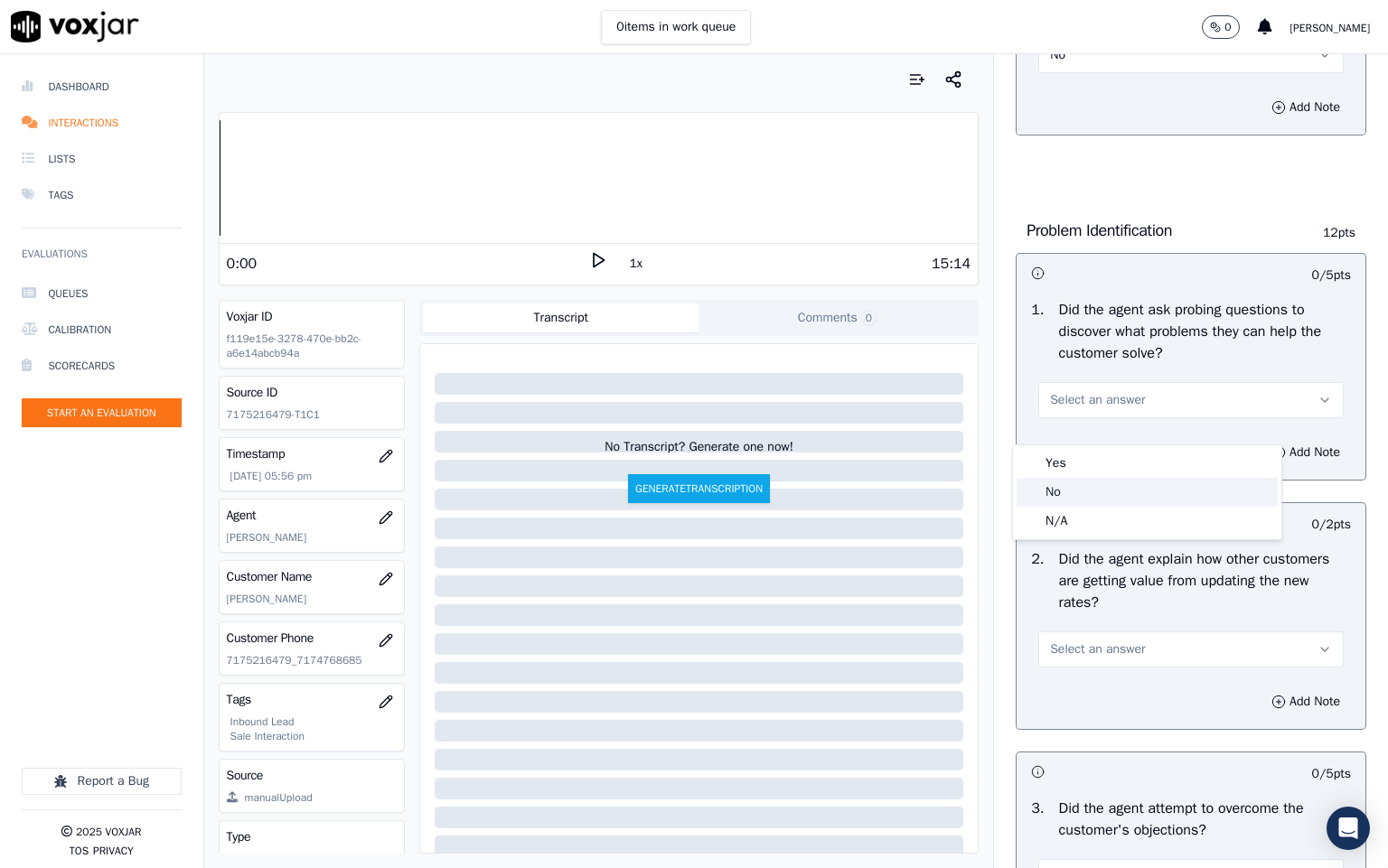 click on "No" 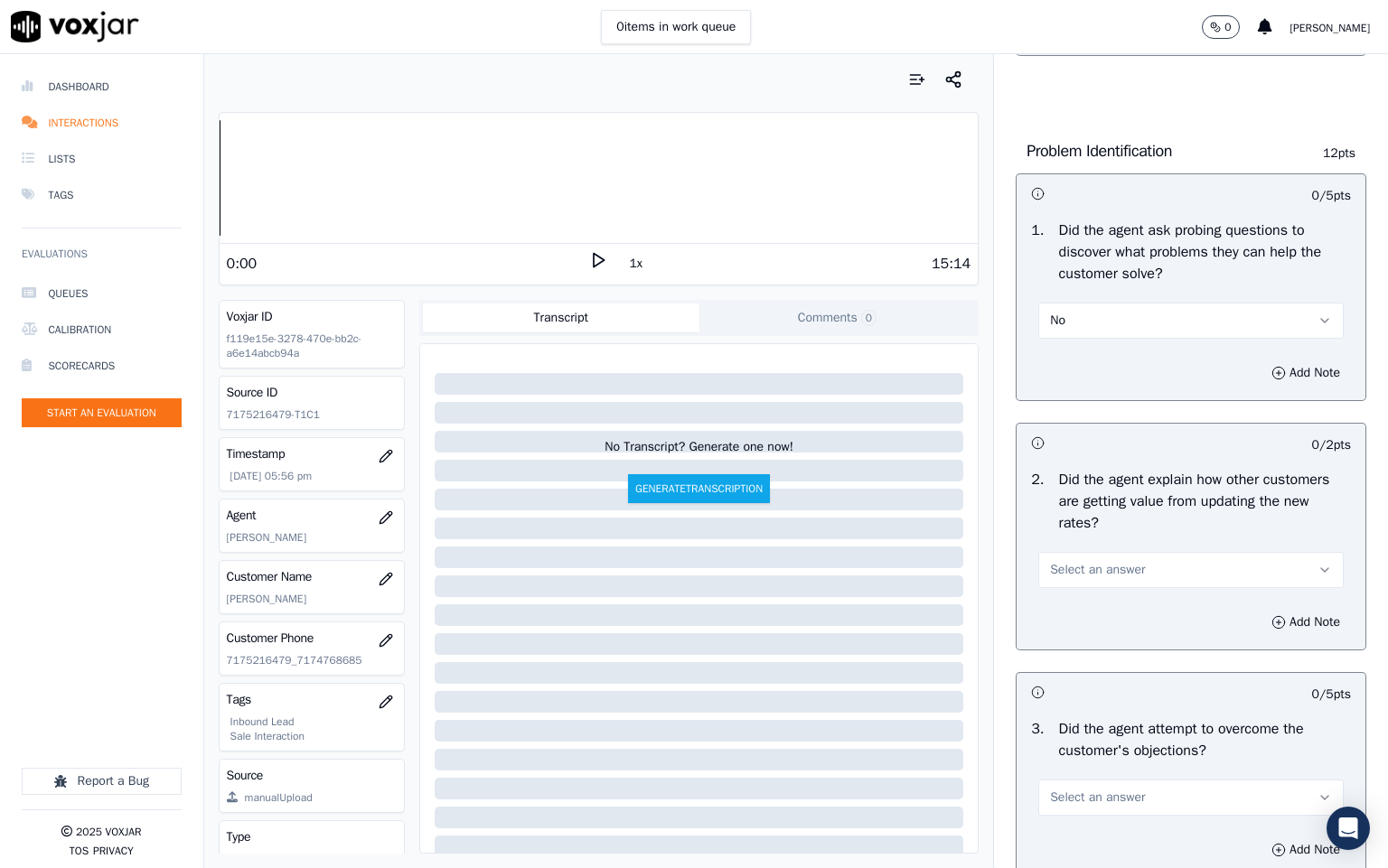 scroll, scrollTop: 1355, scrollLeft: 0, axis: vertical 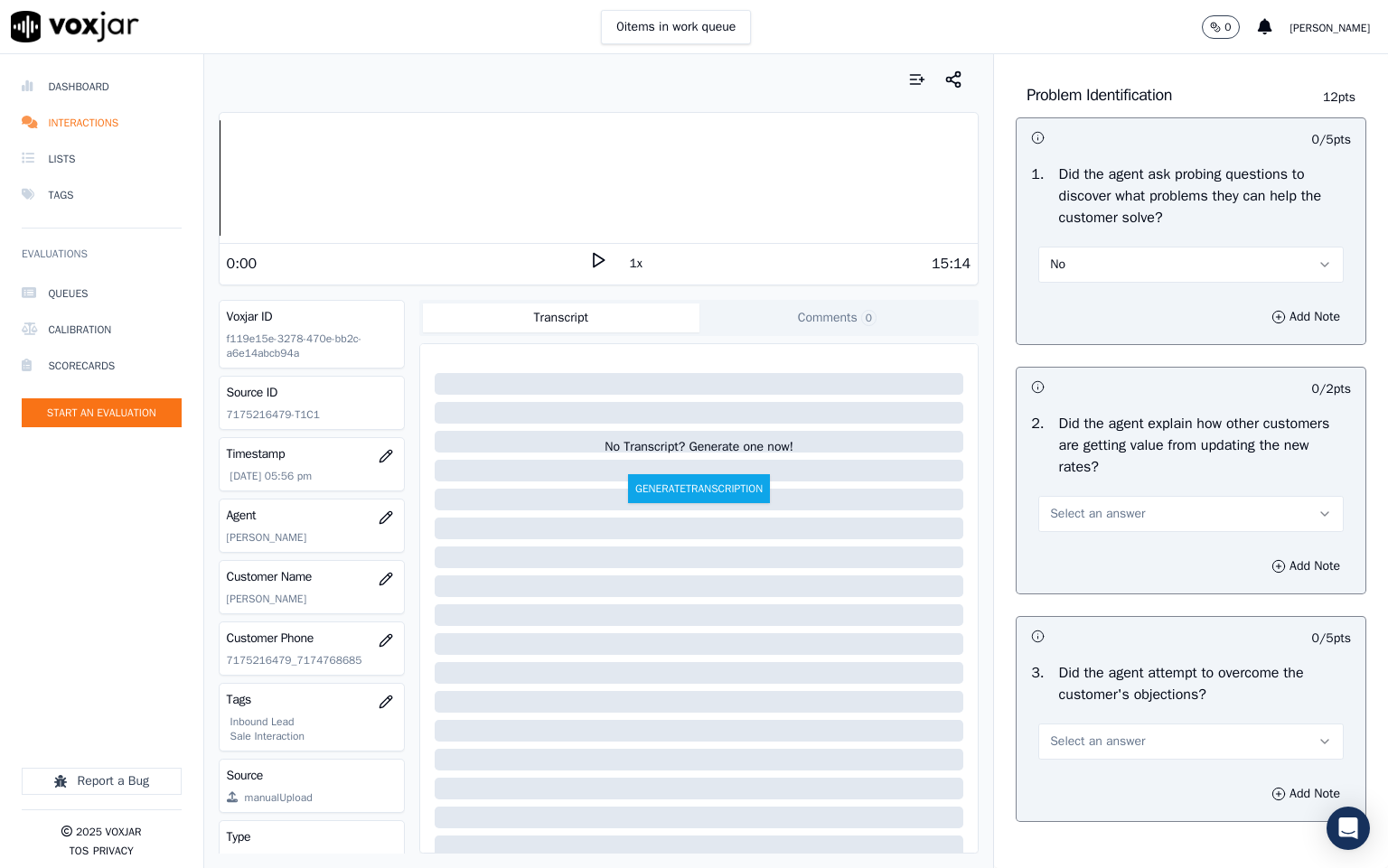 click on "No" at bounding box center (1191, 265) 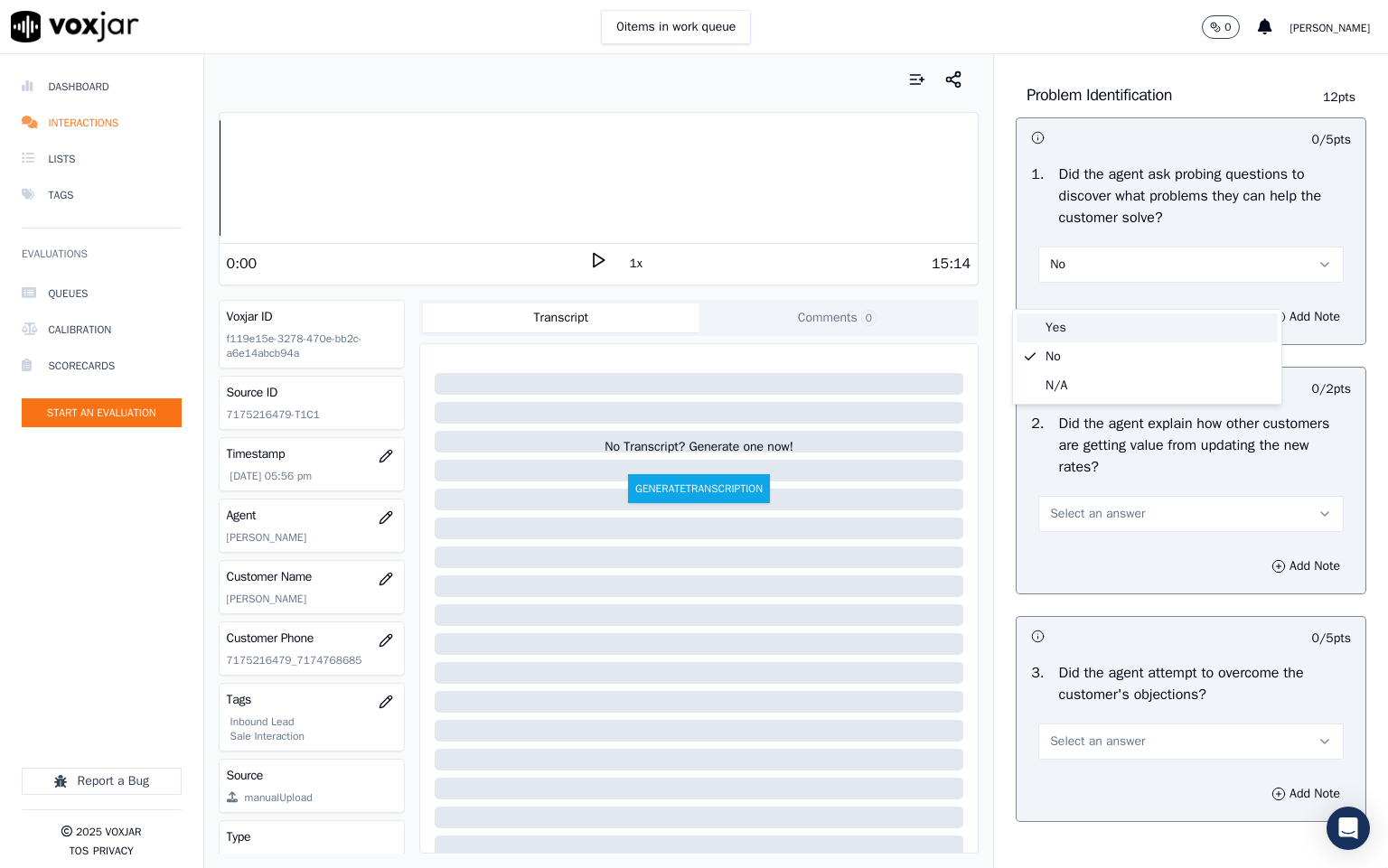 click on "Yes" at bounding box center (1147, 328) 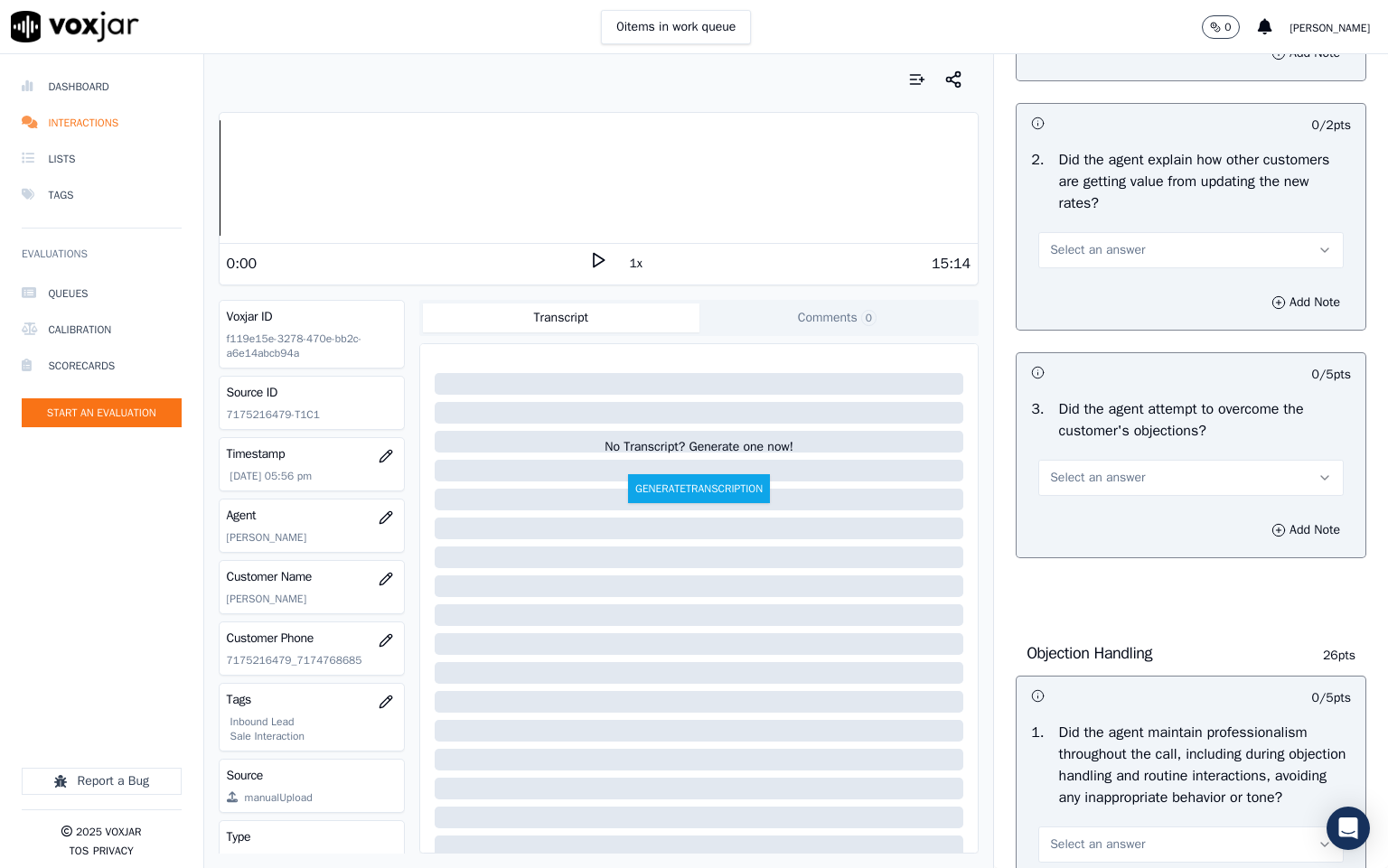 scroll, scrollTop: 1626, scrollLeft: 0, axis: vertical 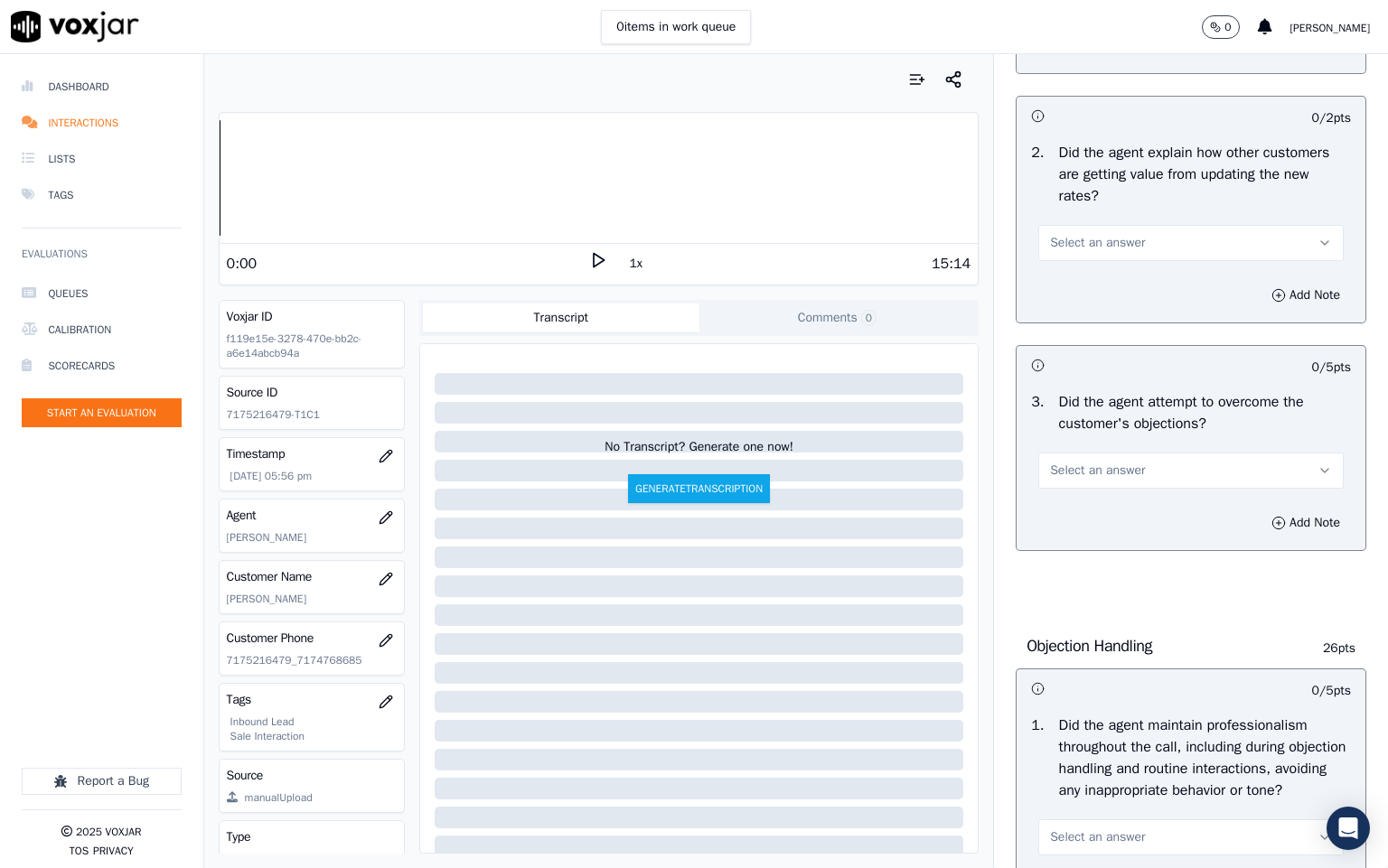 click on "Select an answer" at bounding box center [1191, 243] 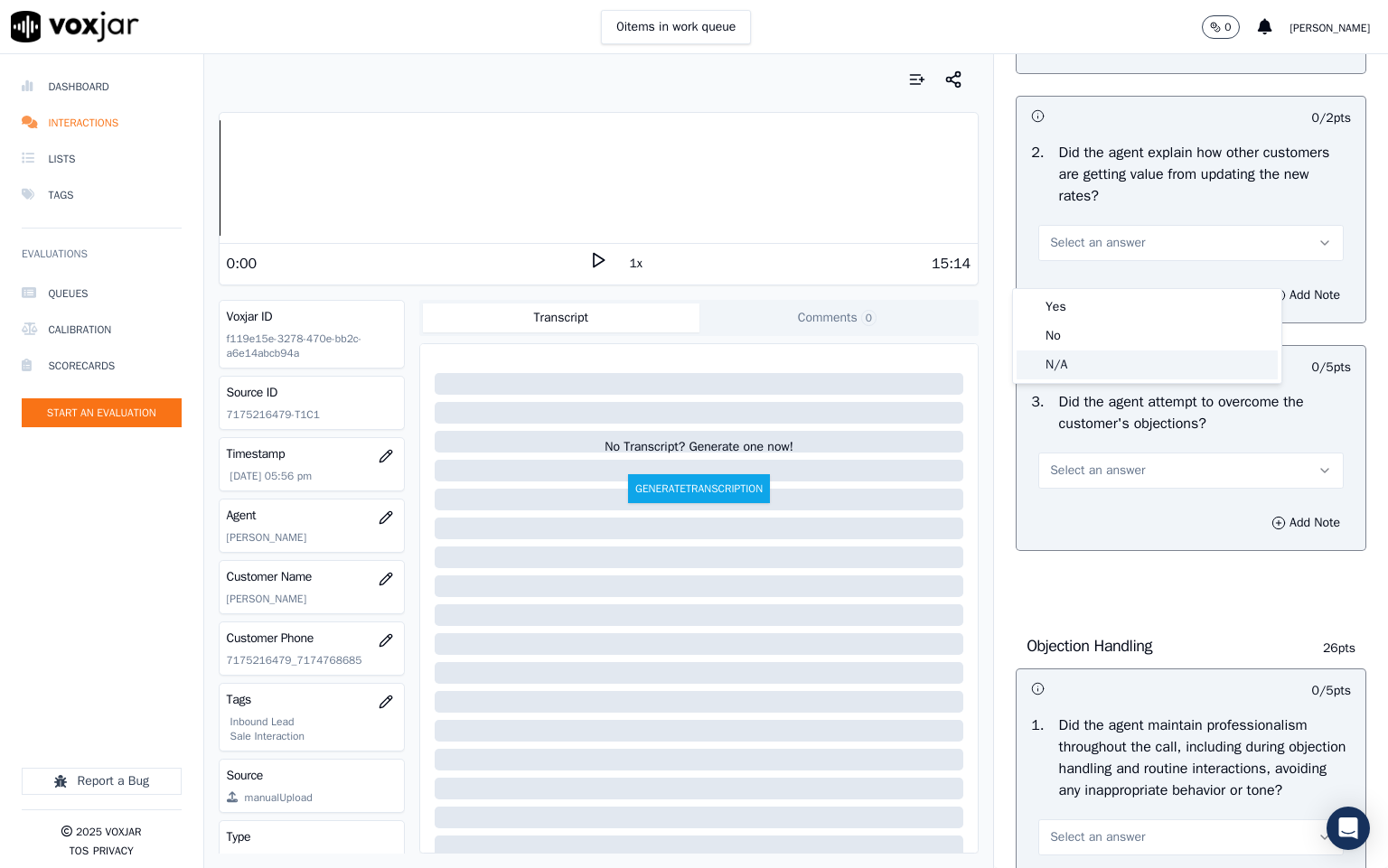 click on "N/A" 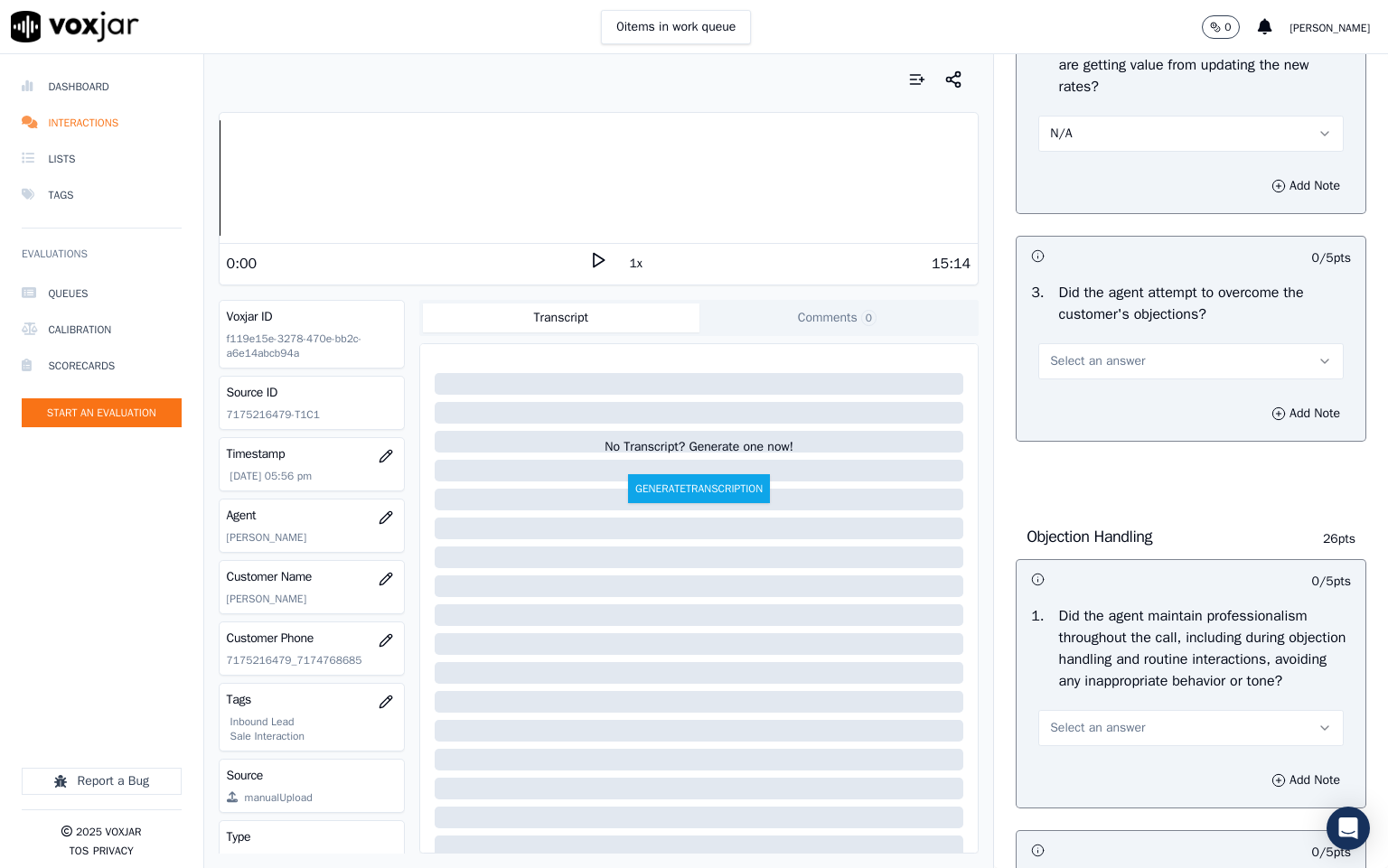 scroll, scrollTop: 1897, scrollLeft: 0, axis: vertical 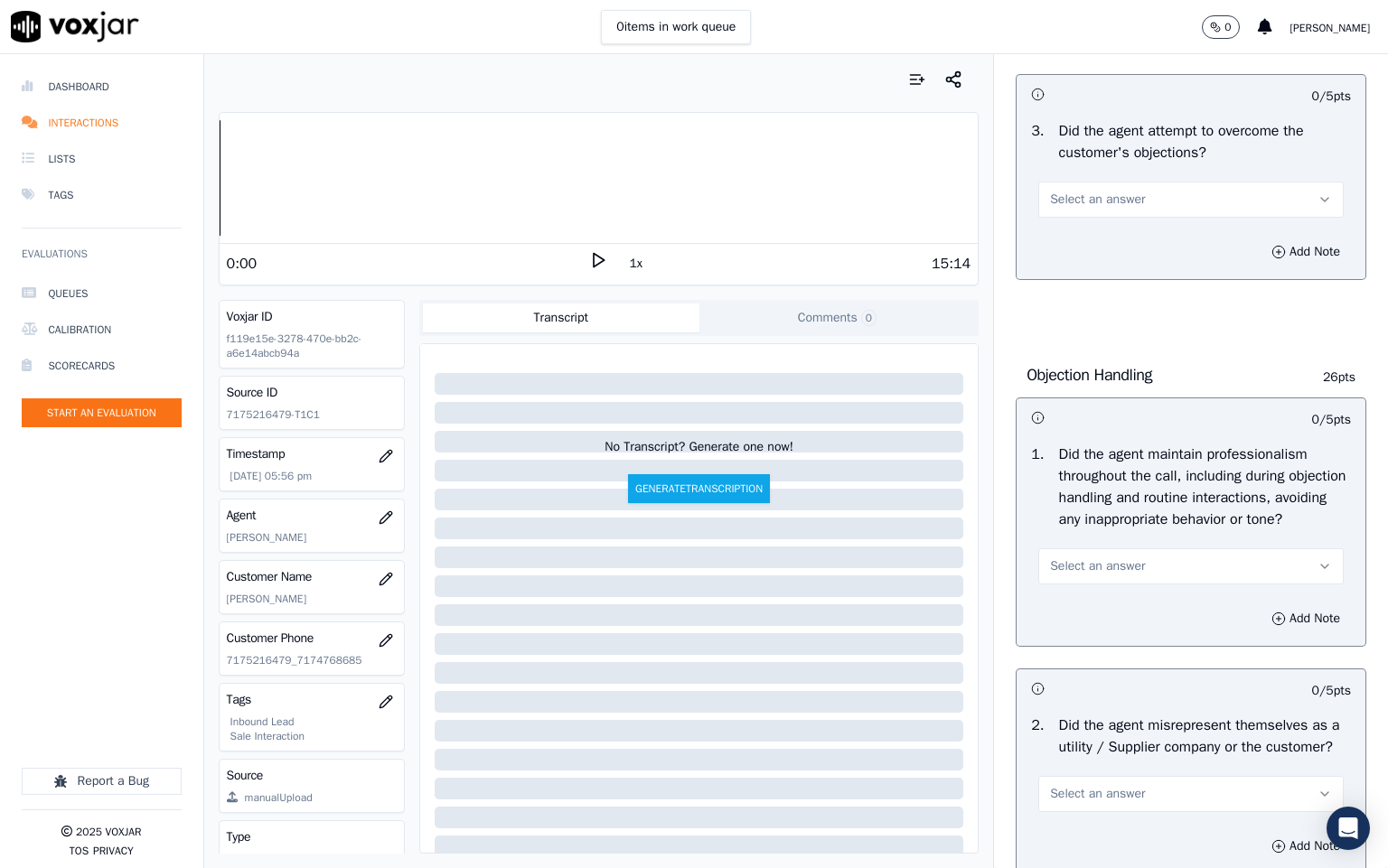 click on "Select an answer" at bounding box center [1097, 200] 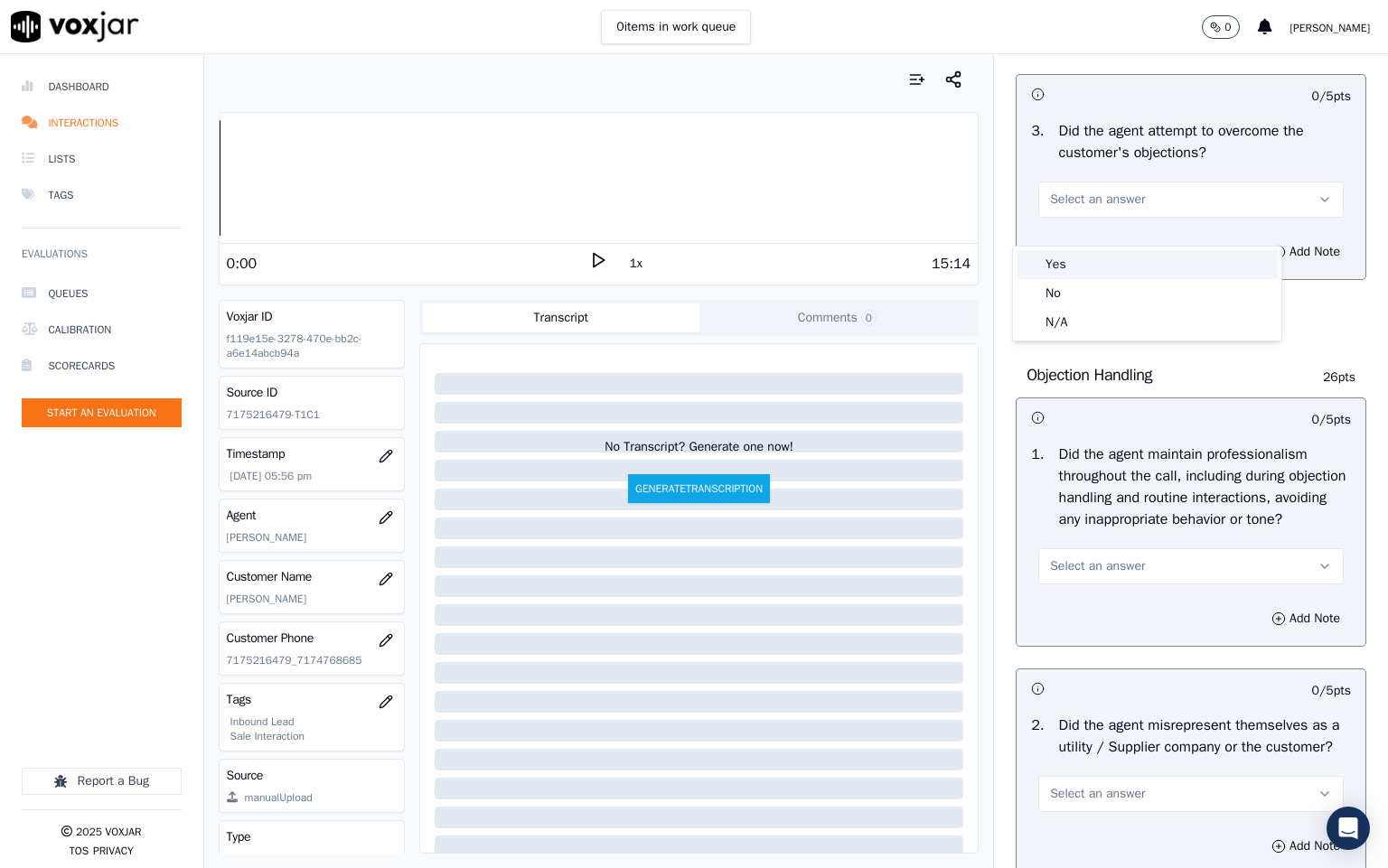 click on "Yes" at bounding box center [1147, 265] 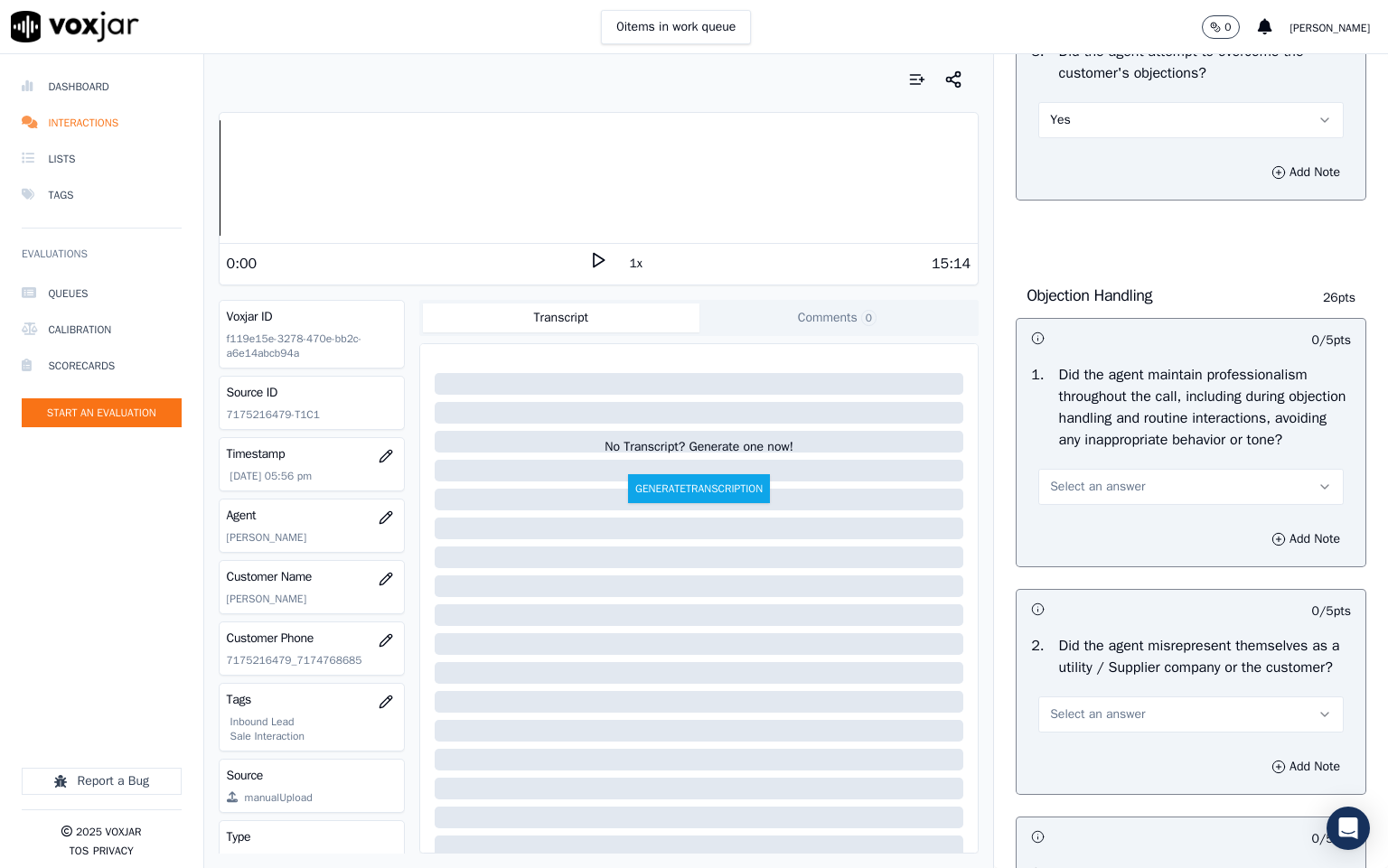 scroll, scrollTop: 2032, scrollLeft: 0, axis: vertical 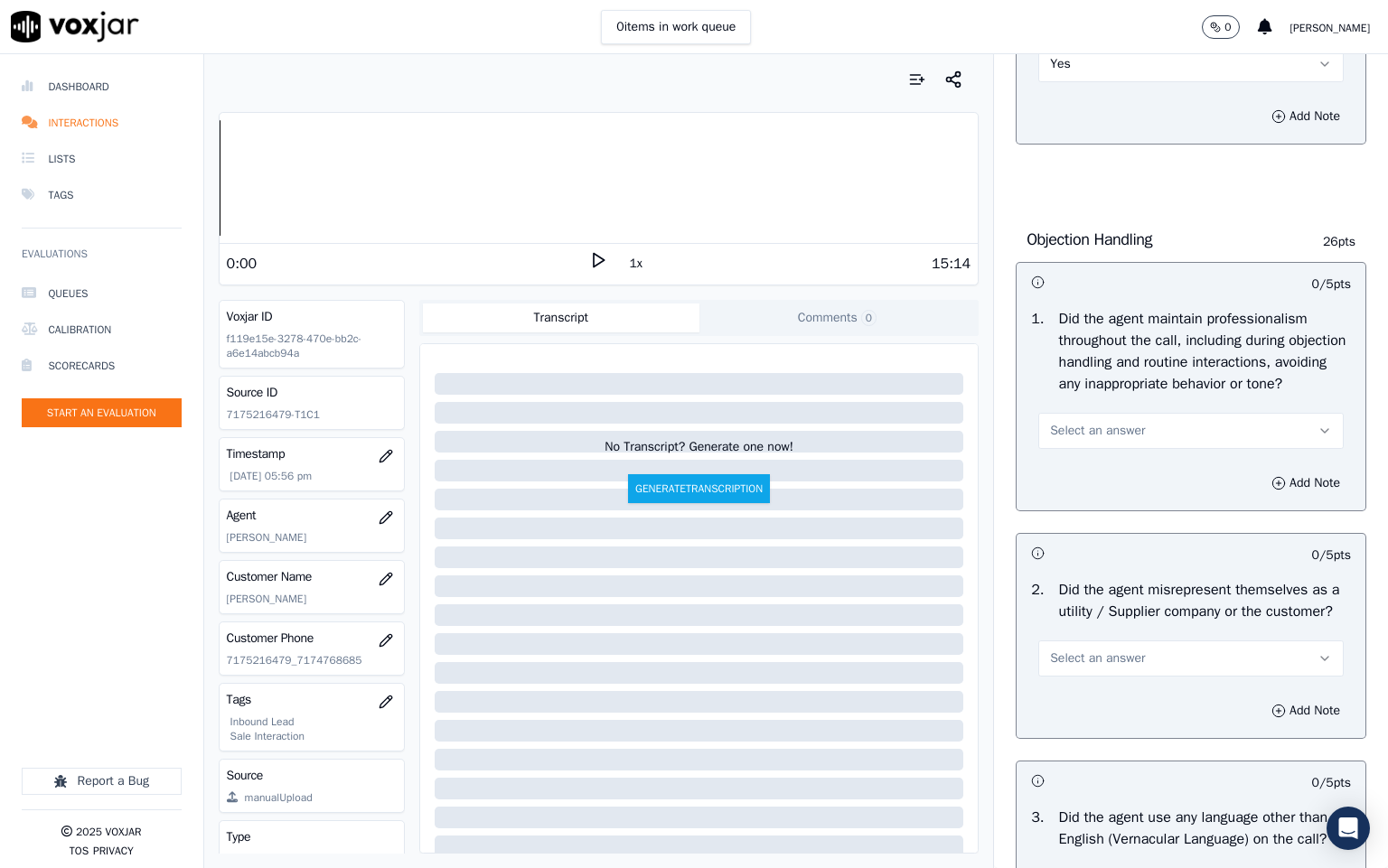click on "Select an answer" at bounding box center [1097, 431] 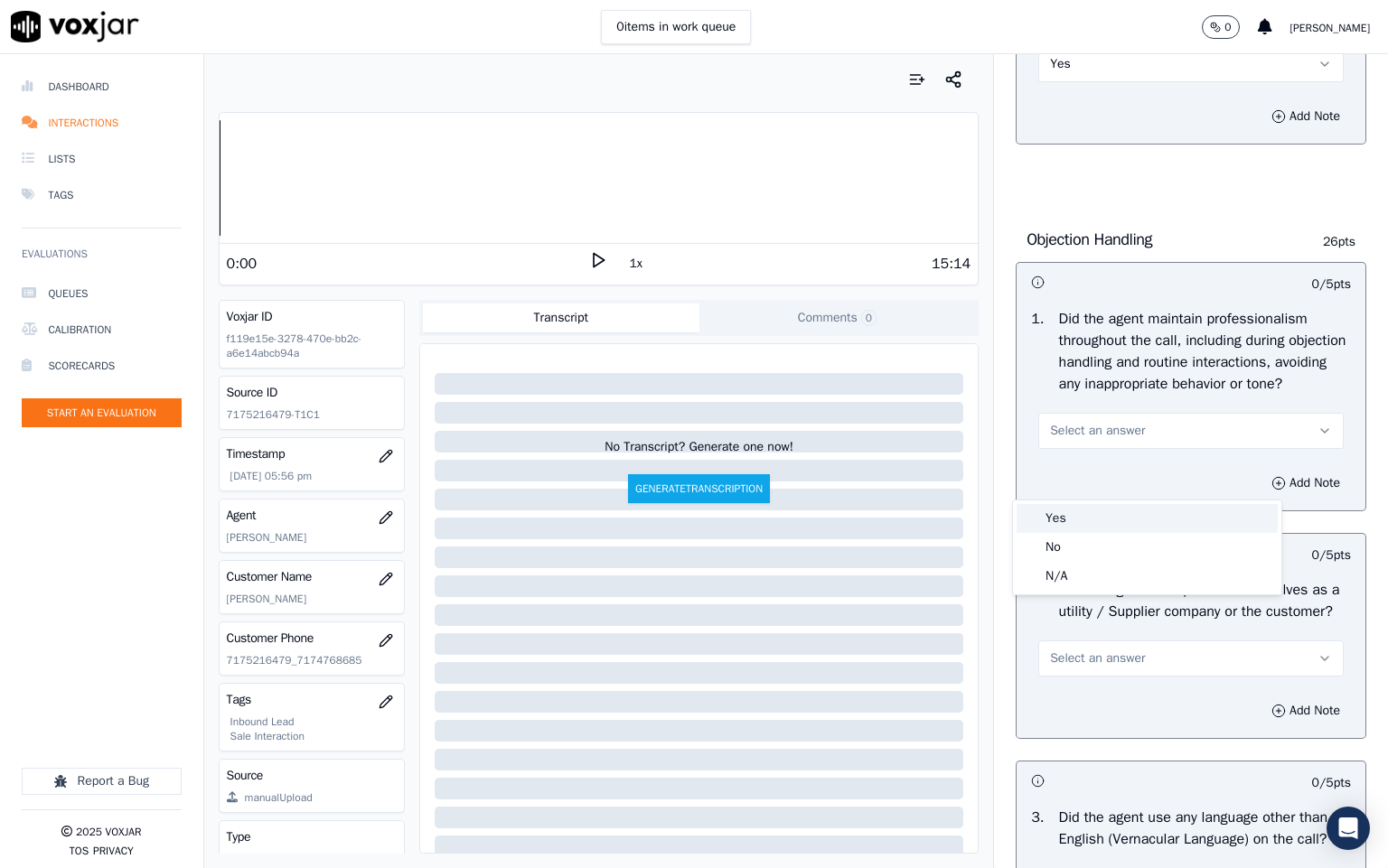 click on "Yes" at bounding box center [1147, 518] 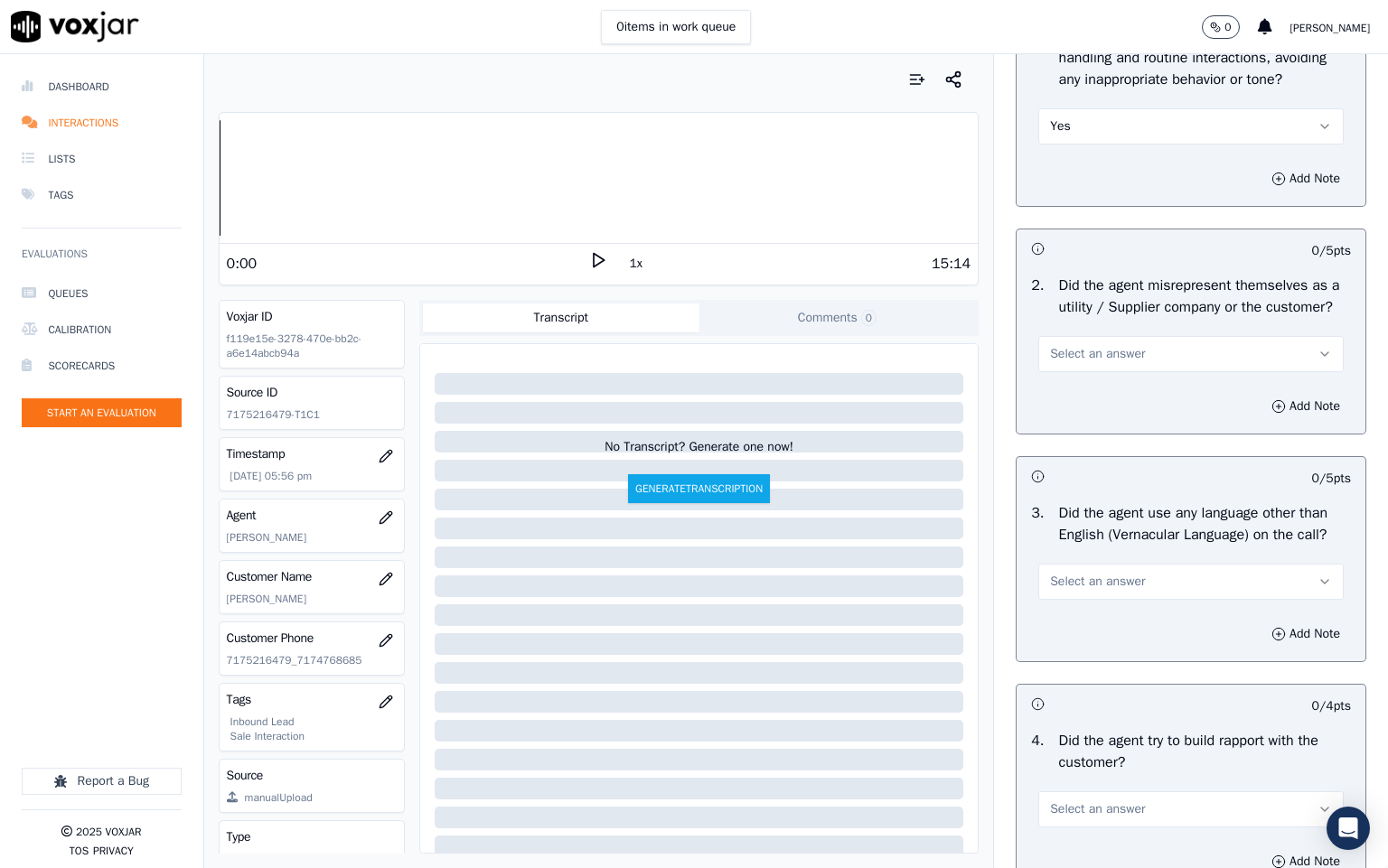 scroll, scrollTop: 2439, scrollLeft: 0, axis: vertical 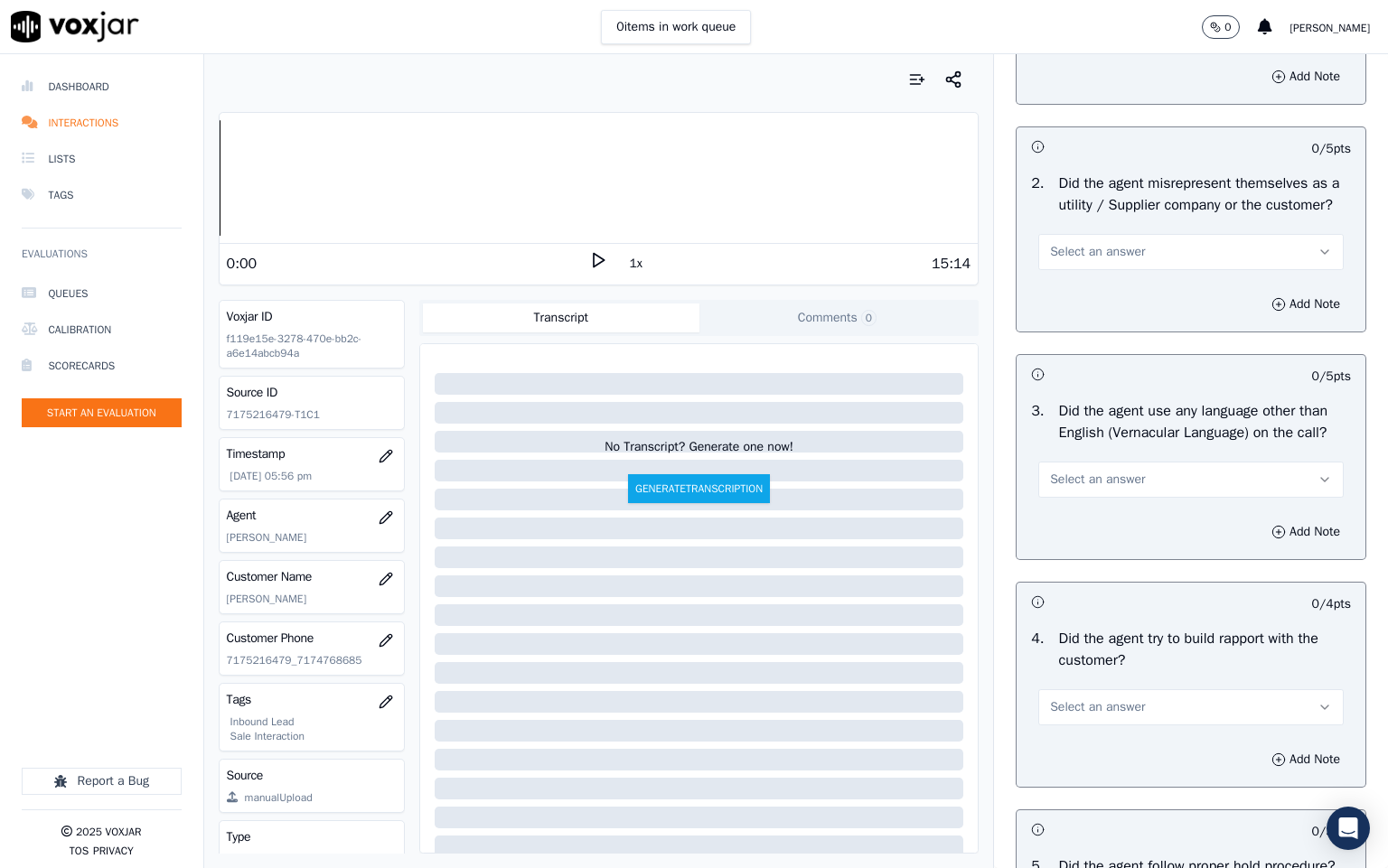 click on "Select an answer" at bounding box center [1191, 252] 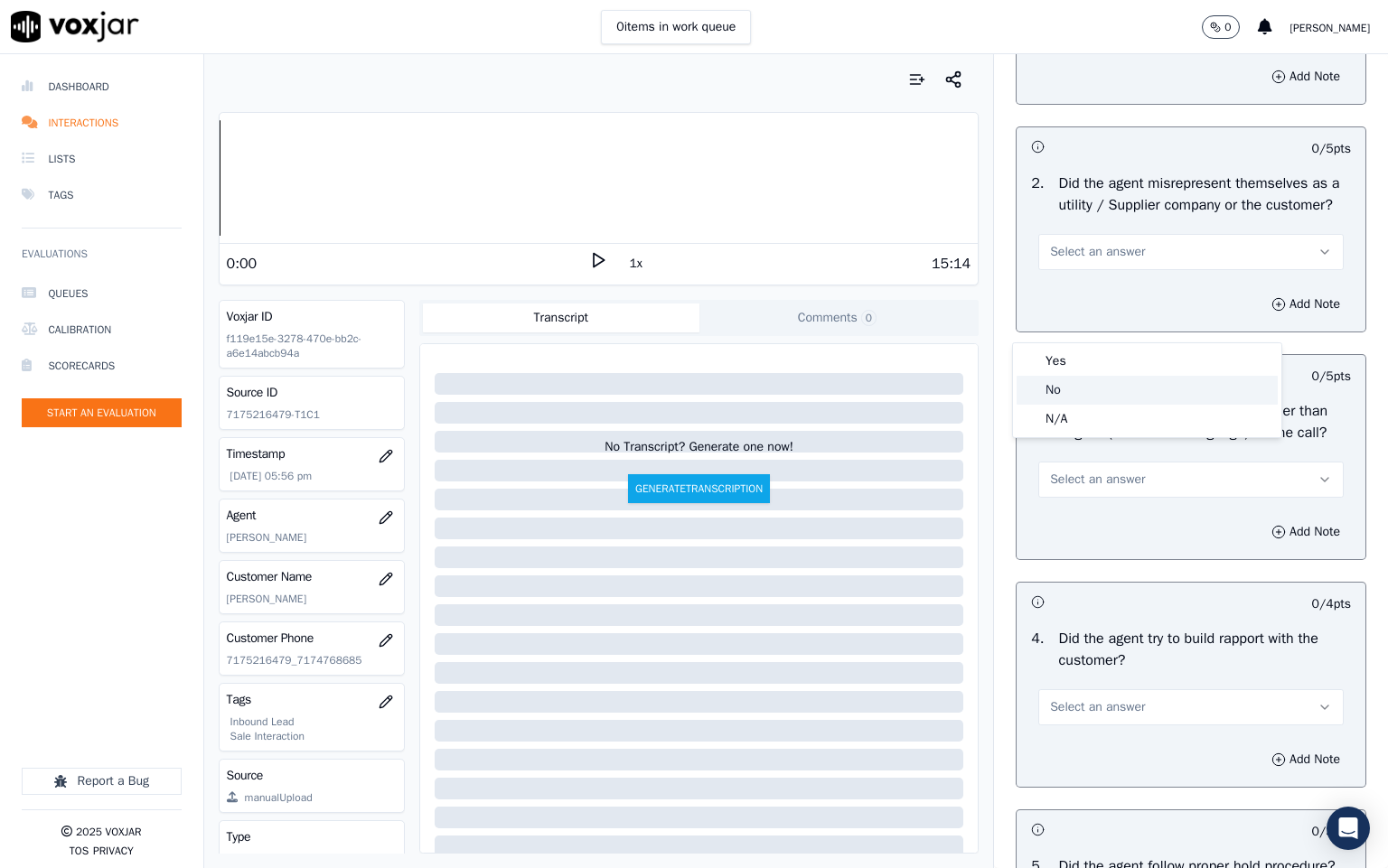 click on "No" 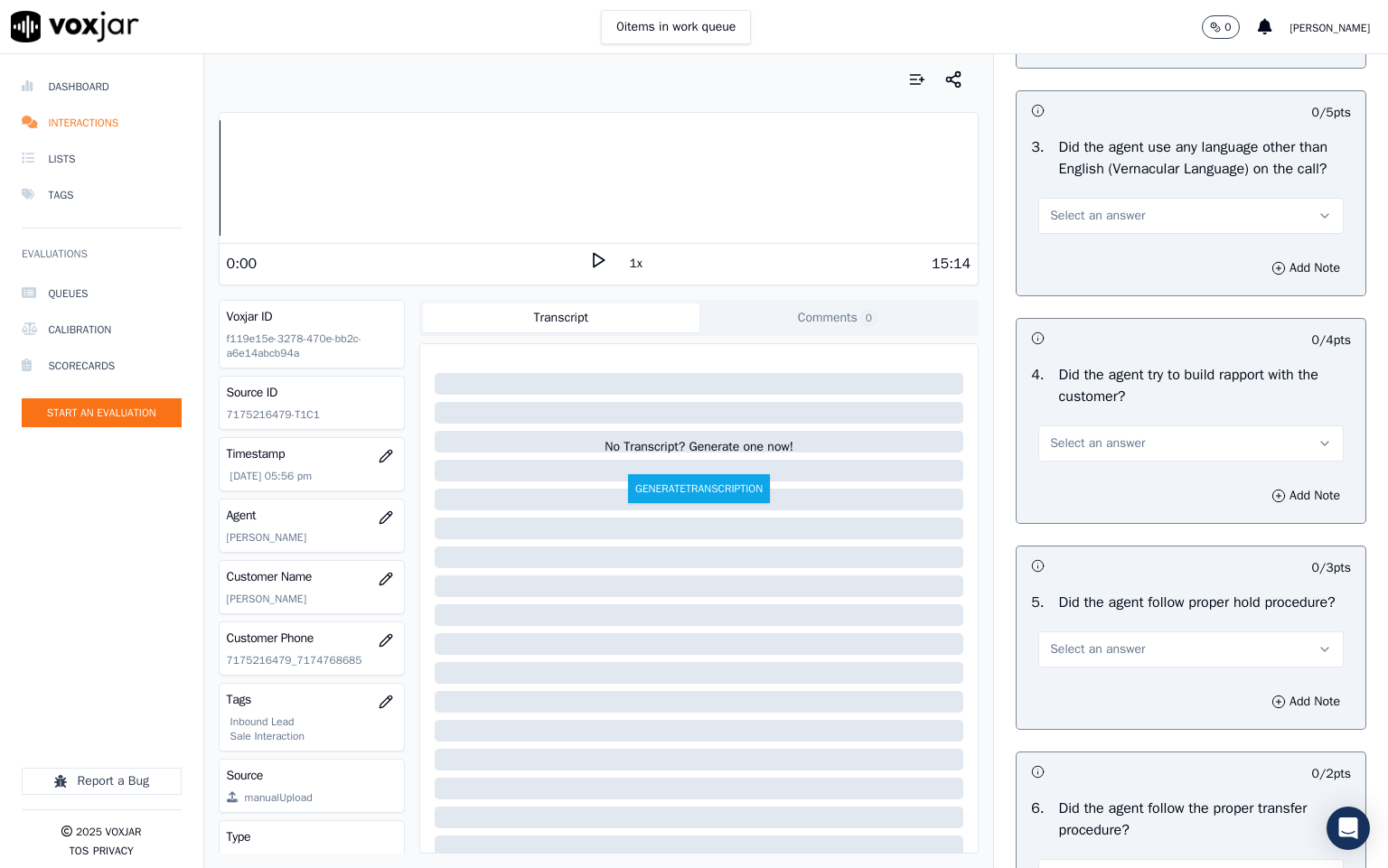 scroll, scrollTop: 2710, scrollLeft: 0, axis: vertical 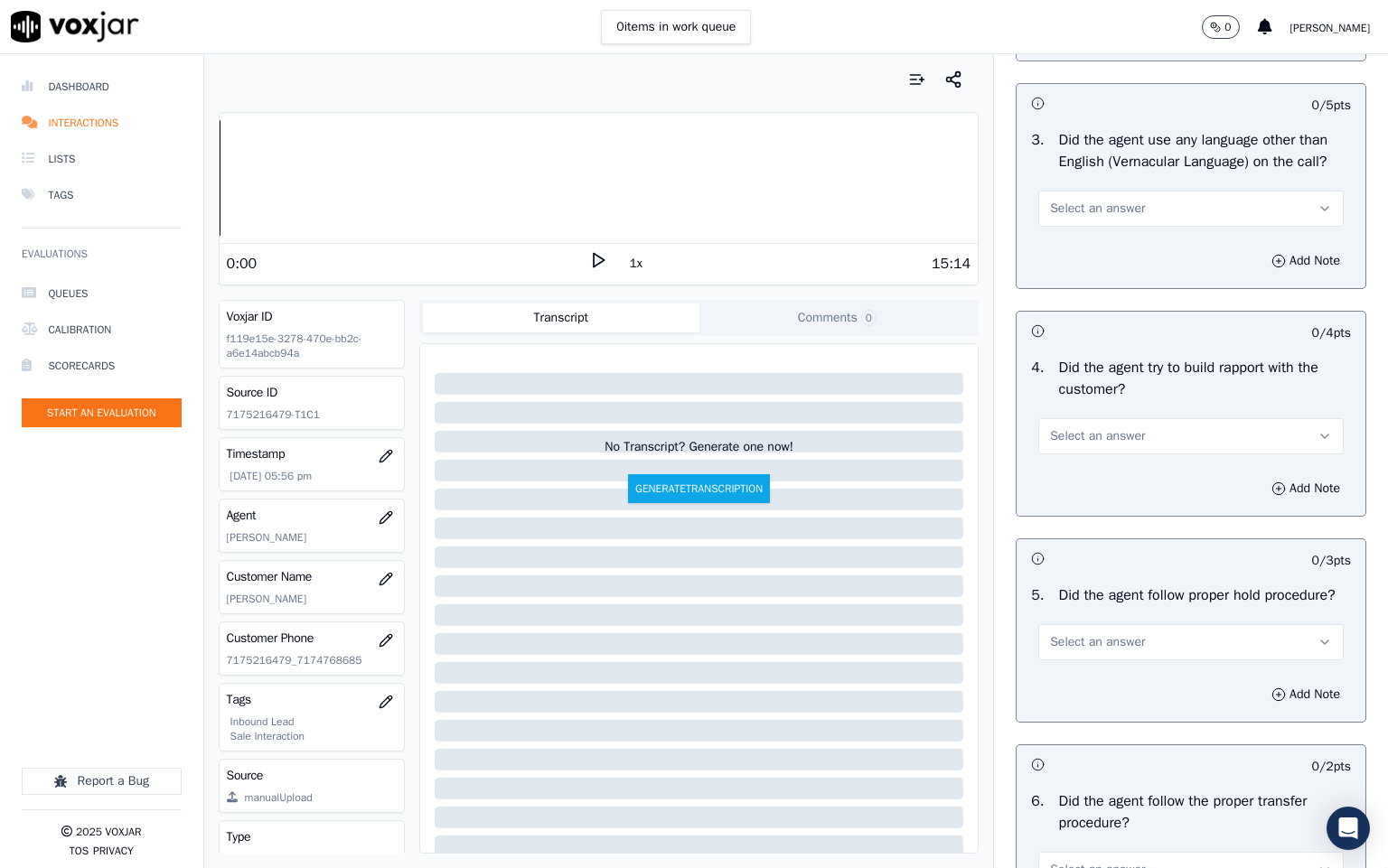 click on "Select an answer" at bounding box center (1191, 207) 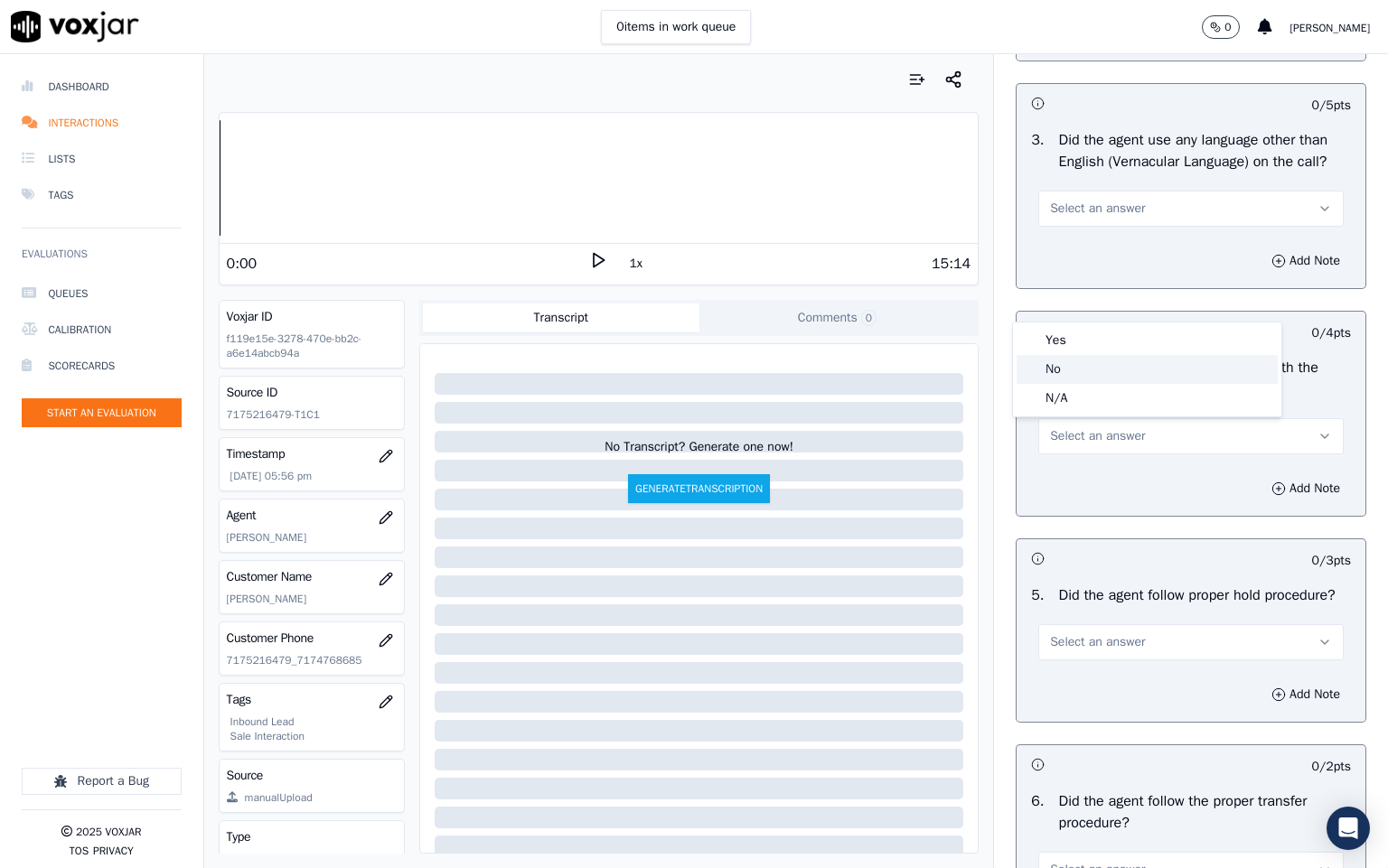 click on "No" 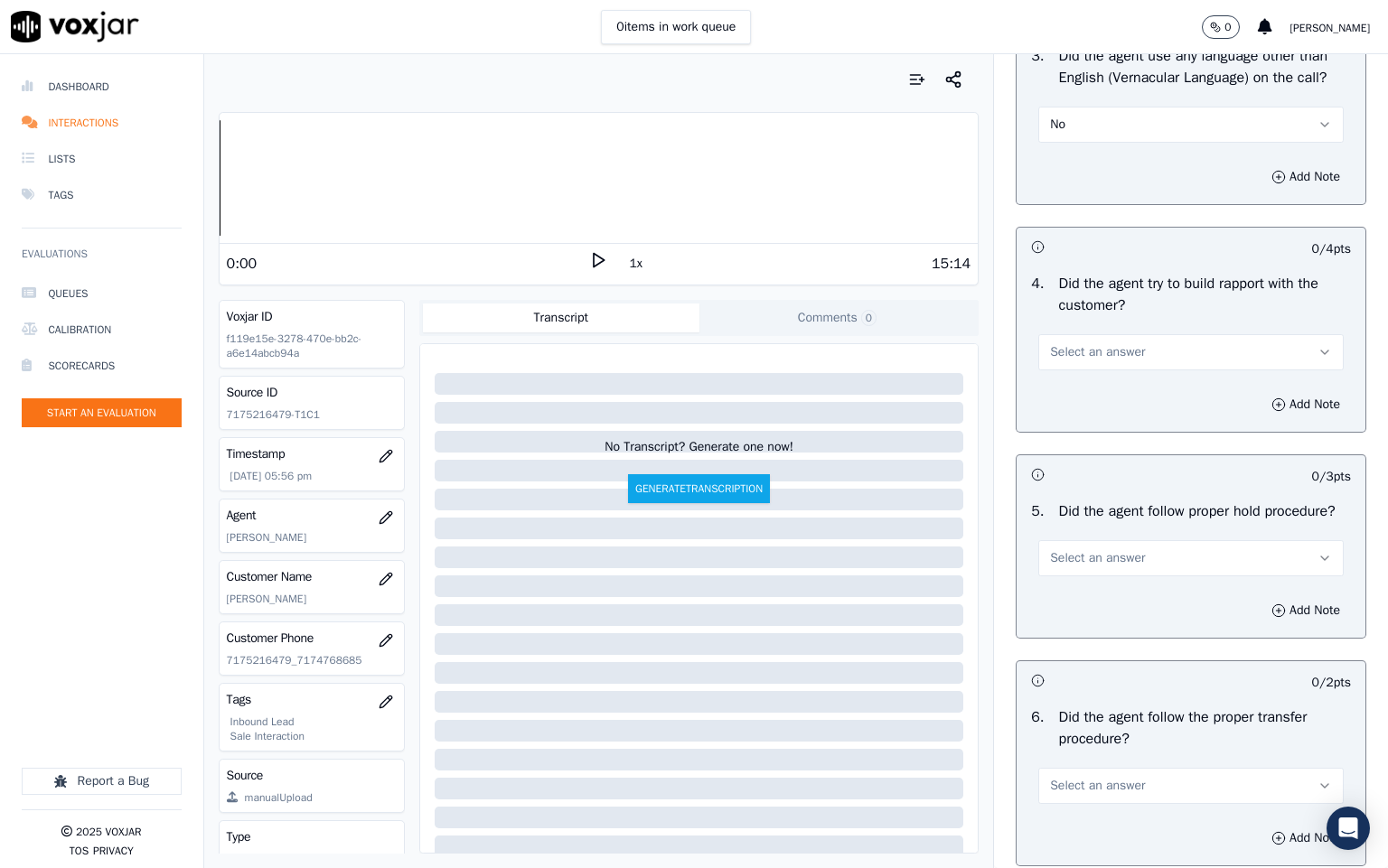 scroll, scrollTop: 2981, scrollLeft: 0, axis: vertical 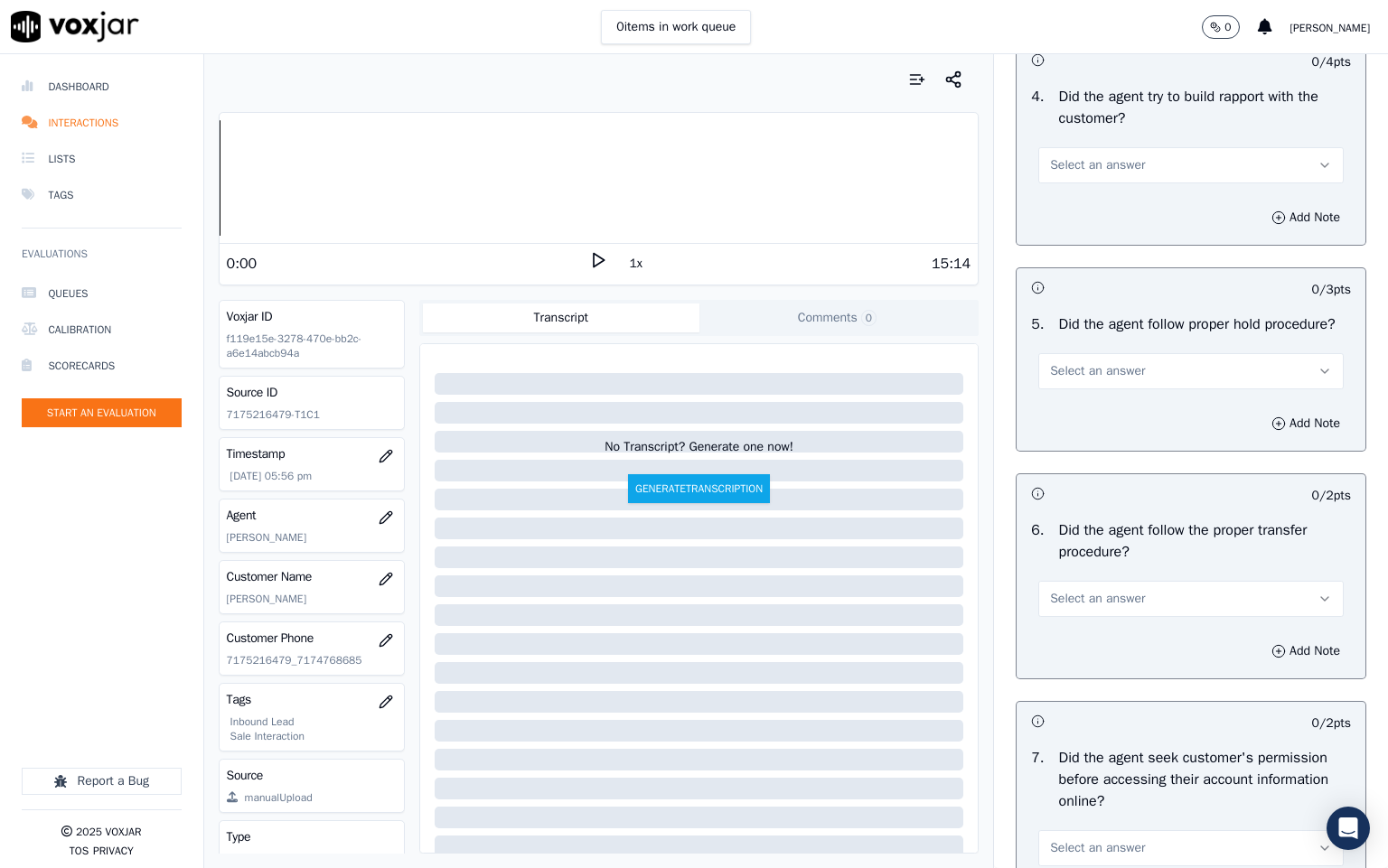 click on "Select an answer" at bounding box center (1097, 165) 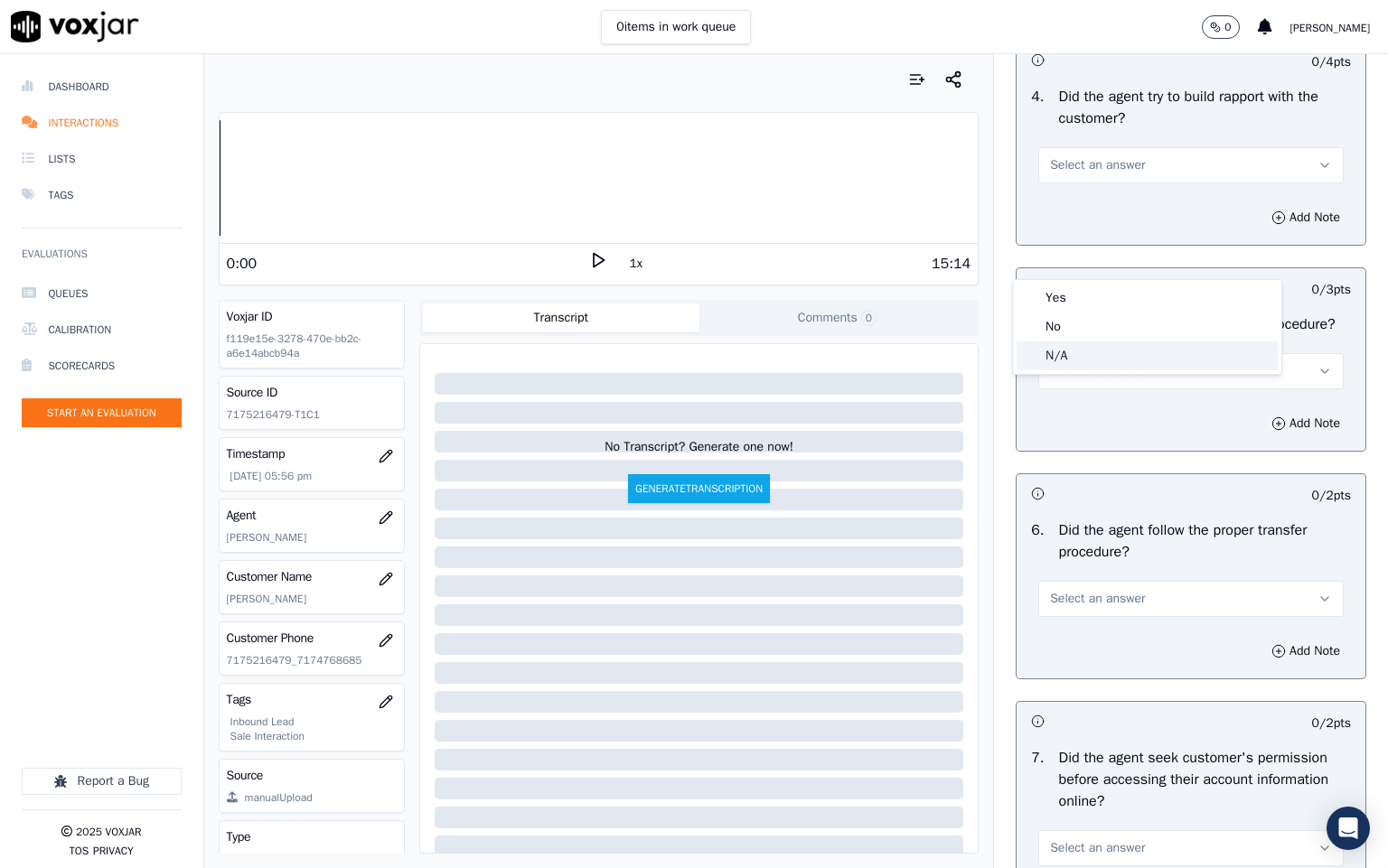 click on "N/A" 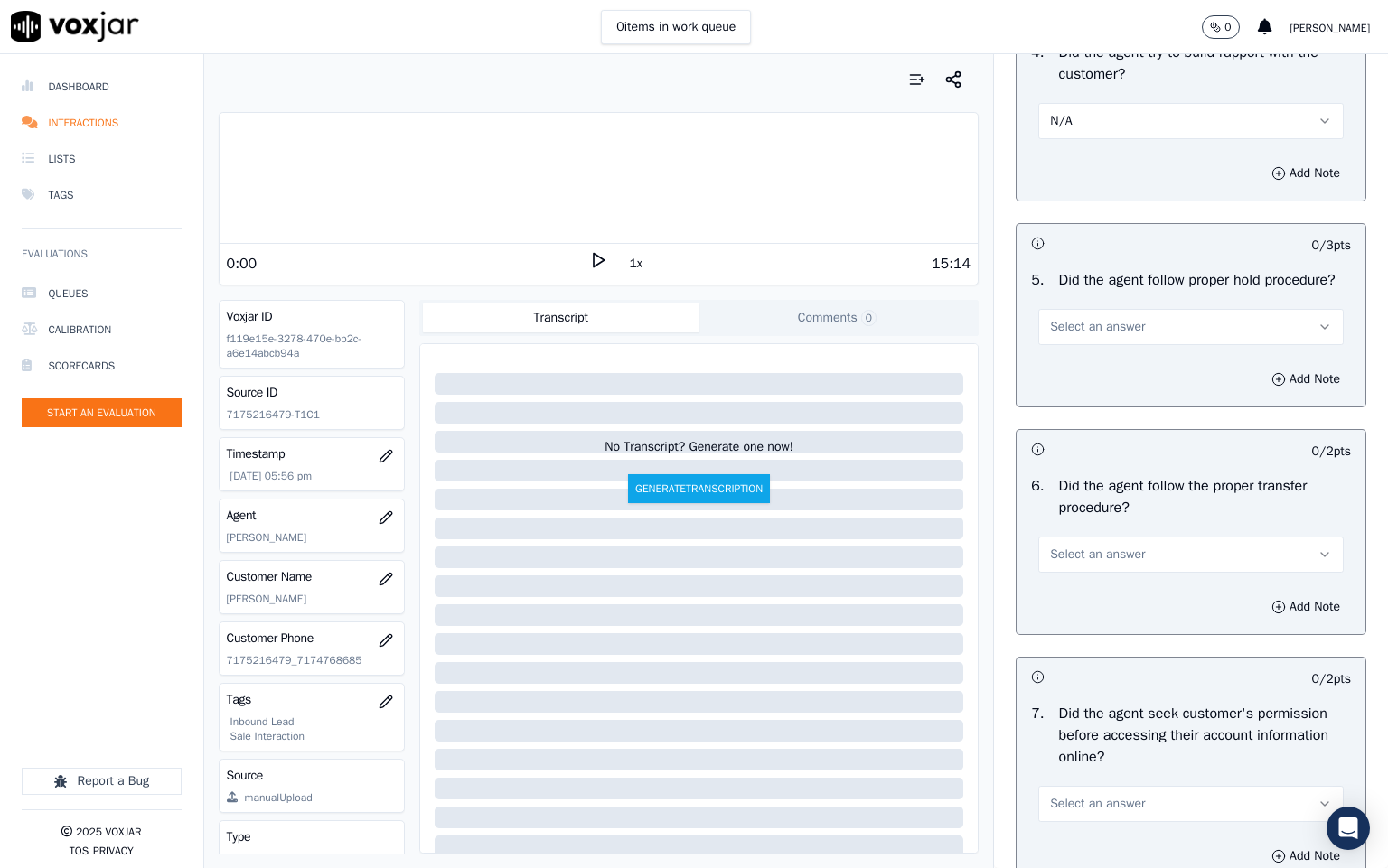 scroll, scrollTop: 3116, scrollLeft: 0, axis: vertical 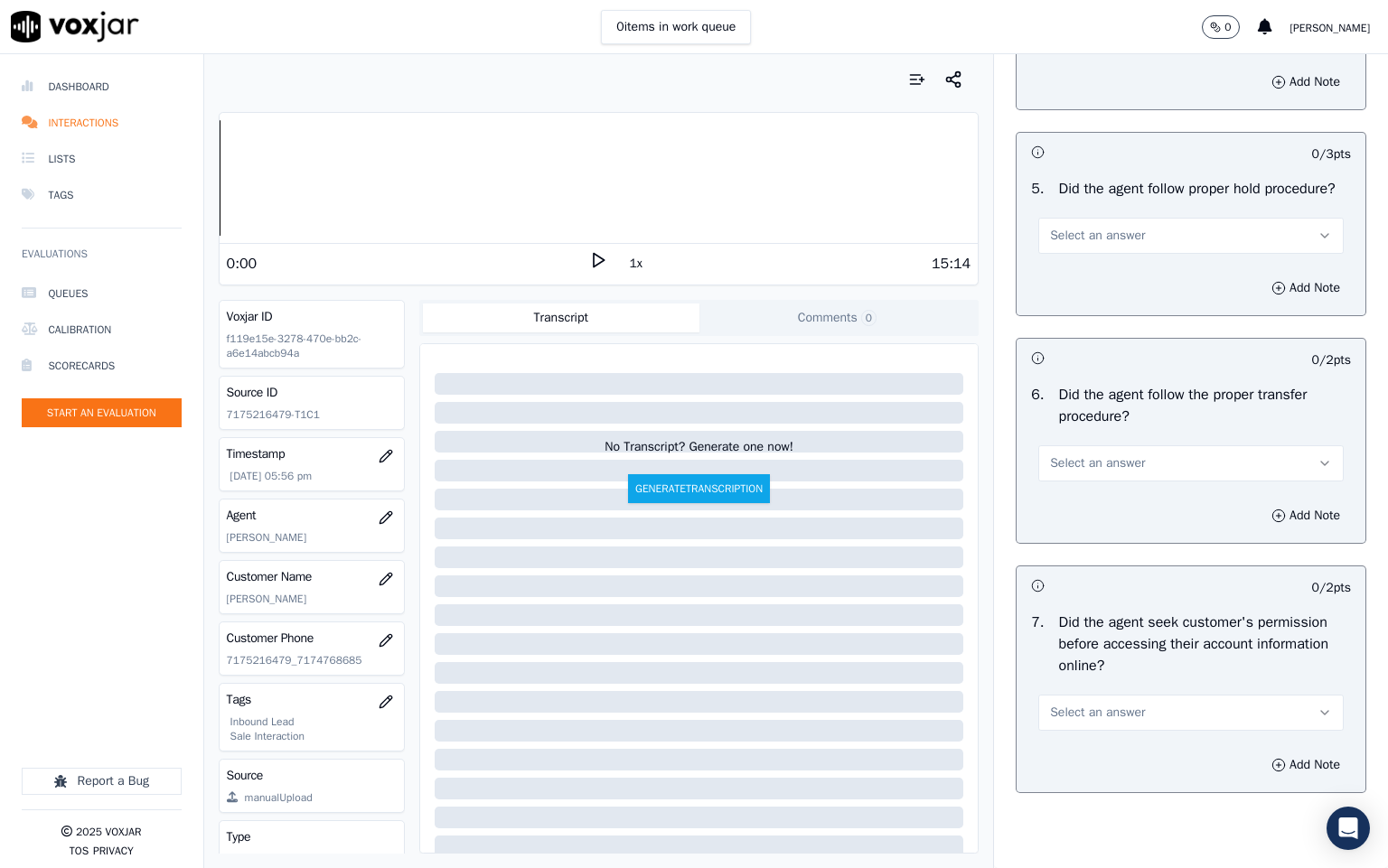 click on "Select an answer" at bounding box center (1191, 236) 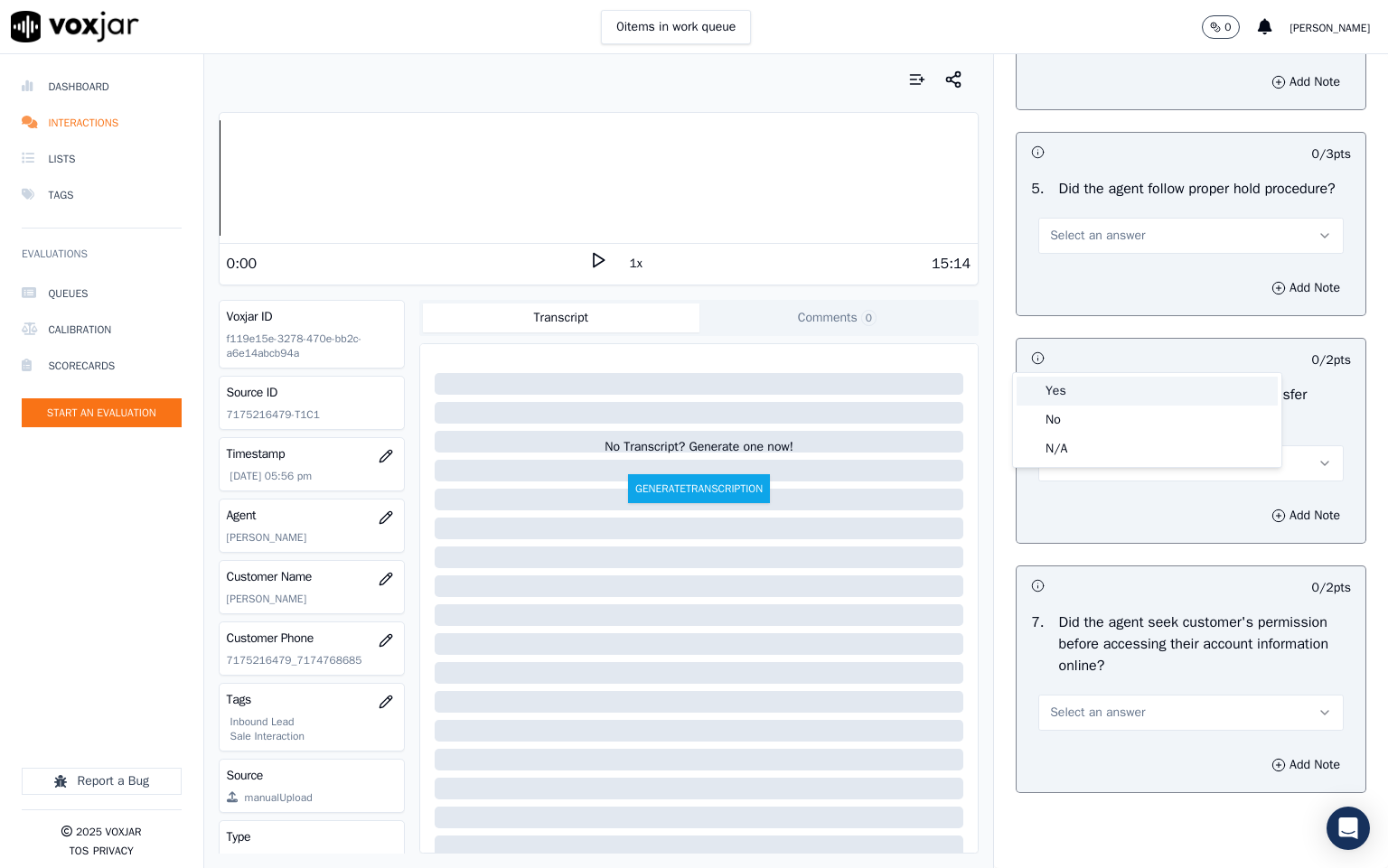 click on "Yes" at bounding box center (1147, 391) 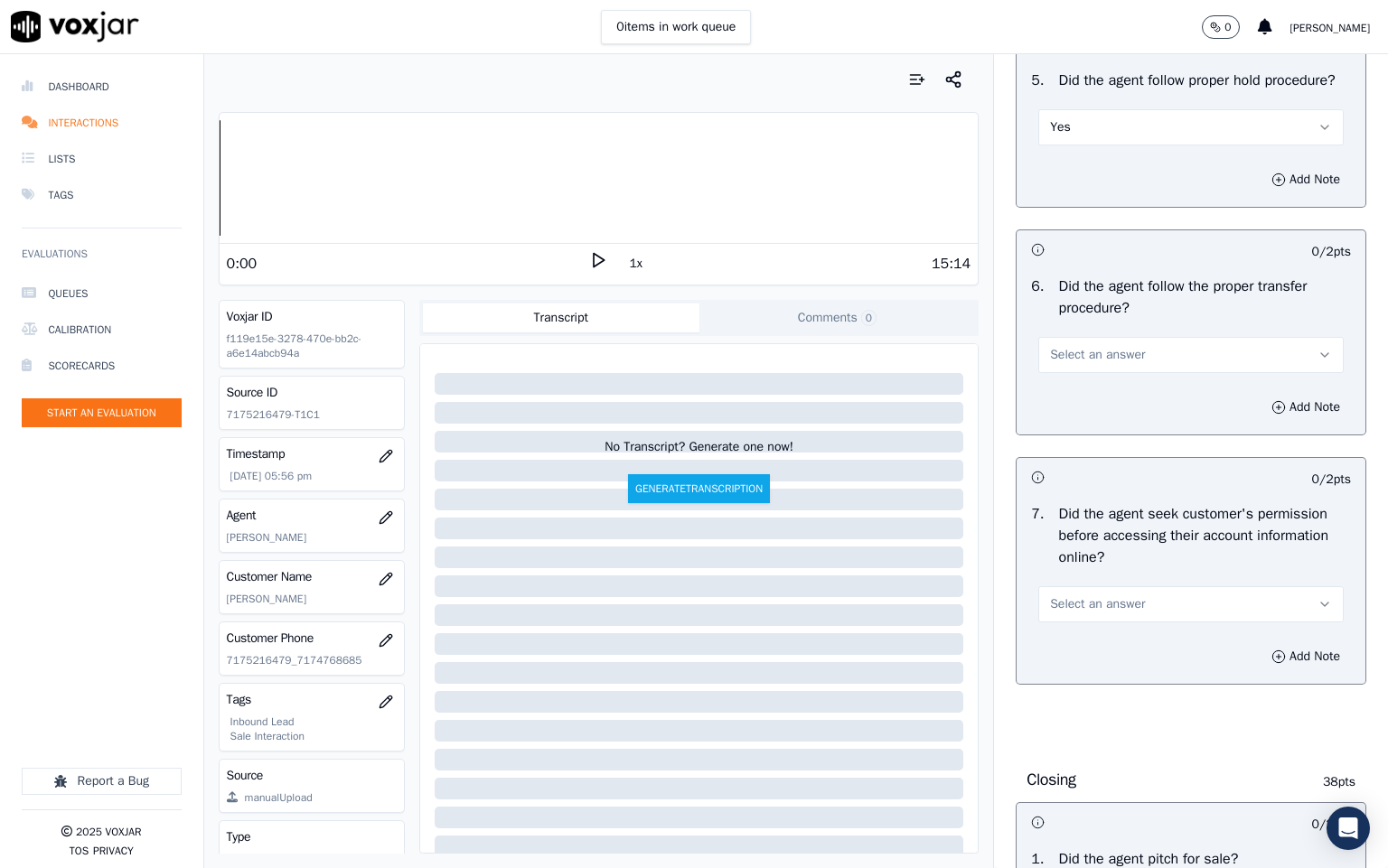 scroll, scrollTop: 3387, scrollLeft: 0, axis: vertical 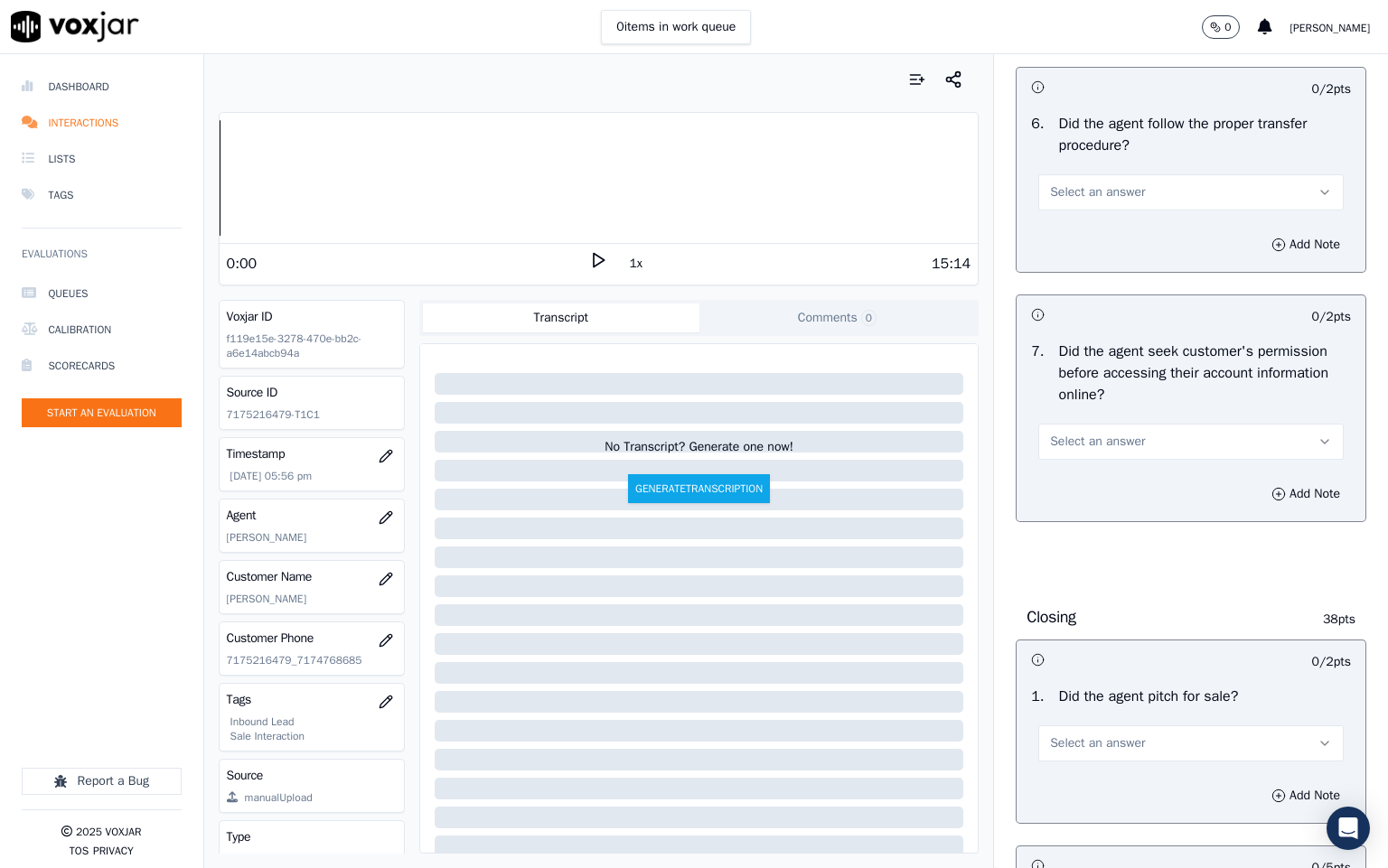 click on "Yes" at bounding box center [1191, -35] 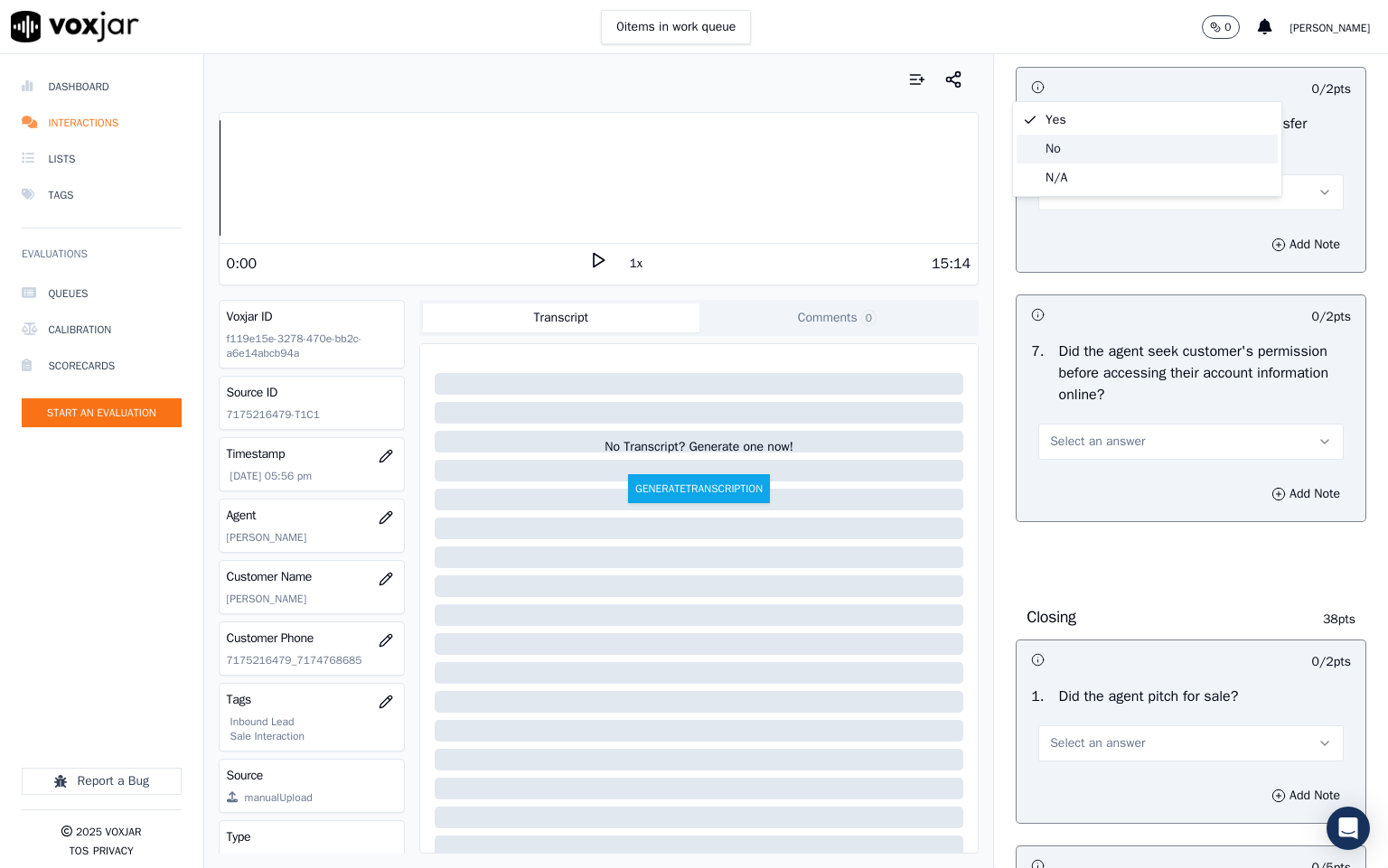 click on "No" 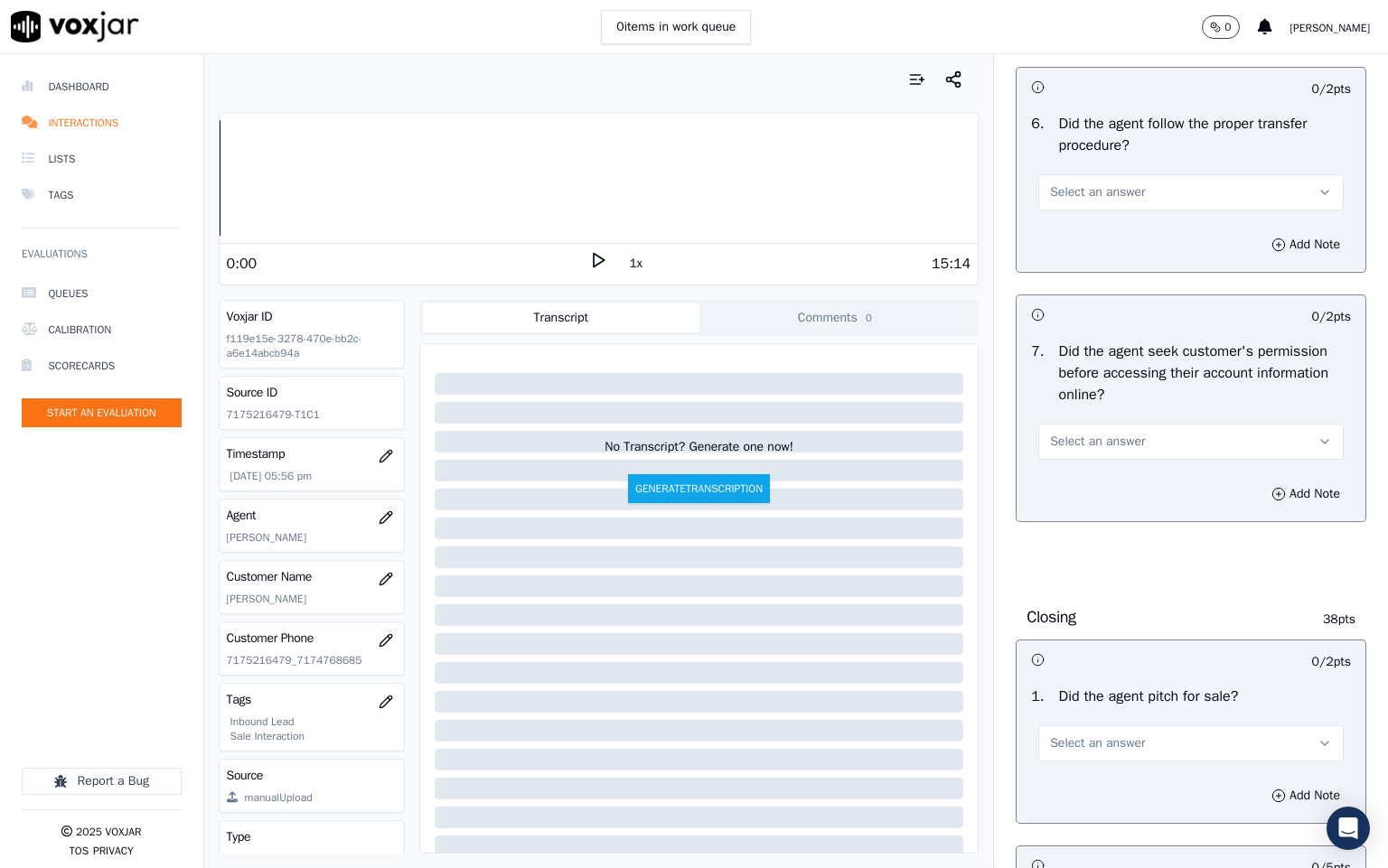 click on "Add Note" at bounding box center [1306, 17] 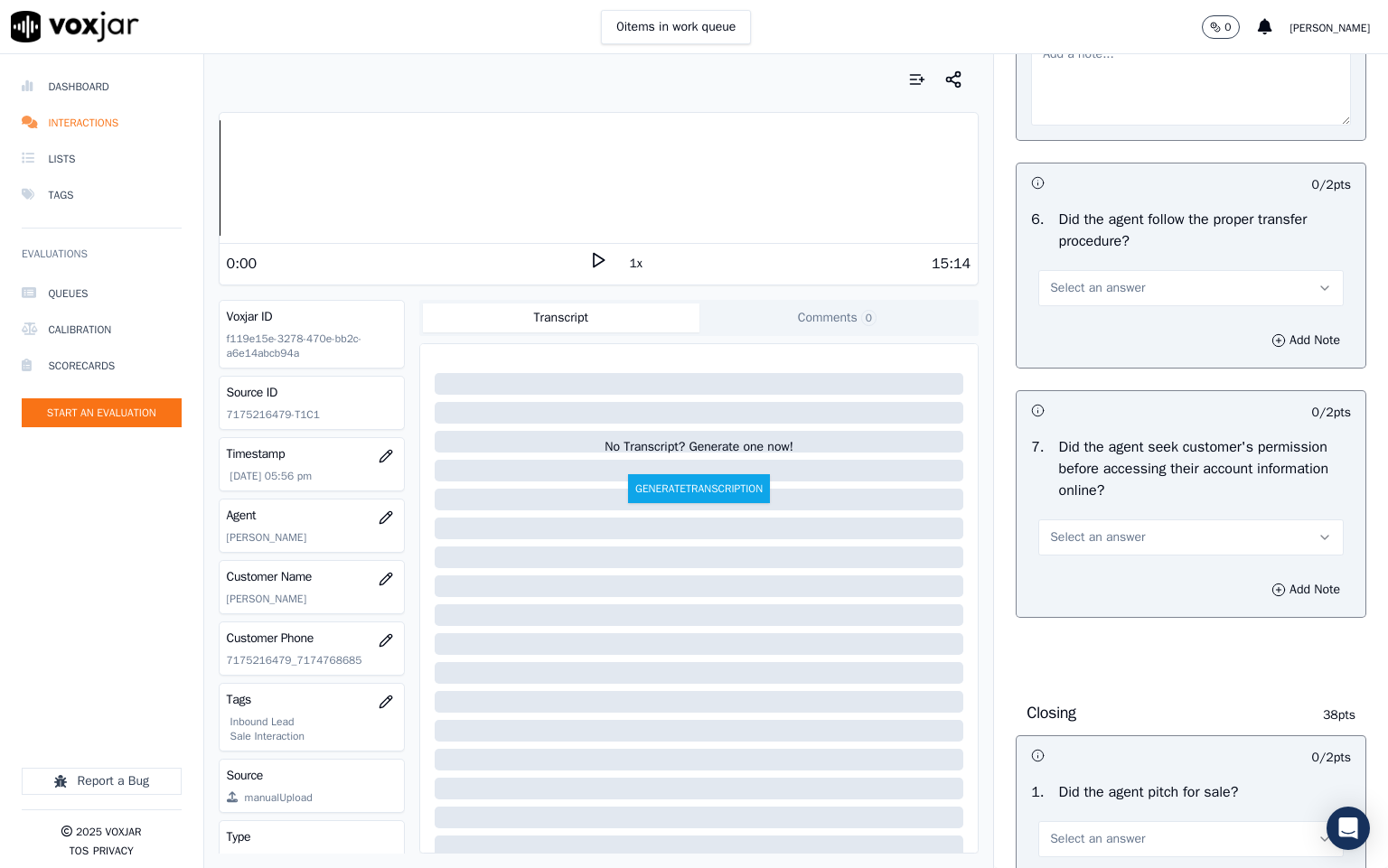 click at bounding box center (1191, 81) 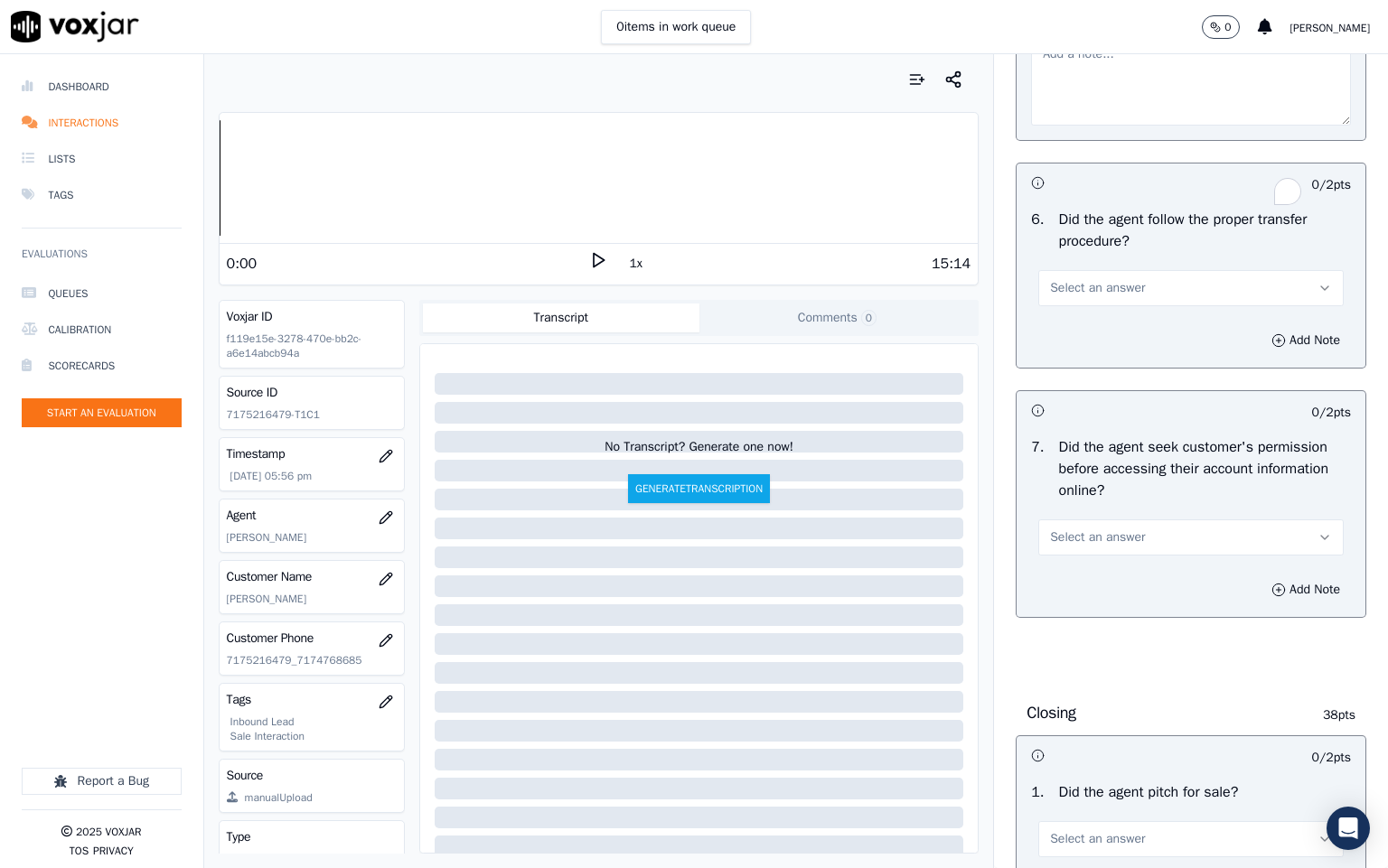 paste on "Call id  - 20250722-115842_@2:50 - The agent failed to share the hold release statement after resuming the call.//" 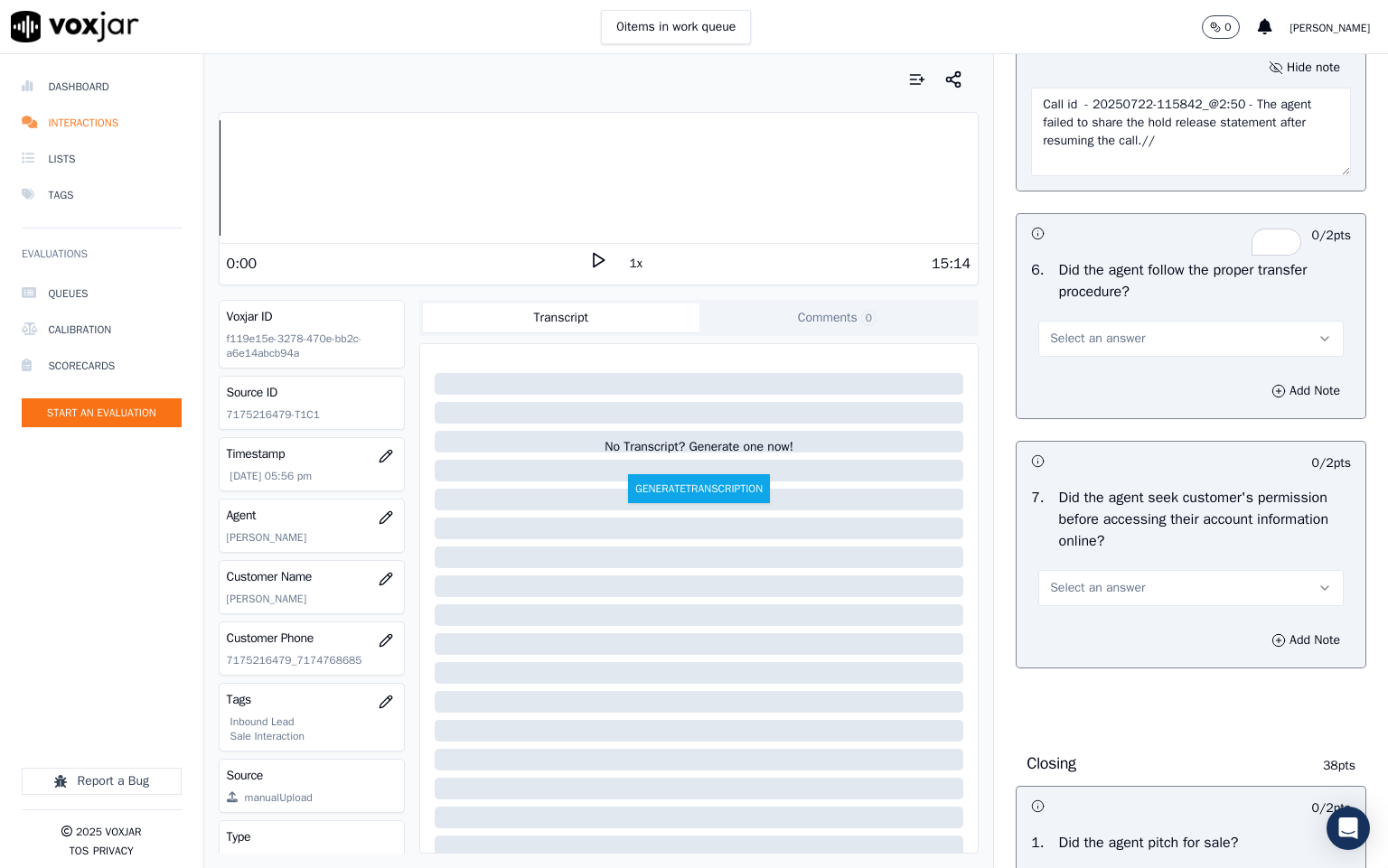scroll, scrollTop: 3387, scrollLeft: 0, axis: vertical 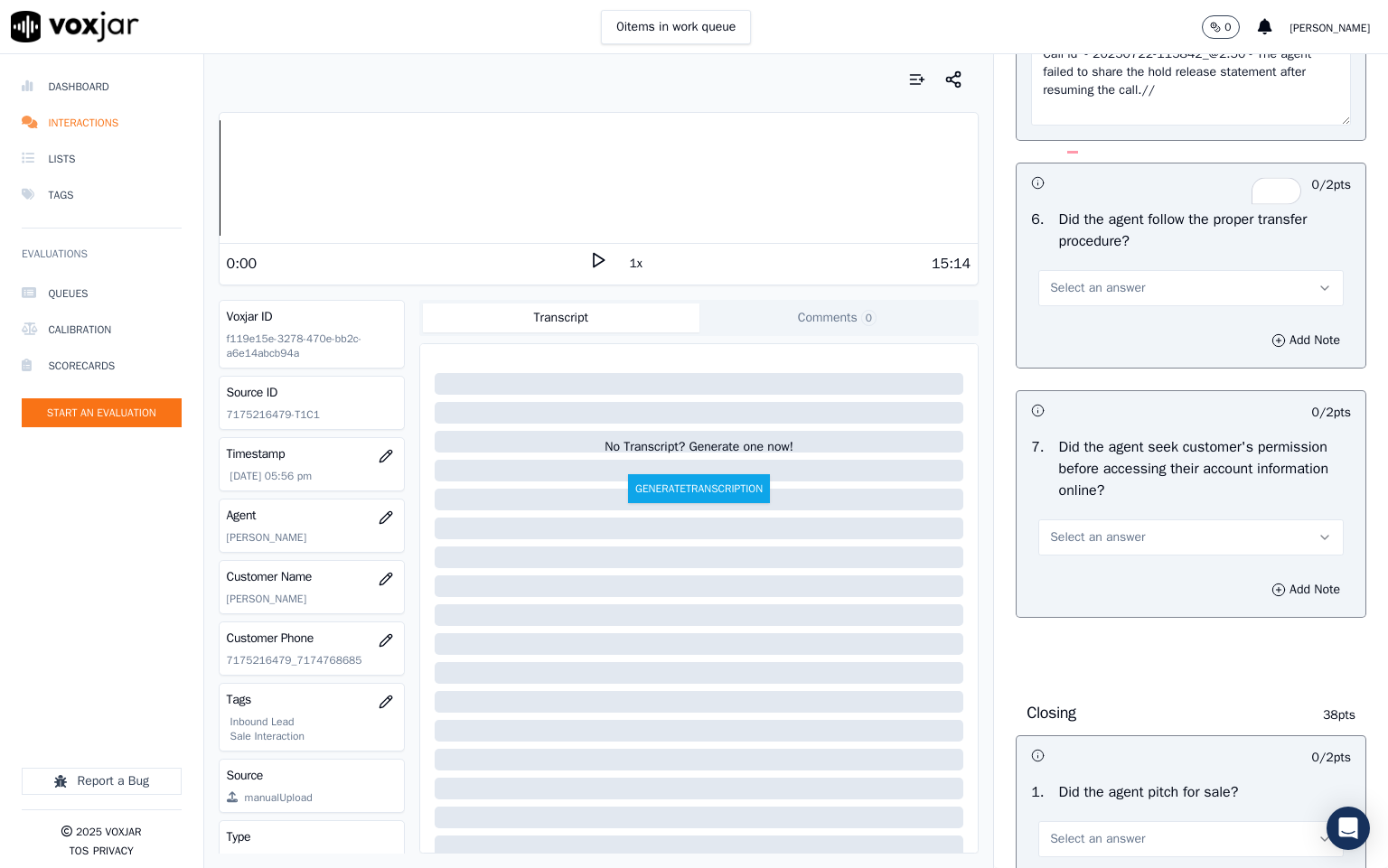 type on "Call id  - 20250722-115842_@2:50 - The agent failed to share the hold release statement after resuming the call.//" 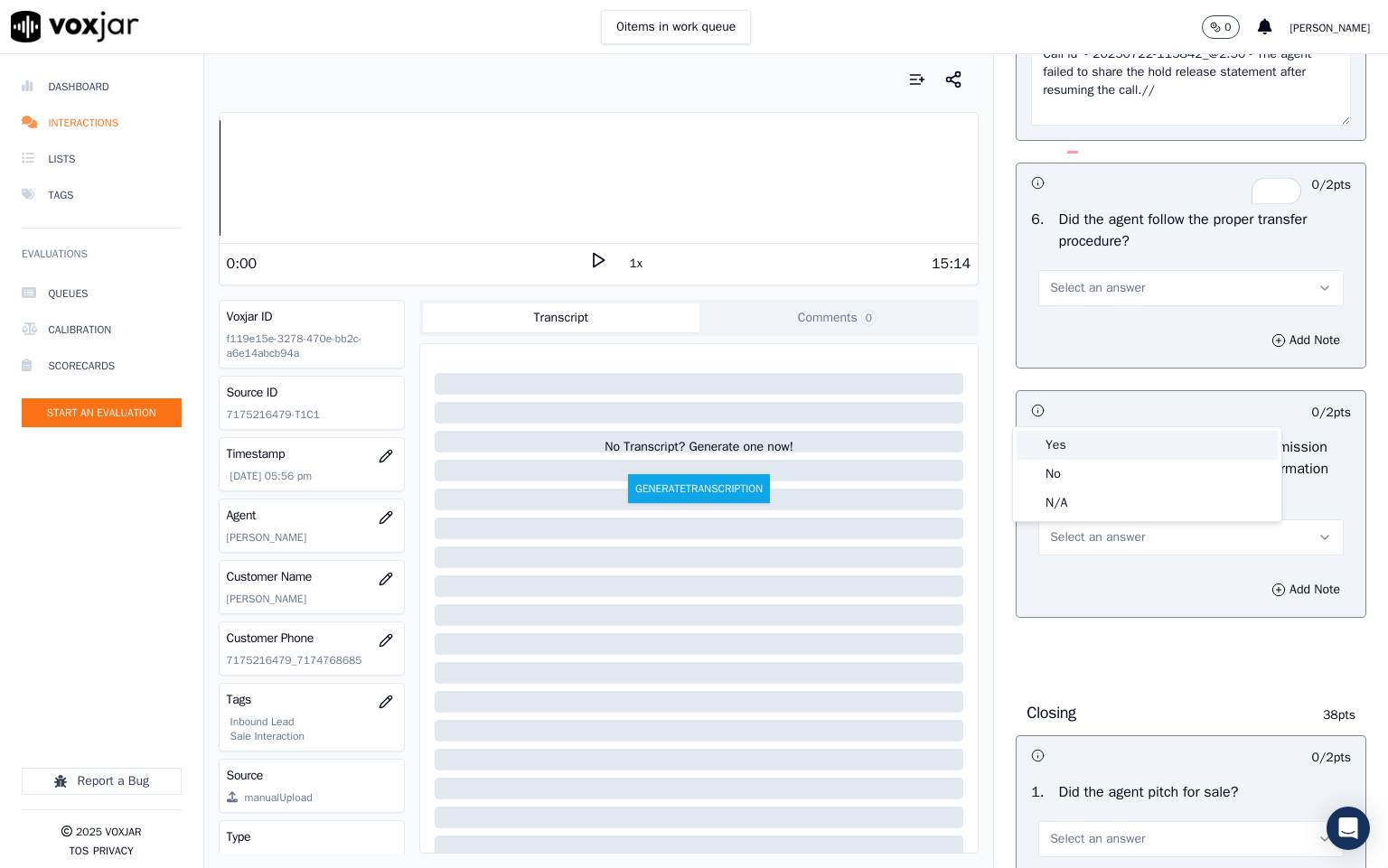 click on "Yes" at bounding box center (1147, 445) 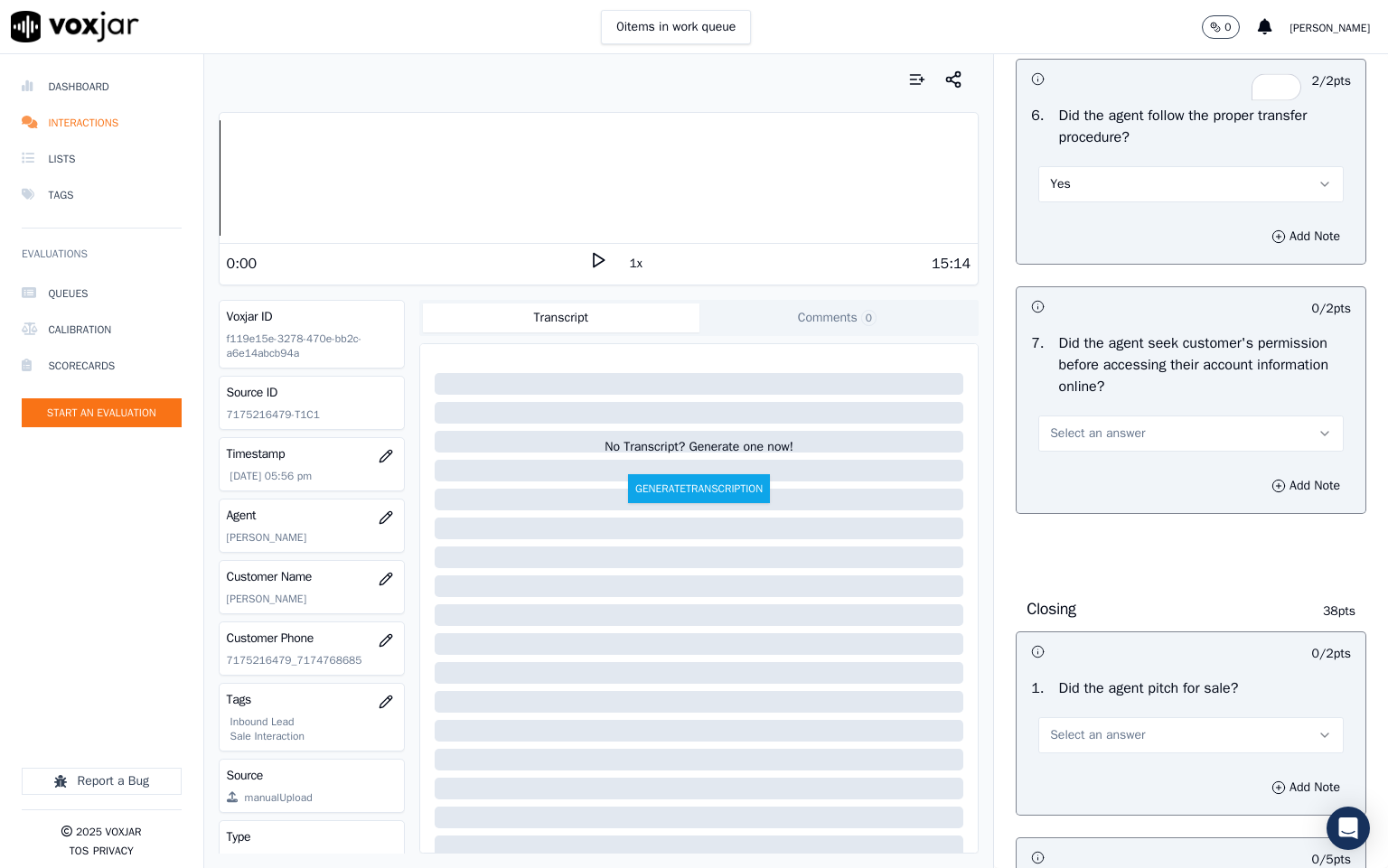 scroll, scrollTop: 3658, scrollLeft: 0, axis: vertical 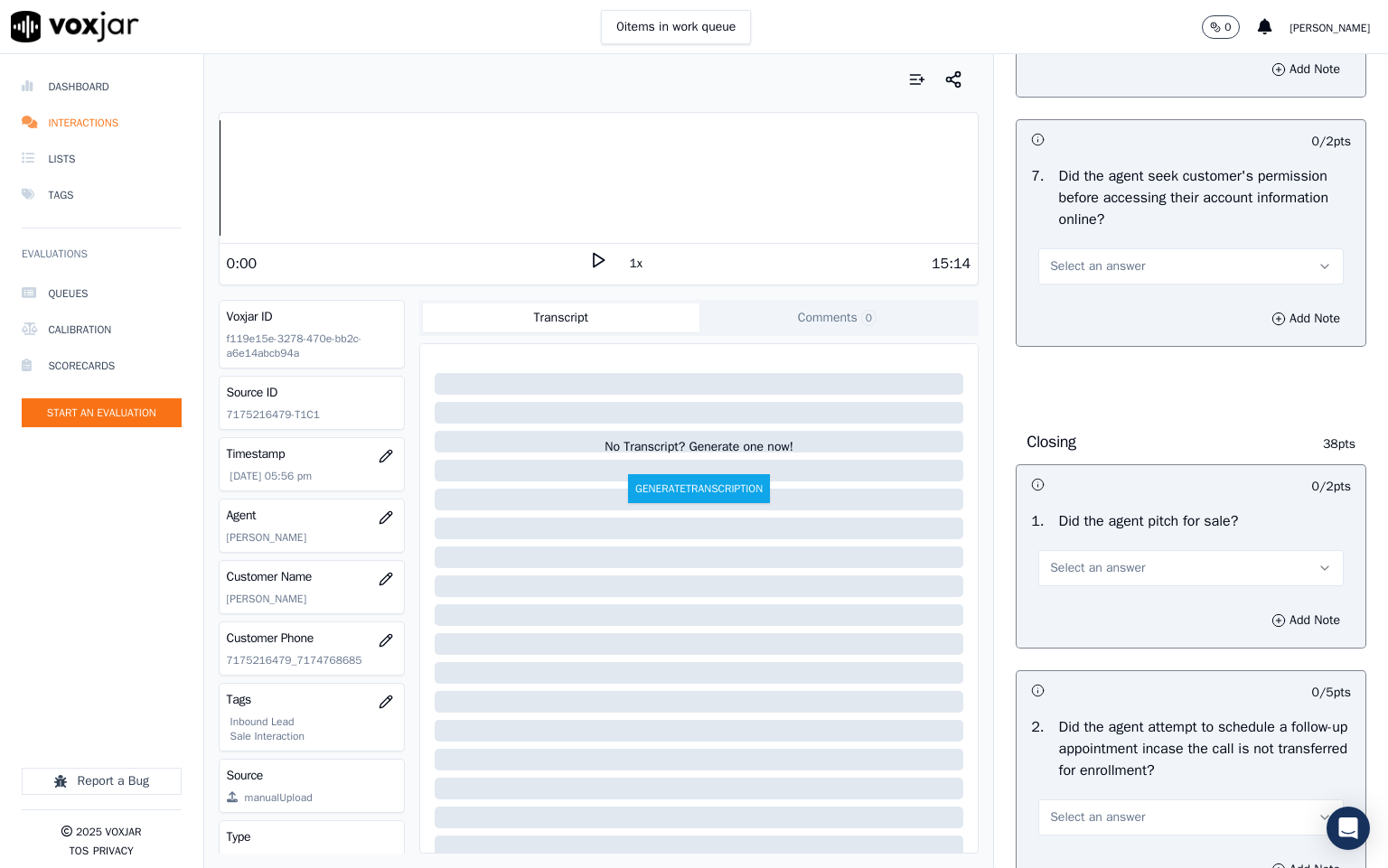 click on "Select an answer" at bounding box center [1097, 266] 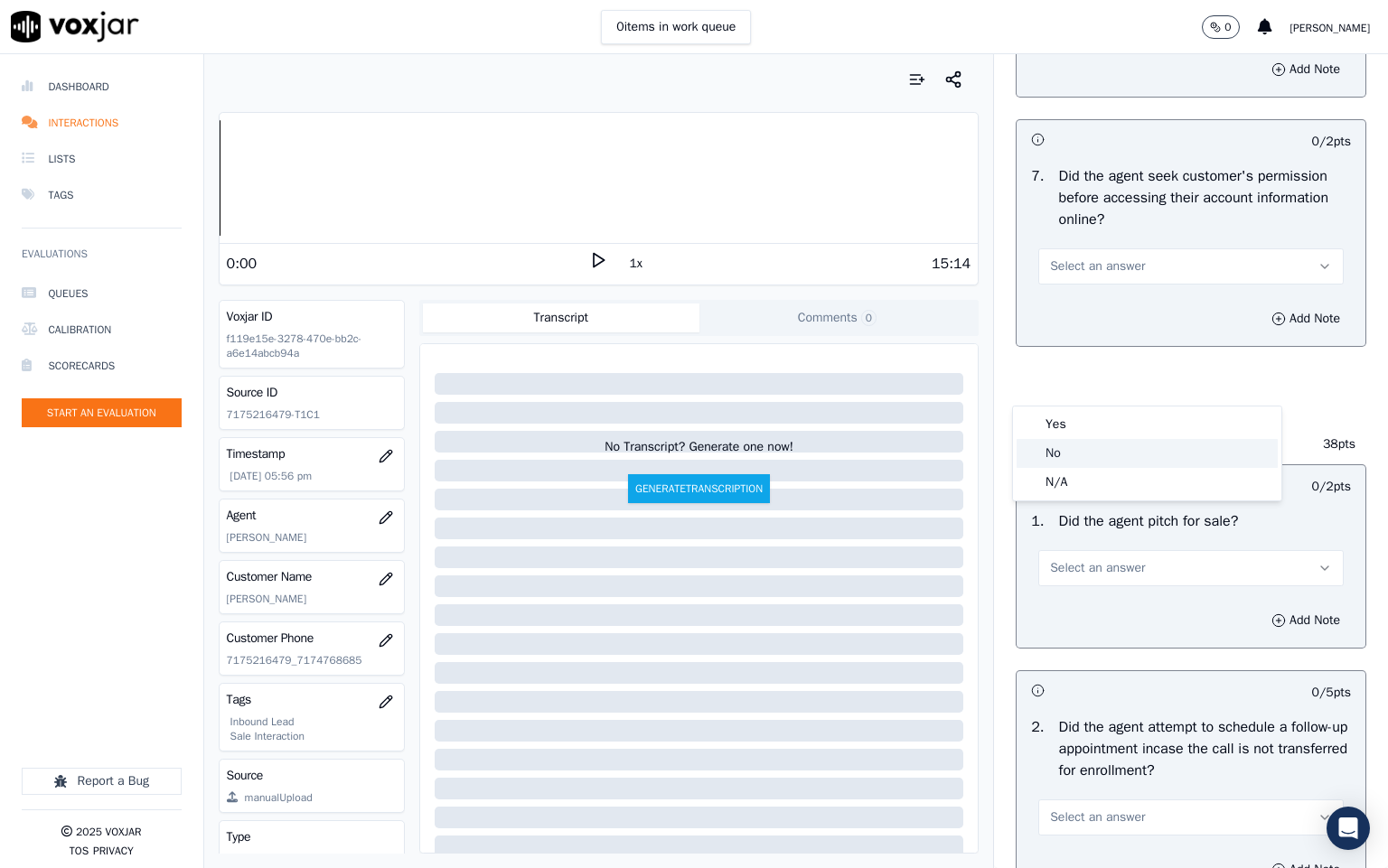 drag, startPoint x: 1074, startPoint y: 453, endPoint x: 1093, endPoint y: 453, distance: 19 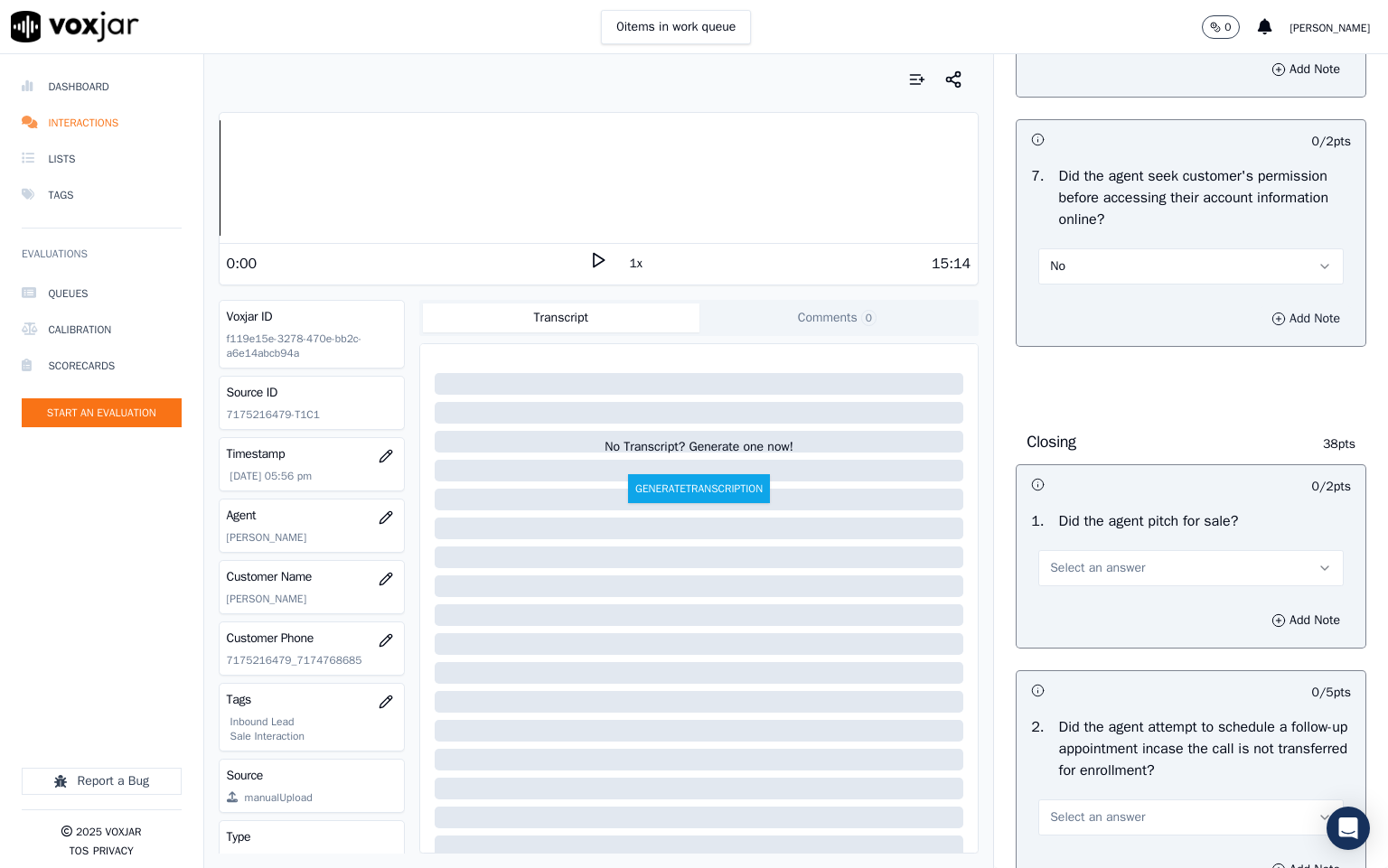 click on "Add Note" at bounding box center [1306, 319] 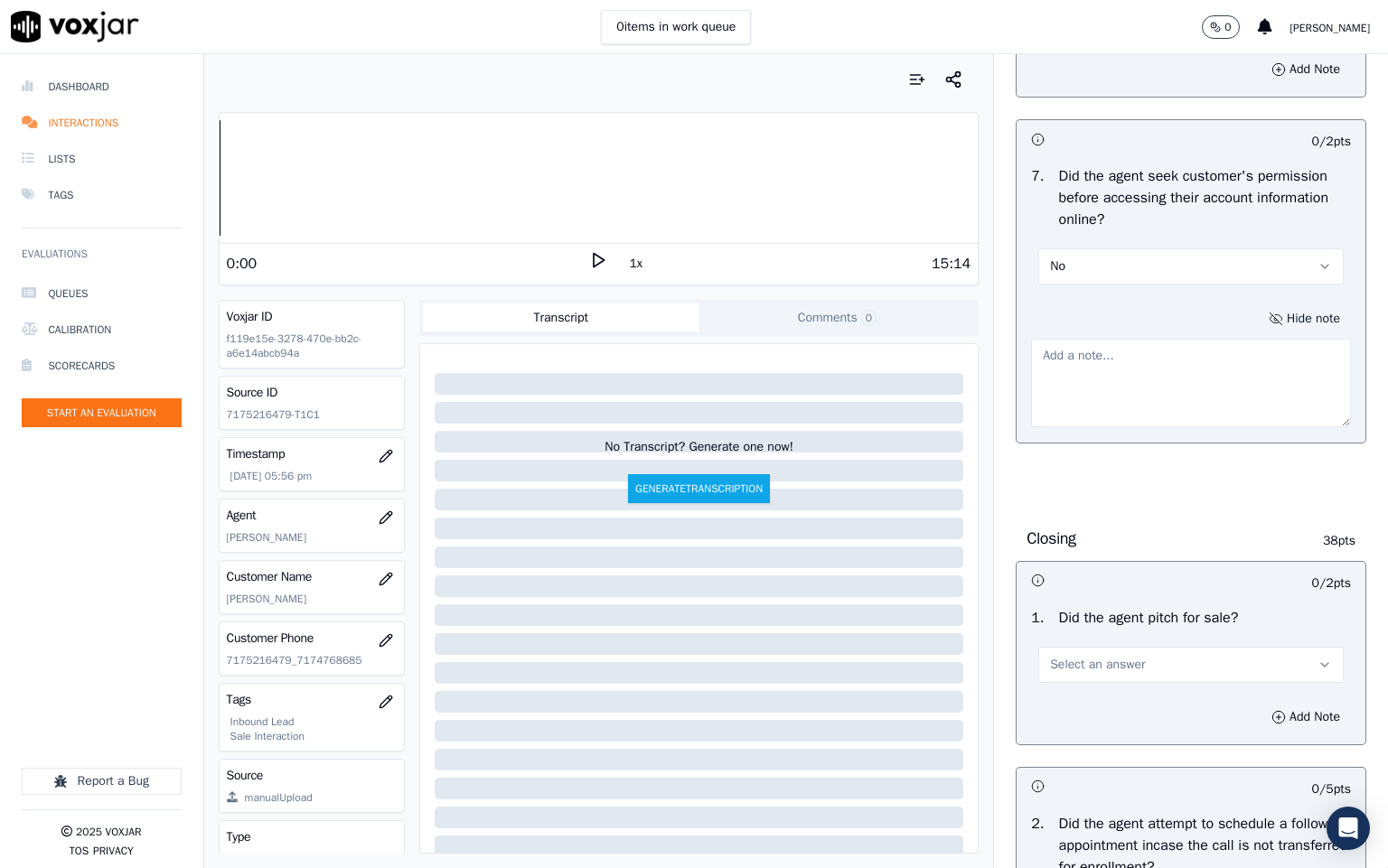 click at bounding box center [1191, 383] 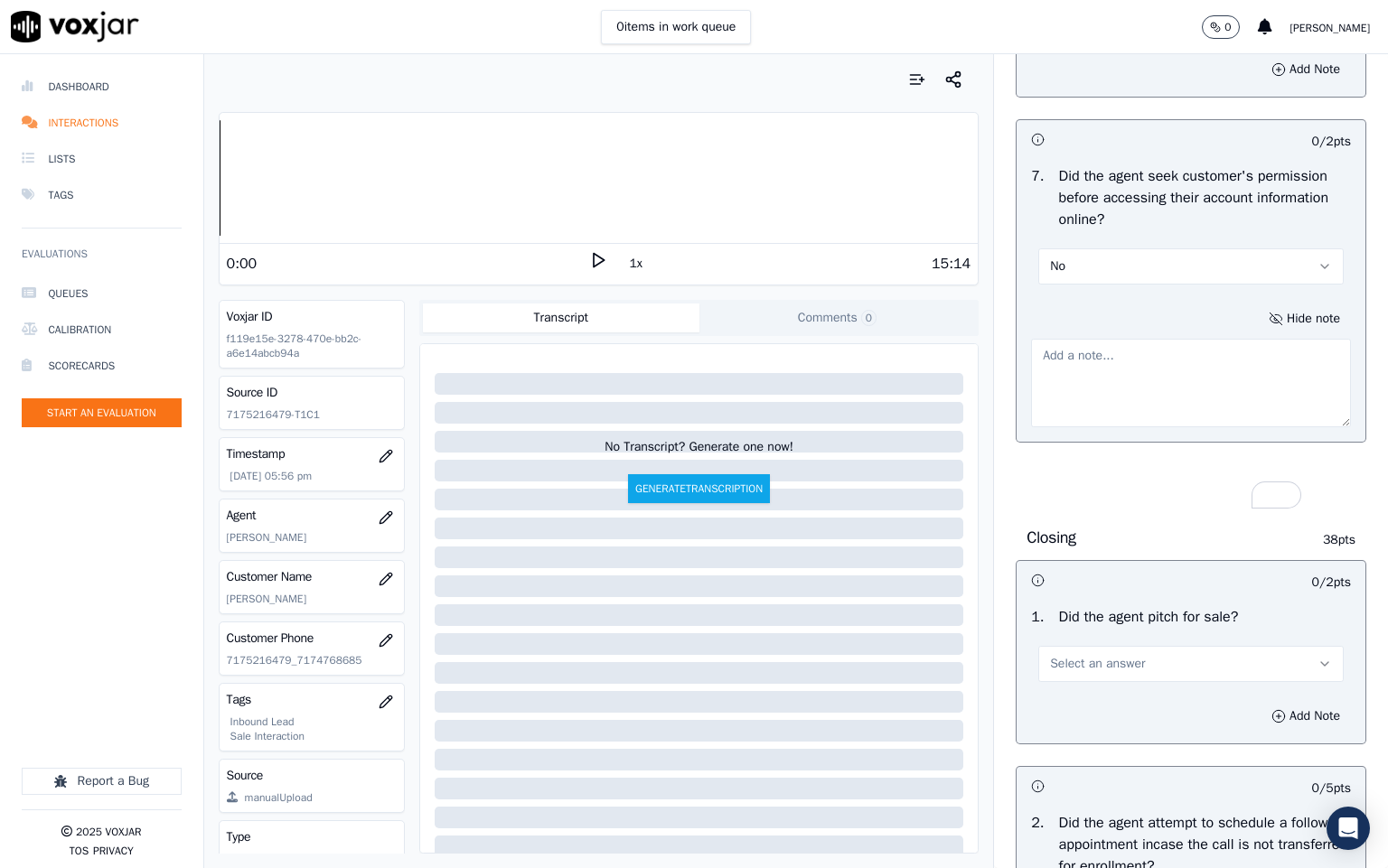 paste on "Call id  - 20250722-115842_
@3:47 - The agent should aked the customer’s permission before accessing or discussing any account information //" 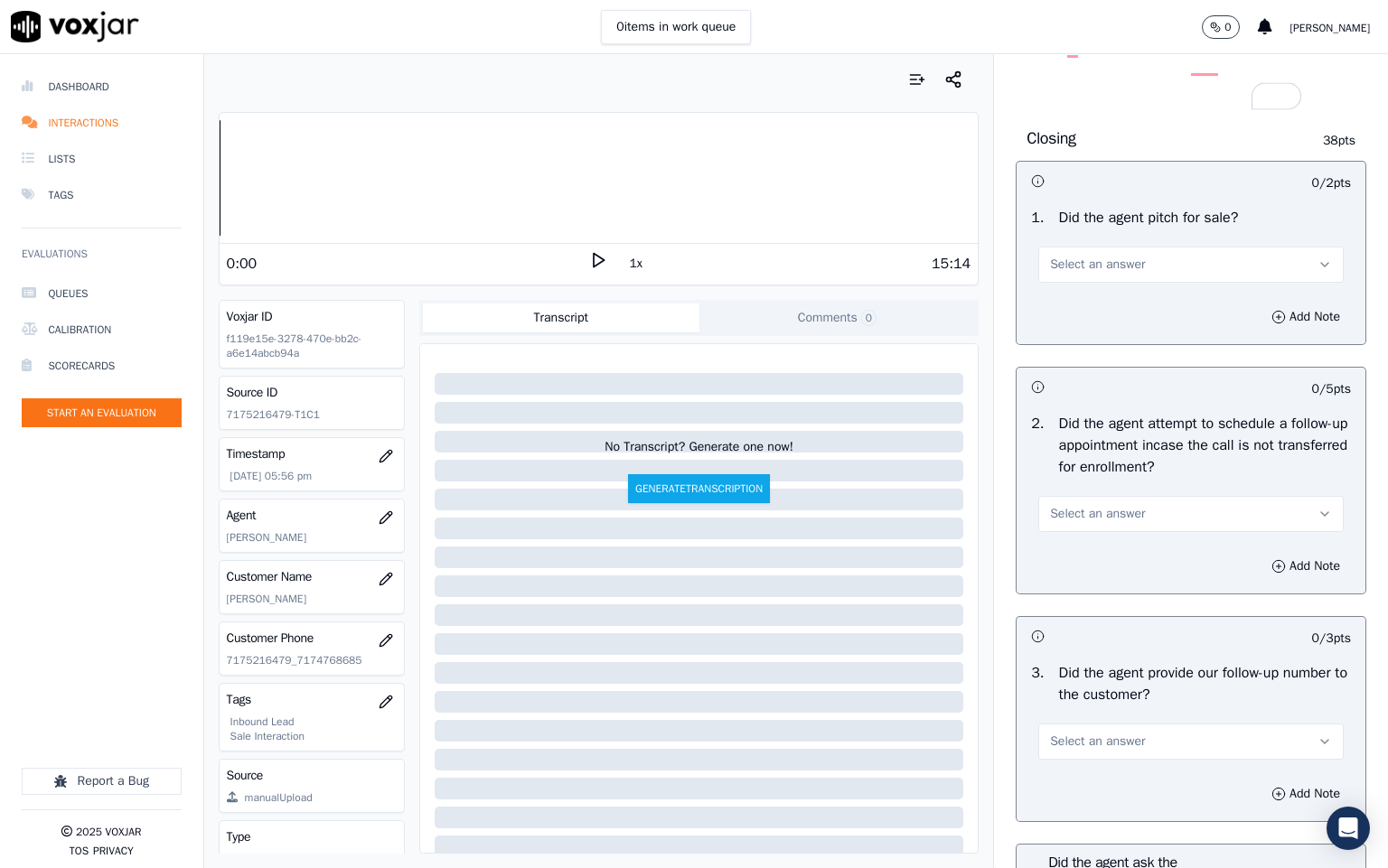scroll, scrollTop: 4065, scrollLeft: 0, axis: vertical 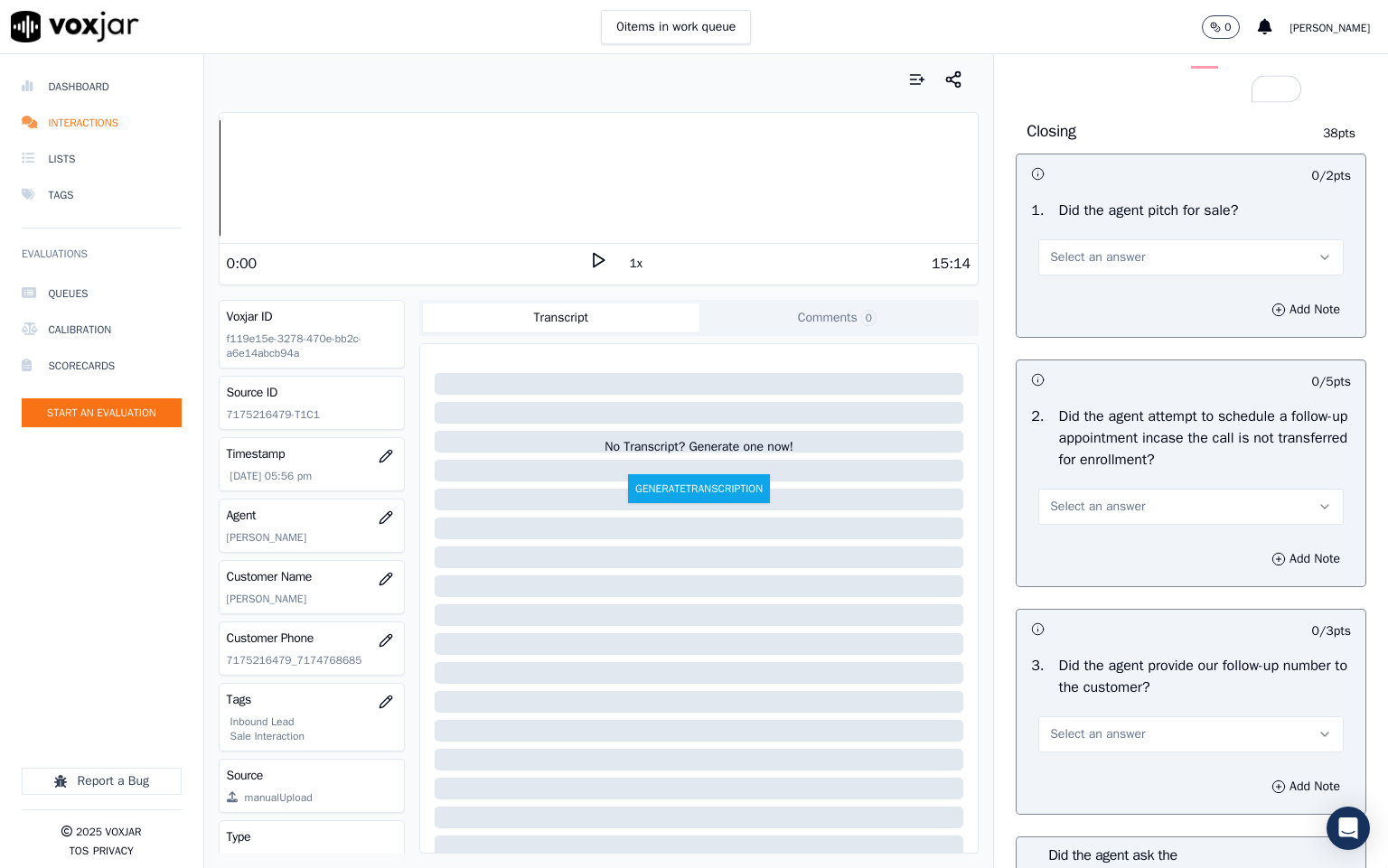 type on "Call id  - 20250722-115842_
@3:47 - The agent should aked the customer’s permission before accessing or discussing any account information //" 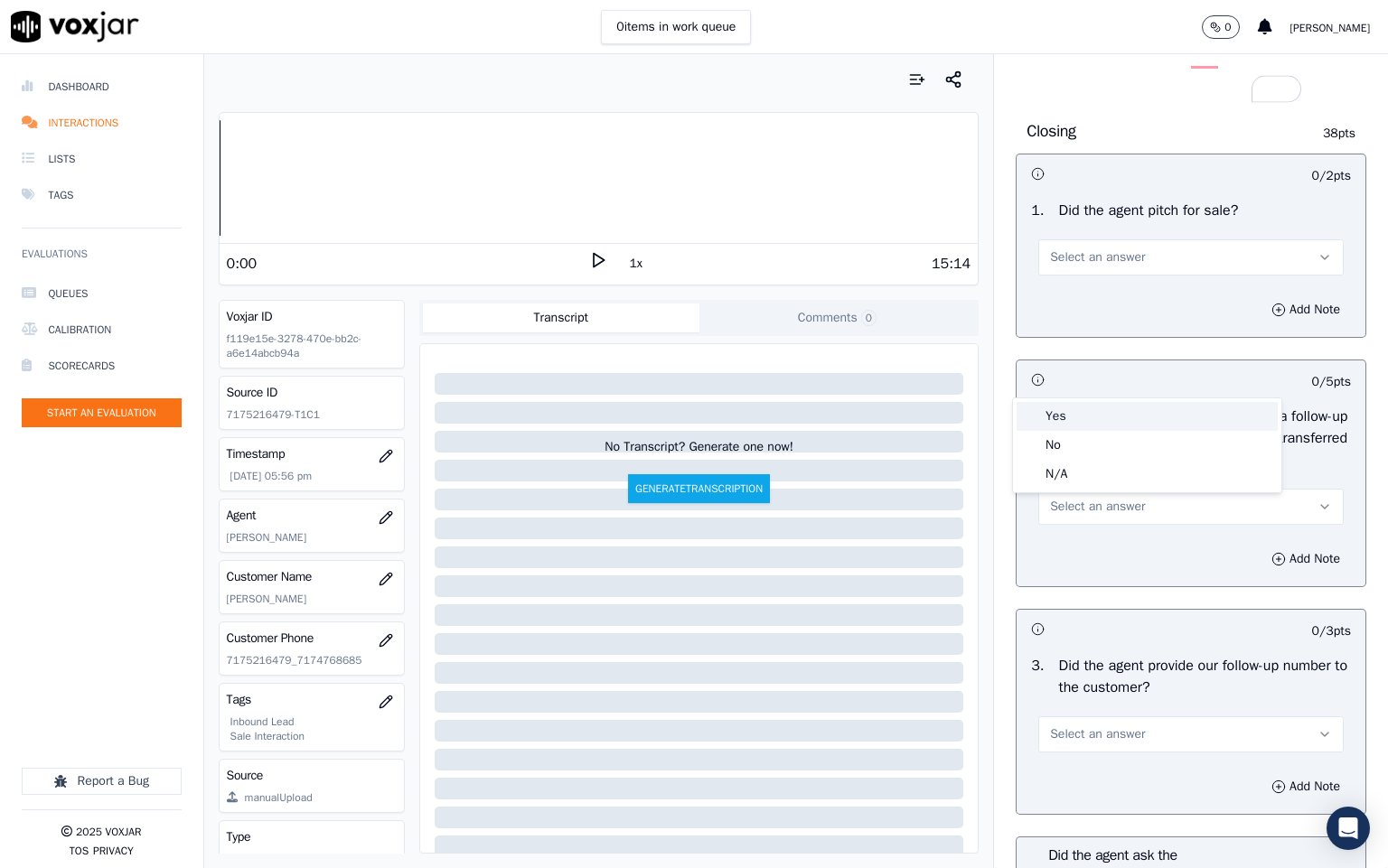 click on "Yes" at bounding box center (1147, 416) 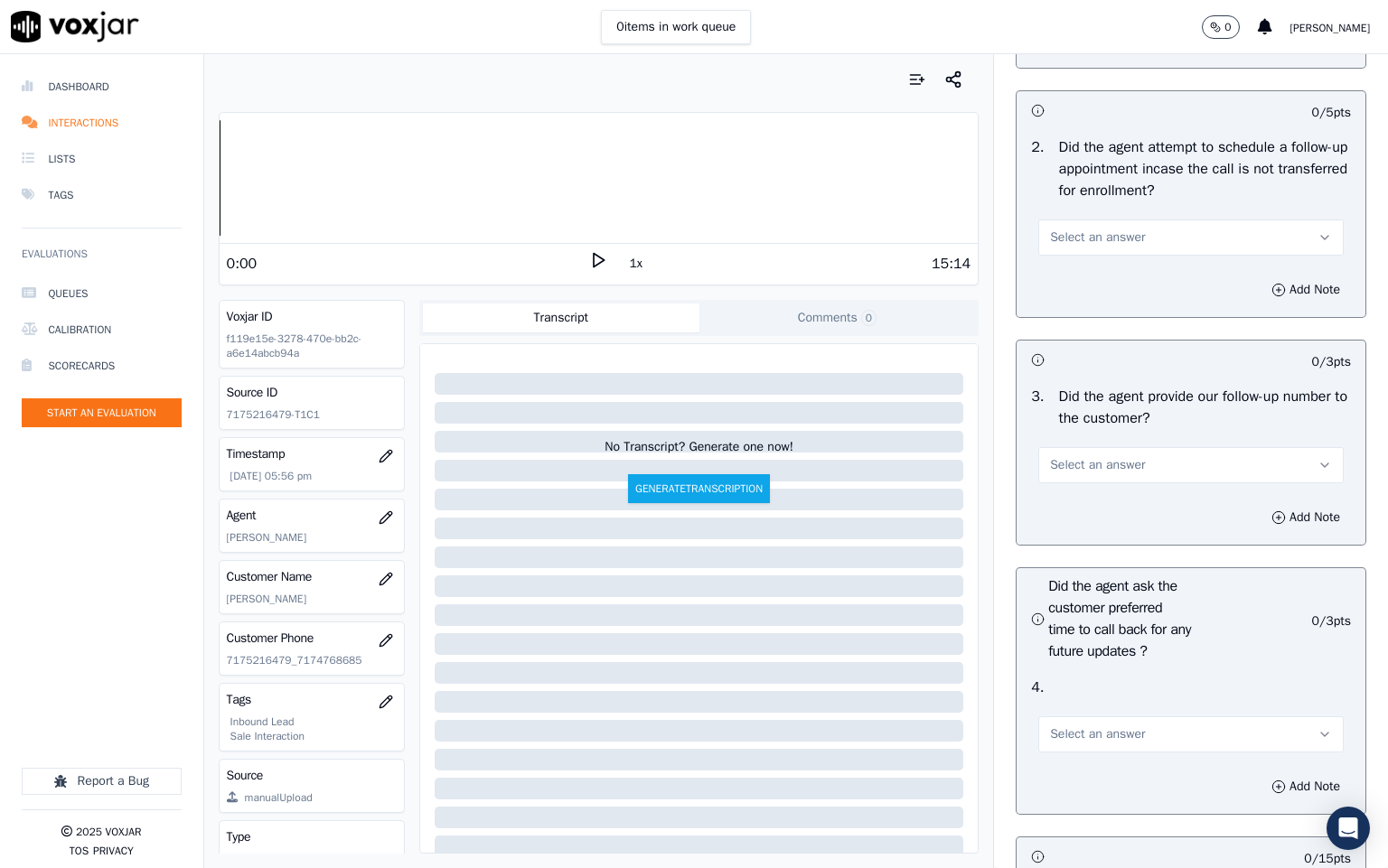 scroll, scrollTop: 4335, scrollLeft: 0, axis: vertical 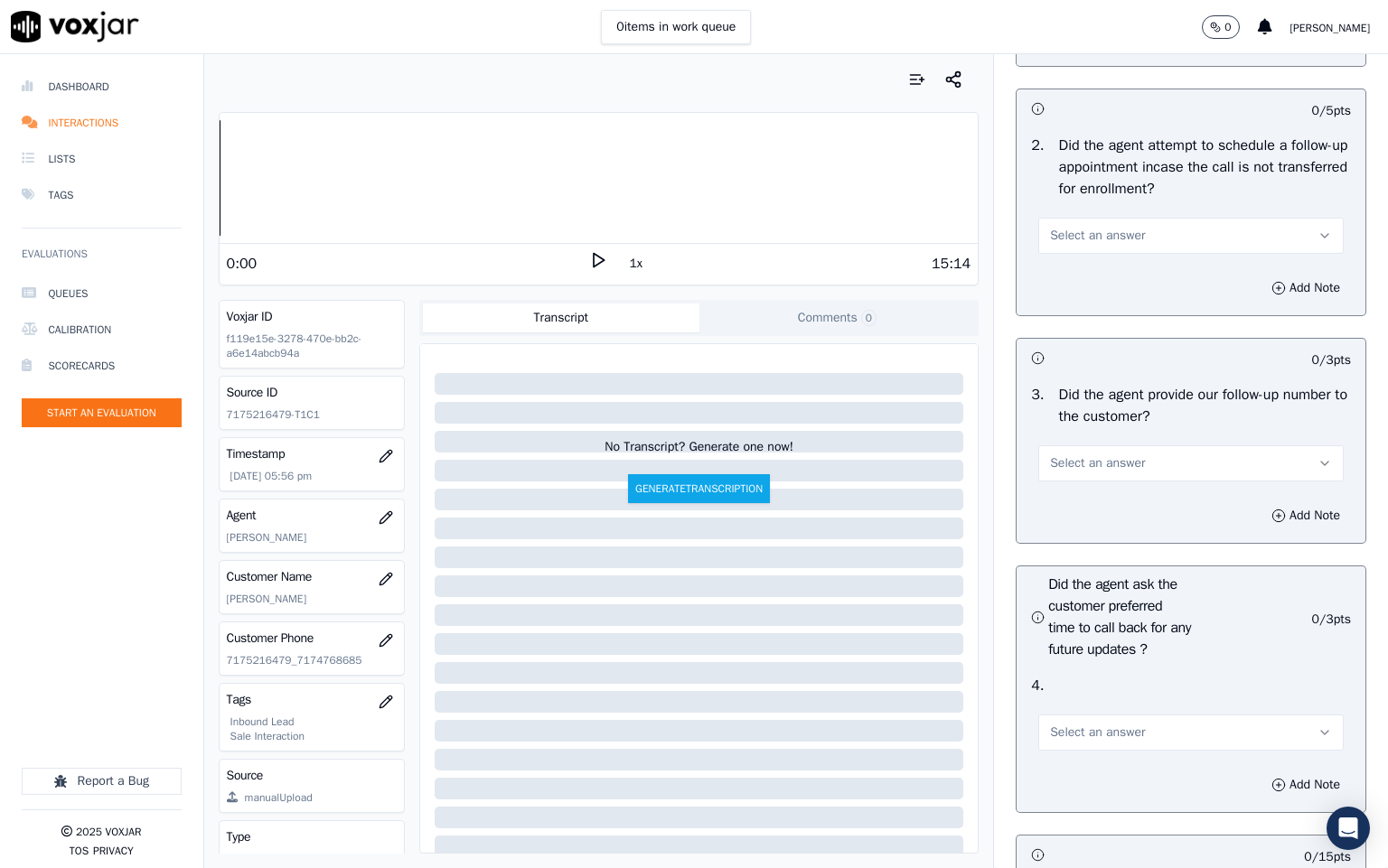 click on "Select an answer" at bounding box center (1191, 236) 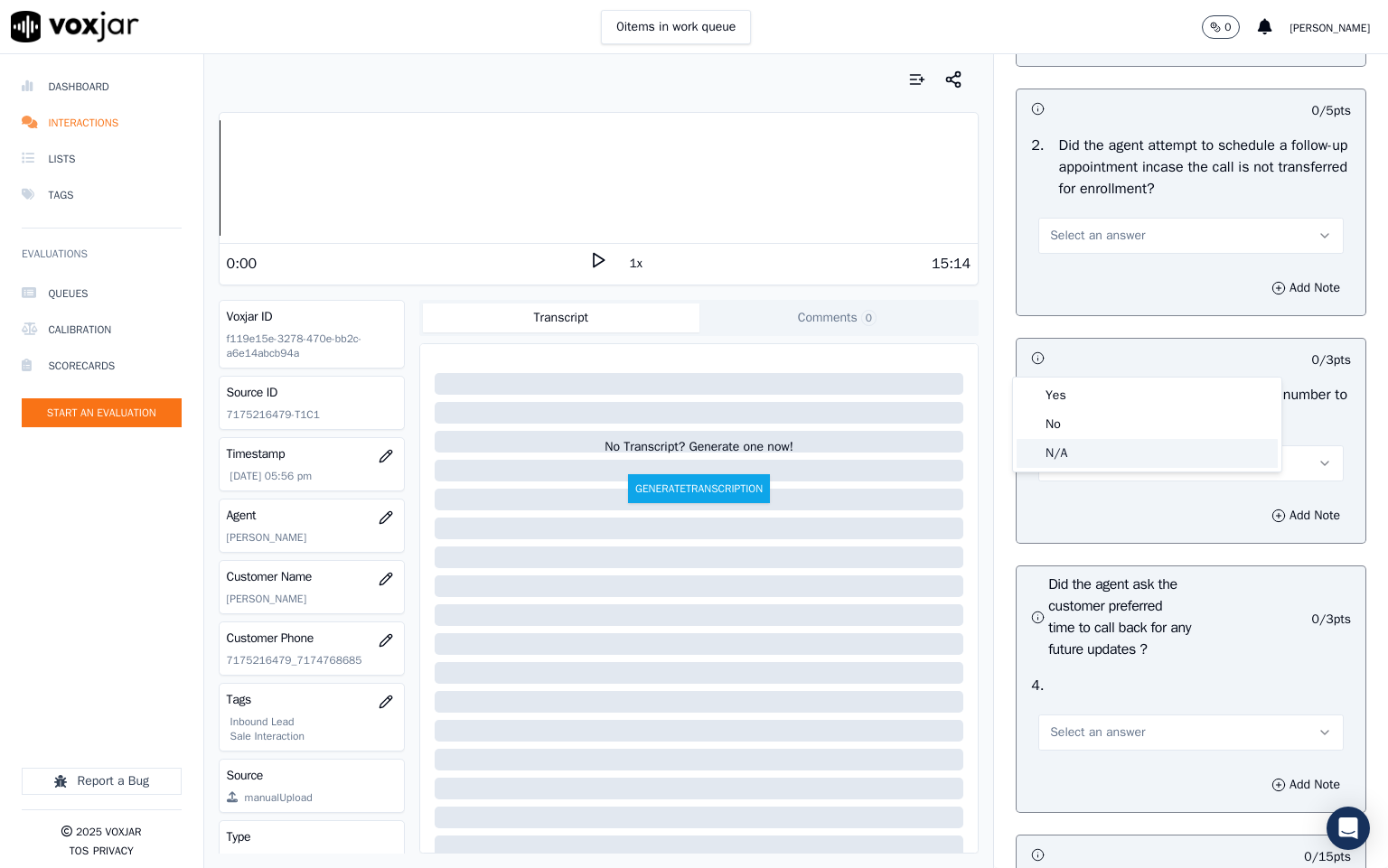 click on "N/A" 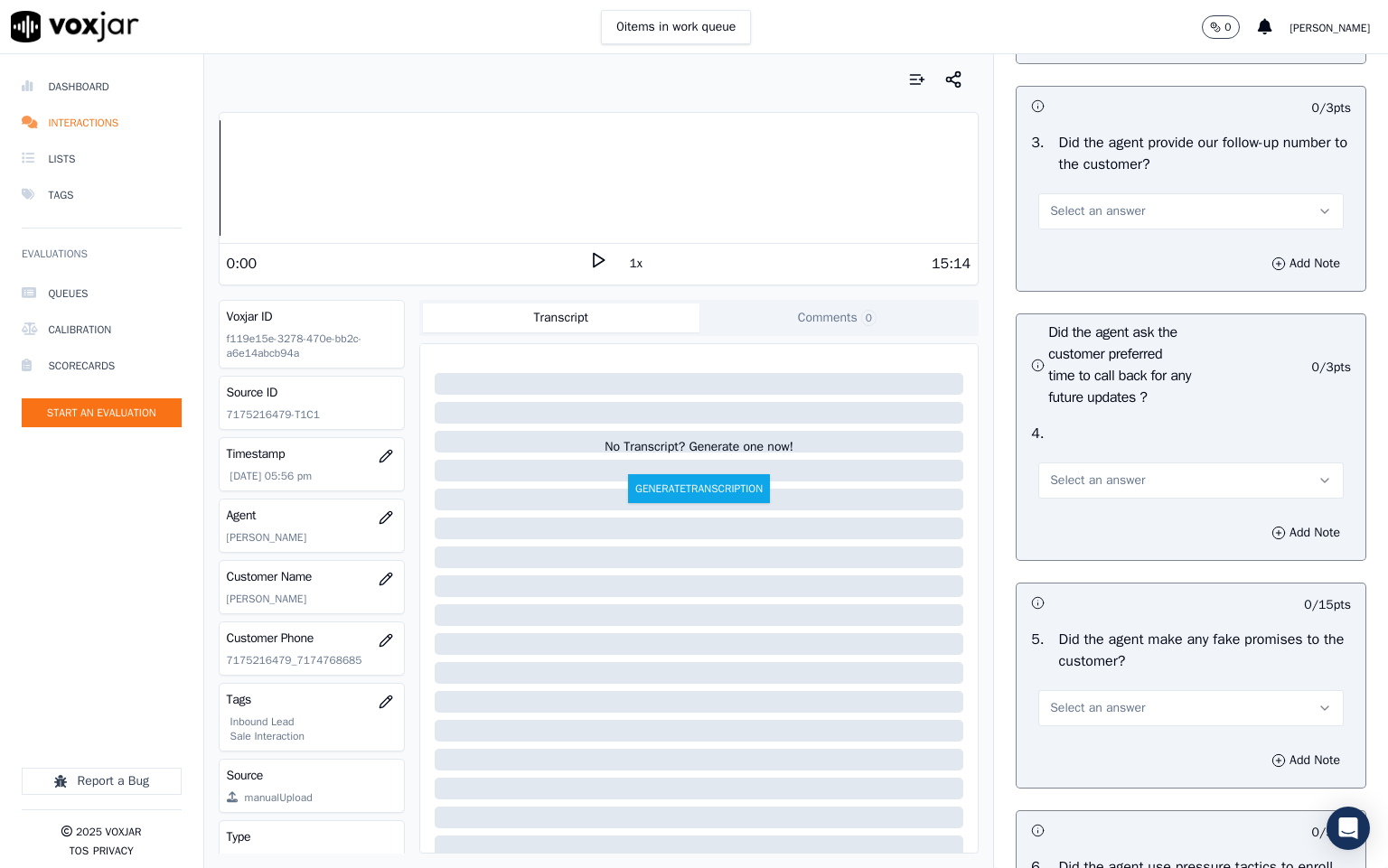 scroll, scrollTop: 4606, scrollLeft: 0, axis: vertical 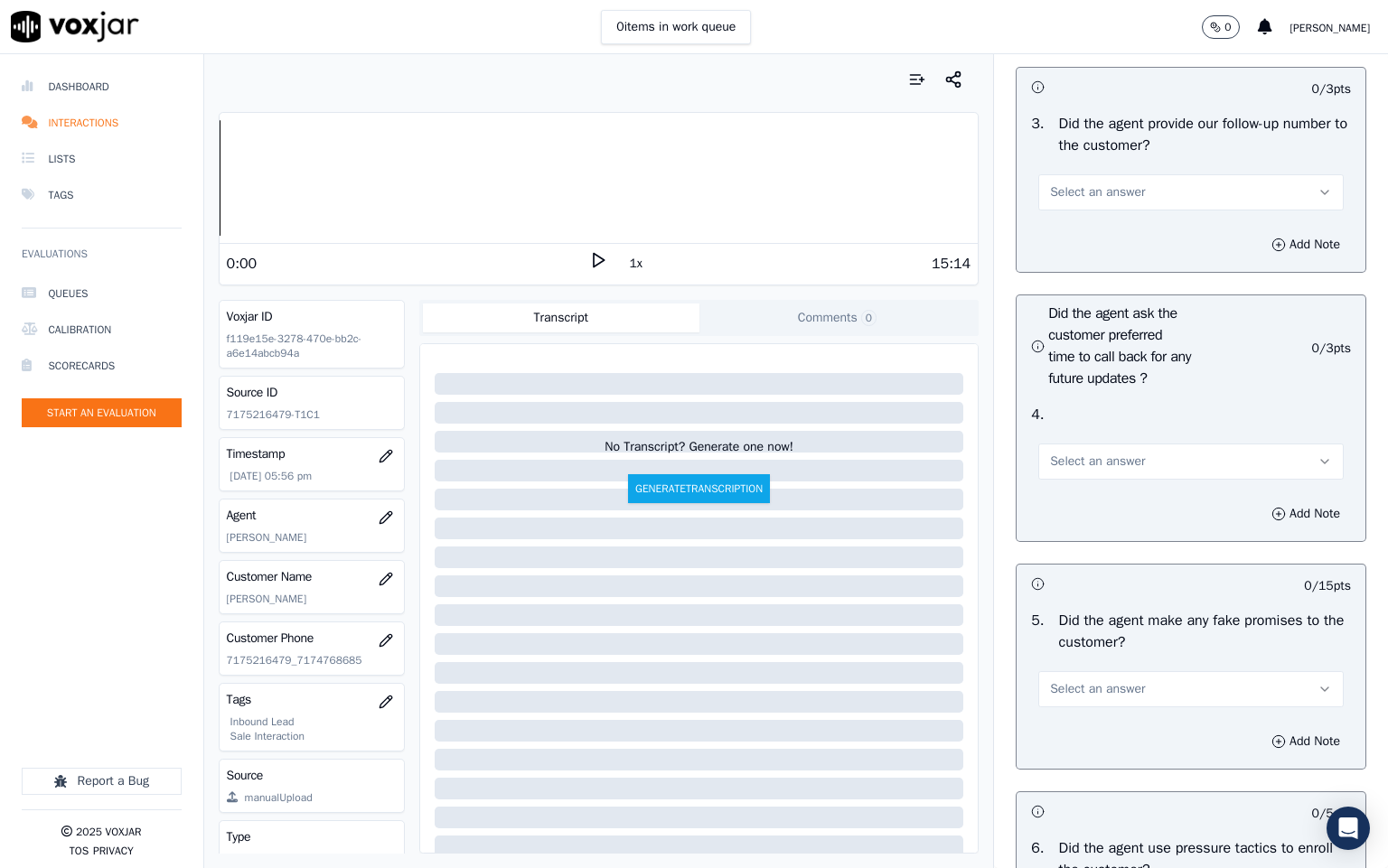 click on "Select an answer" at bounding box center [1191, 192] 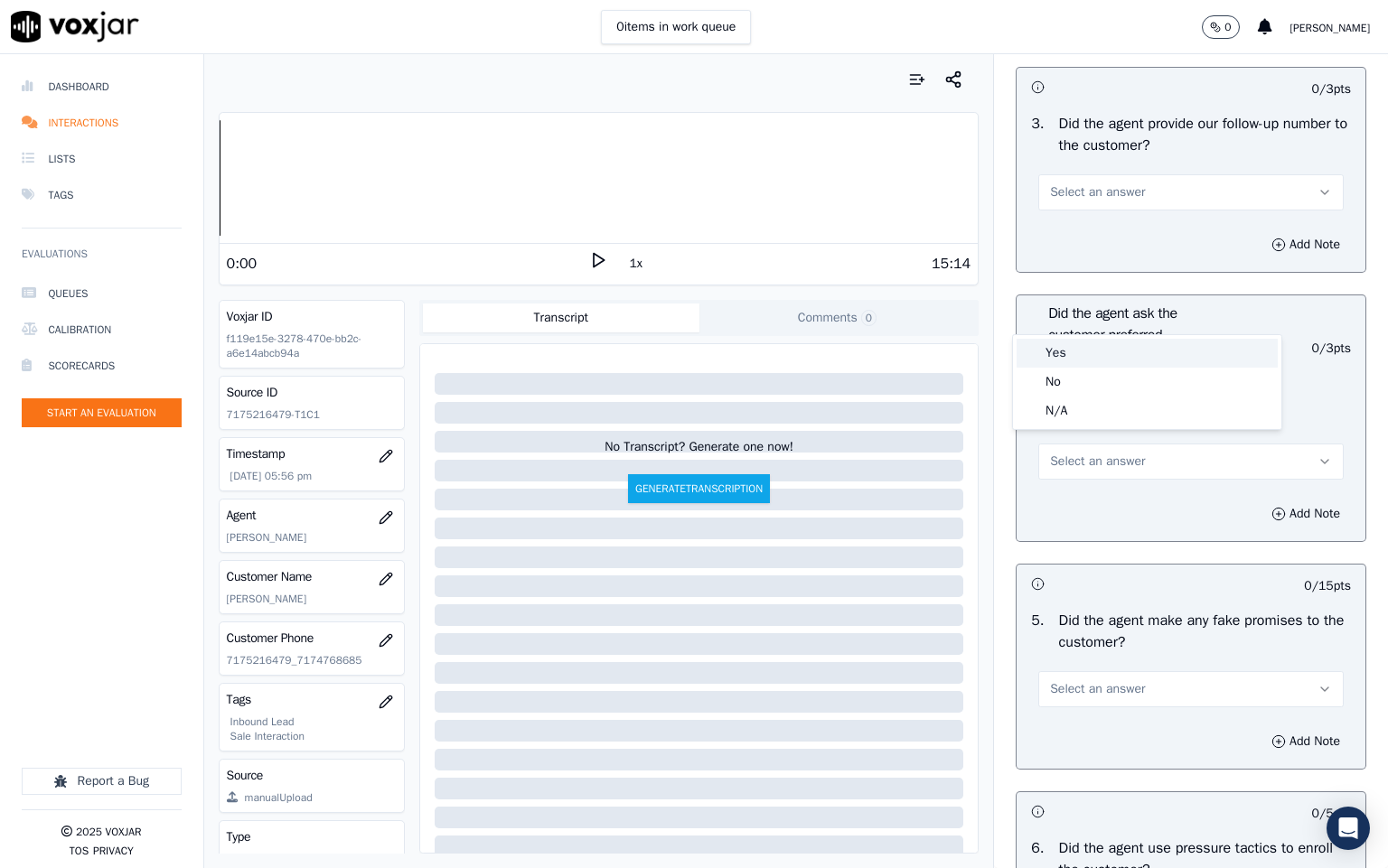 click on "Yes" at bounding box center [1147, 353] 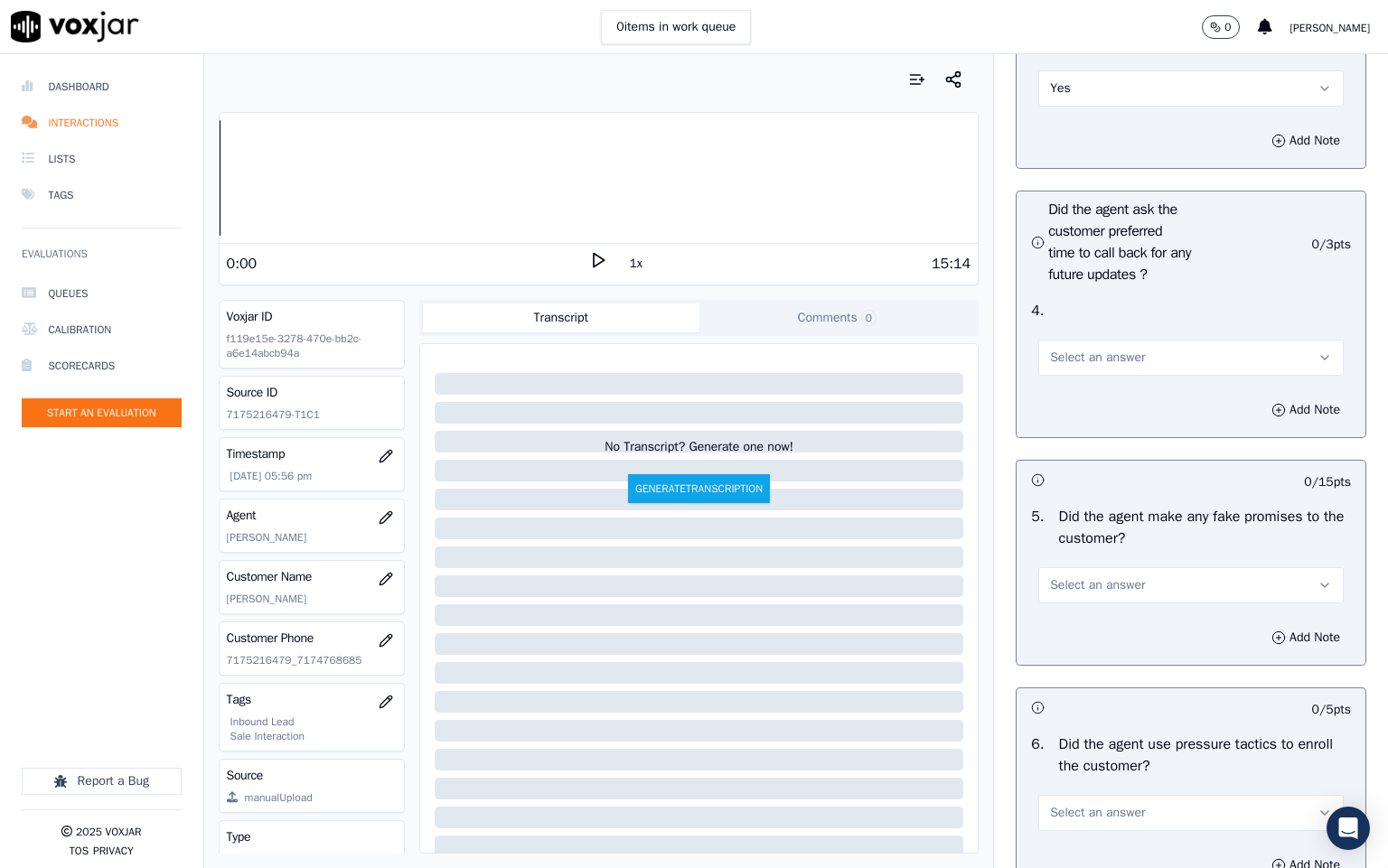 scroll, scrollTop: 4877, scrollLeft: 0, axis: vertical 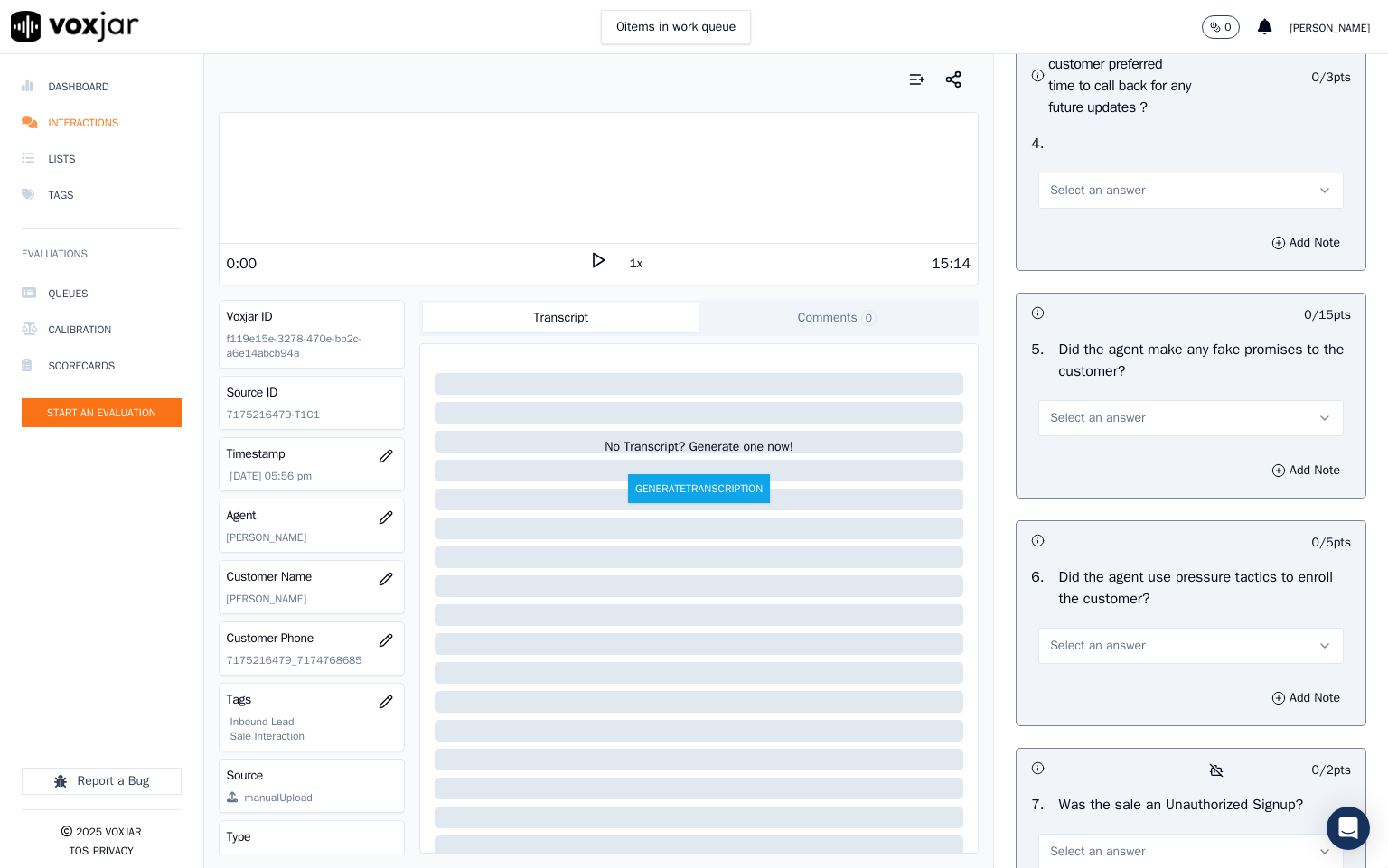 click on "Select an answer" at bounding box center [1097, 191] 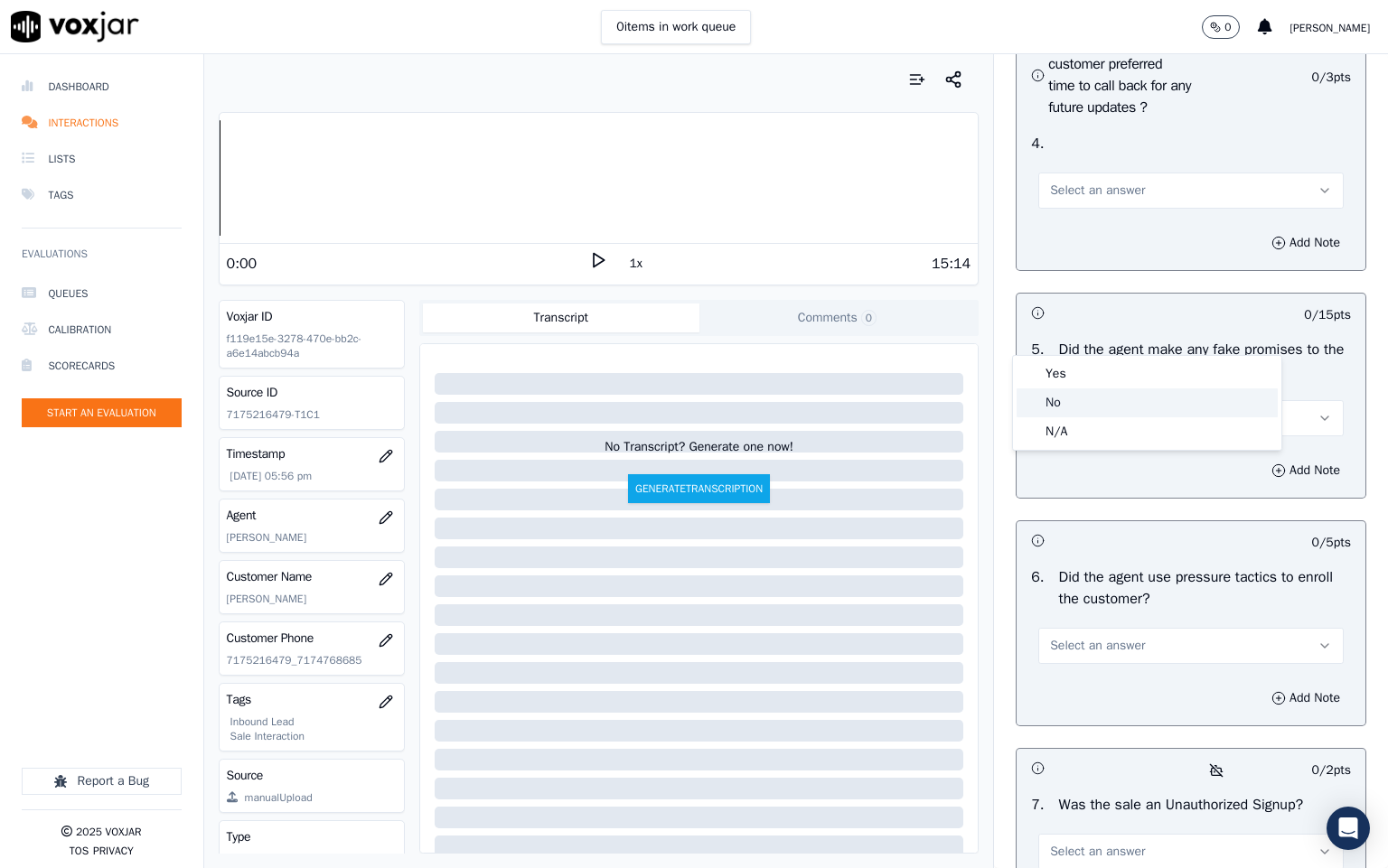 click on "No" 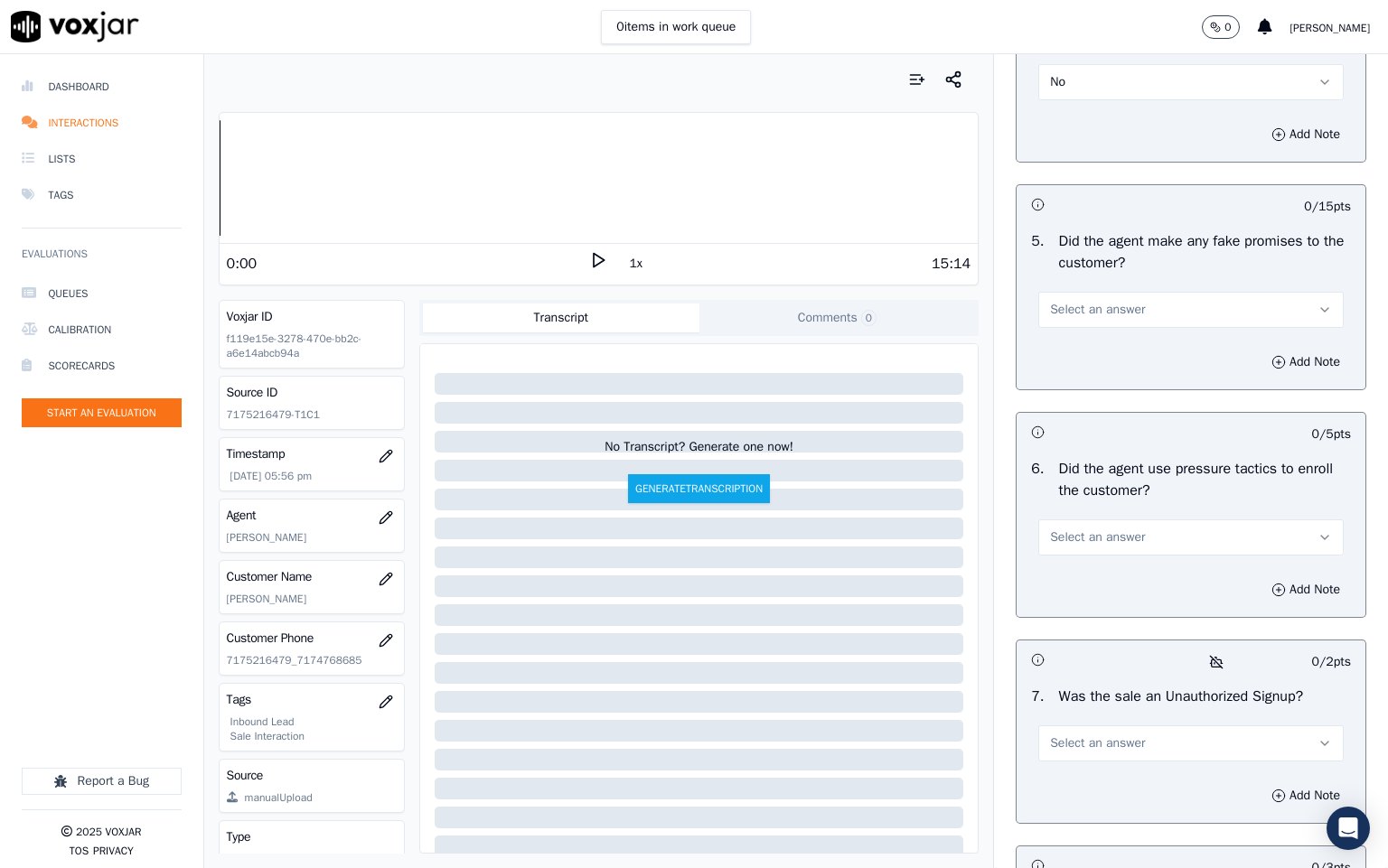 scroll, scrollTop: 5148, scrollLeft: 0, axis: vertical 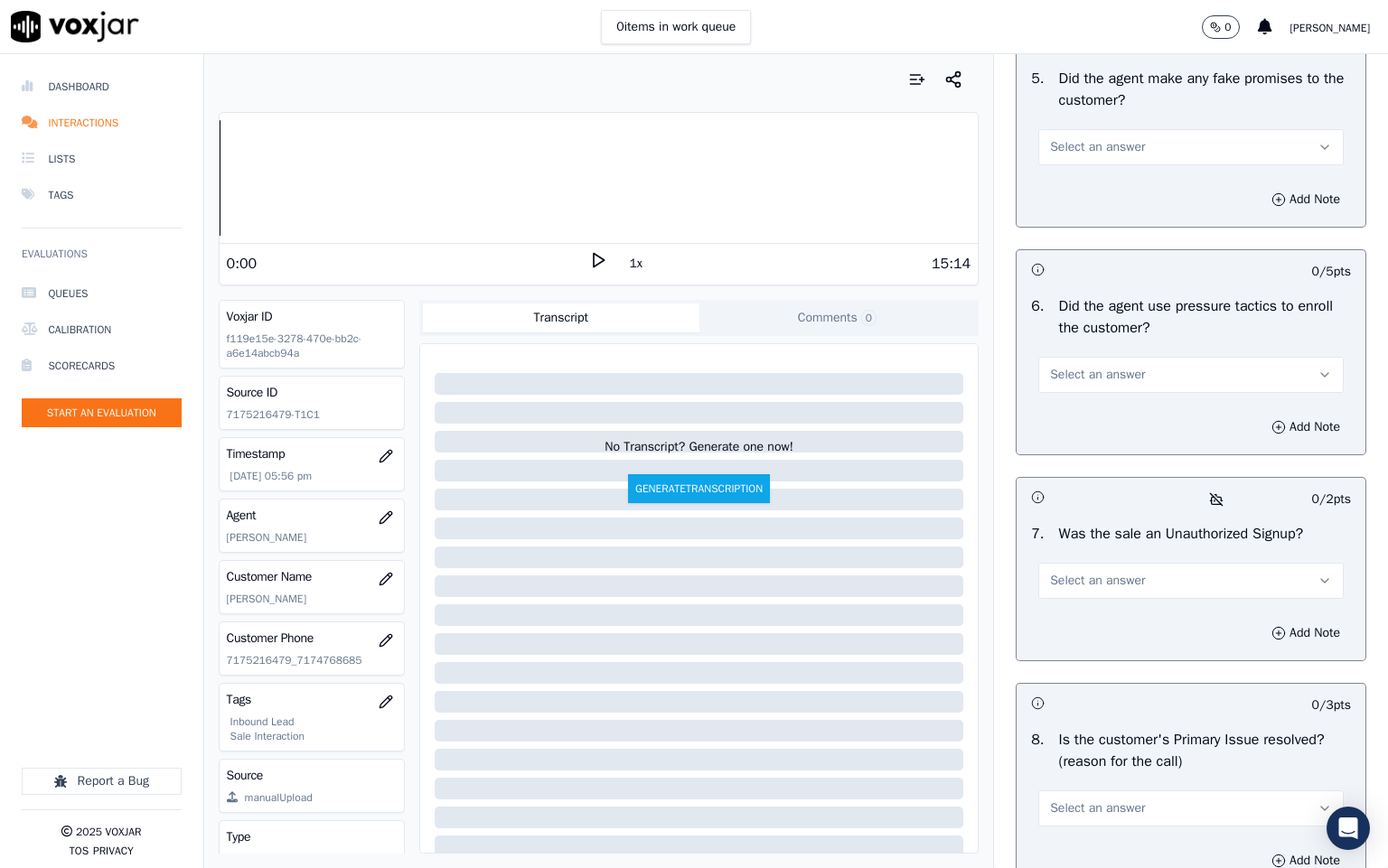 click on "Select an answer" at bounding box center (1097, 147) 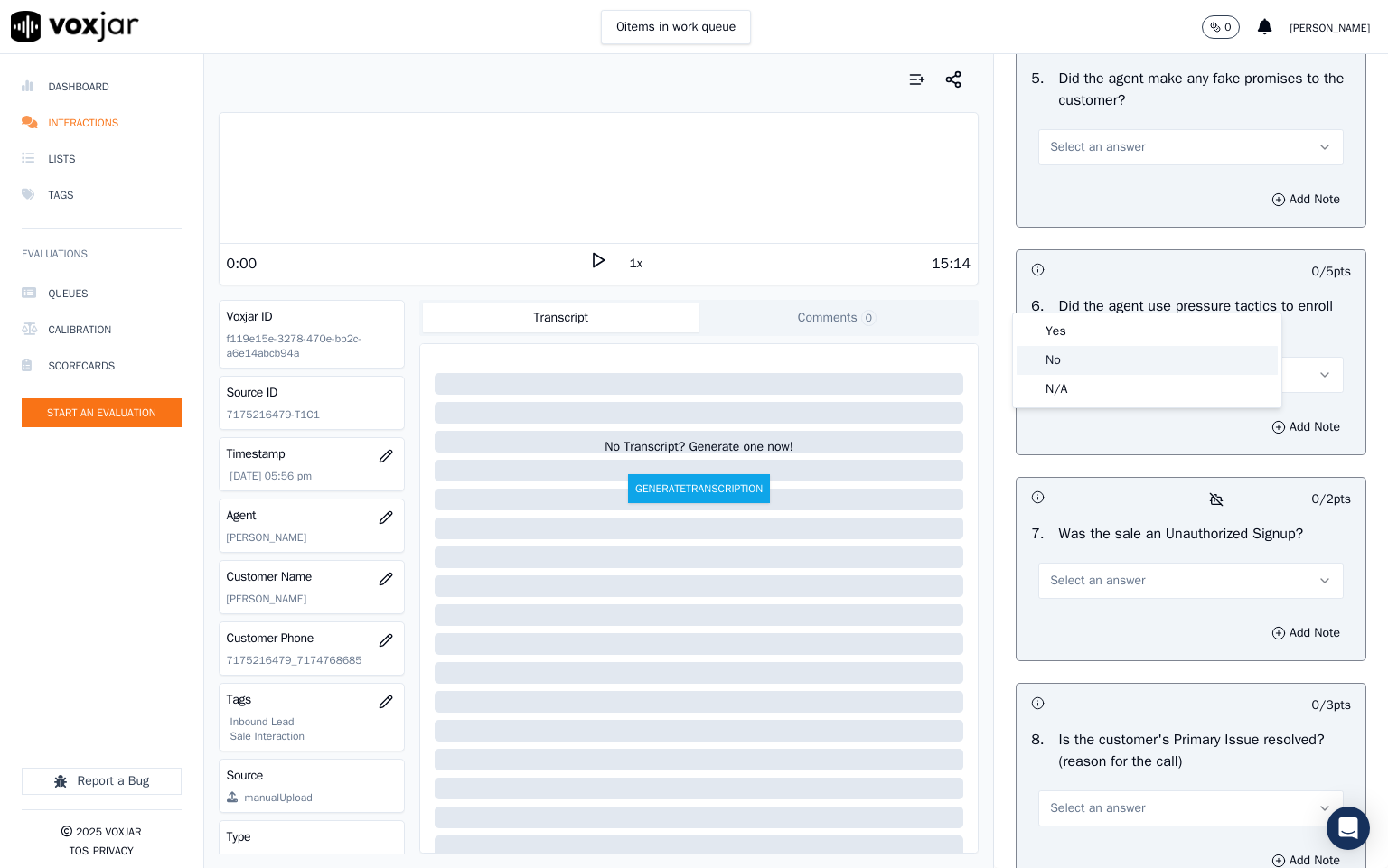 click on "No" 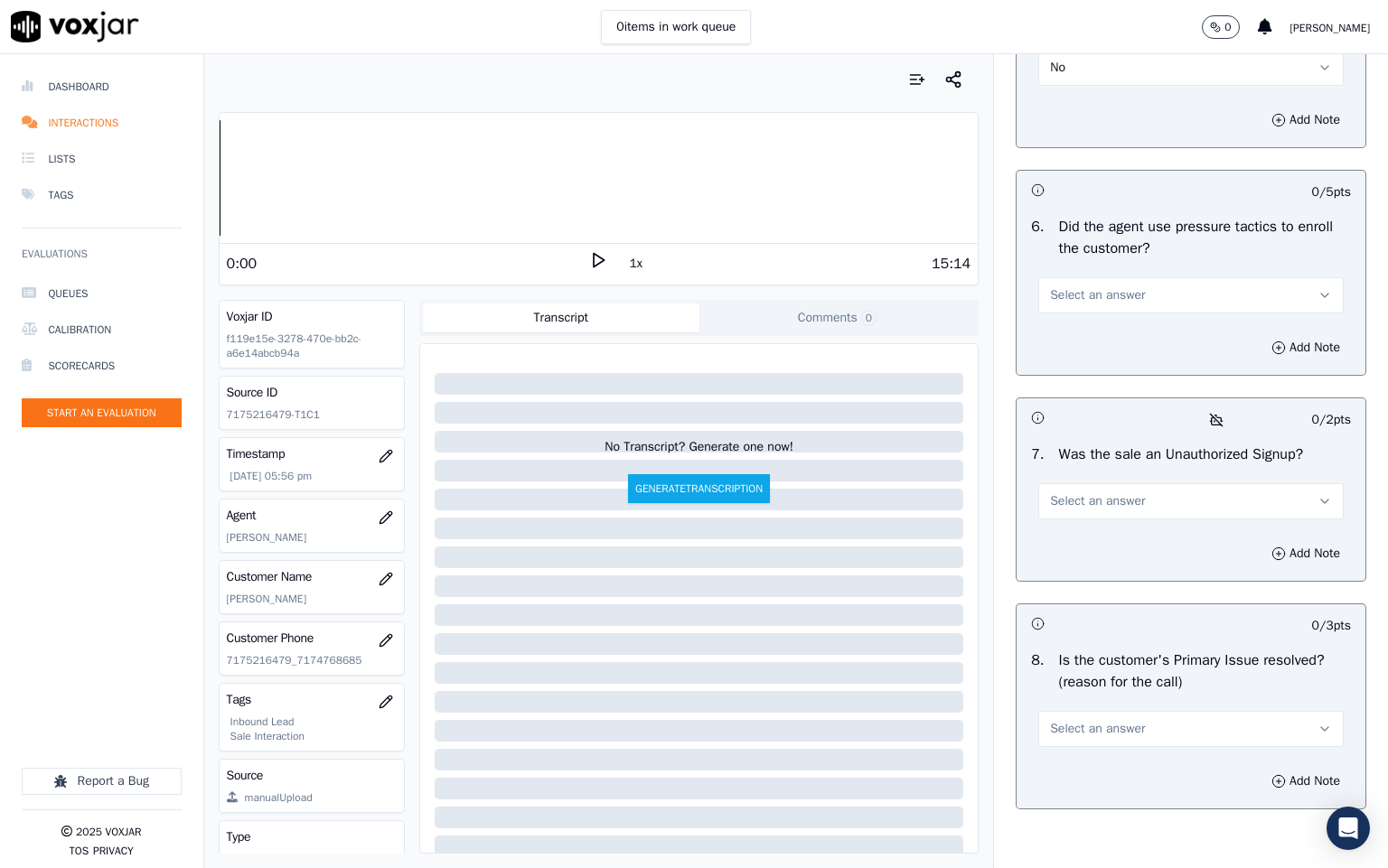 scroll, scrollTop: 5284, scrollLeft: 0, axis: vertical 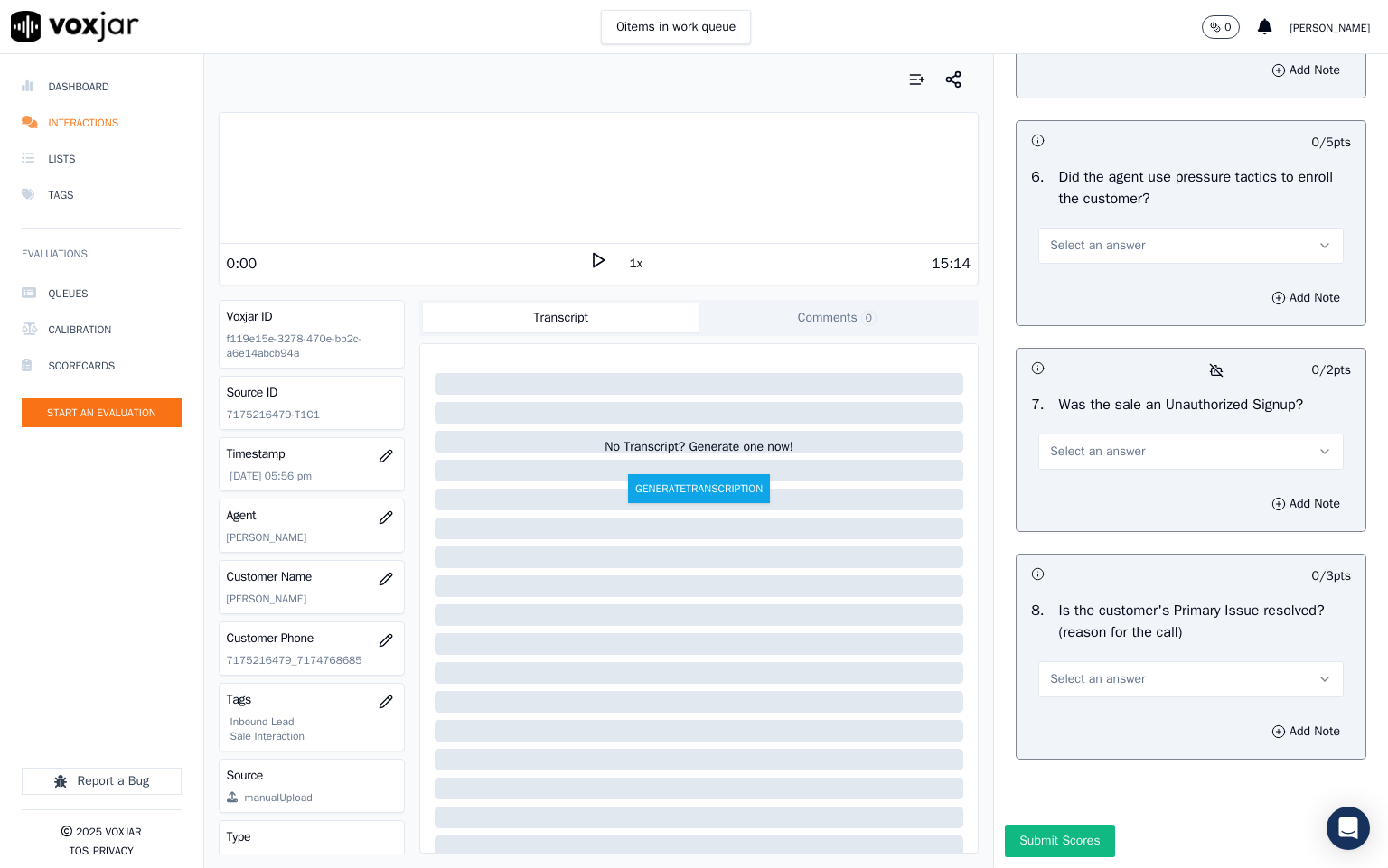 drag, startPoint x: 1071, startPoint y: 375, endPoint x: 1069, endPoint y: 401, distance: 26.07681 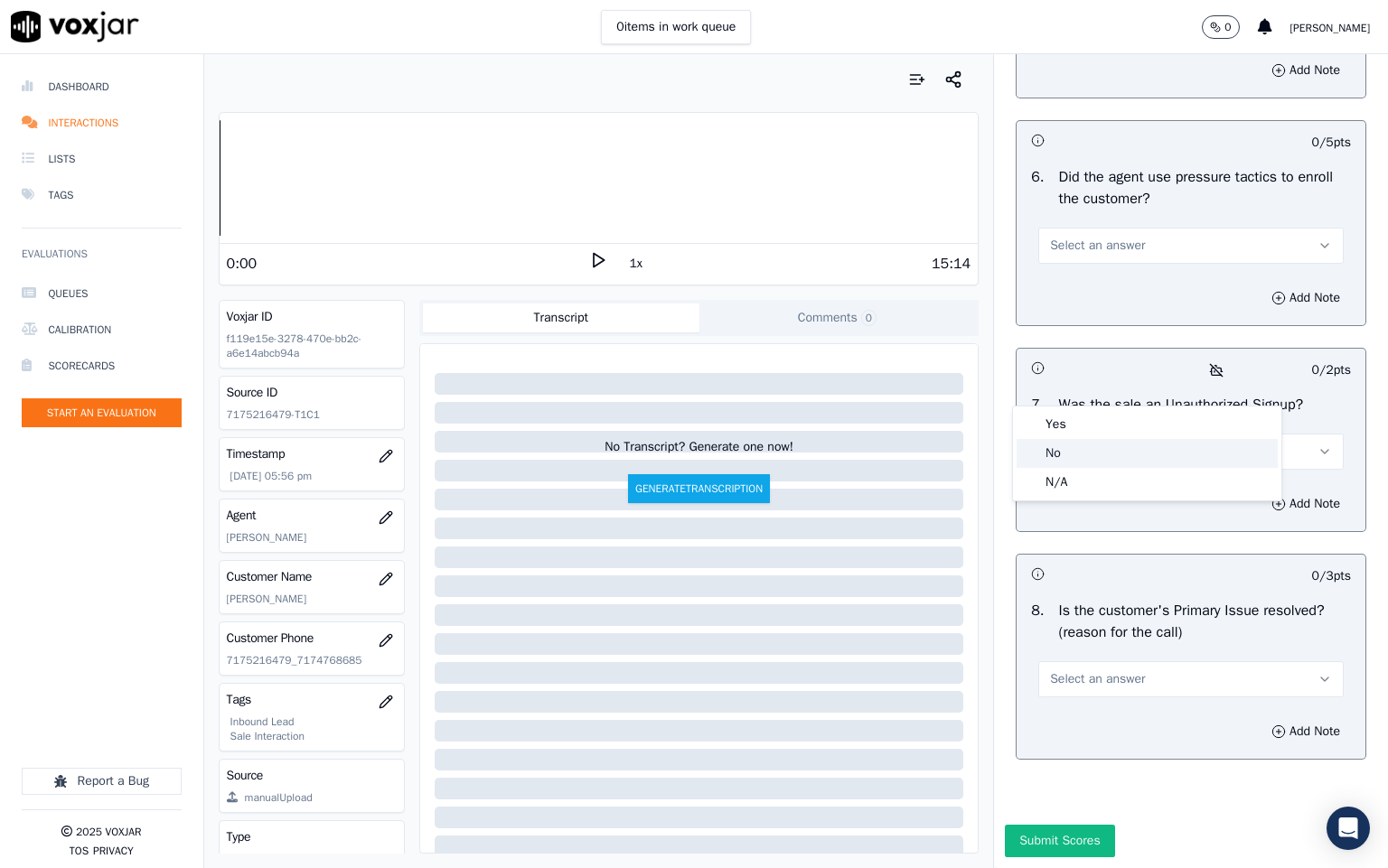 click on "No" 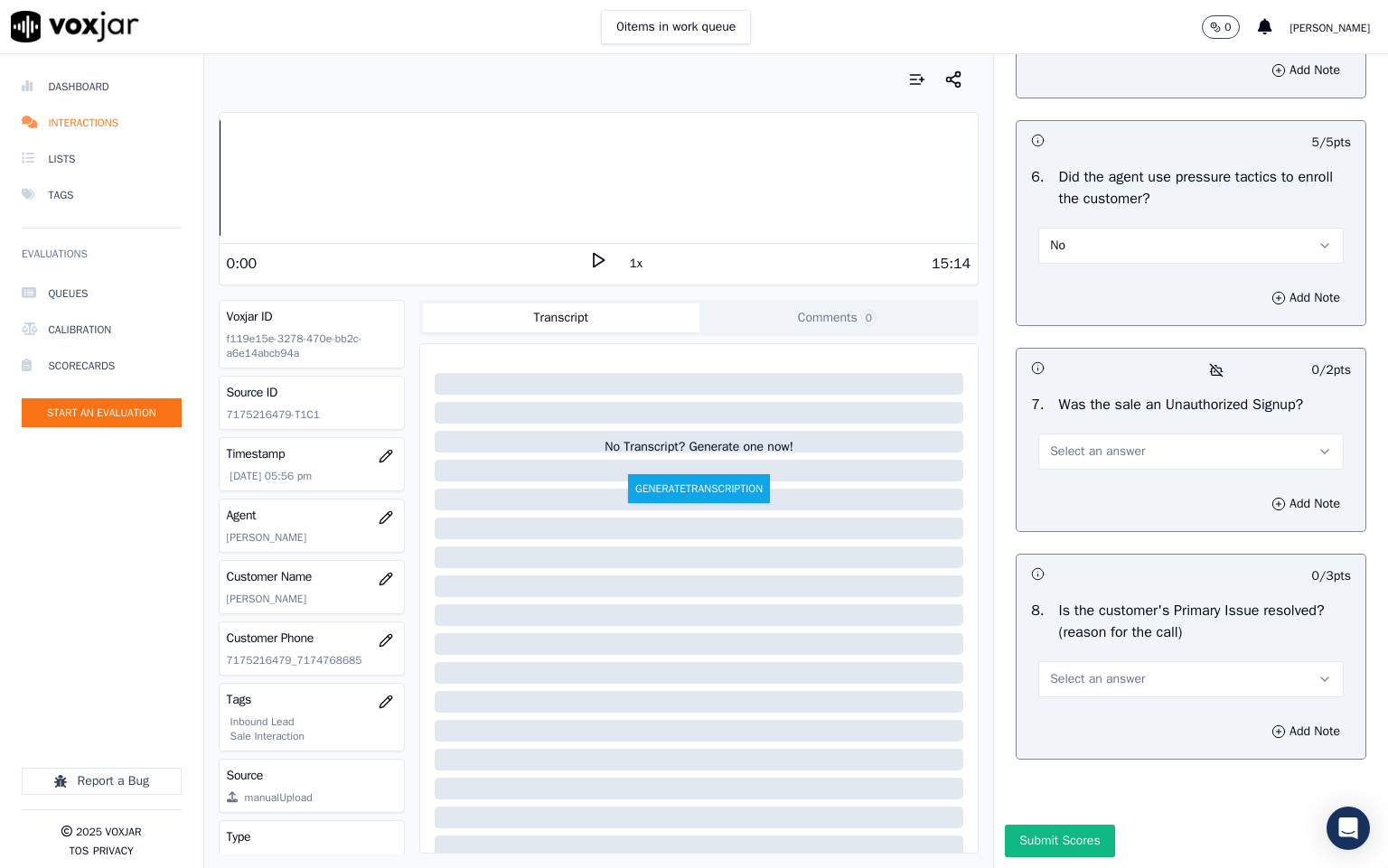 scroll, scrollTop: 5483, scrollLeft: 0, axis: vertical 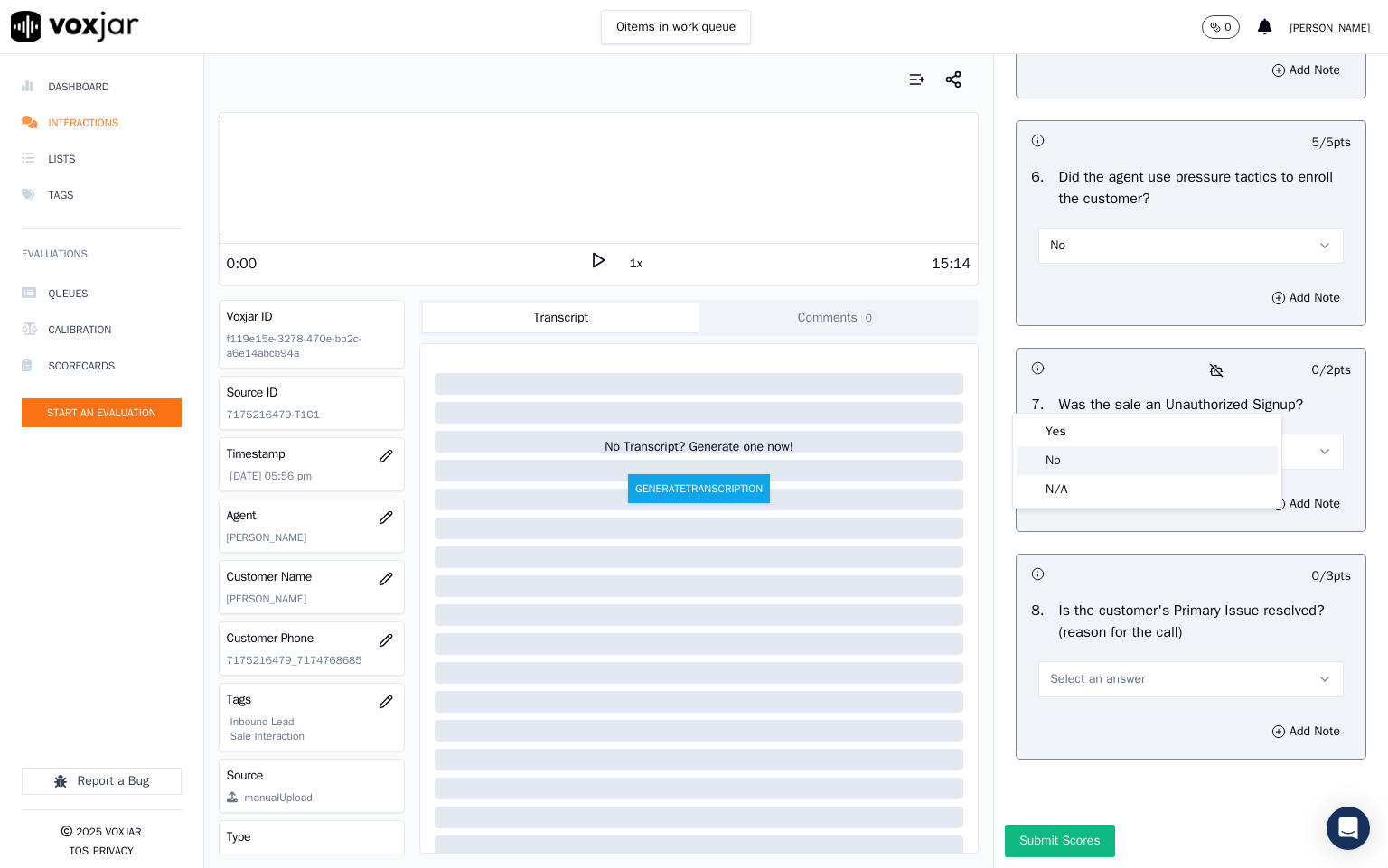 click on "No" 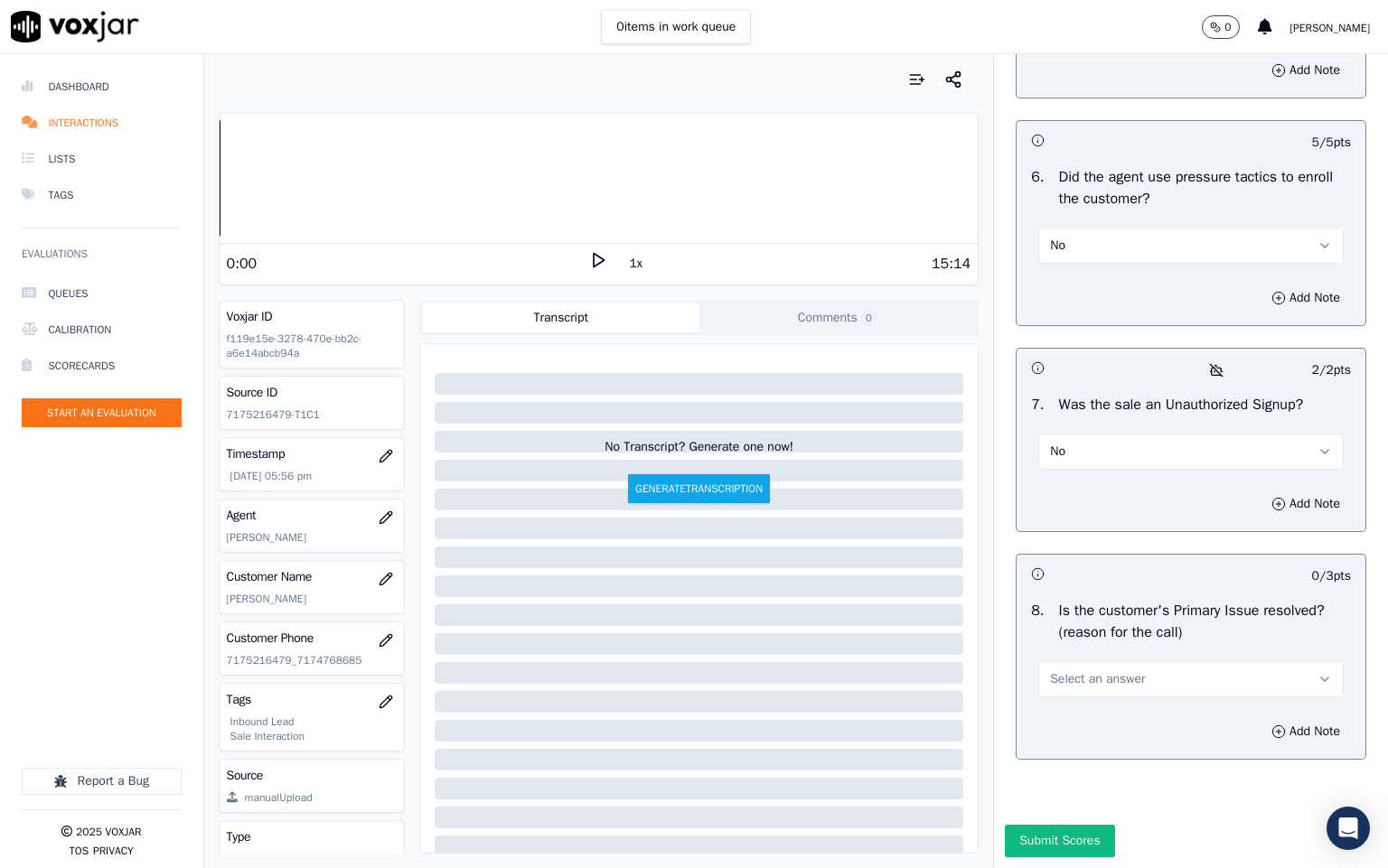 click on "Select an answer" at bounding box center (1191, 679) 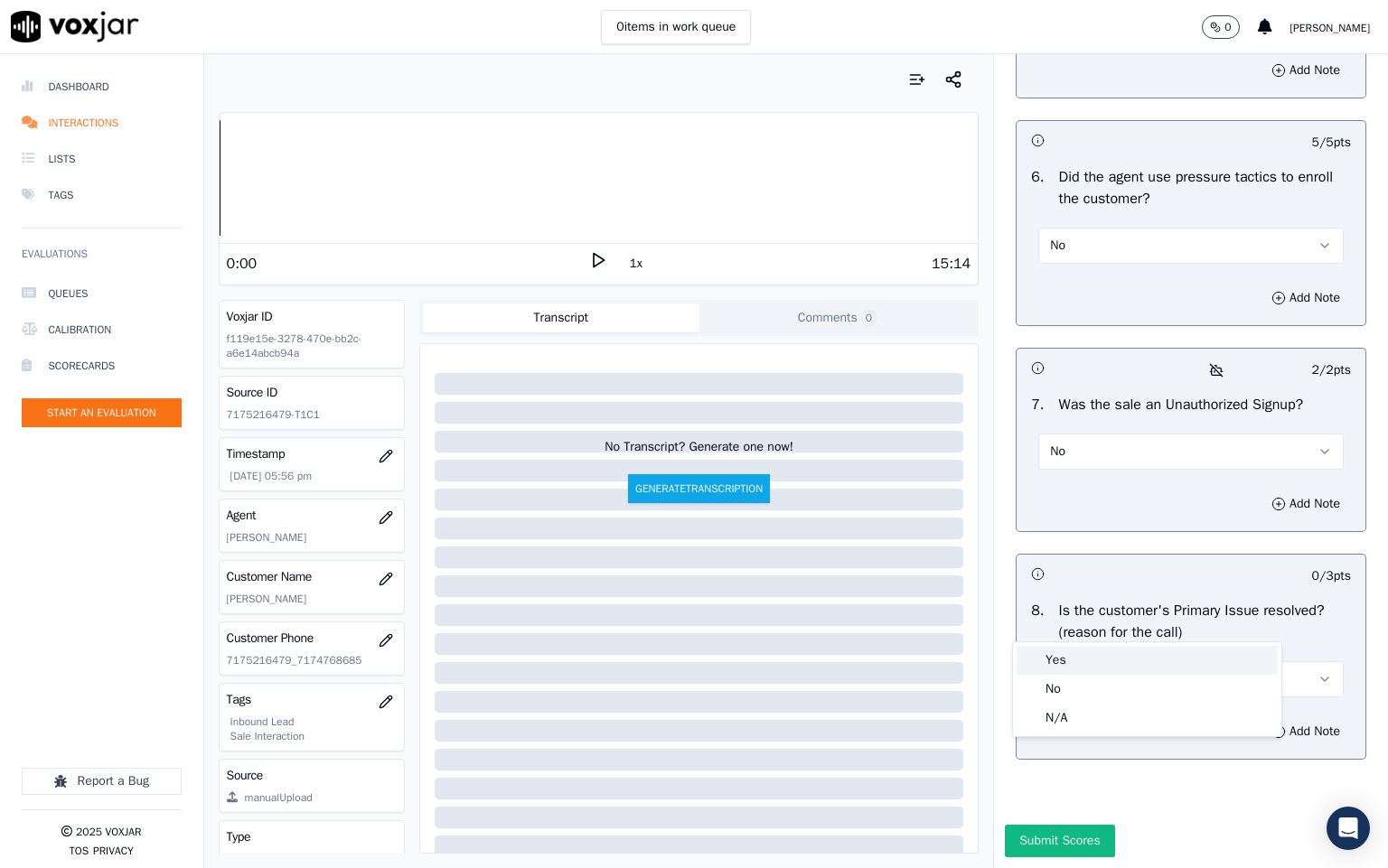 click on "Yes" at bounding box center (1147, 660) 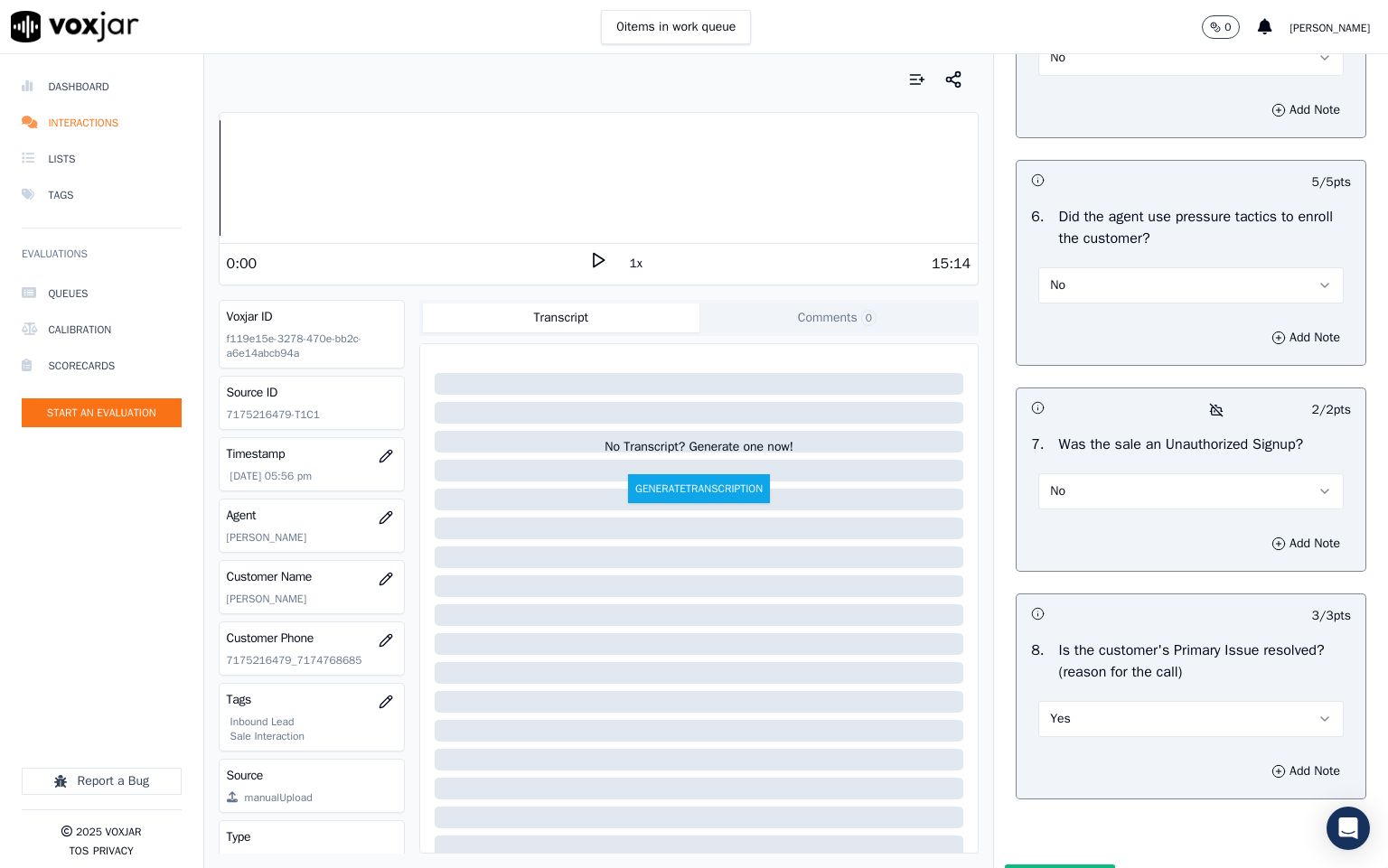 scroll, scrollTop: 5483, scrollLeft: 0, axis: vertical 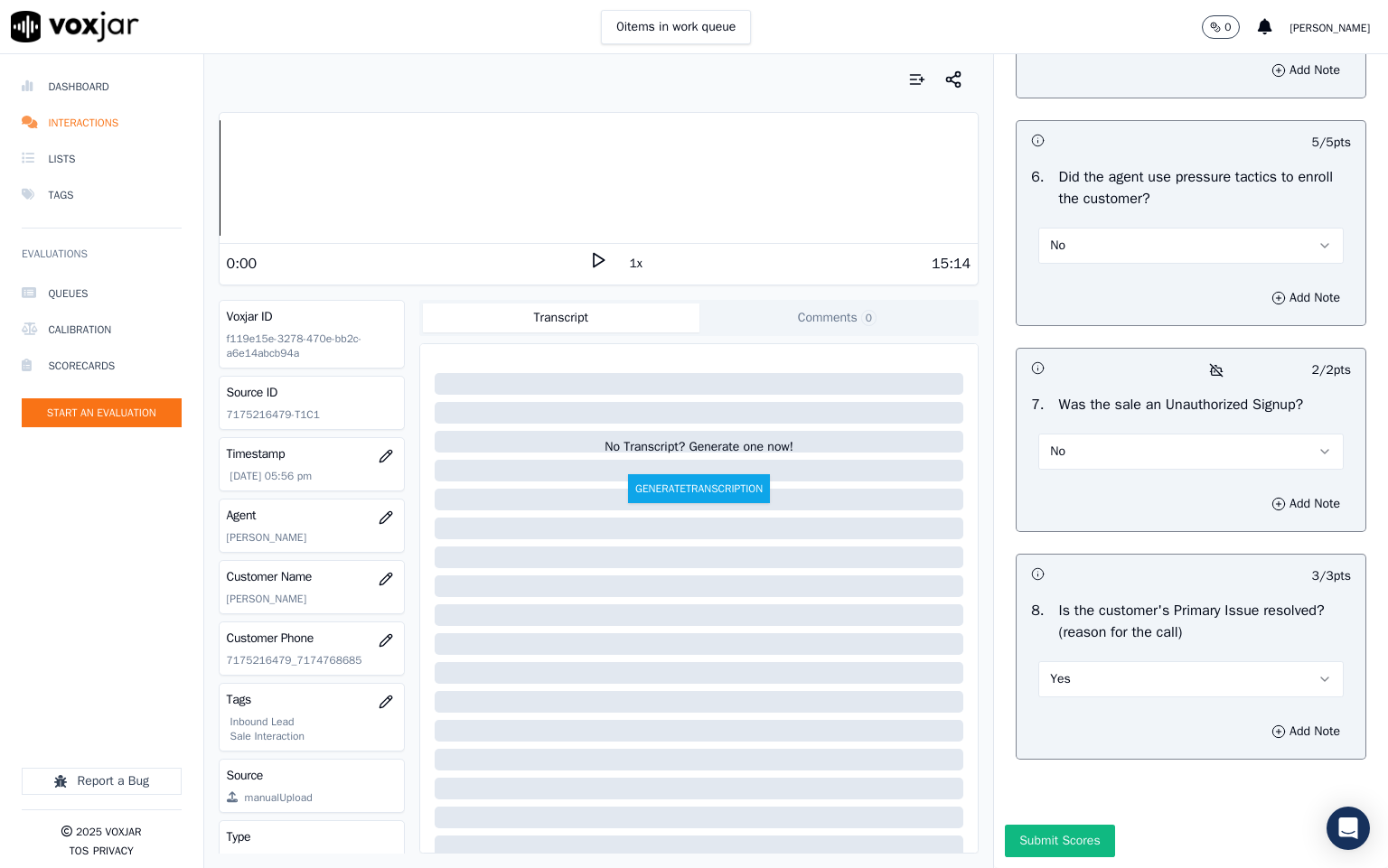 click on "Submit Scores" at bounding box center (1059, 841) 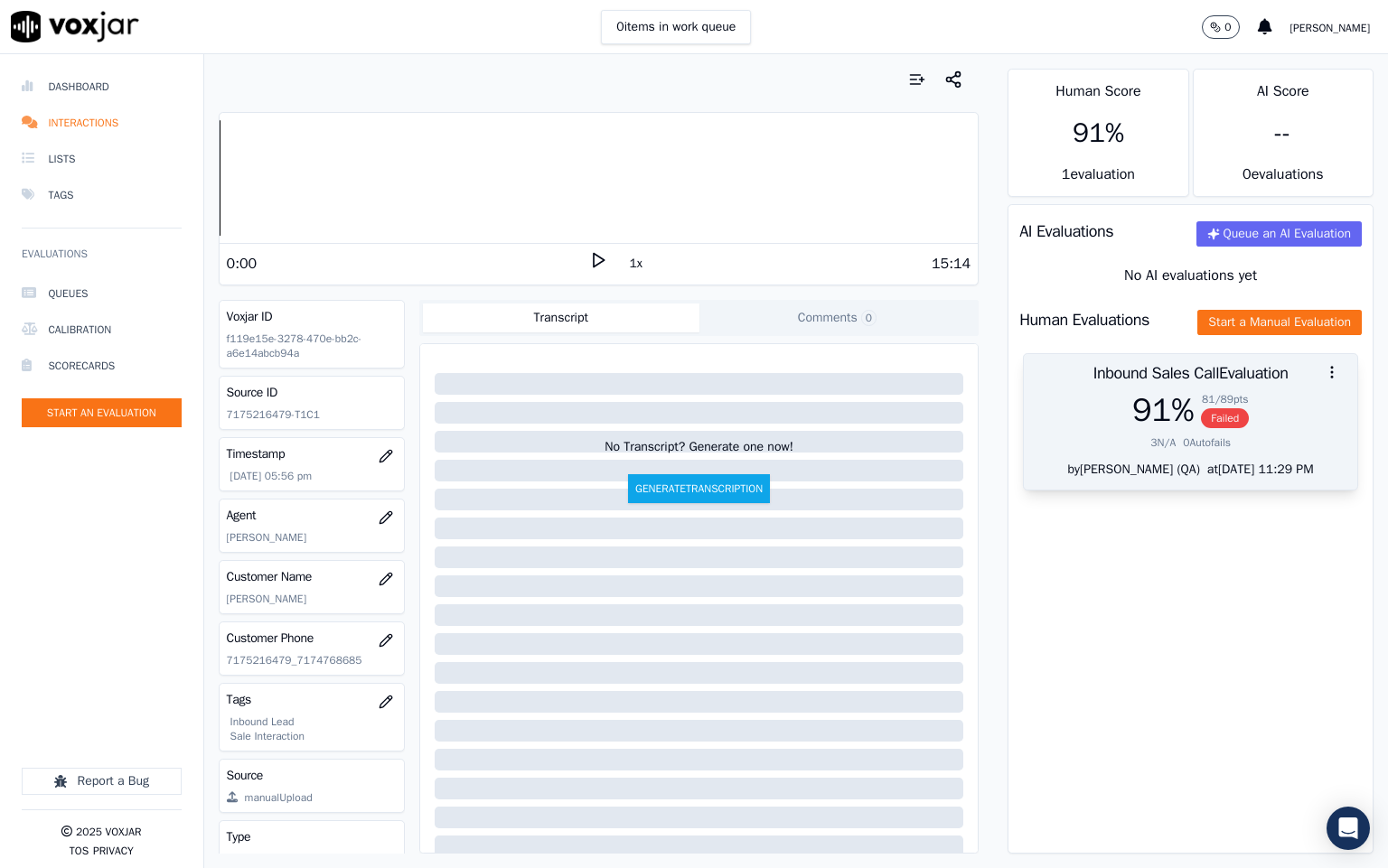 click on "91 %   81 / 89  pts   Failed" at bounding box center [1190, 410] 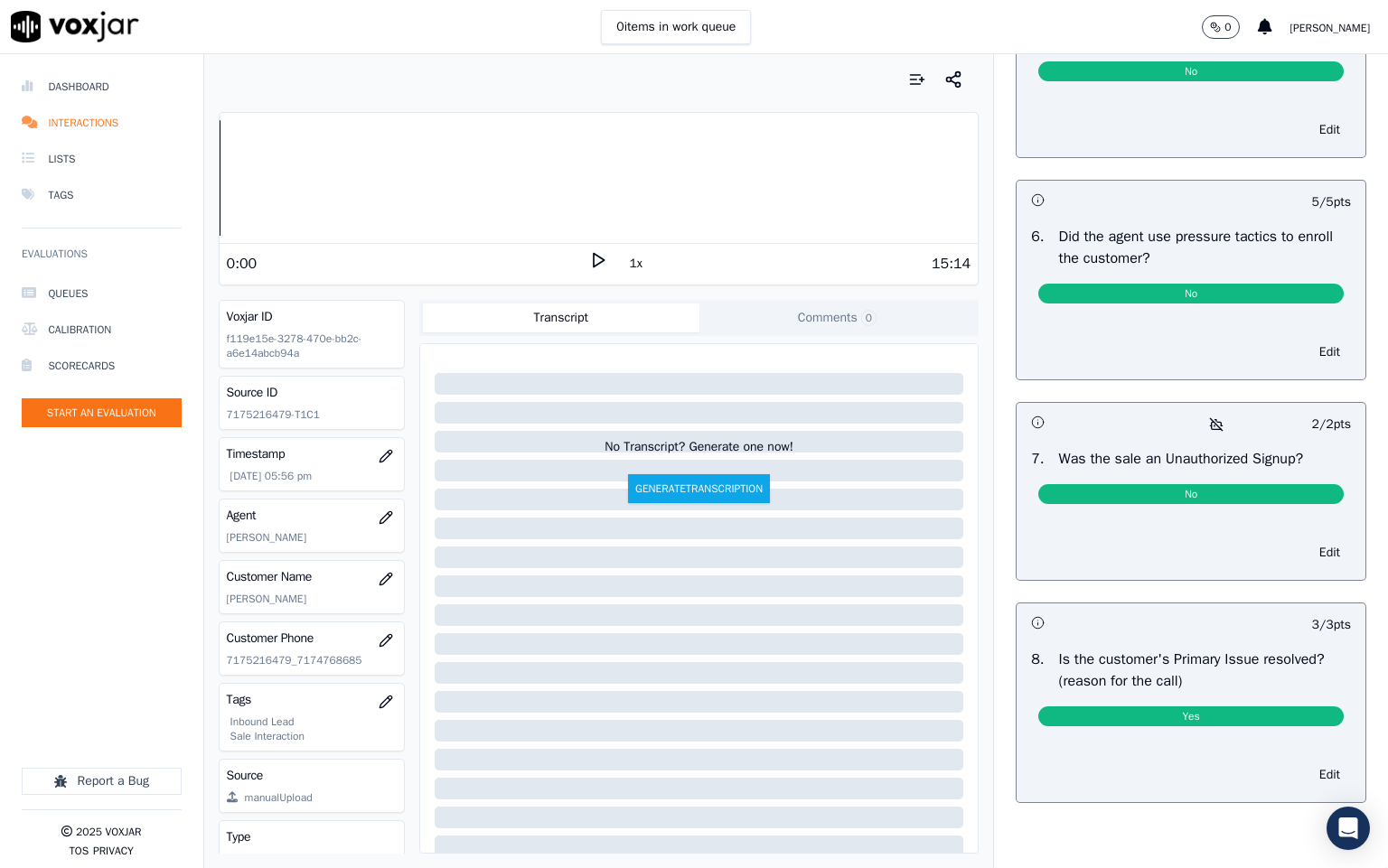 scroll, scrollTop: 0, scrollLeft: 0, axis: both 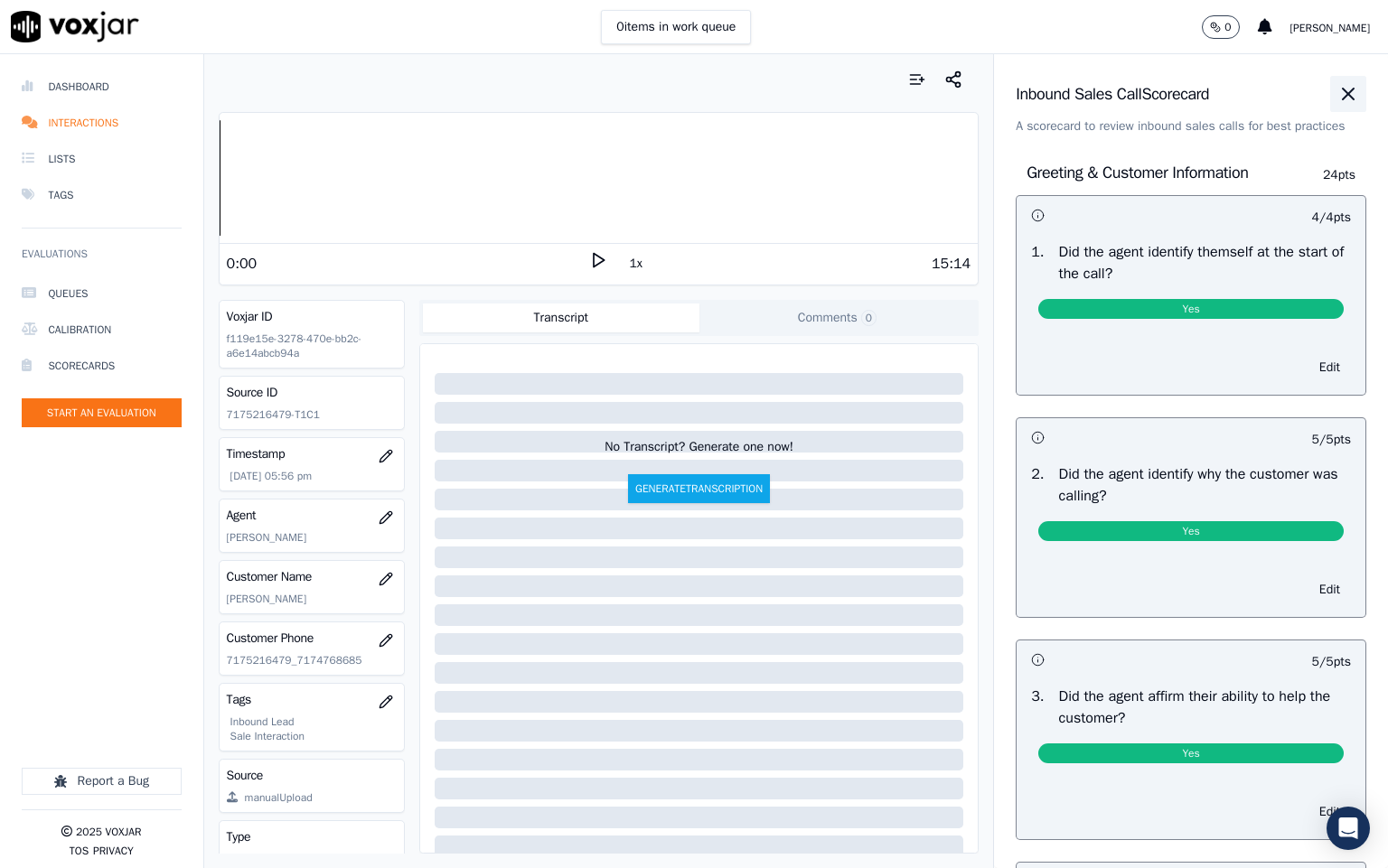 click 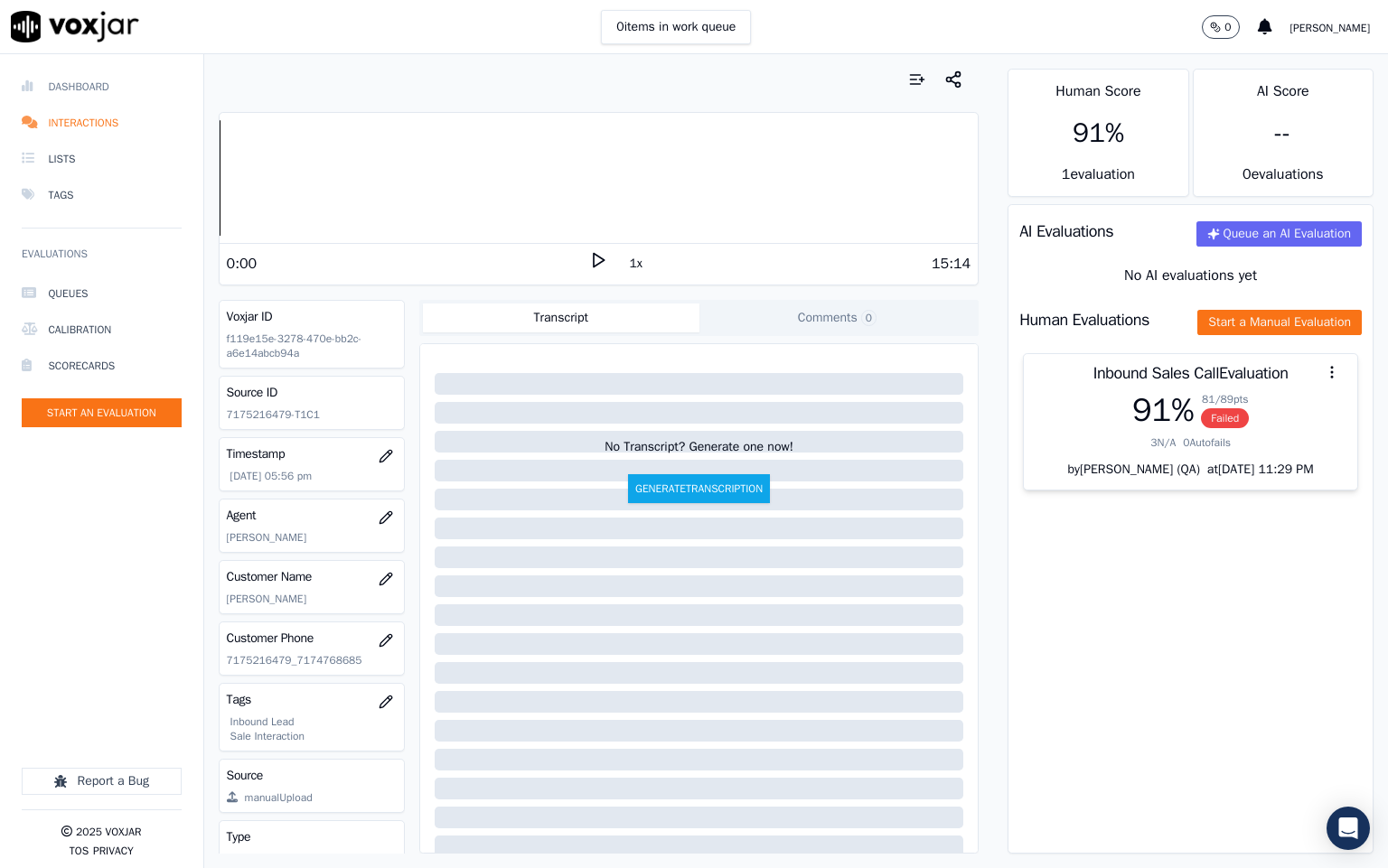 click on "Dashboard" at bounding box center (101, 87) 